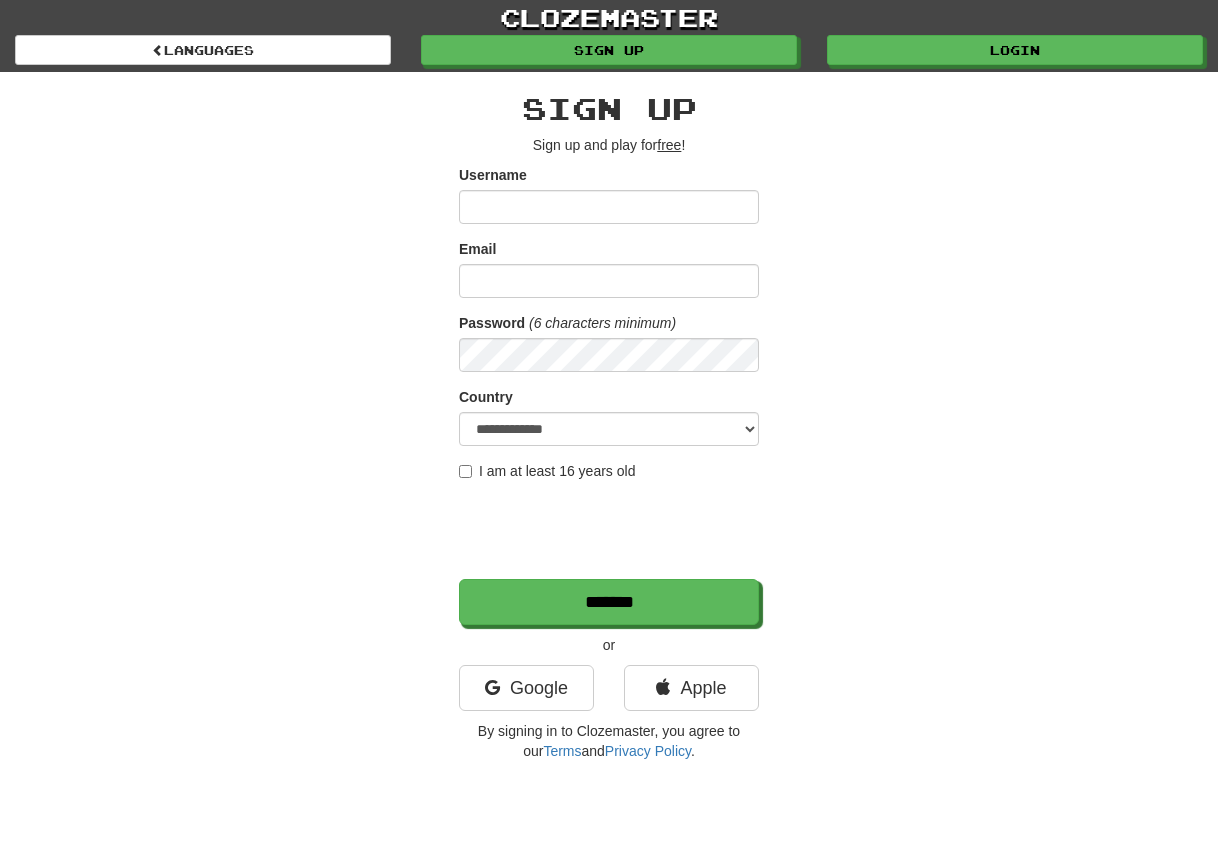 scroll, scrollTop: 0, scrollLeft: 0, axis: both 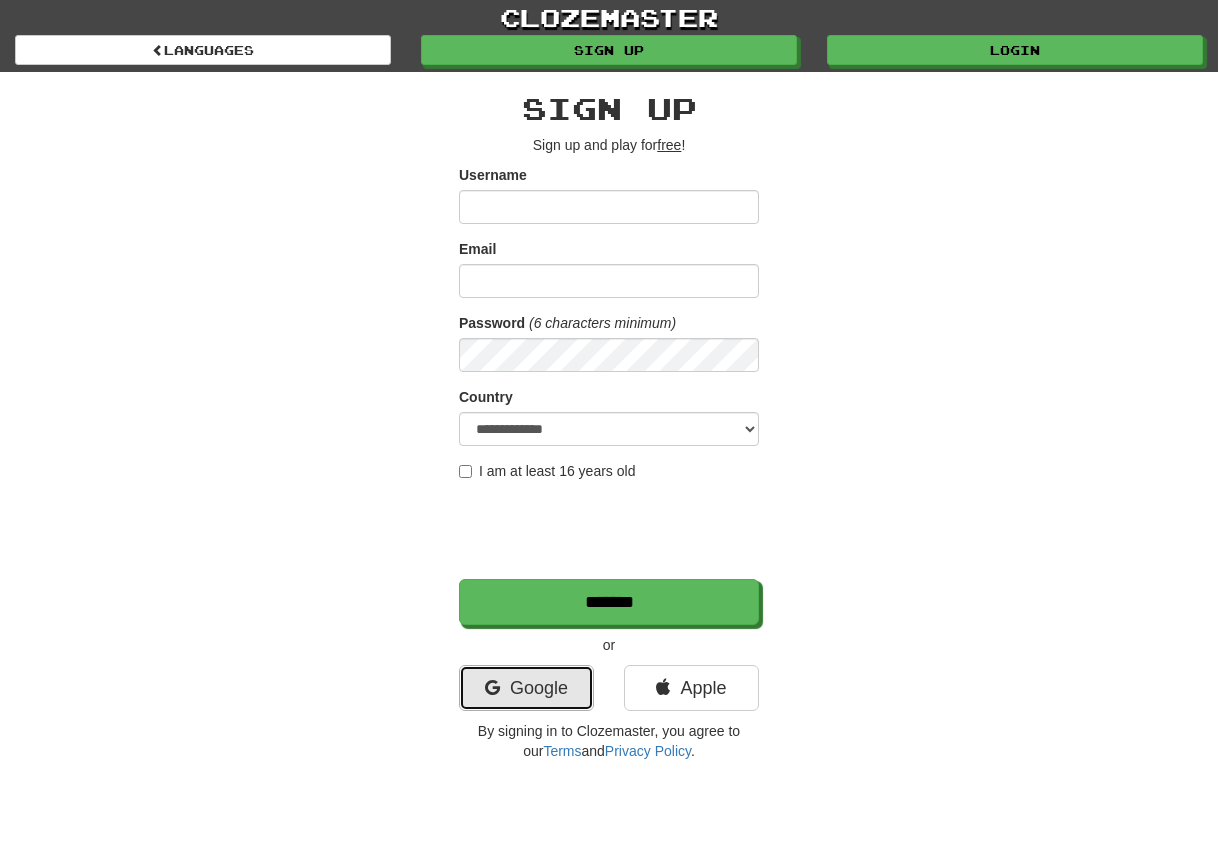 click on "Google" at bounding box center [526, 688] 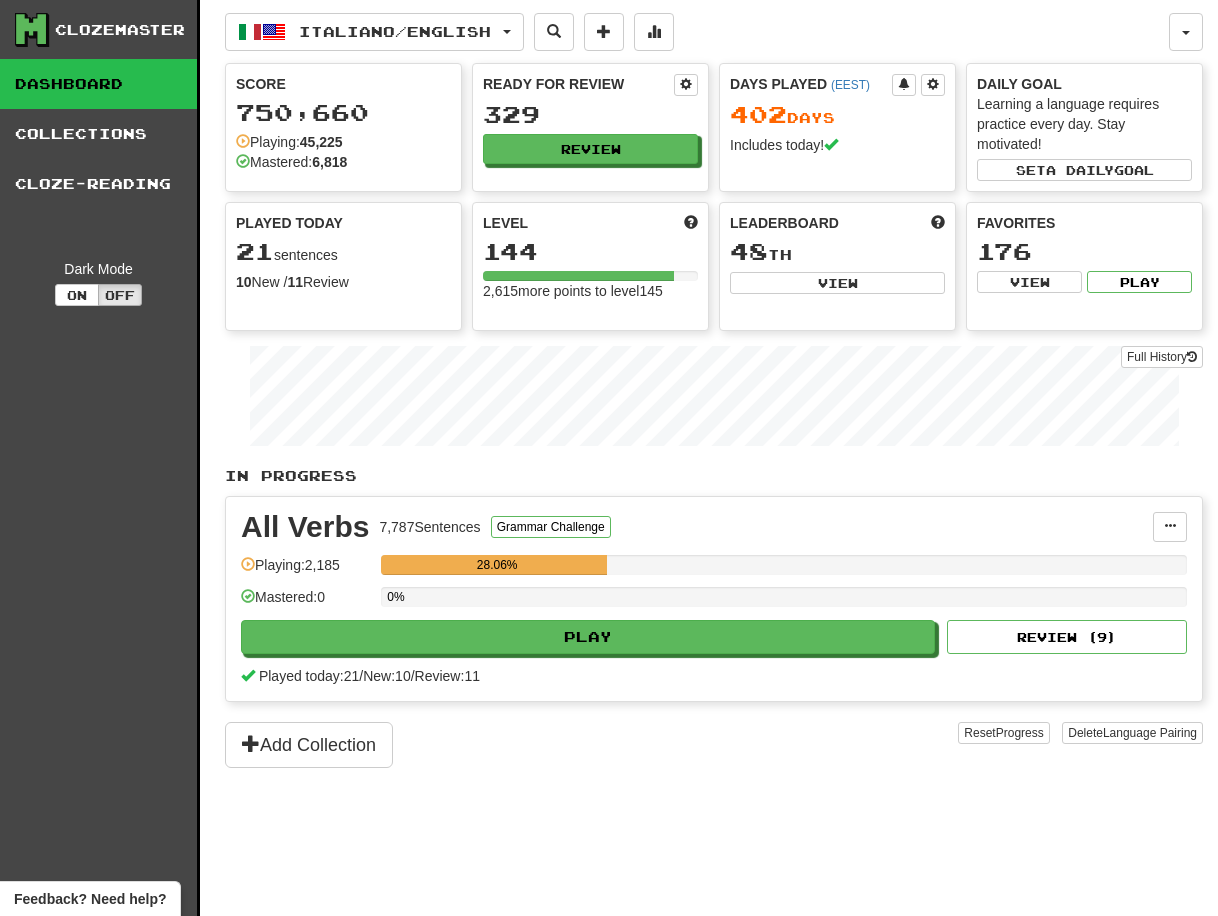 scroll, scrollTop: 0, scrollLeft: 0, axis: both 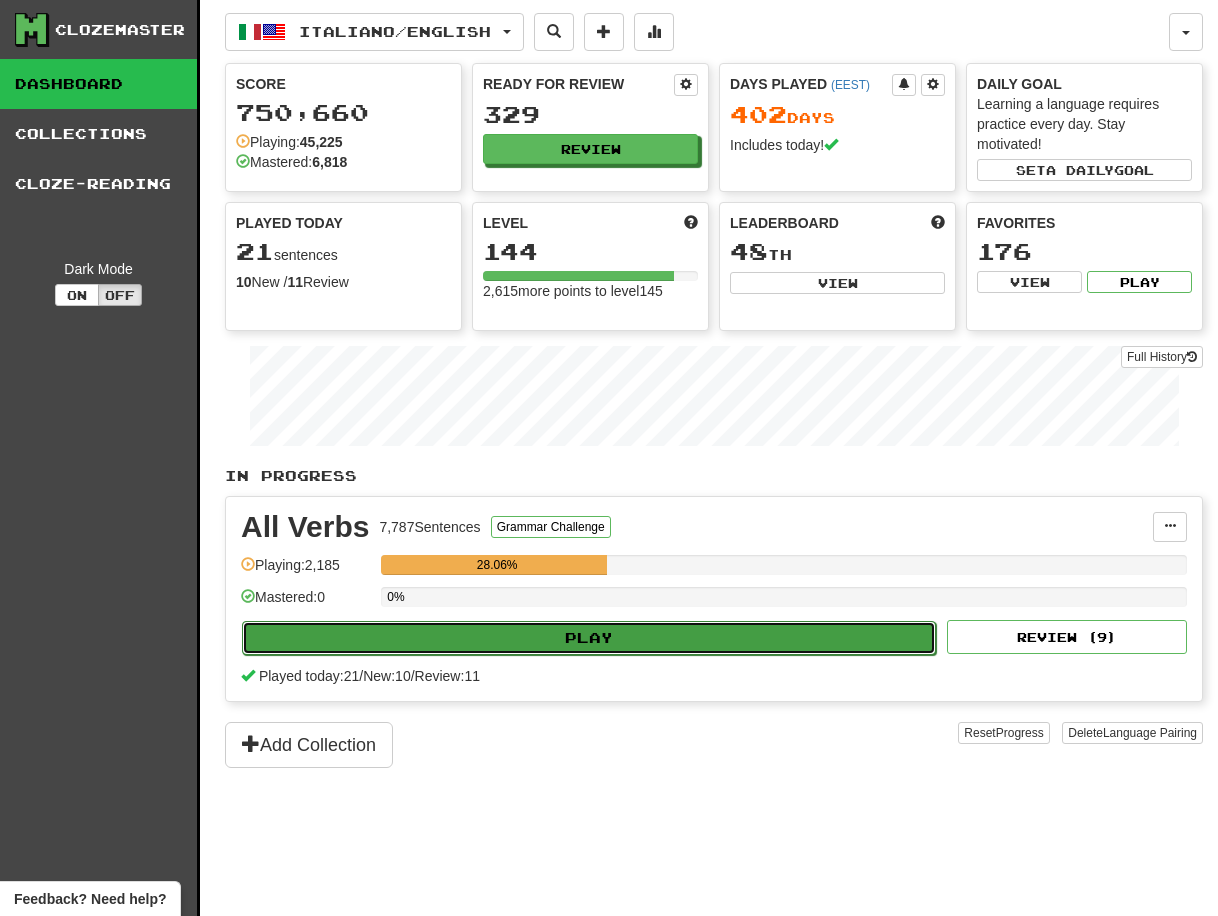 click on "Play" at bounding box center [589, 638] 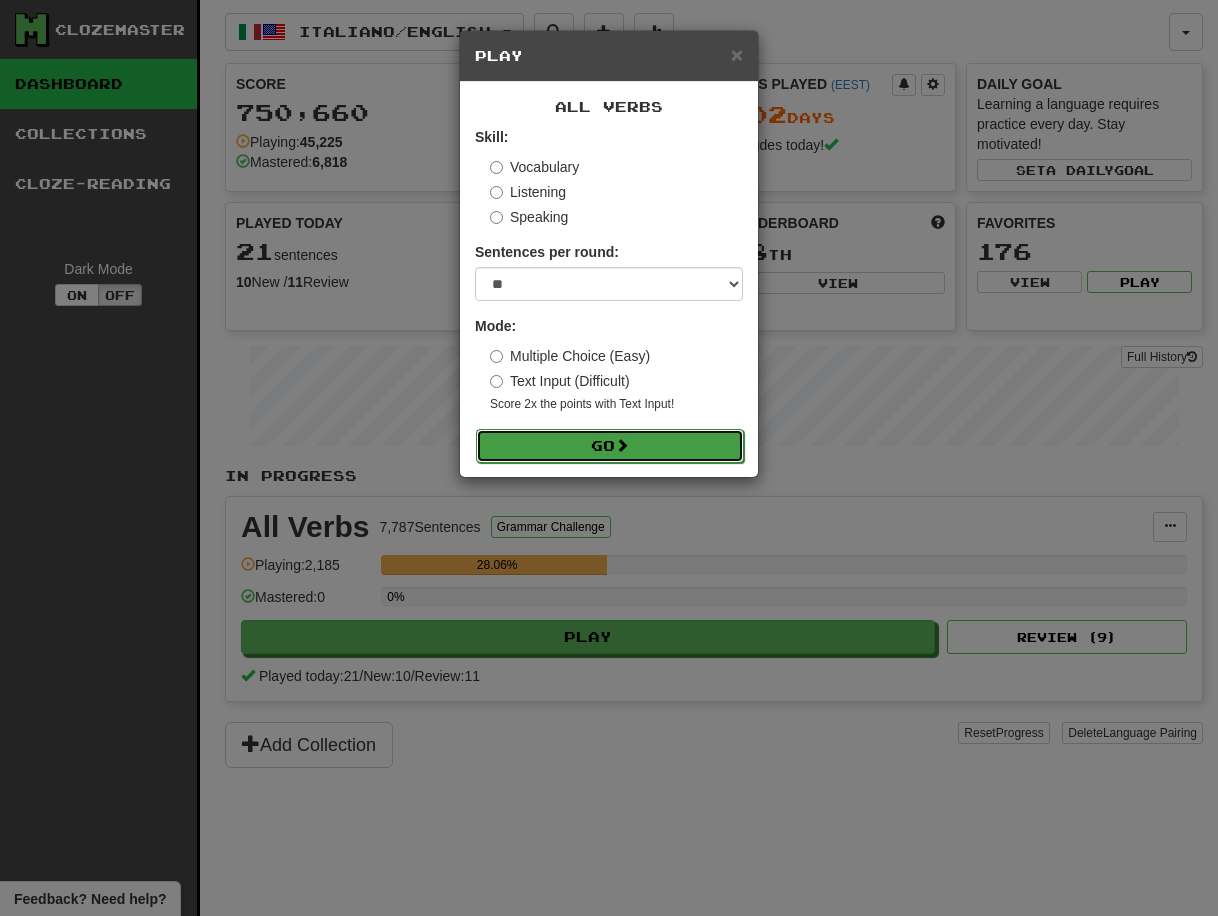 click on "Go" at bounding box center [610, 446] 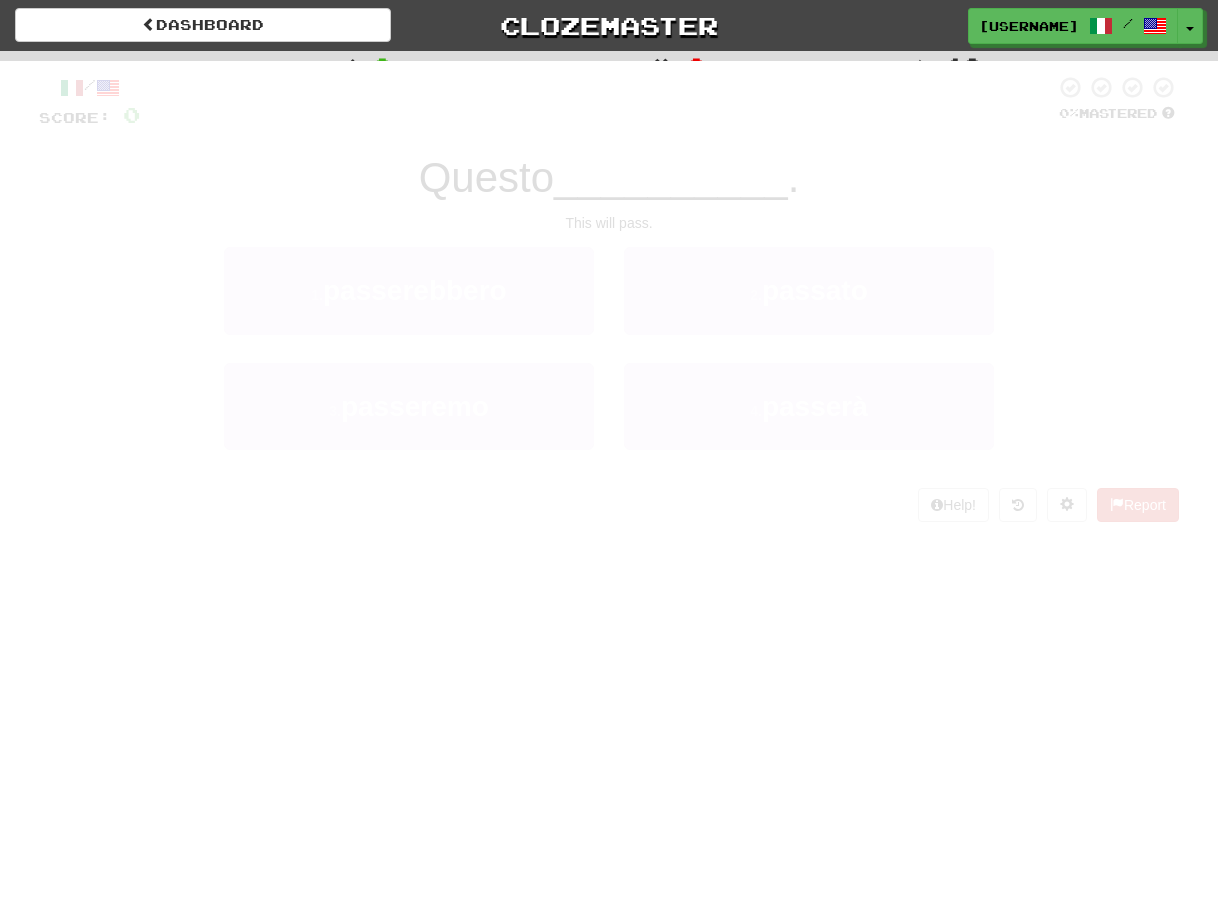 scroll, scrollTop: 0, scrollLeft: 0, axis: both 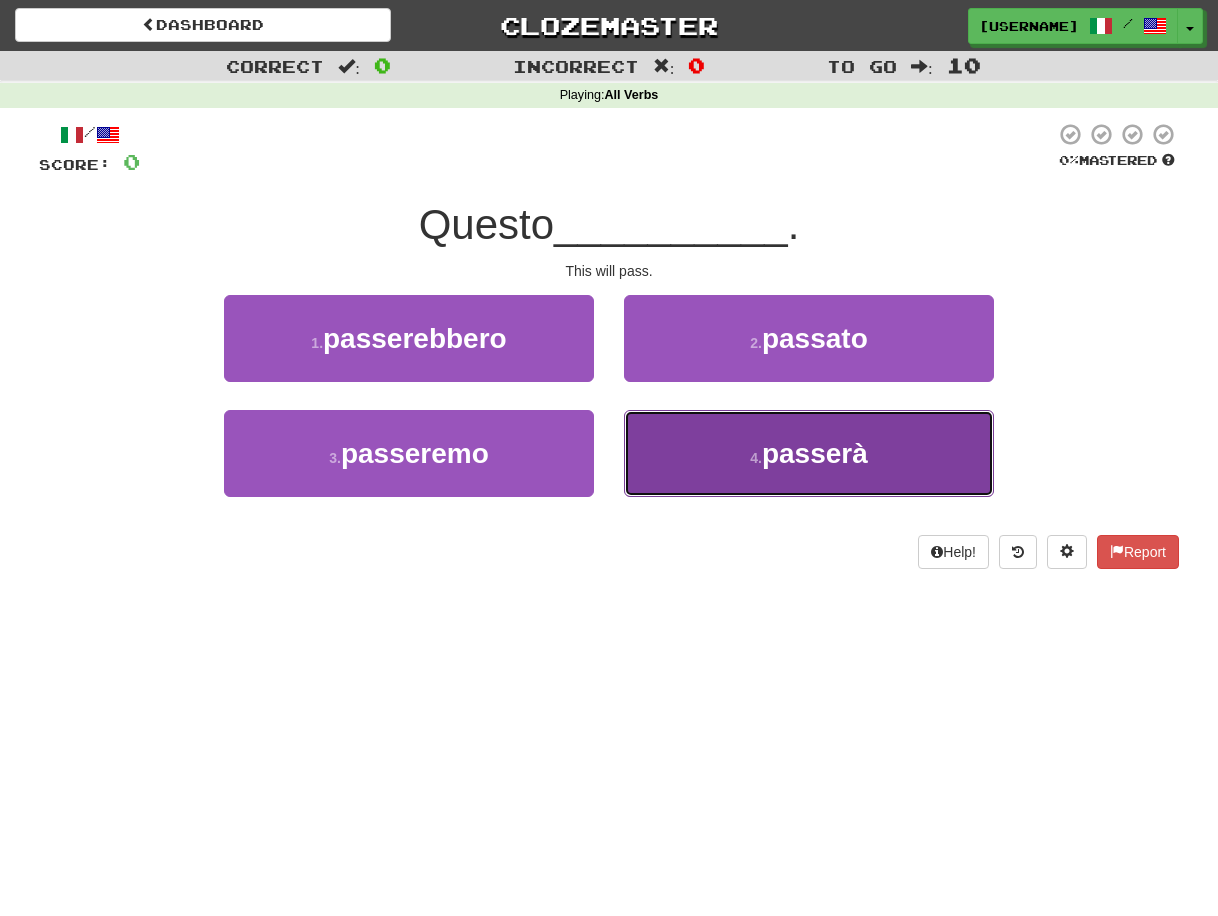 click on "4 .  passerà" at bounding box center [809, 453] 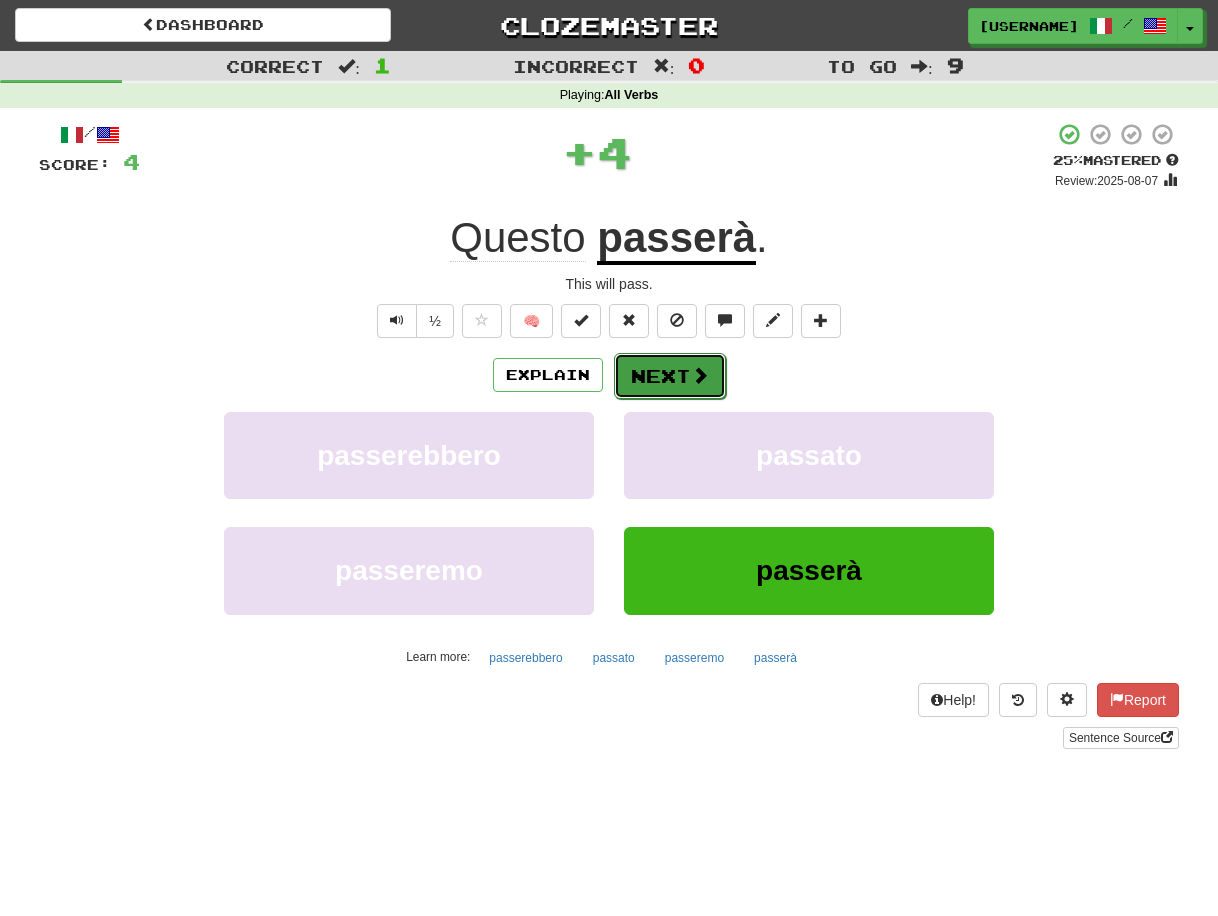 click on "Next" at bounding box center [670, 376] 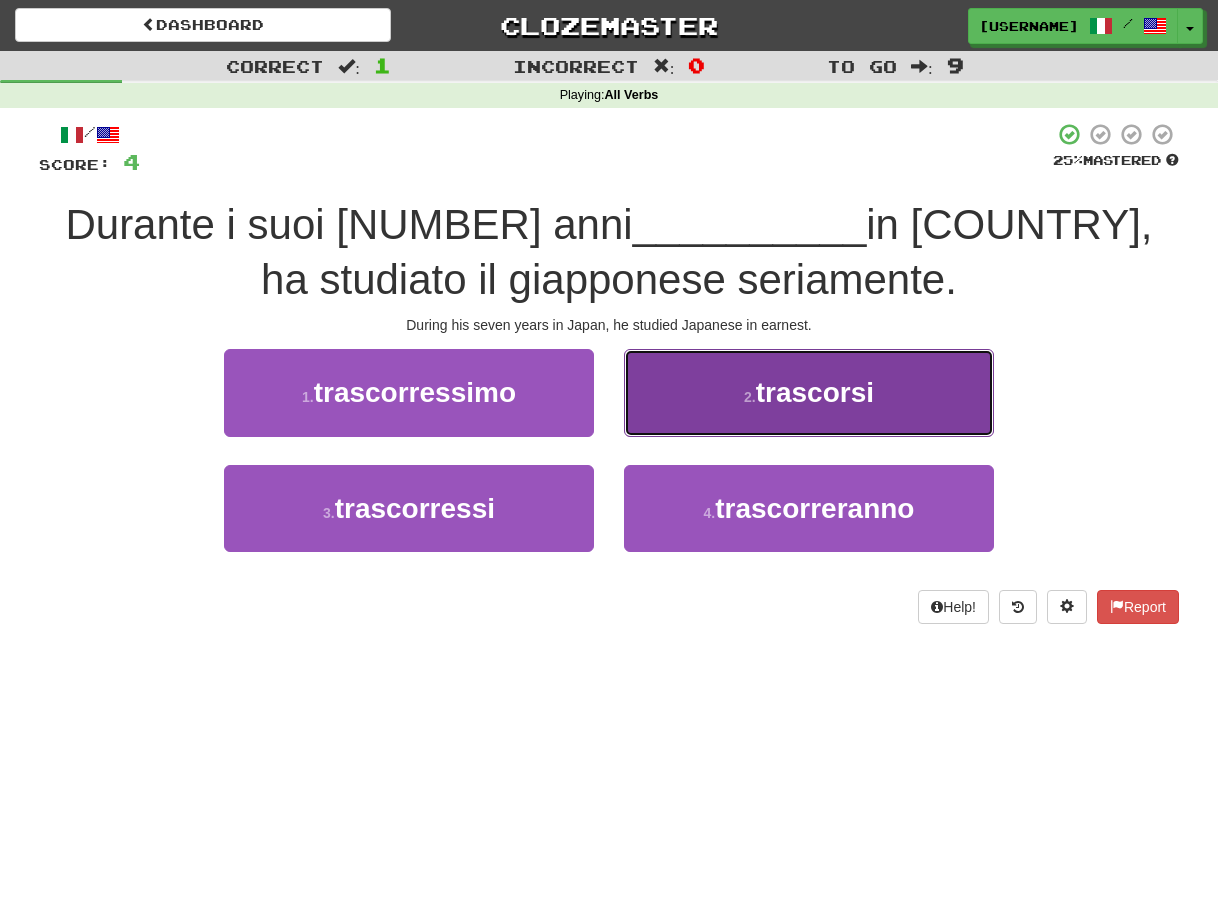 click on "2 .  trascorsi" at bounding box center [809, 392] 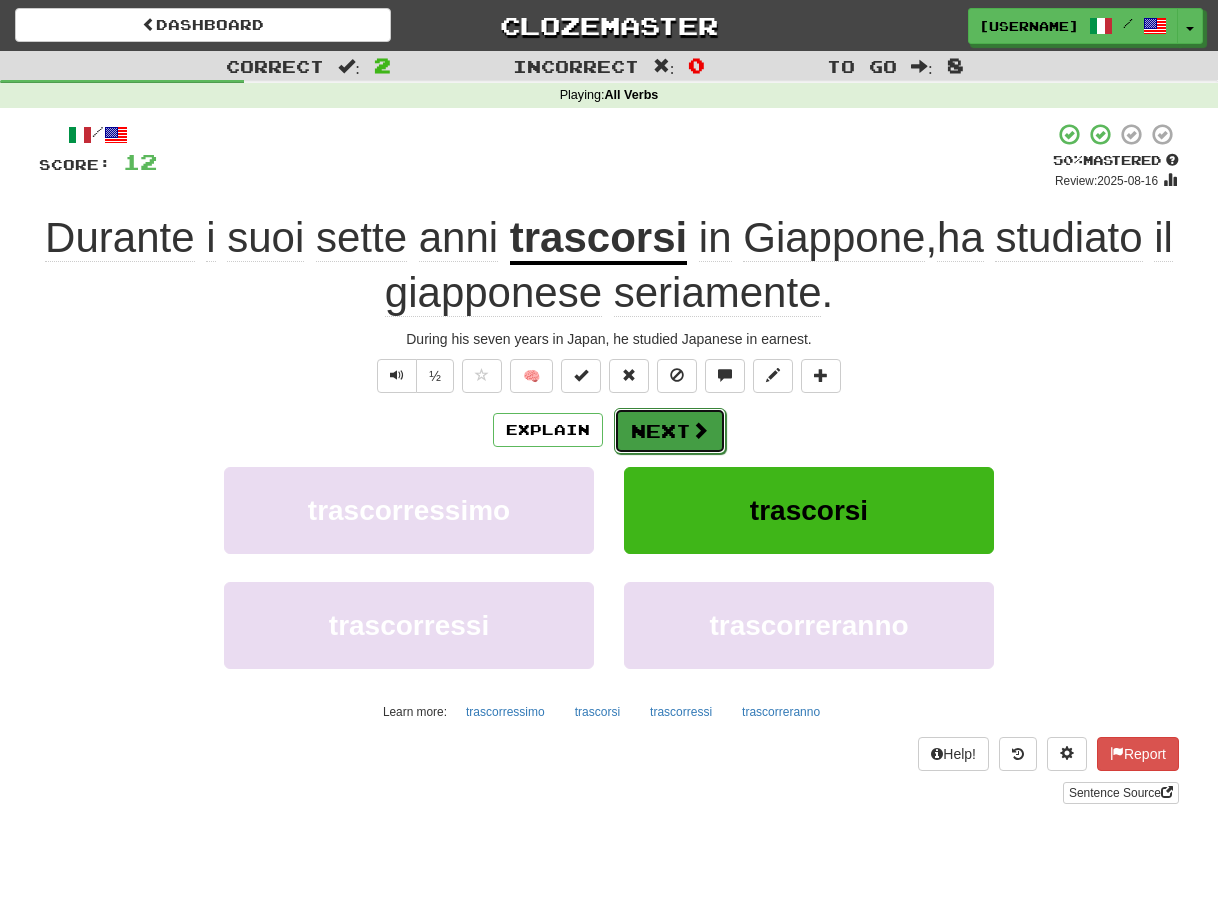 click on "Next" at bounding box center [670, 431] 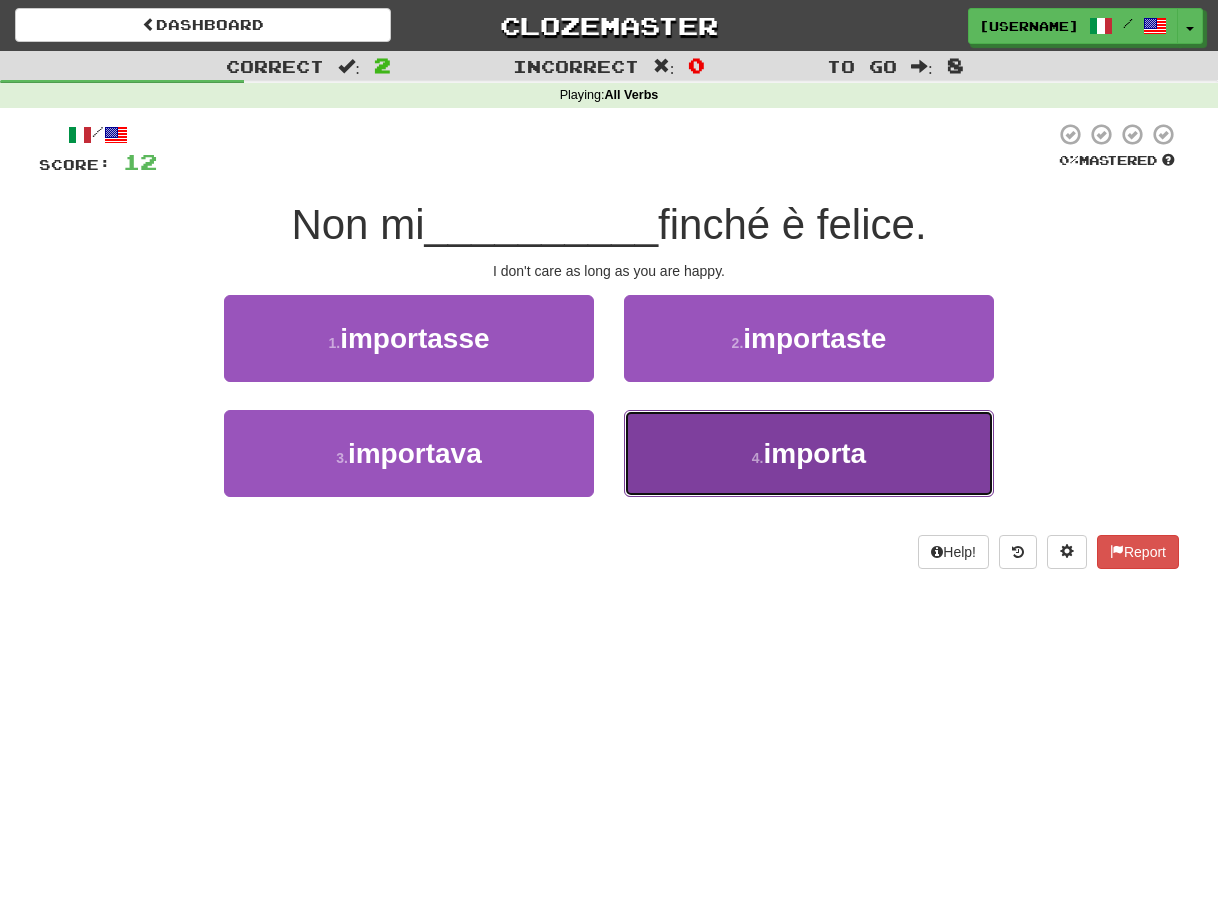 click on "4 .  importa" at bounding box center [809, 453] 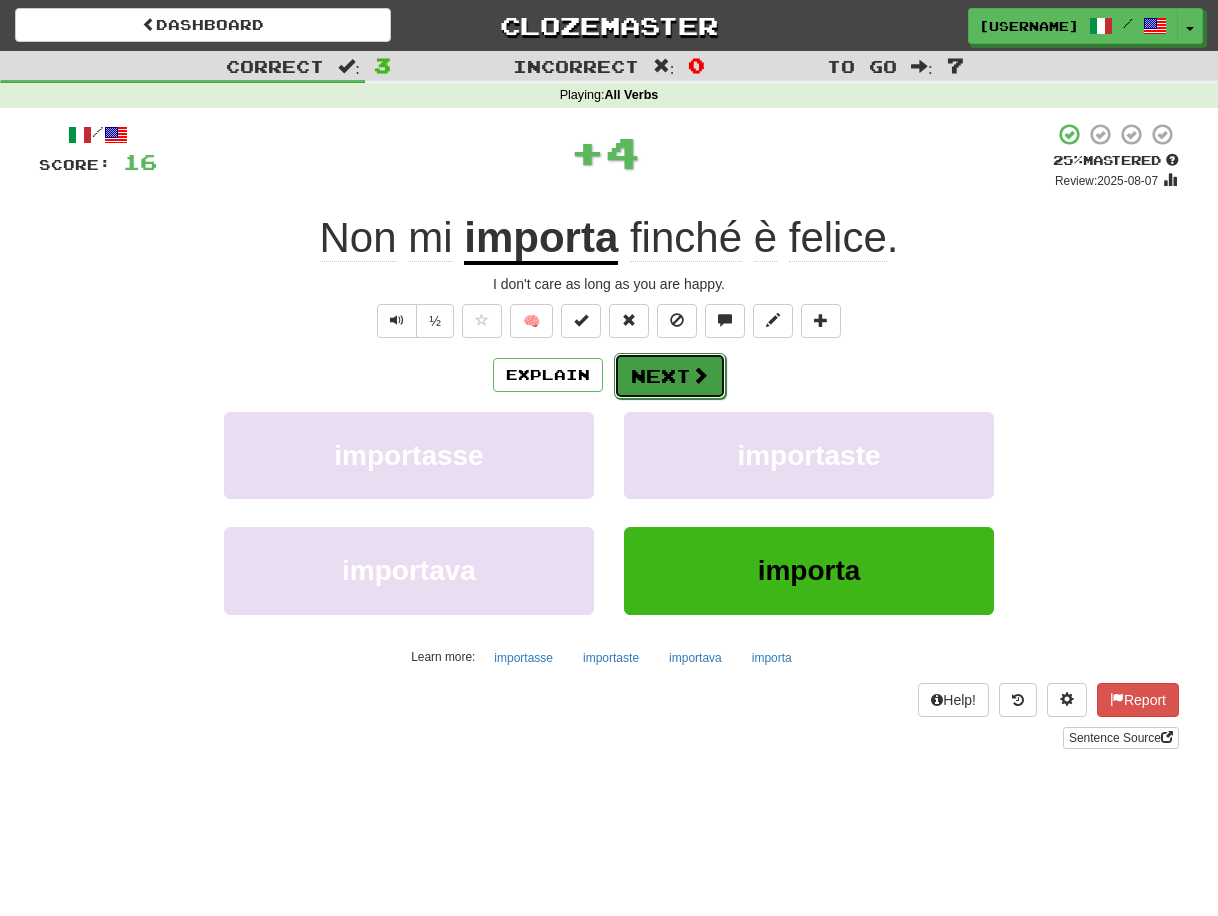 click on "Next" at bounding box center (670, 376) 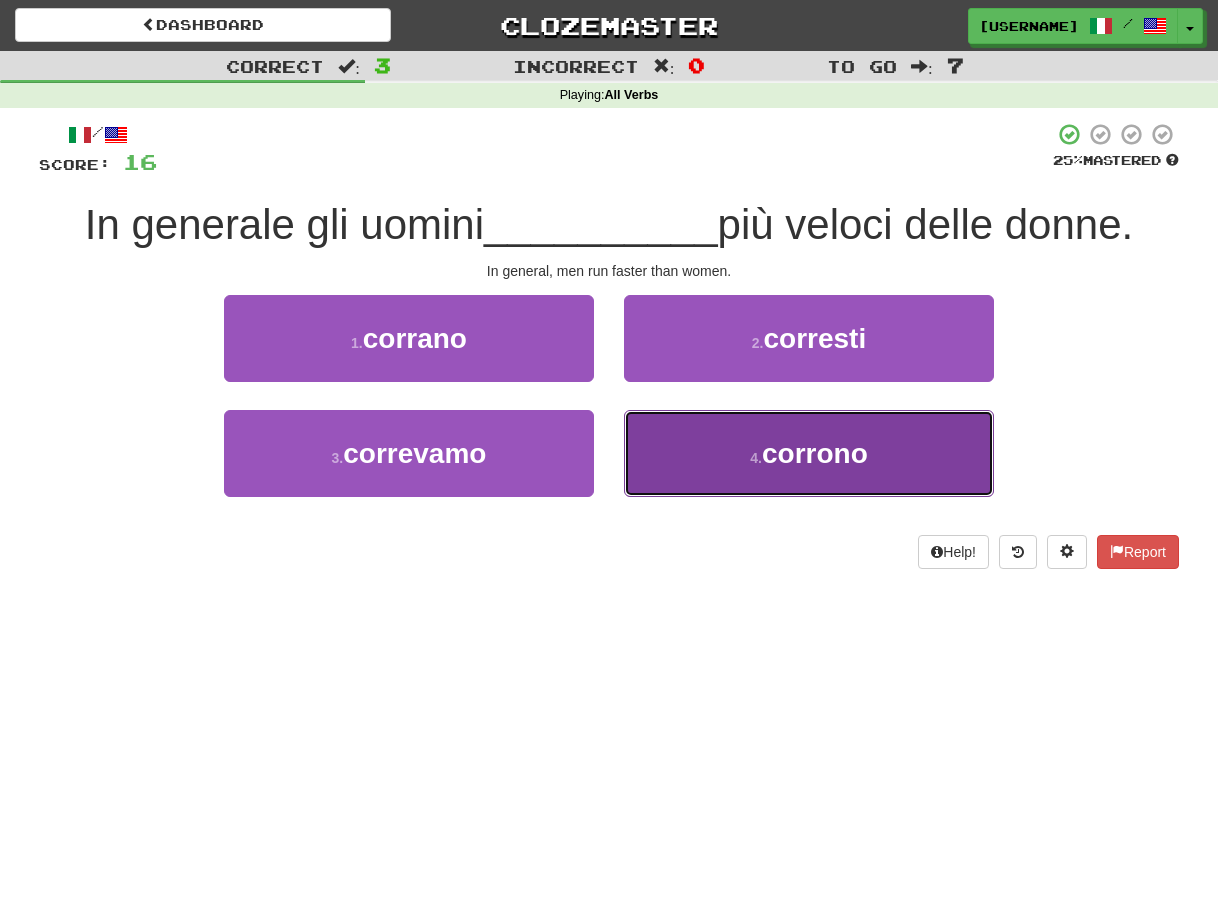 click on "4 .  corrono" at bounding box center [809, 453] 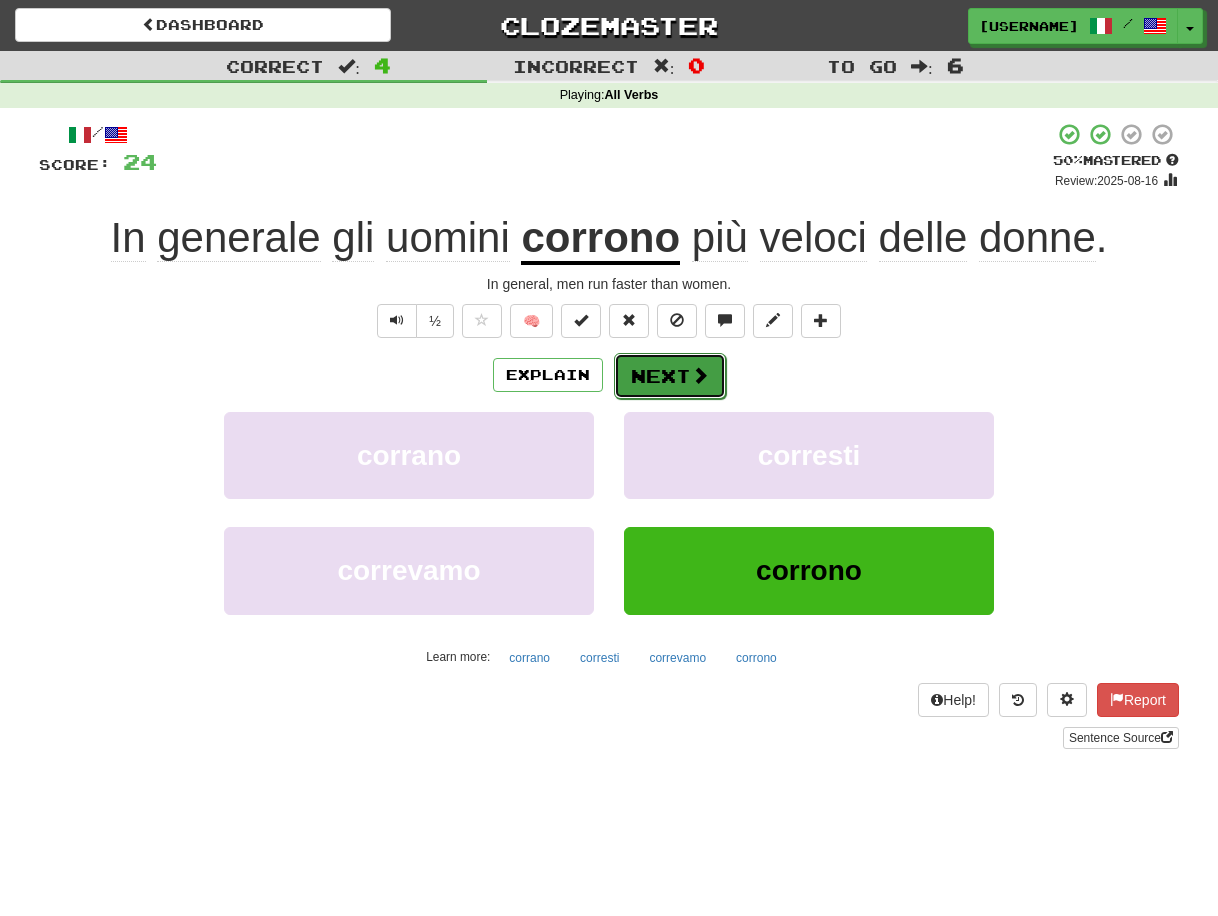 click on "Next" at bounding box center (670, 376) 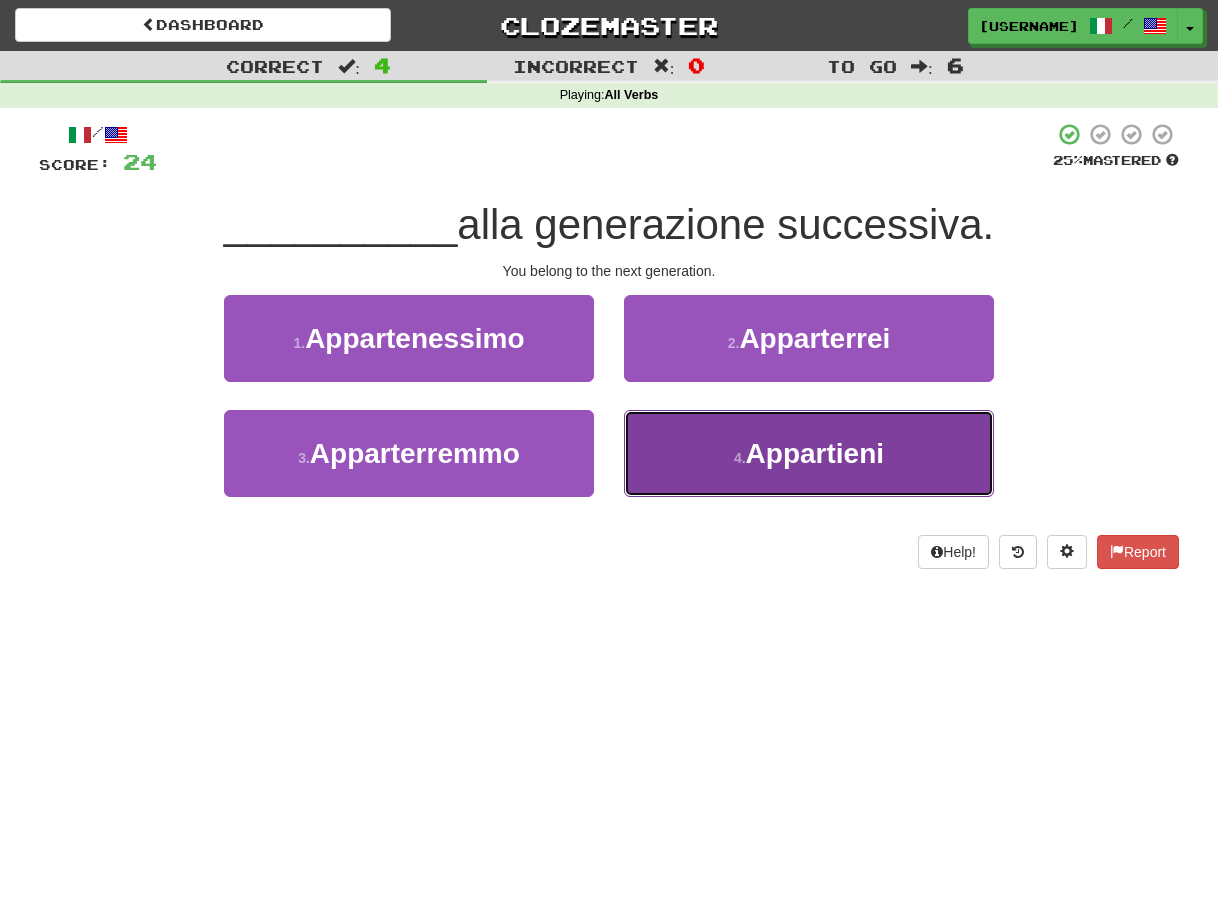 click on "4 .  Appartieni" at bounding box center (809, 453) 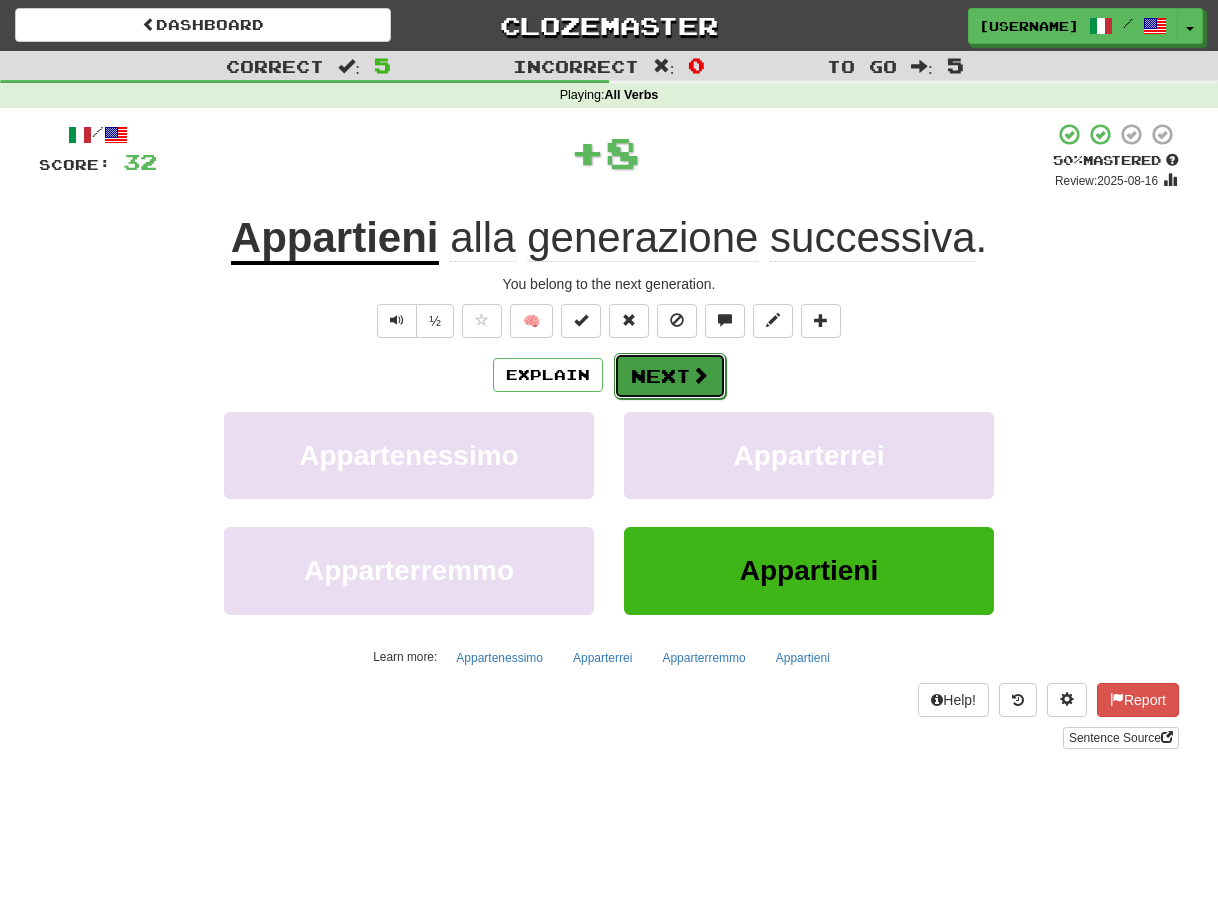 click on "Next" at bounding box center (670, 376) 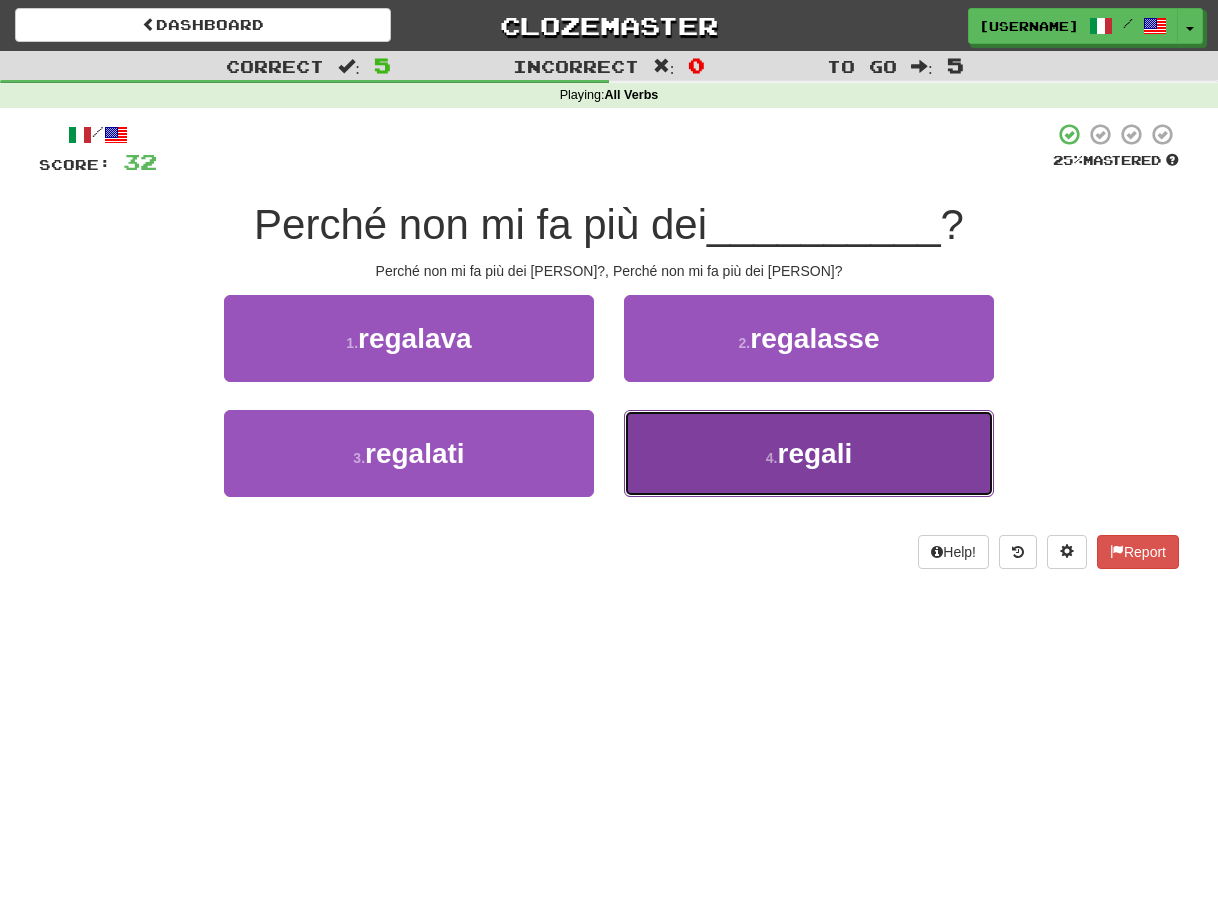 click on "4 .  regali" at bounding box center (809, 453) 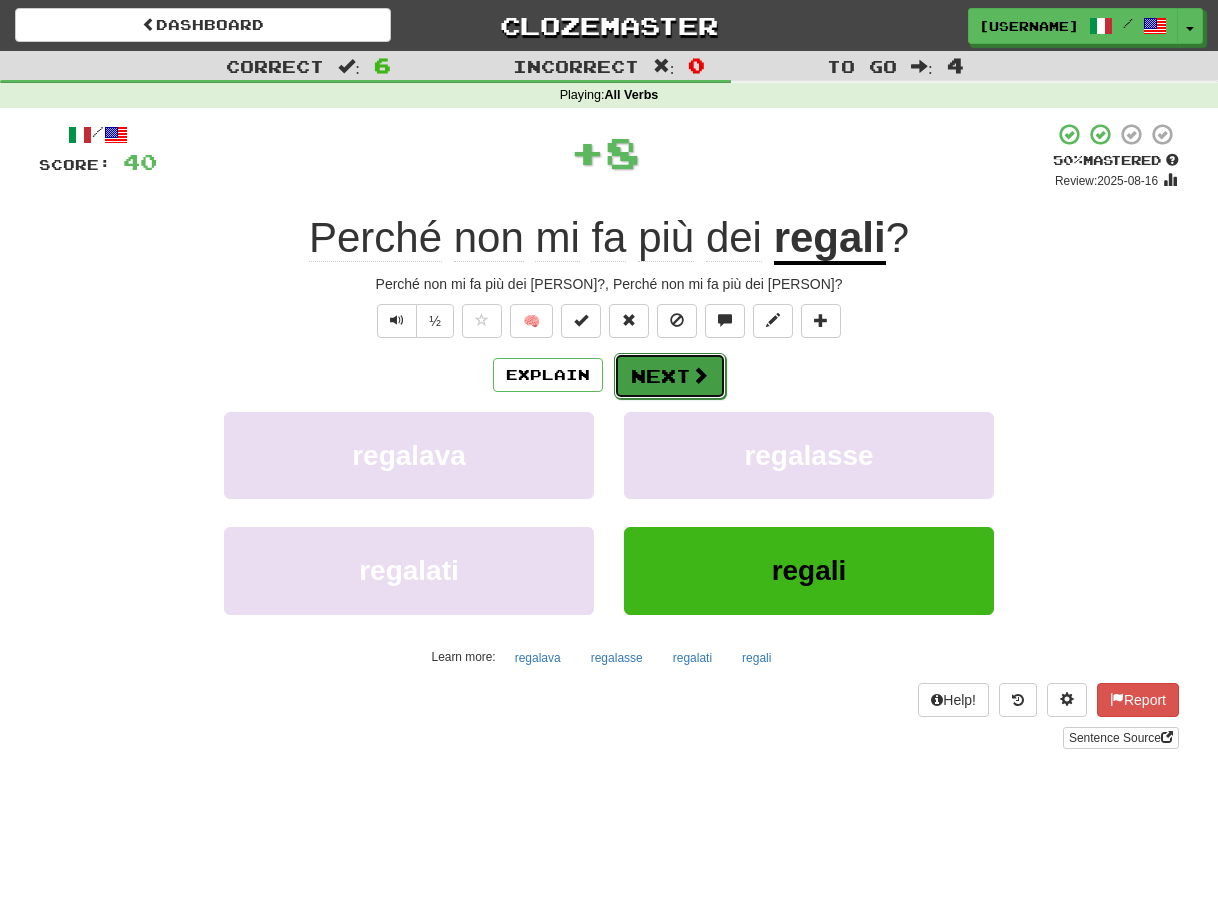 click on "Next" at bounding box center [670, 376] 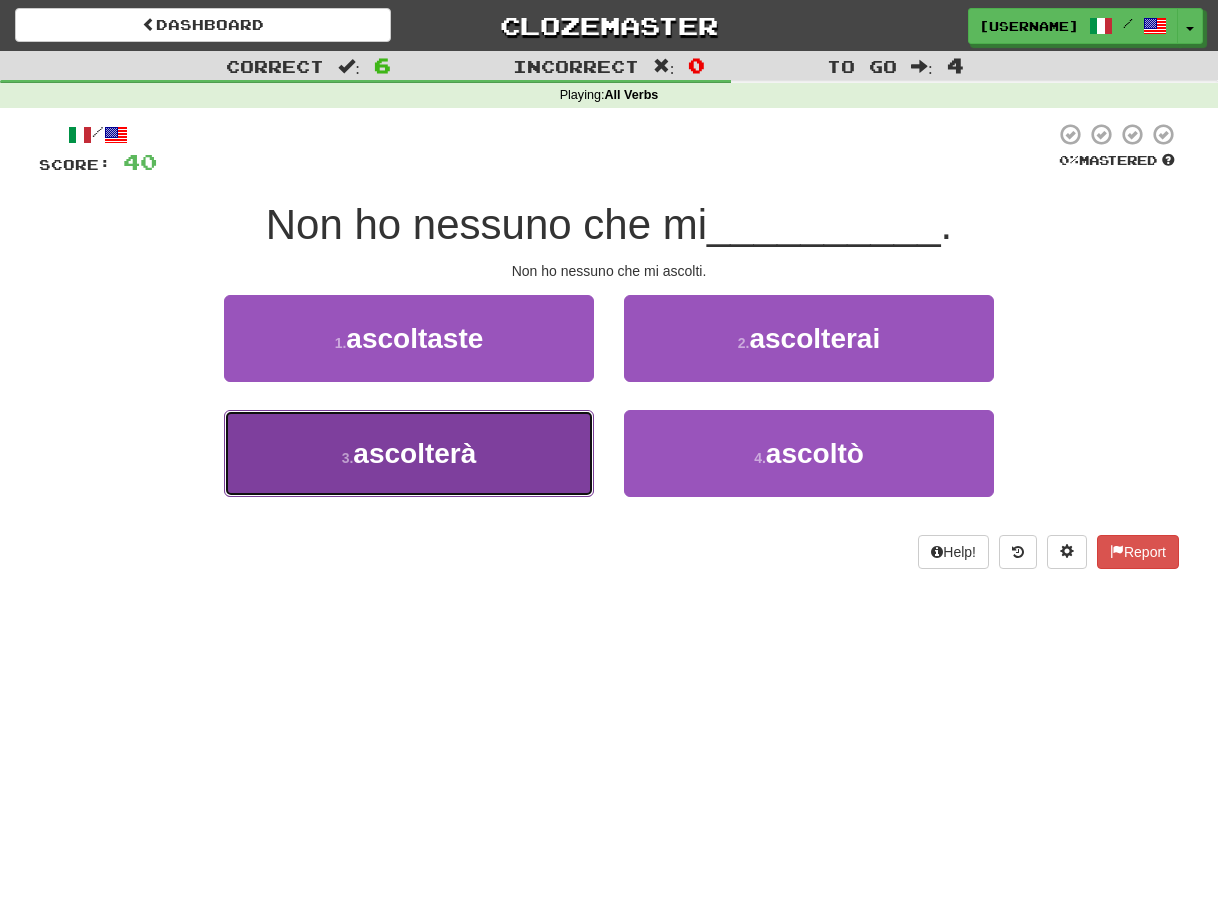 click on "3 .  ascolterà" at bounding box center [409, 453] 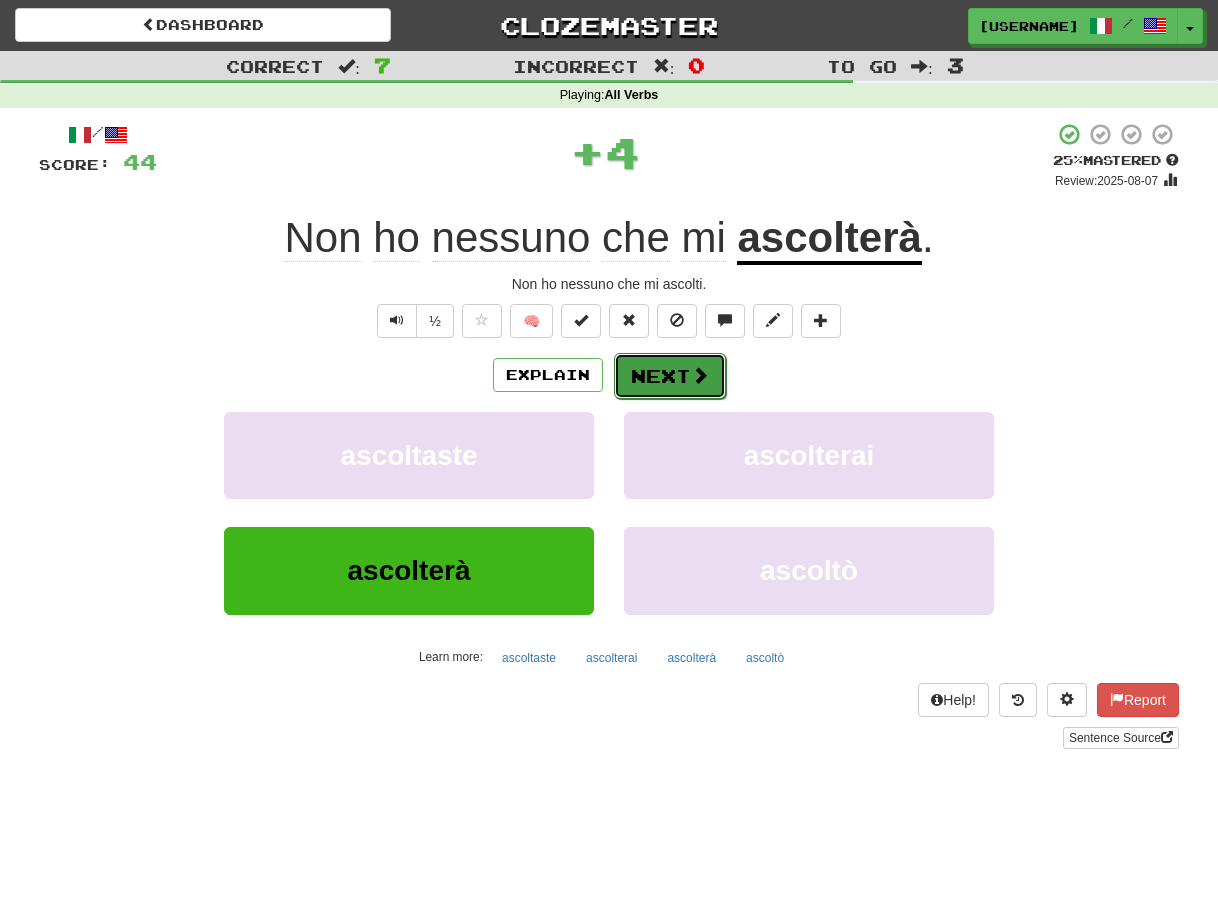 click on "Next" at bounding box center [670, 376] 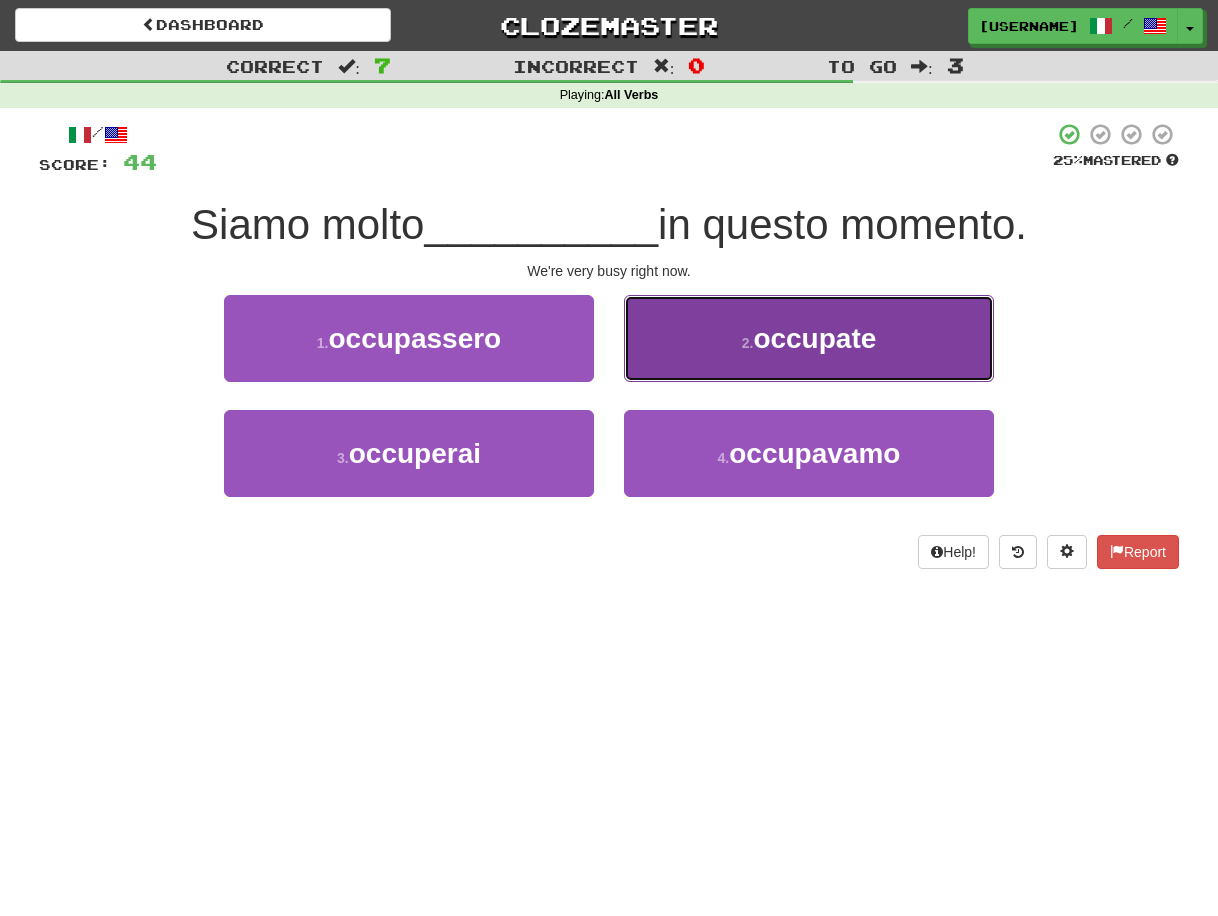 click on "occupate" at bounding box center (814, 338) 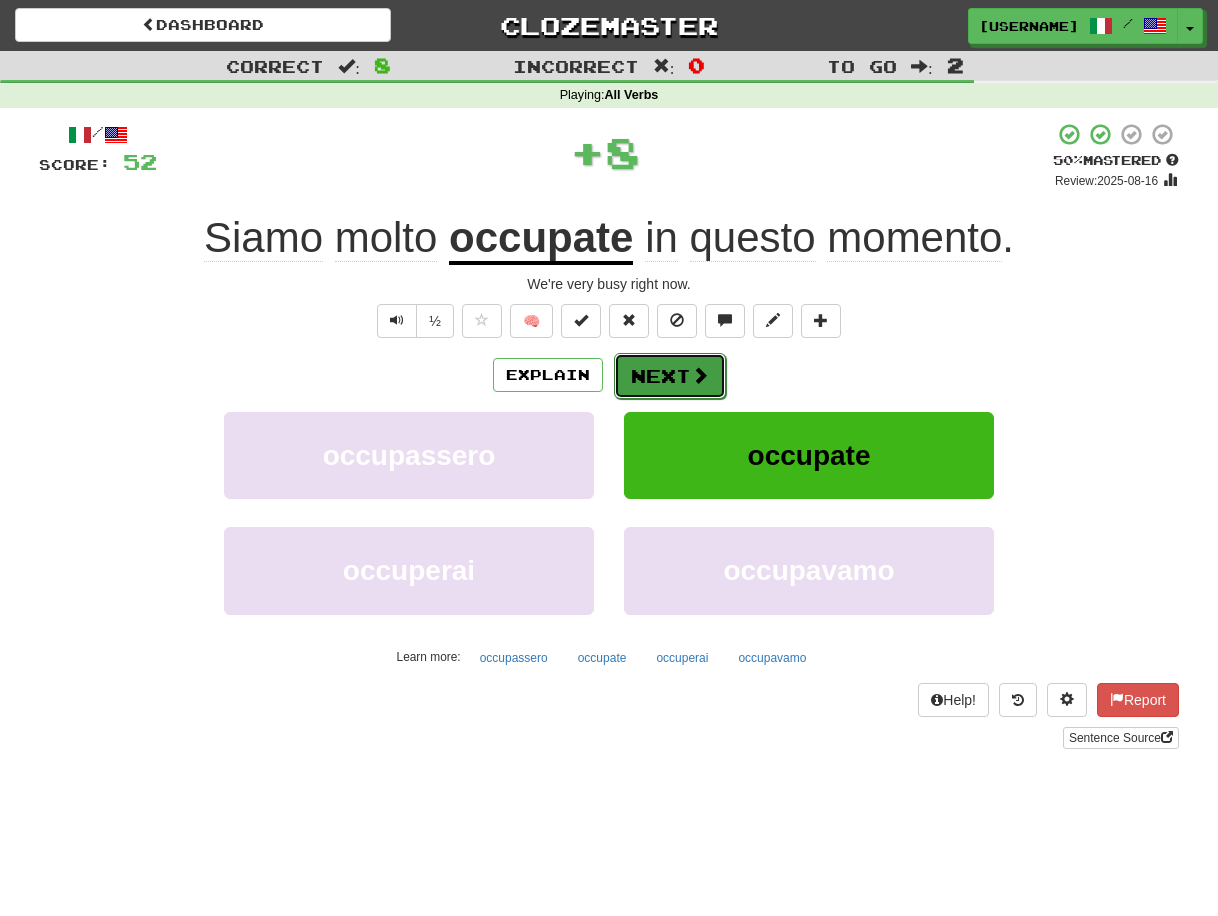 click at bounding box center (700, 375) 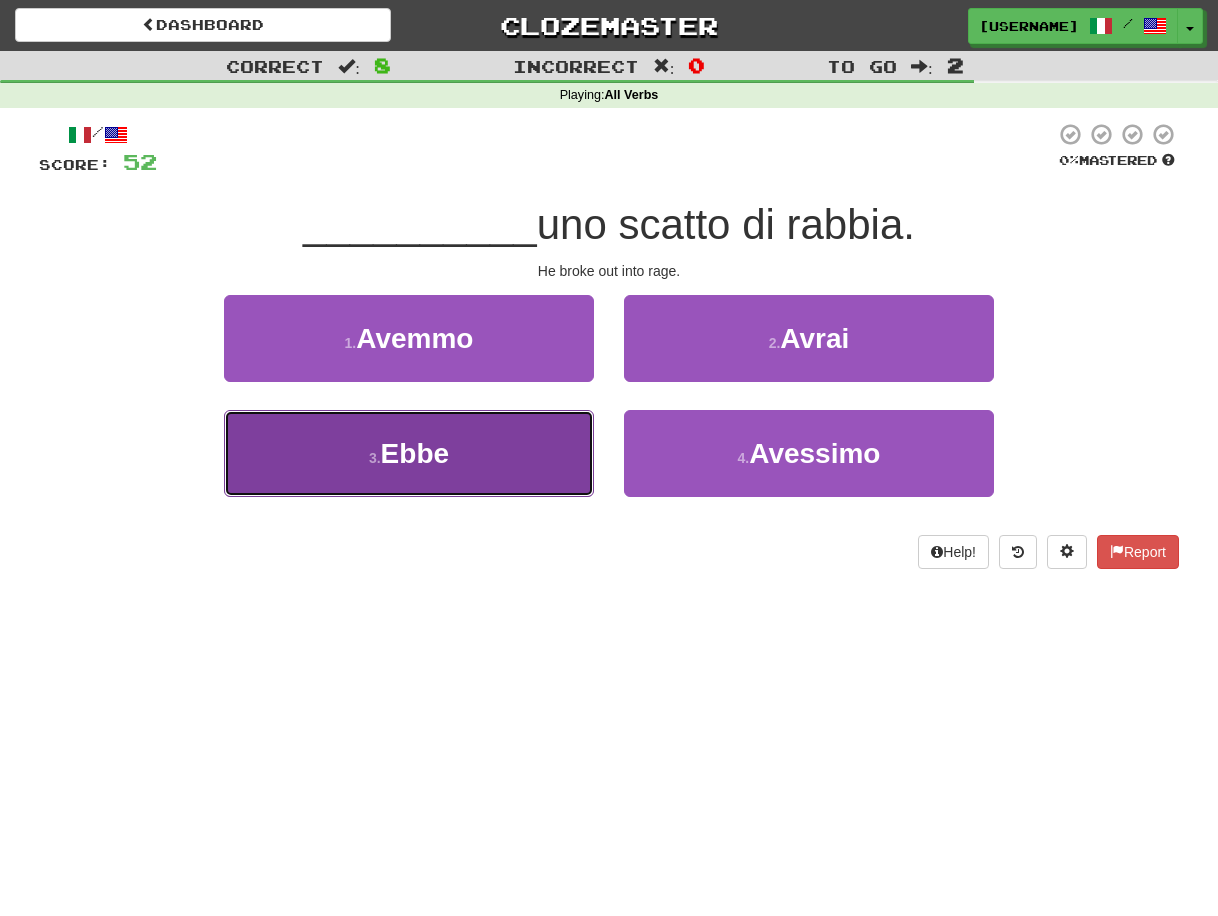click on "3 .  Ebbe" at bounding box center (409, 453) 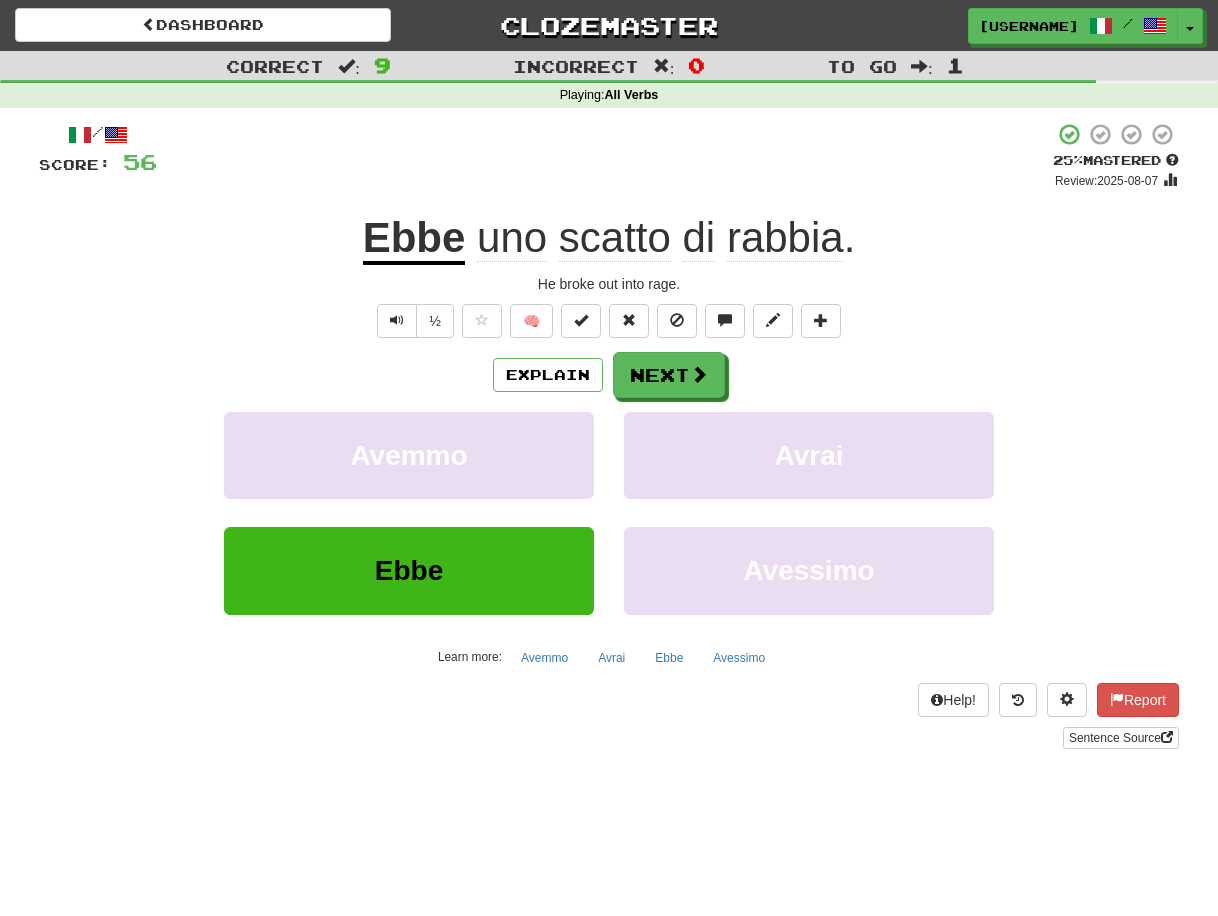 click on "scatto" at bounding box center [615, 238] 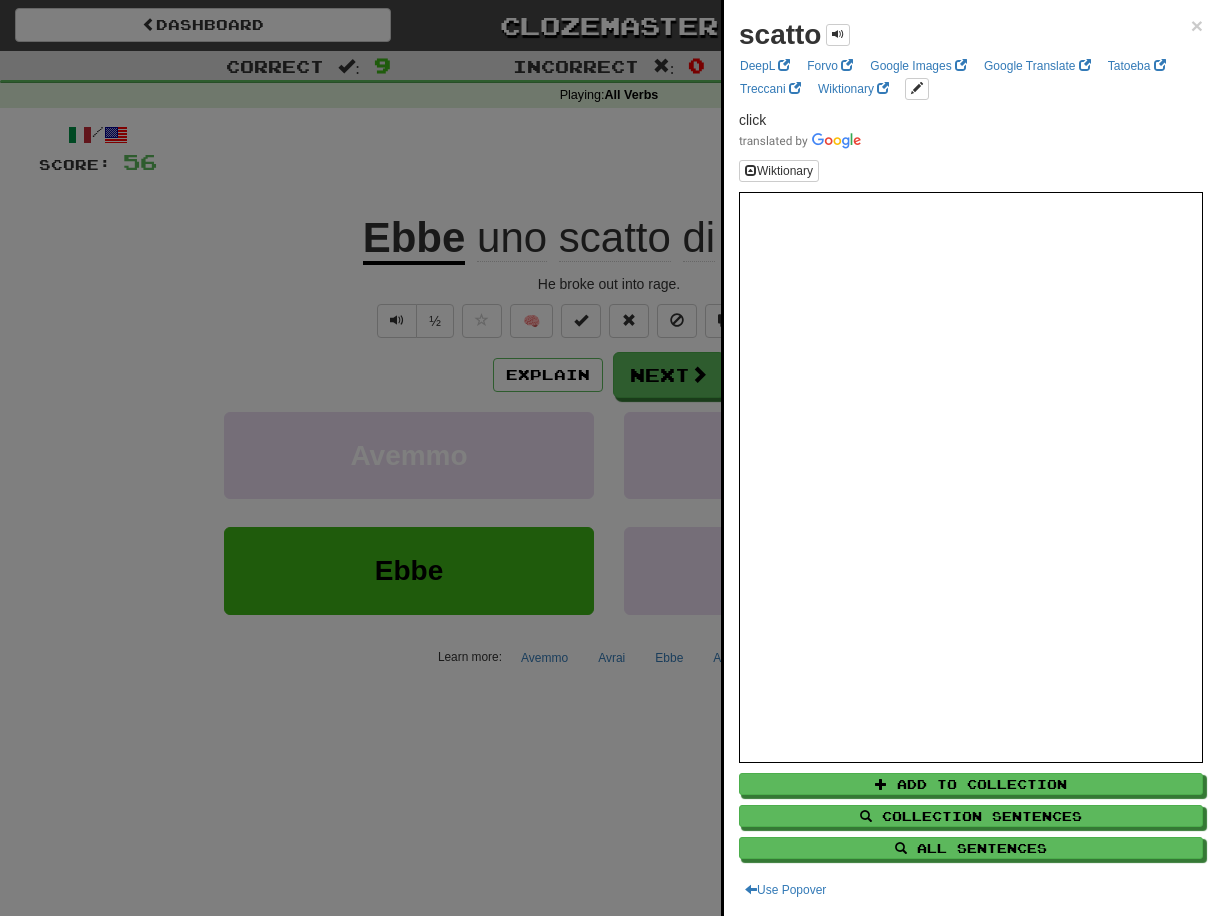 click at bounding box center (609, 458) 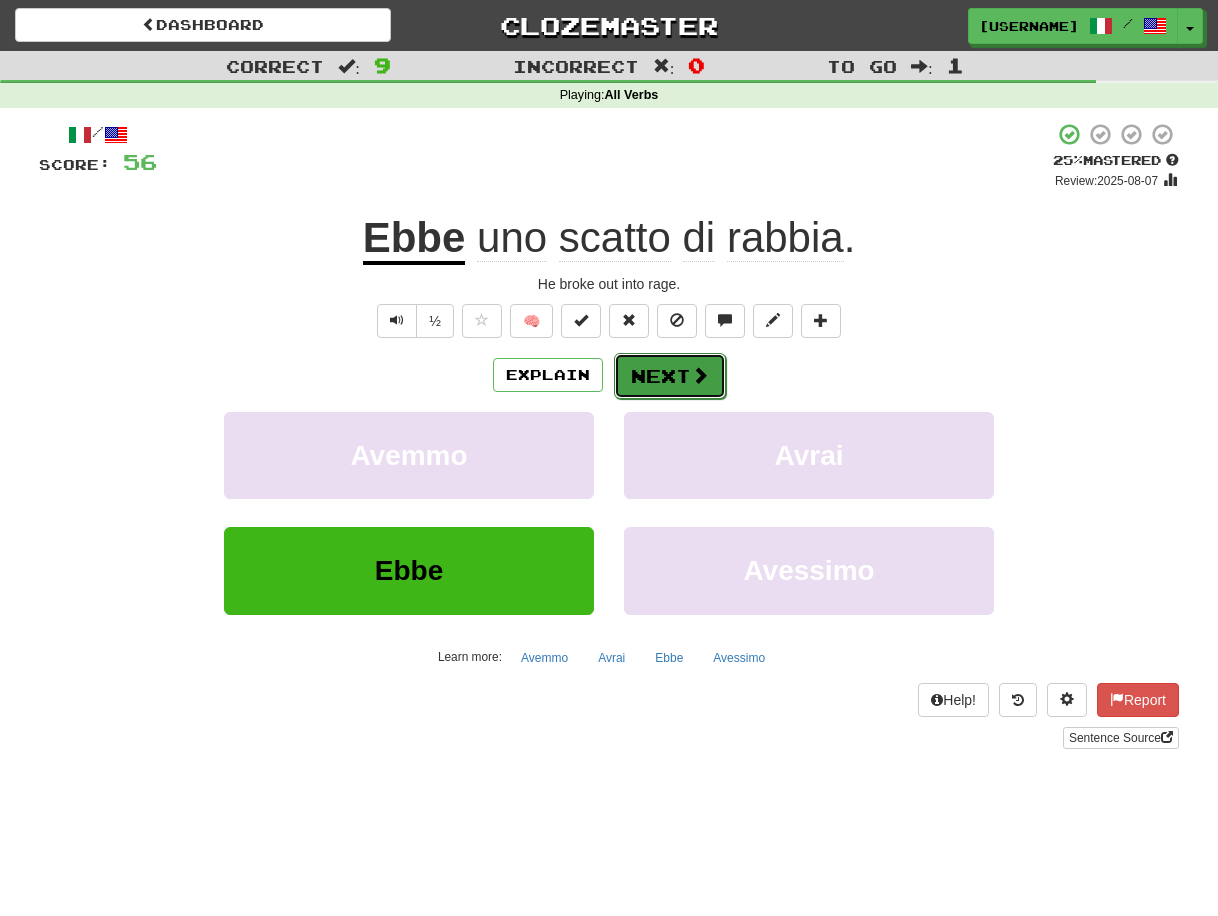 click on "Next" at bounding box center [670, 376] 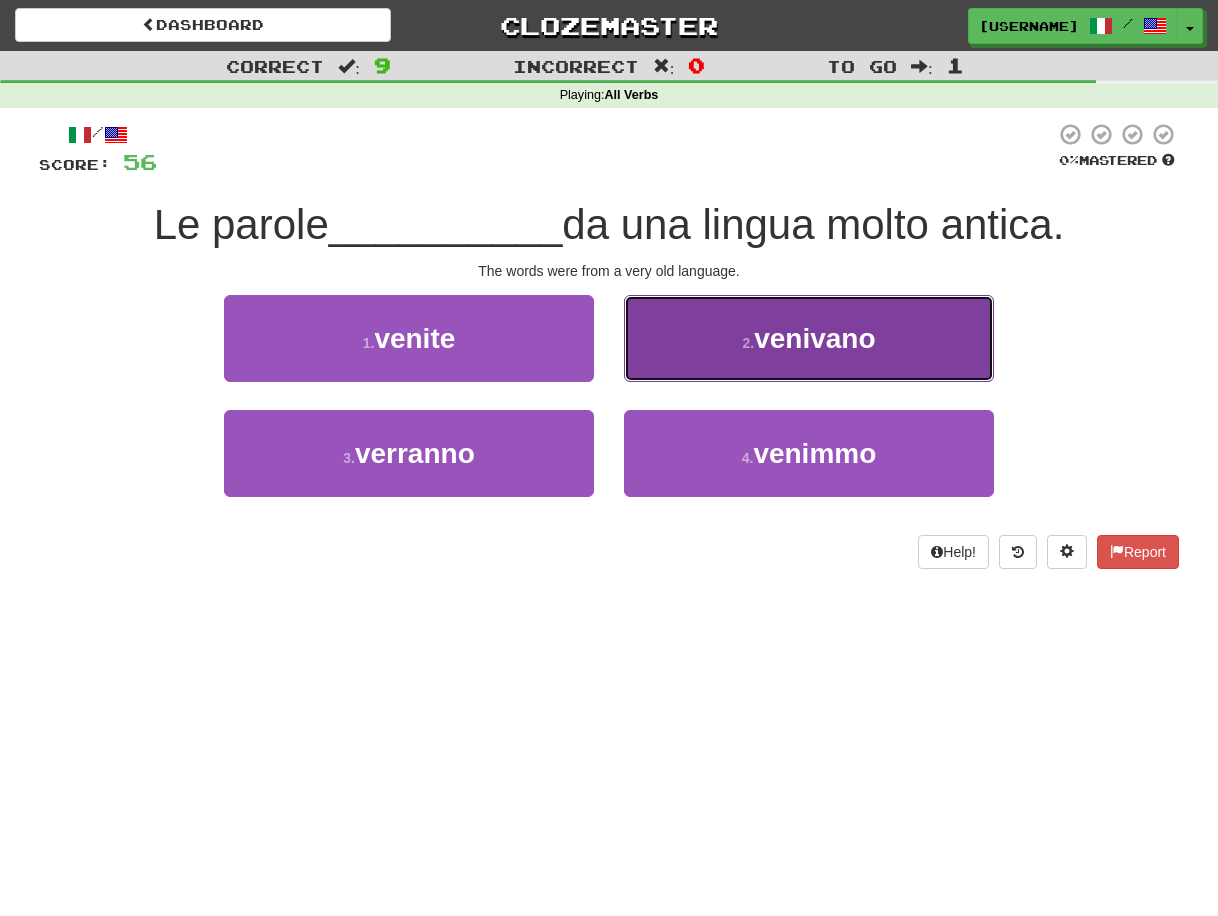 click on "2 .  venivano" at bounding box center (809, 338) 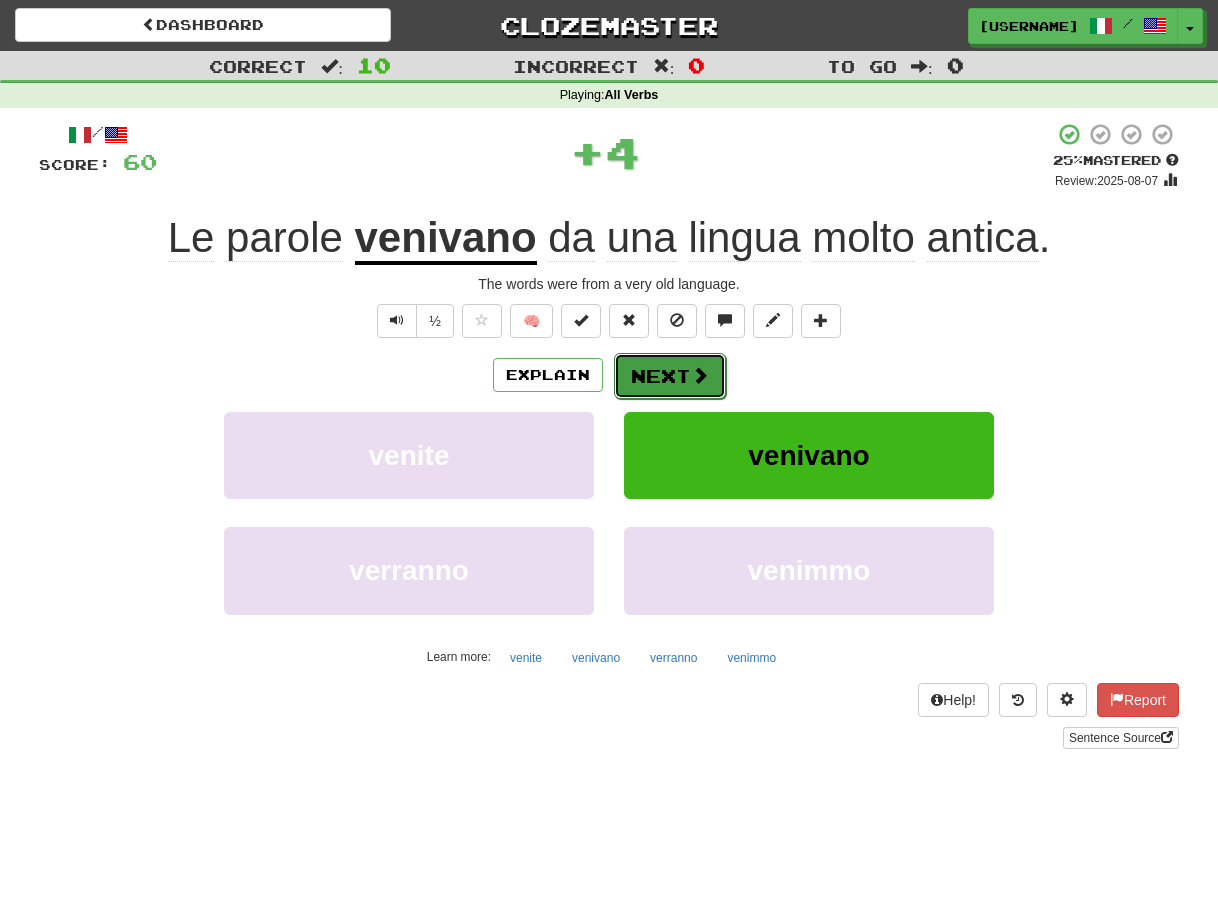 click on "Next" at bounding box center [670, 376] 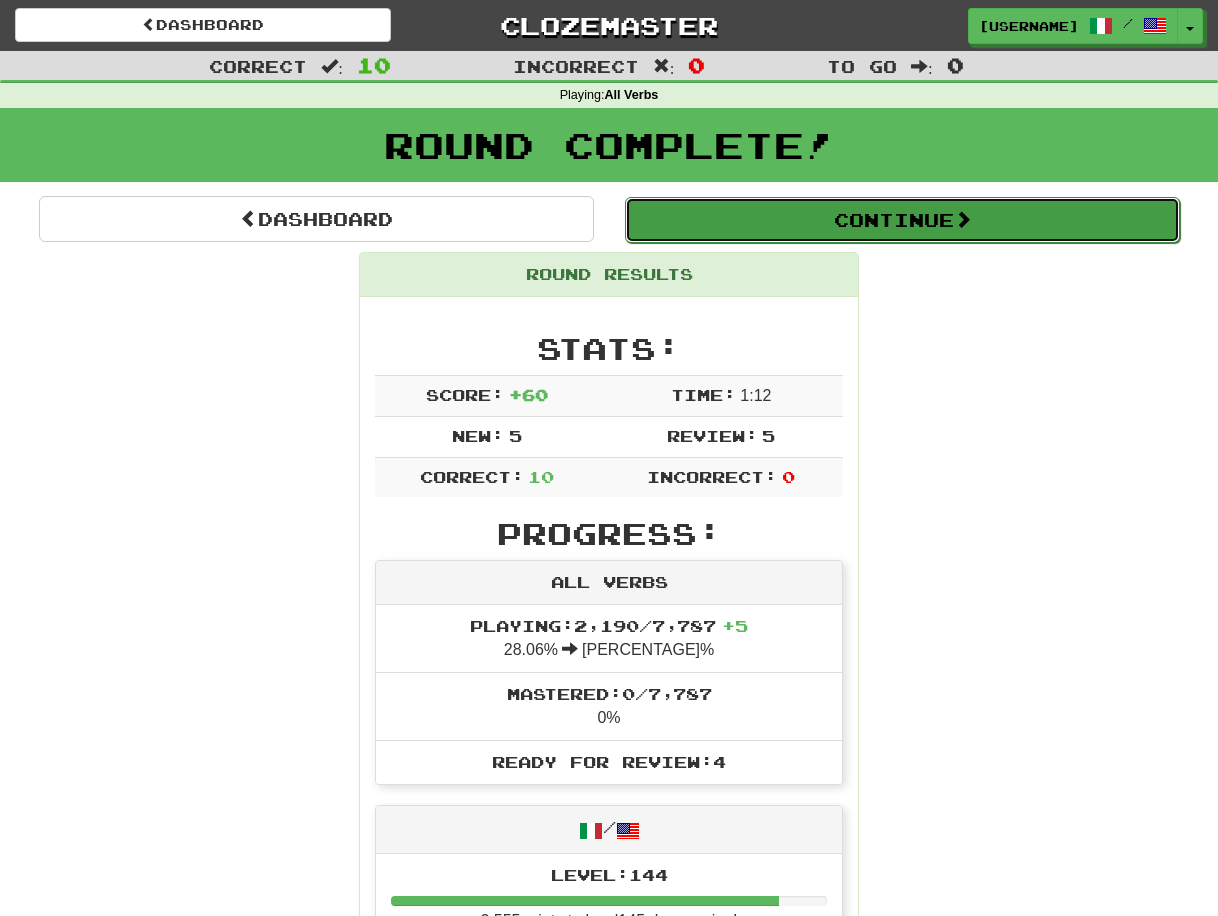 click on "Continue" at bounding box center [902, 220] 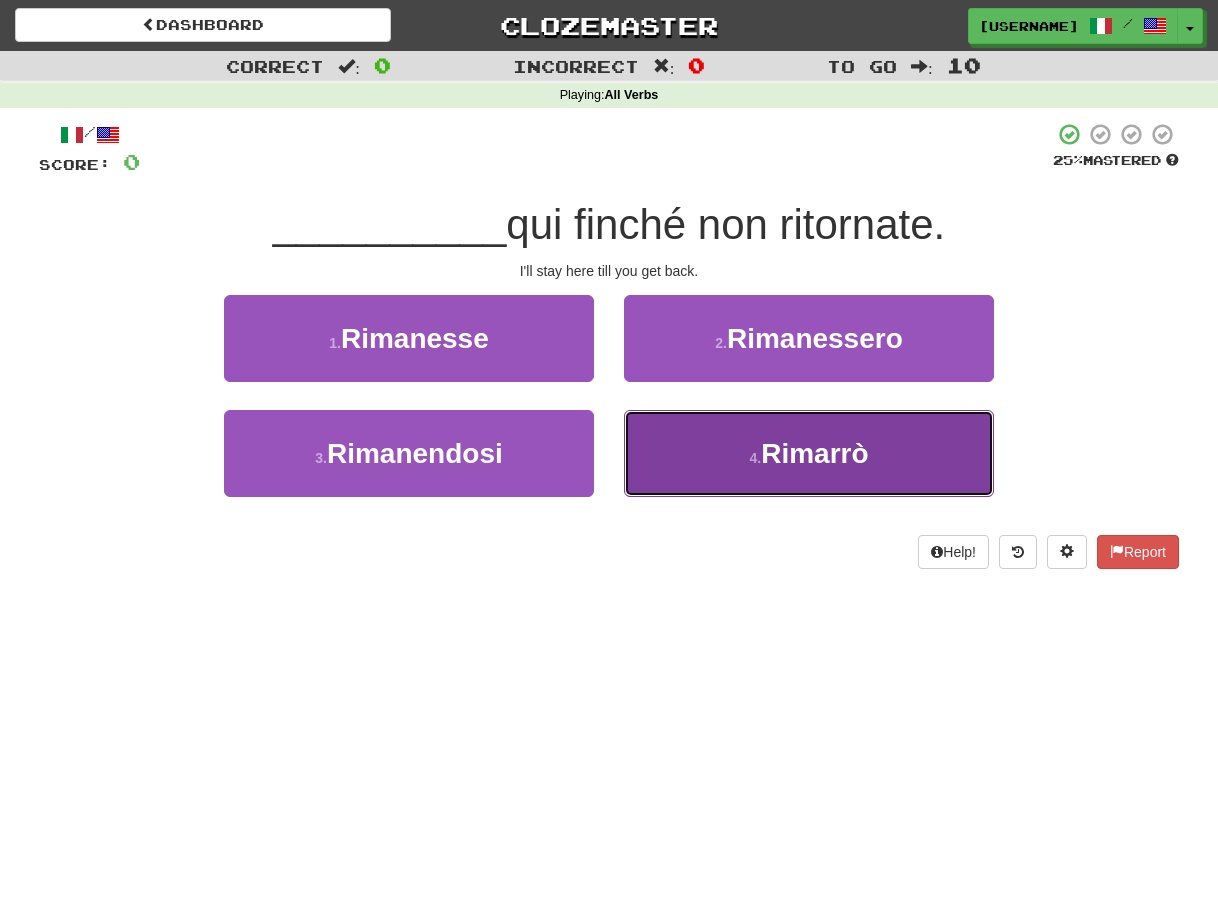 click on "4 .  Rimarrò" at bounding box center [809, 453] 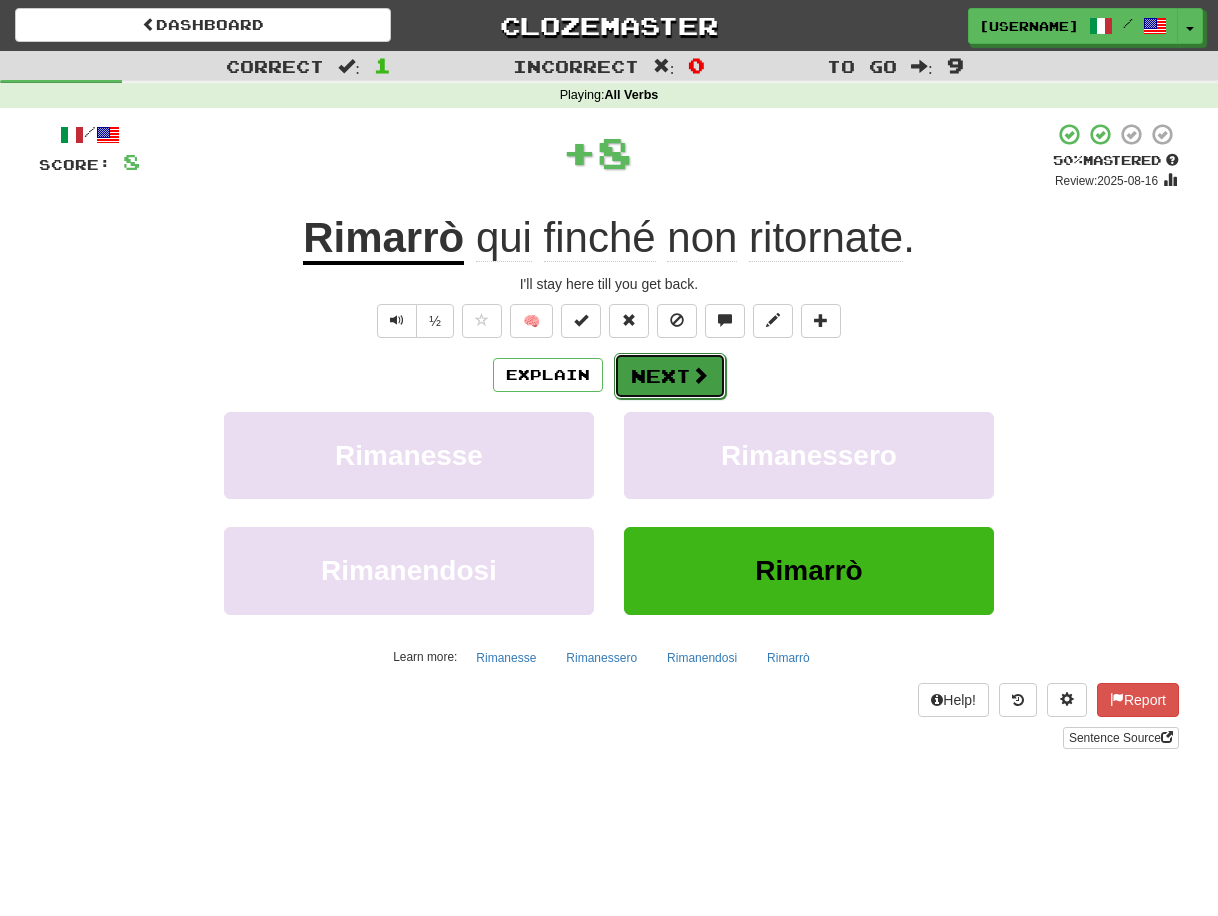 click on "Next" at bounding box center [670, 376] 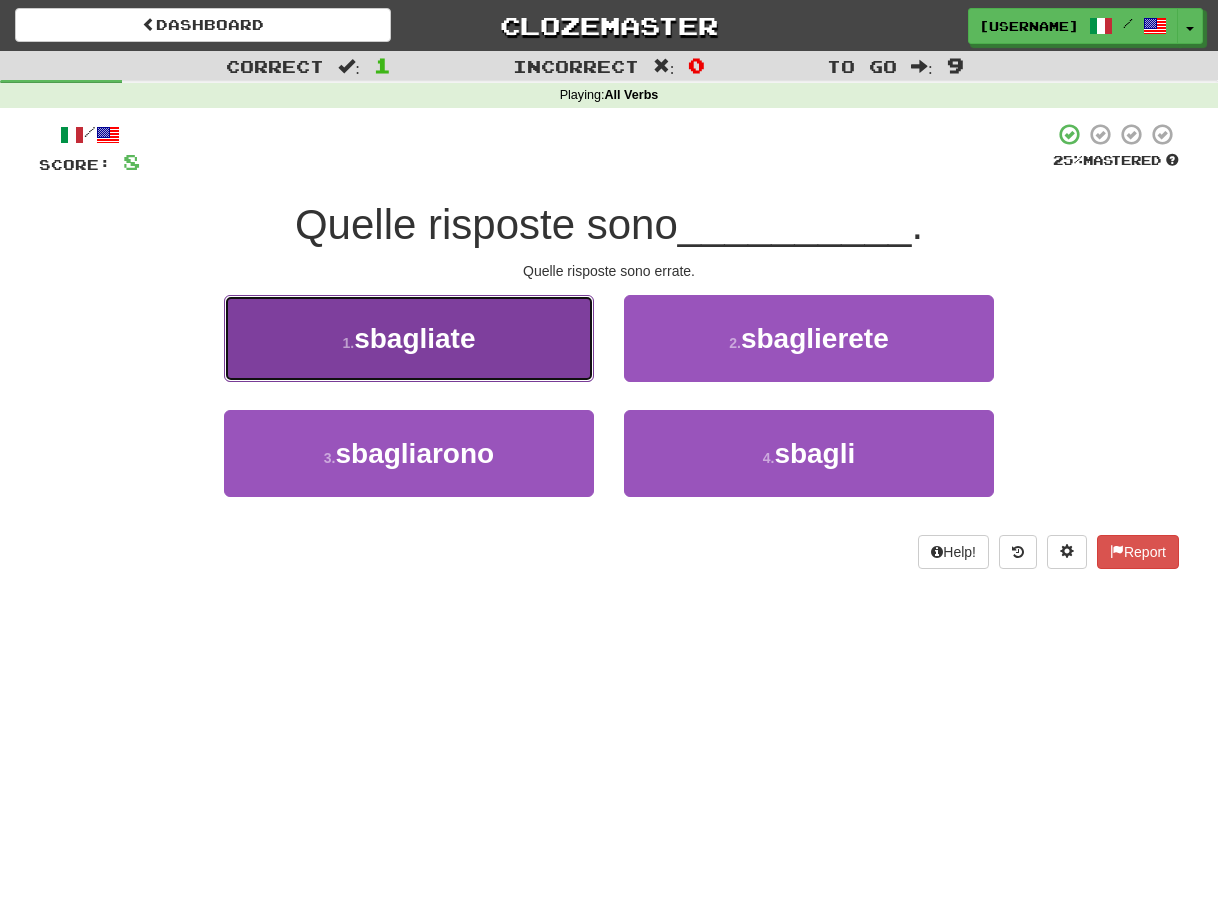 click on "1 .  sbagliate" at bounding box center (409, 338) 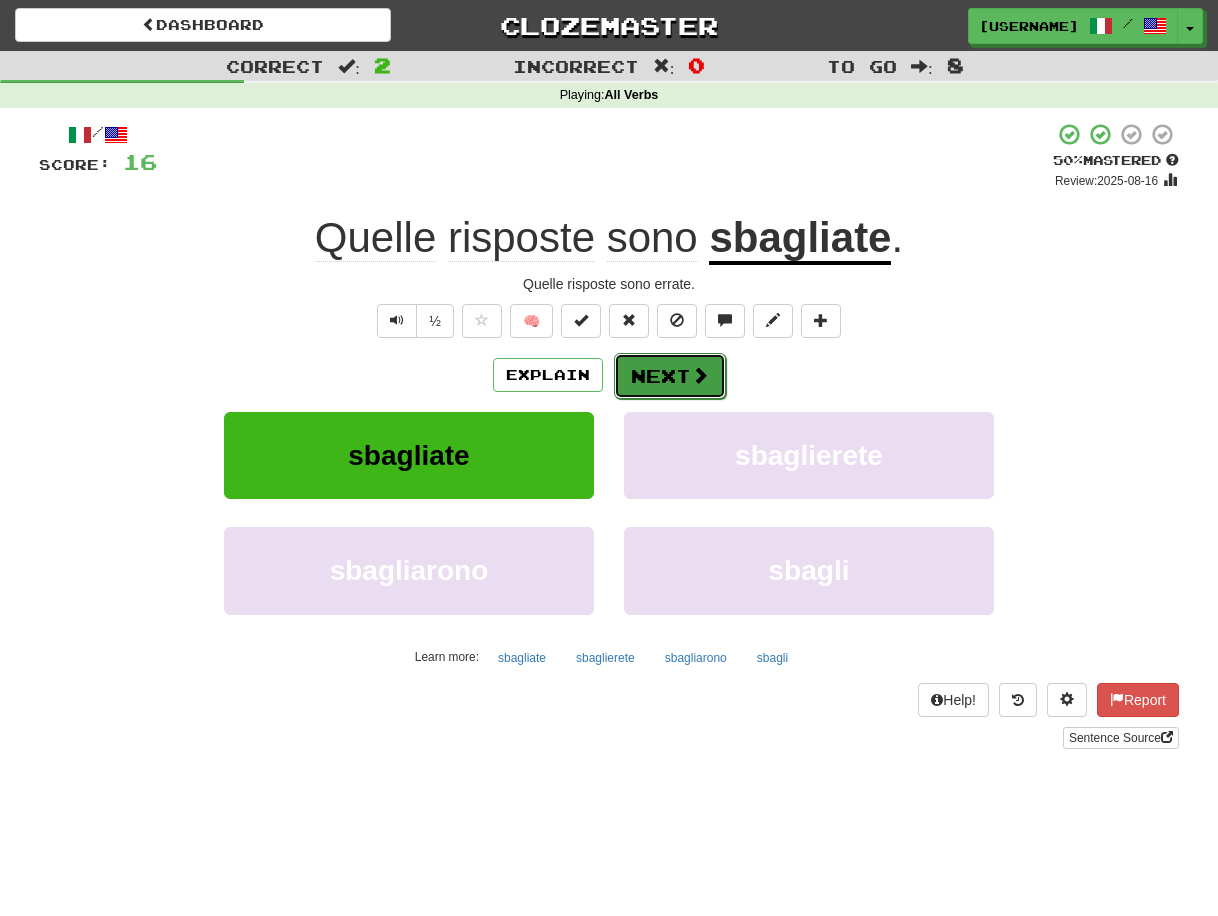 click on "Next" at bounding box center (670, 376) 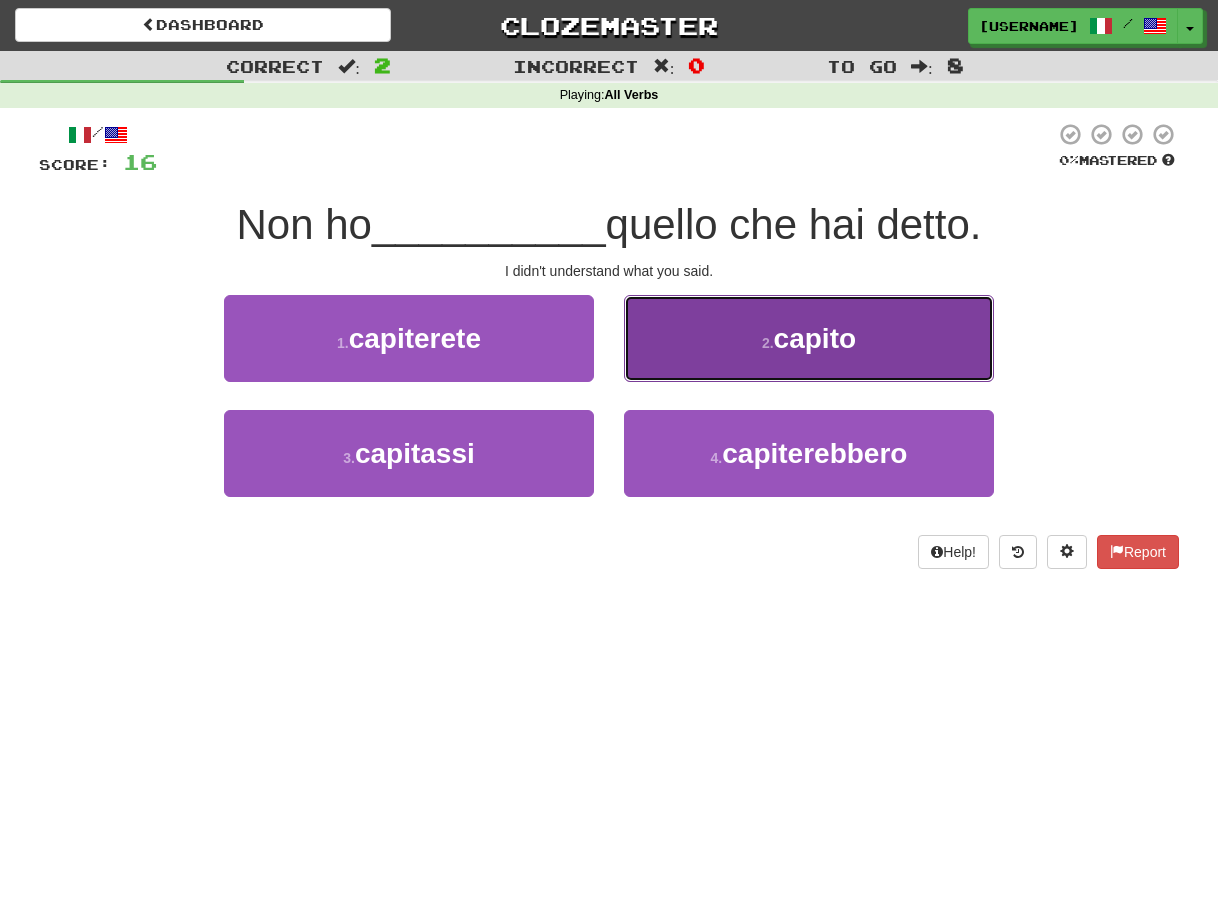 click on "2 .  capito" at bounding box center (809, 338) 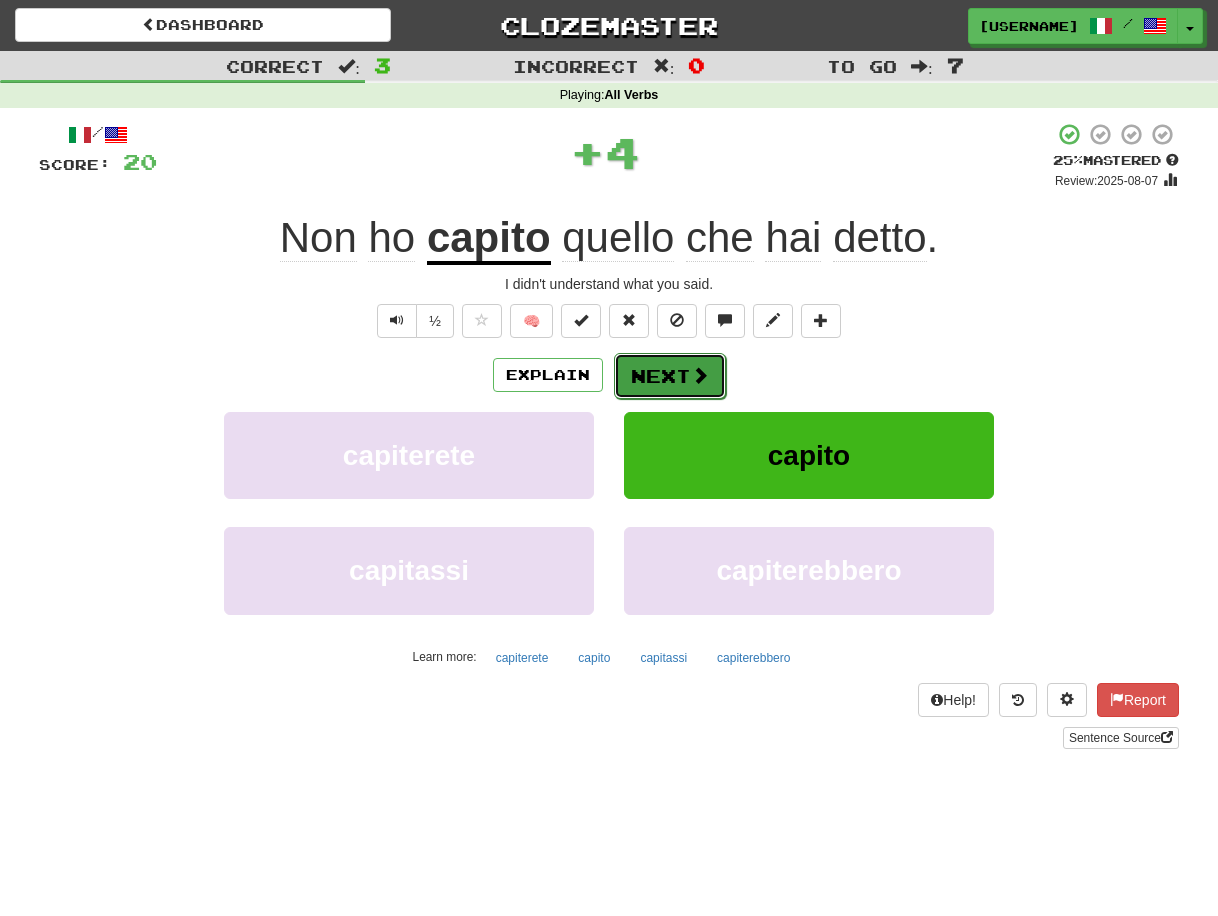 click on "Next" at bounding box center (670, 376) 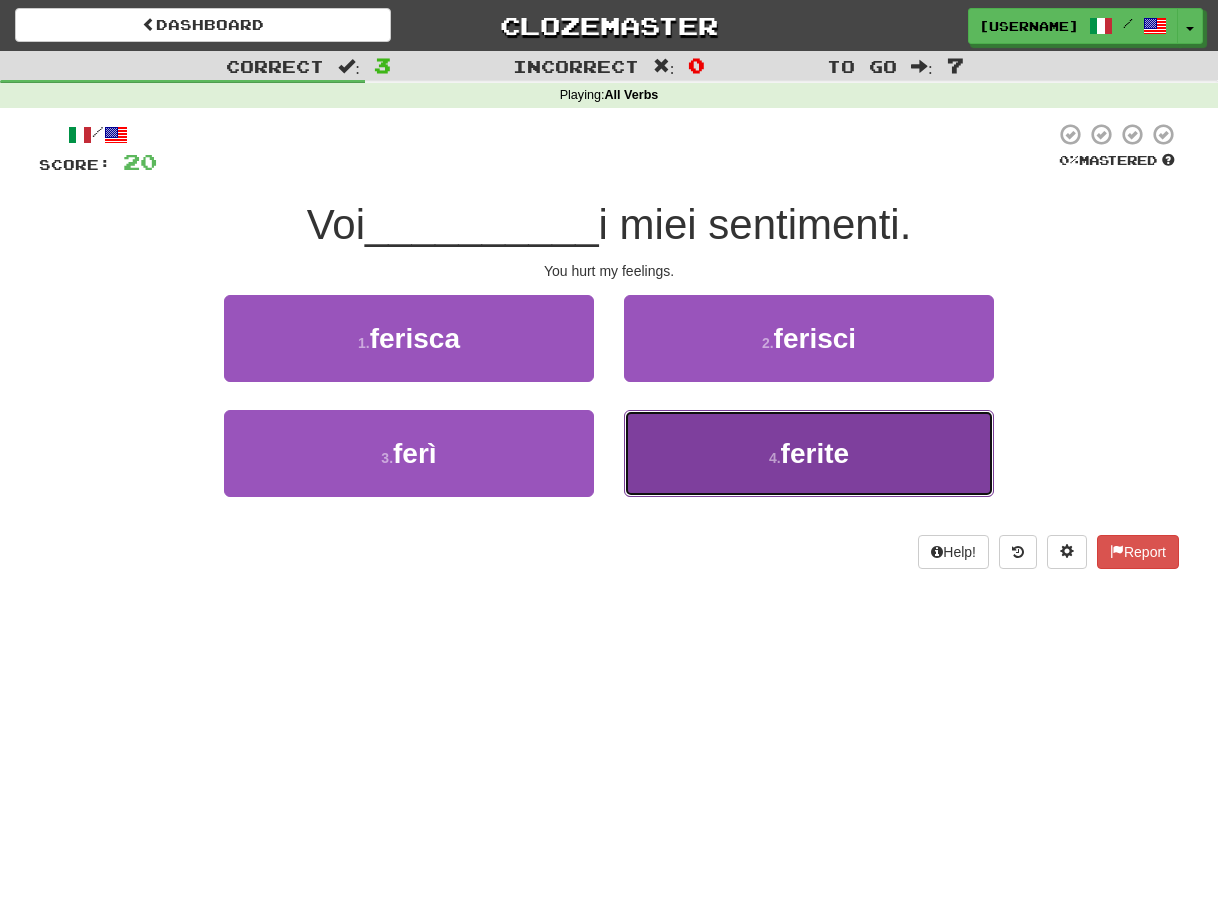 click on "4 .  ferite" at bounding box center [809, 453] 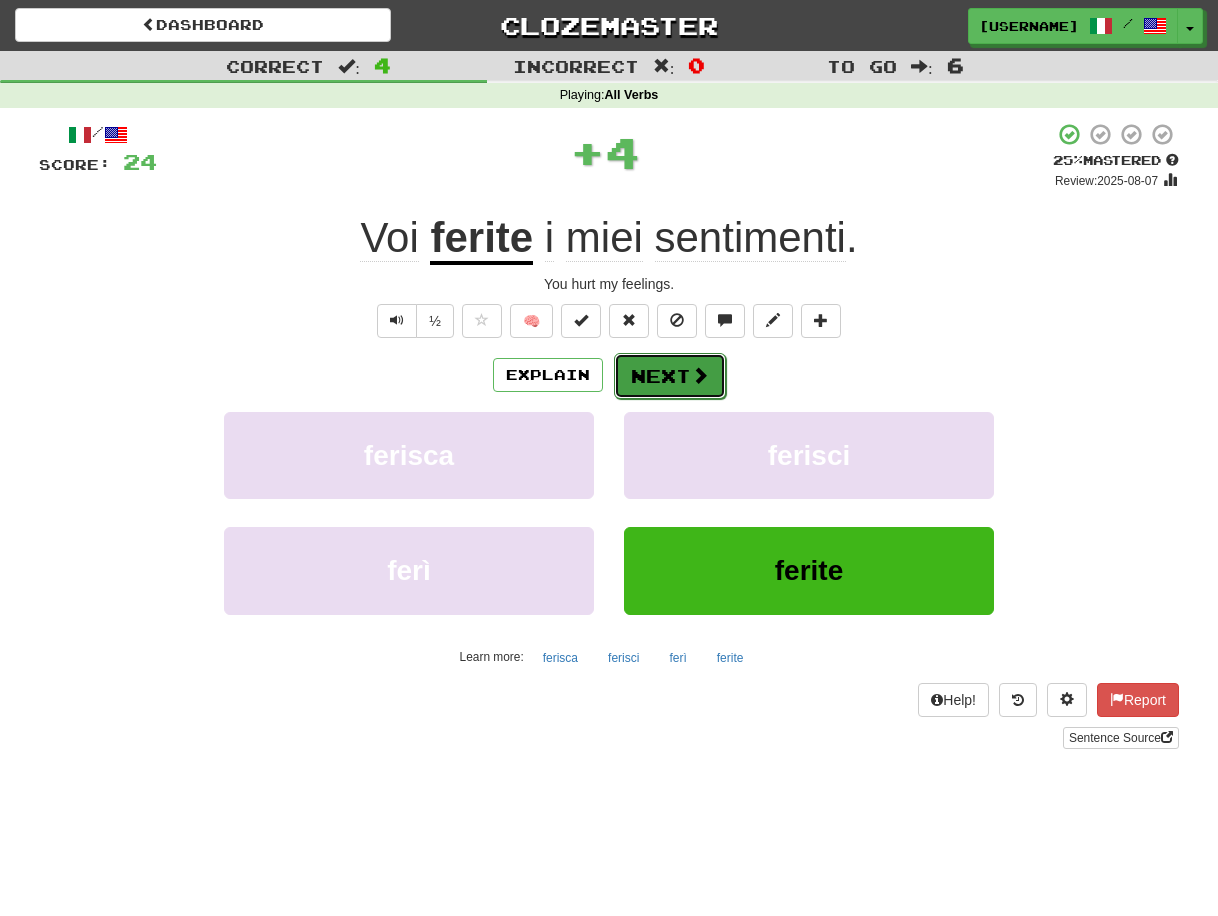 click on "Next" at bounding box center [670, 376] 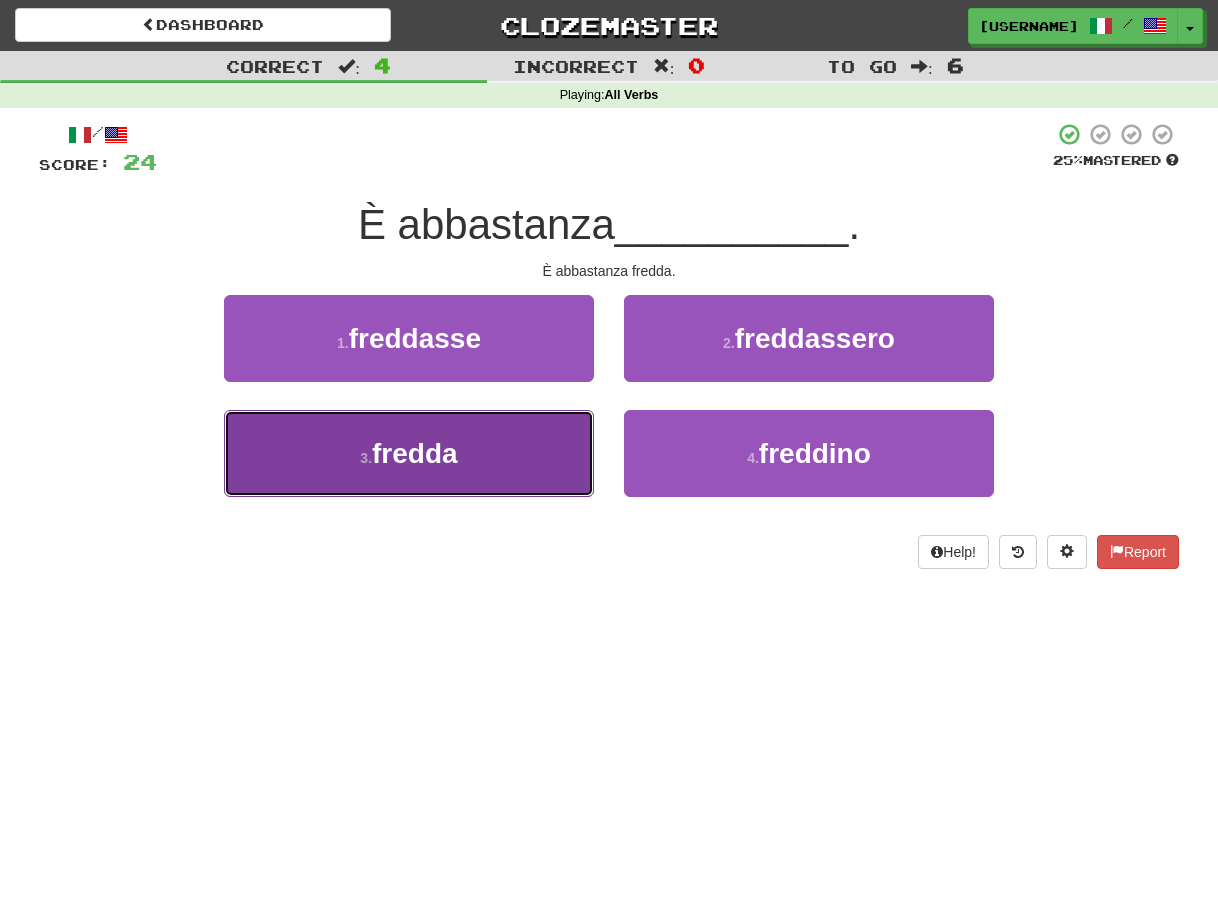 click on "3 .  fredda" at bounding box center (409, 453) 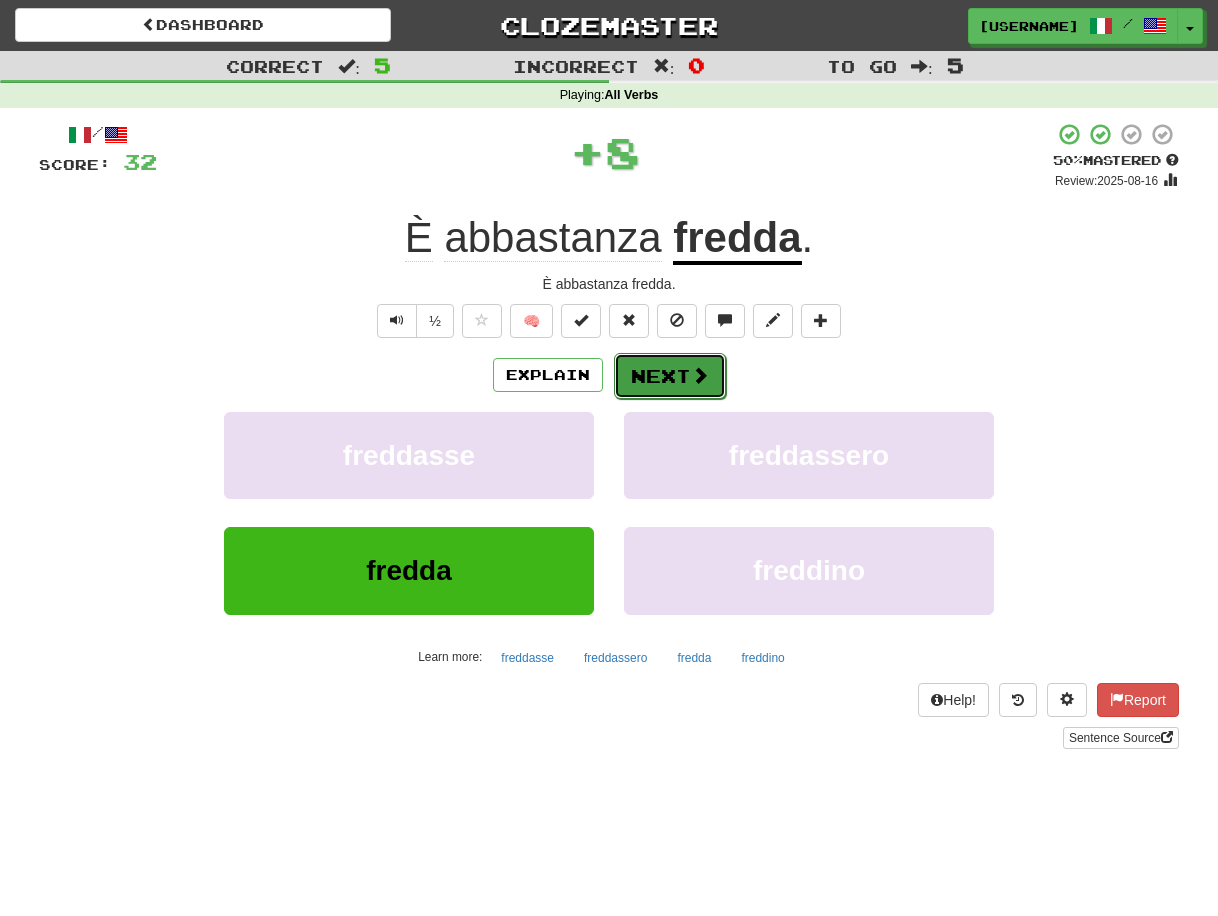 click on "Next" at bounding box center [670, 376] 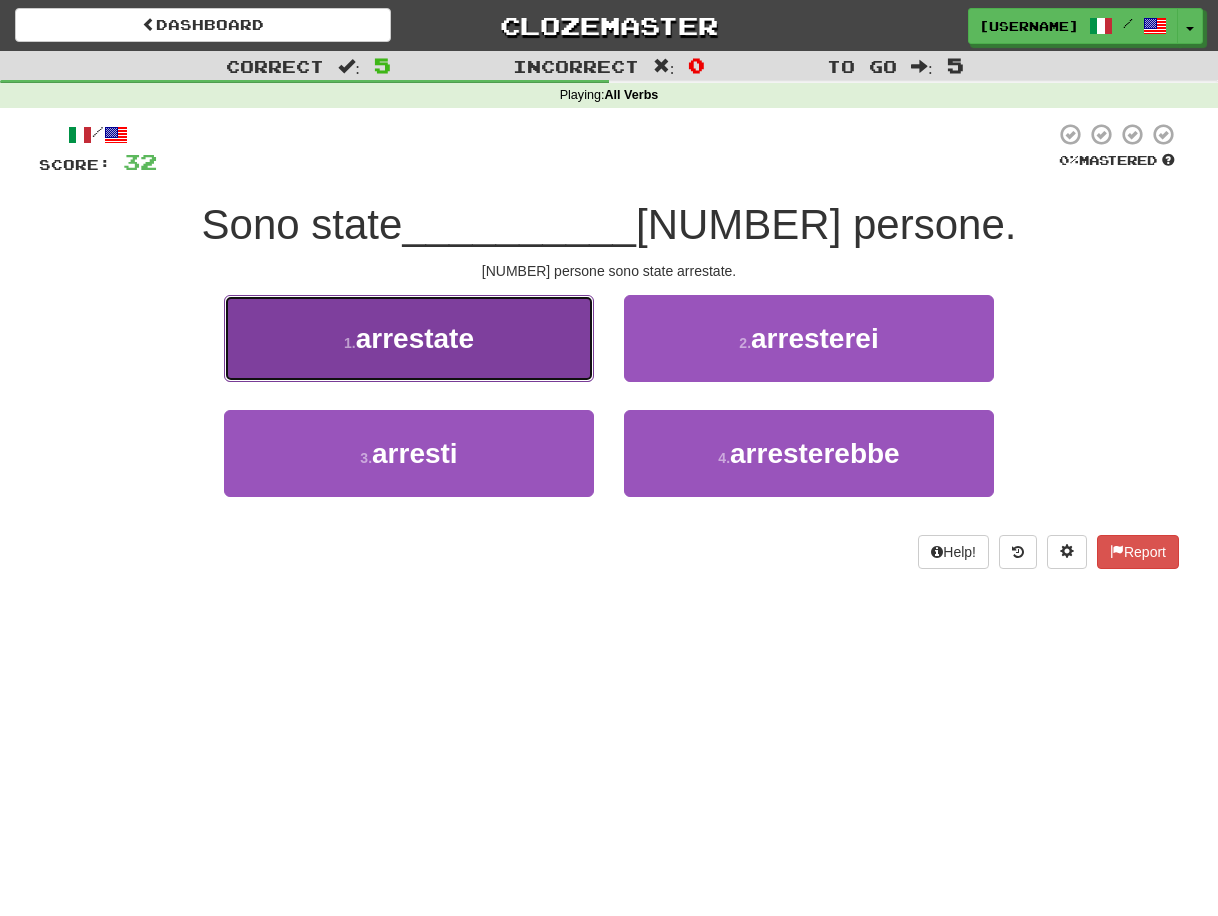 click on "1 .  arrestate" at bounding box center [409, 338] 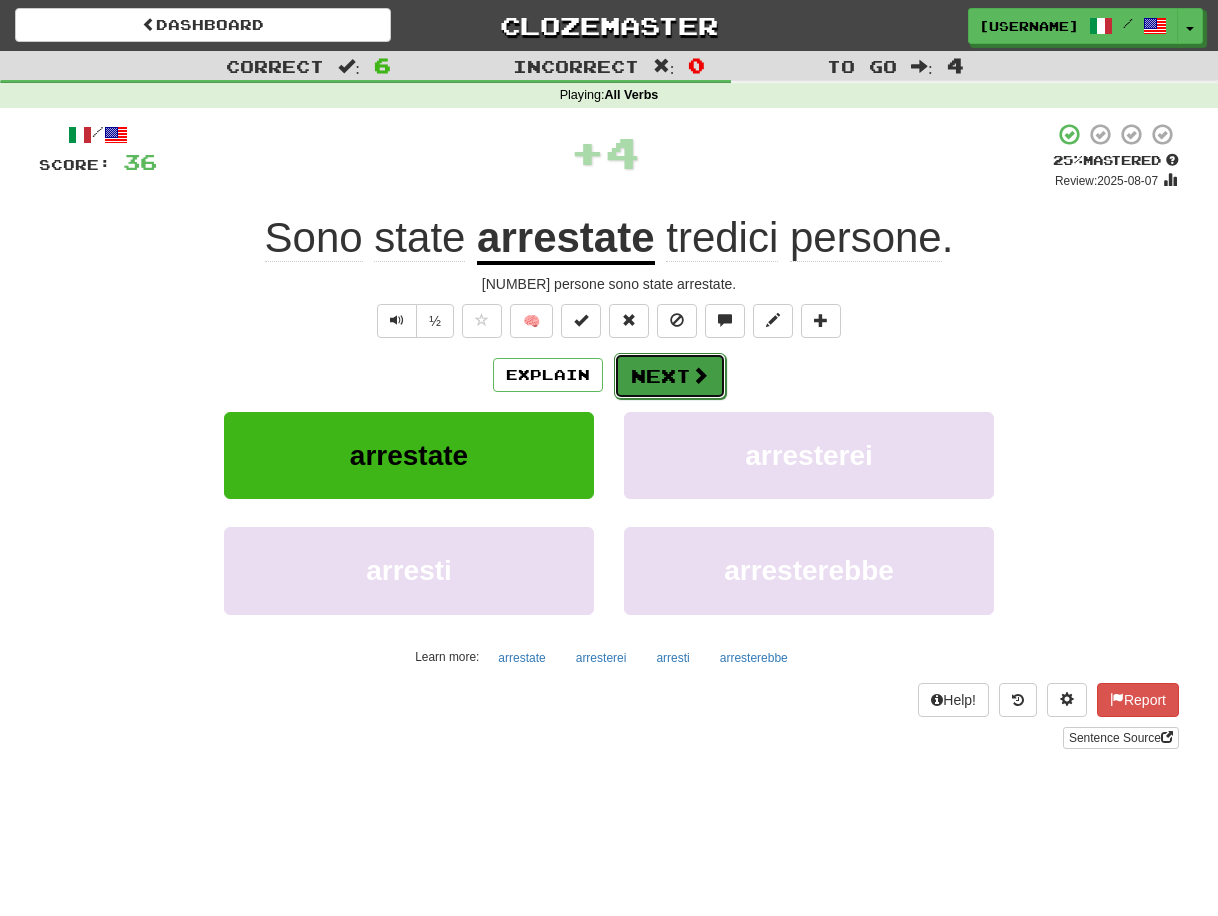 click on "Next" at bounding box center [670, 376] 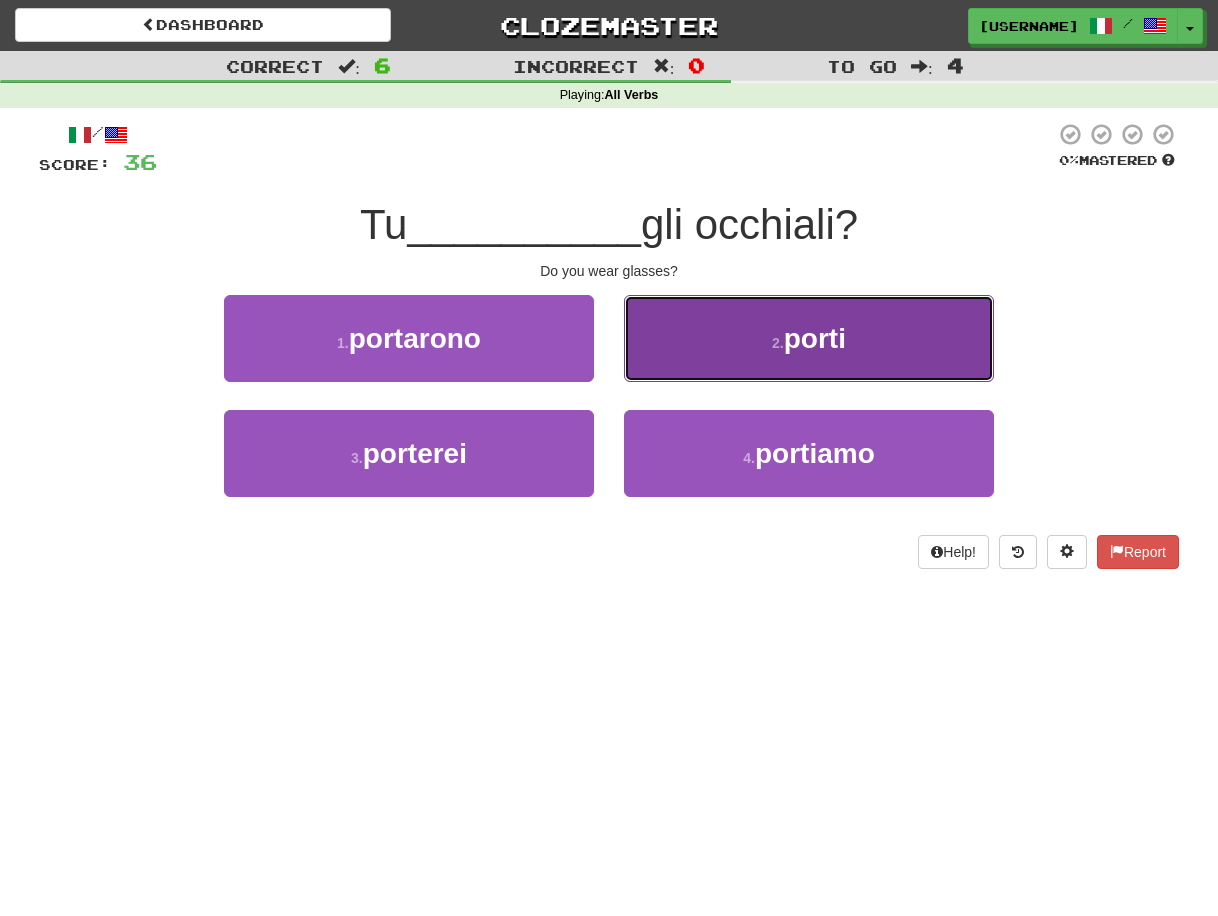 click on "2 .  porti" at bounding box center [809, 338] 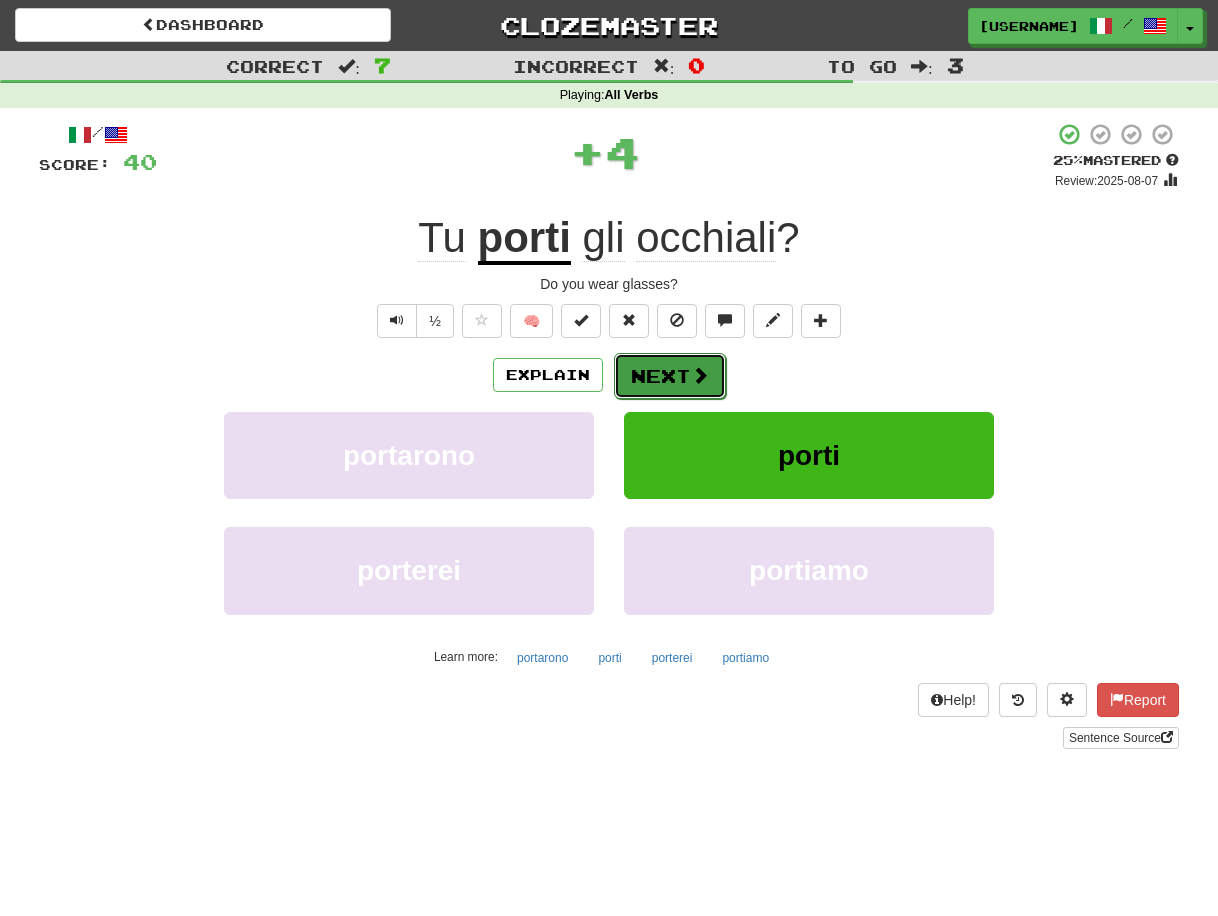 click on "Next" at bounding box center (670, 376) 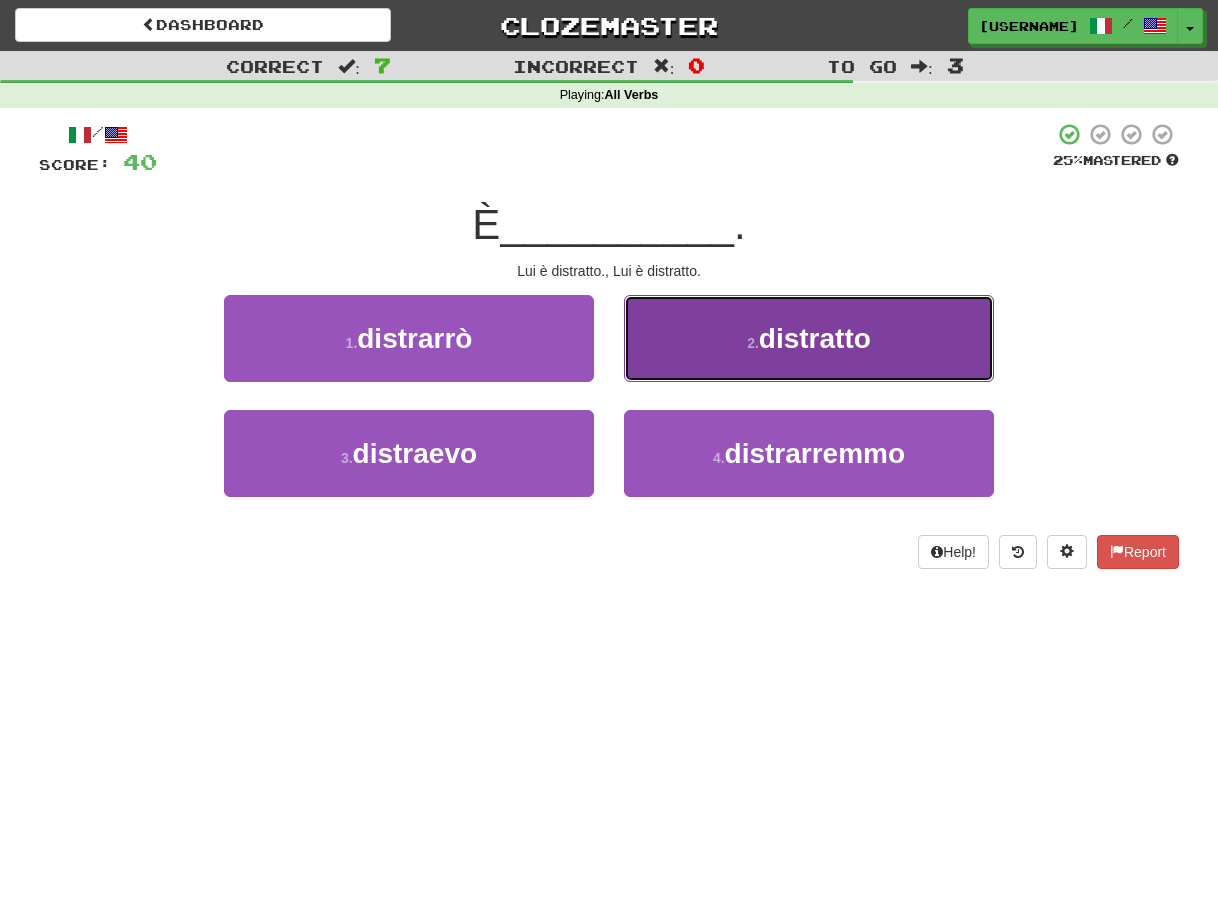 click on "2 .  distratto" at bounding box center [809, 338] 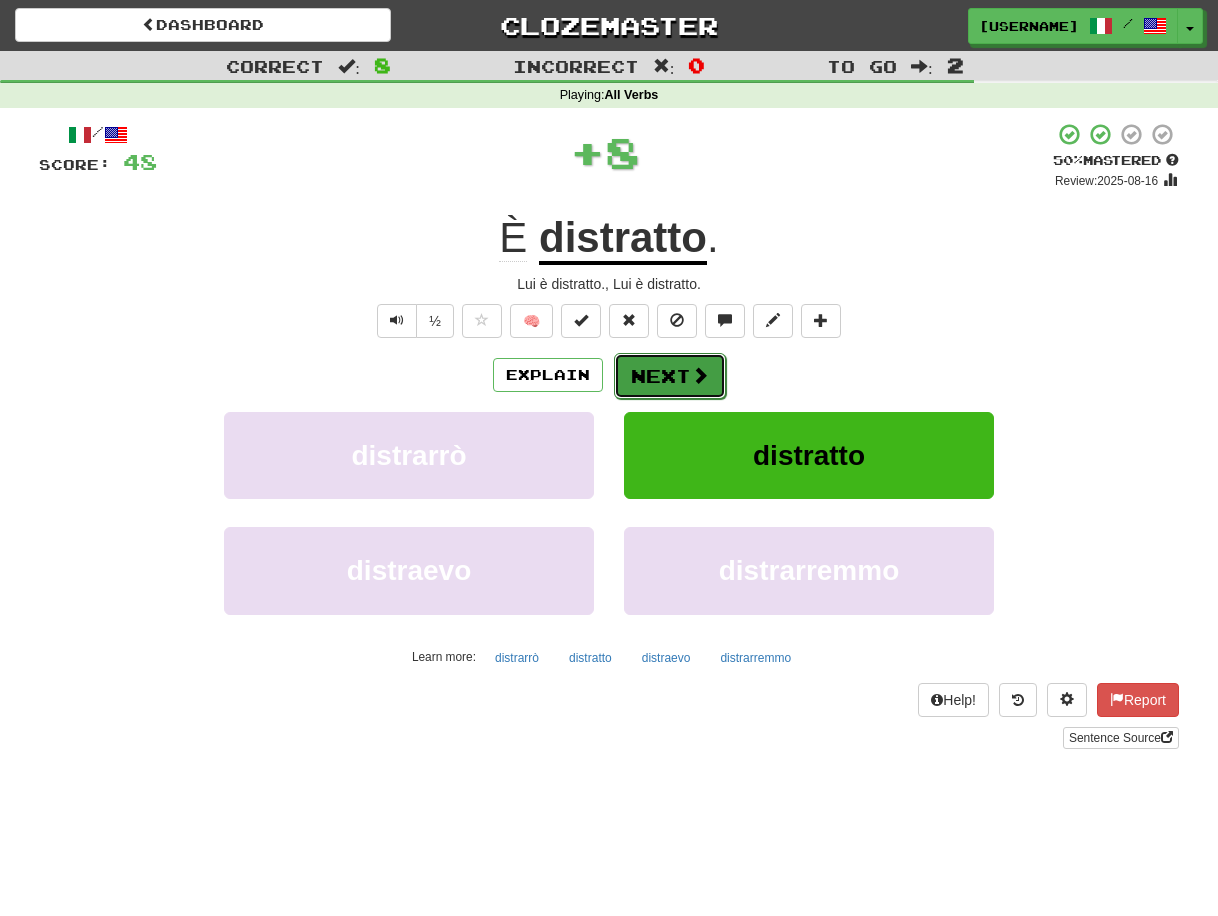 click on "Next" at bounding box center [670, 376] 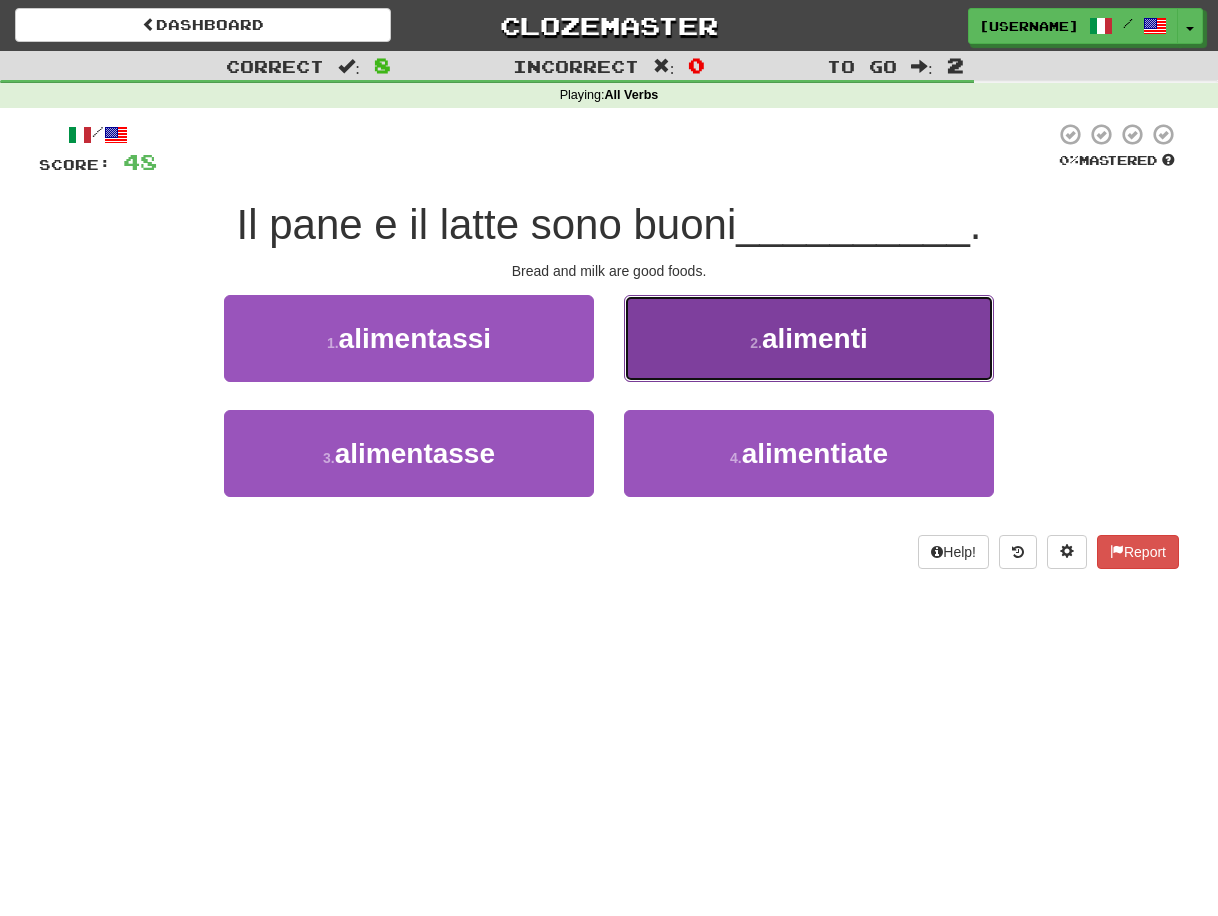 click on "2 .  alimenti" at bounding box center (809, 338) 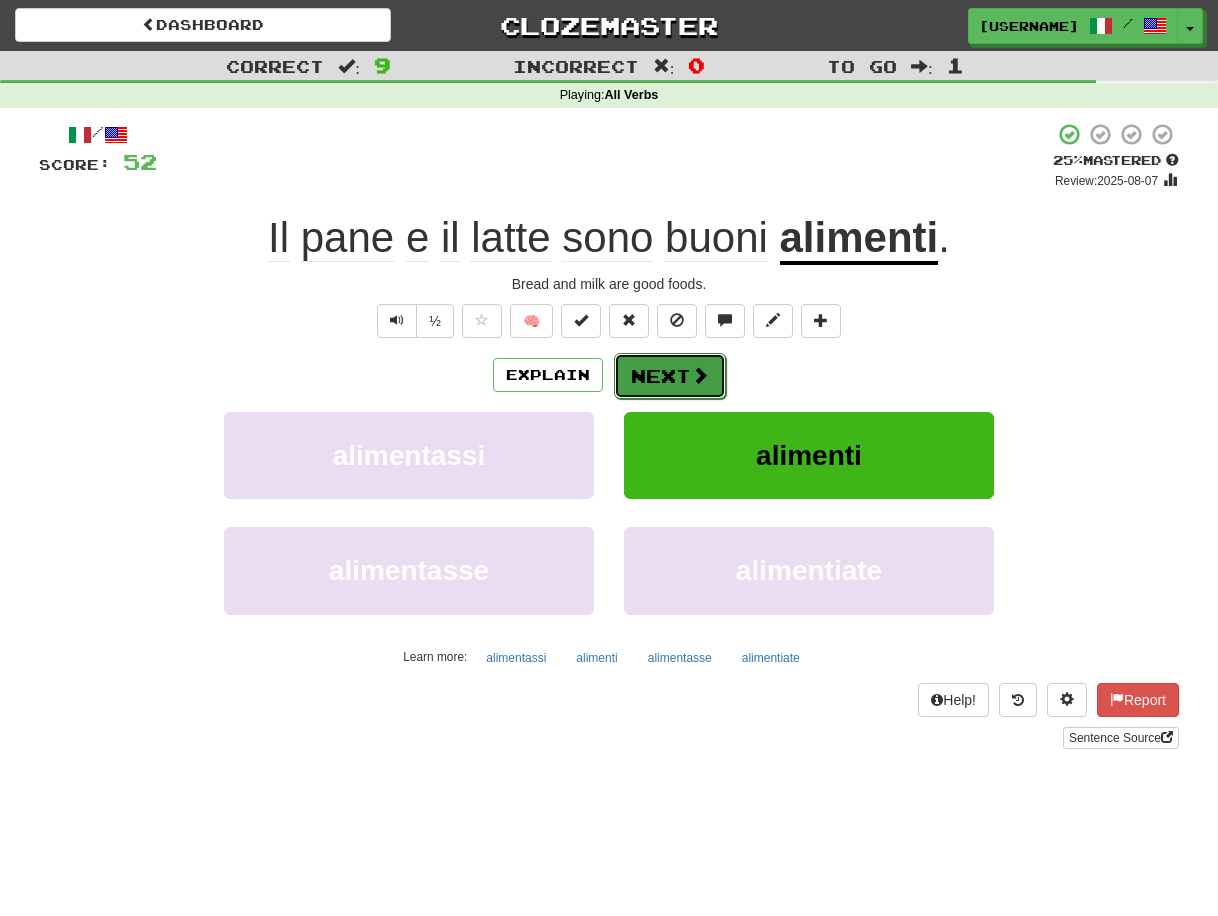 click on "Next" at bounding box center (670, 376) 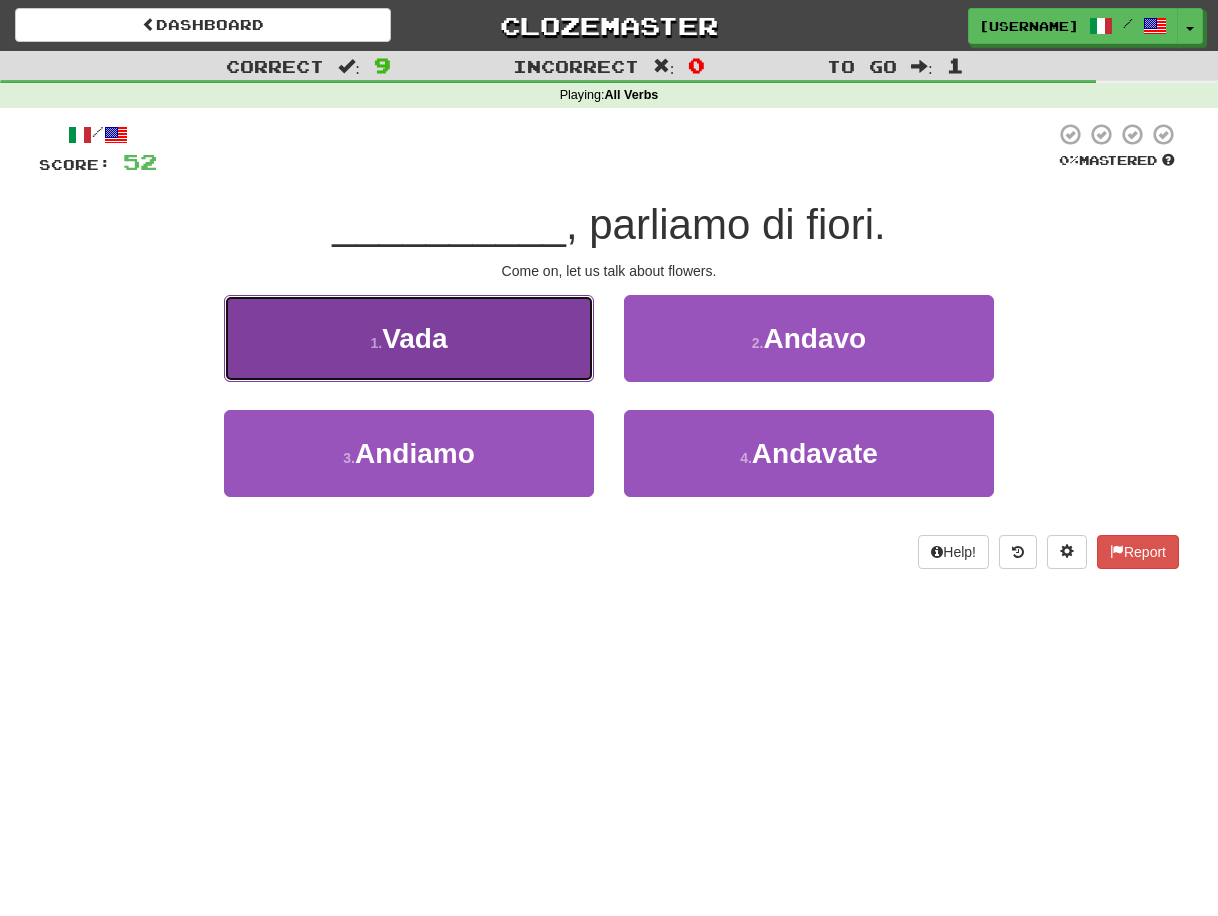 click on "1 .  Vada" at bounding box center [409, 338] 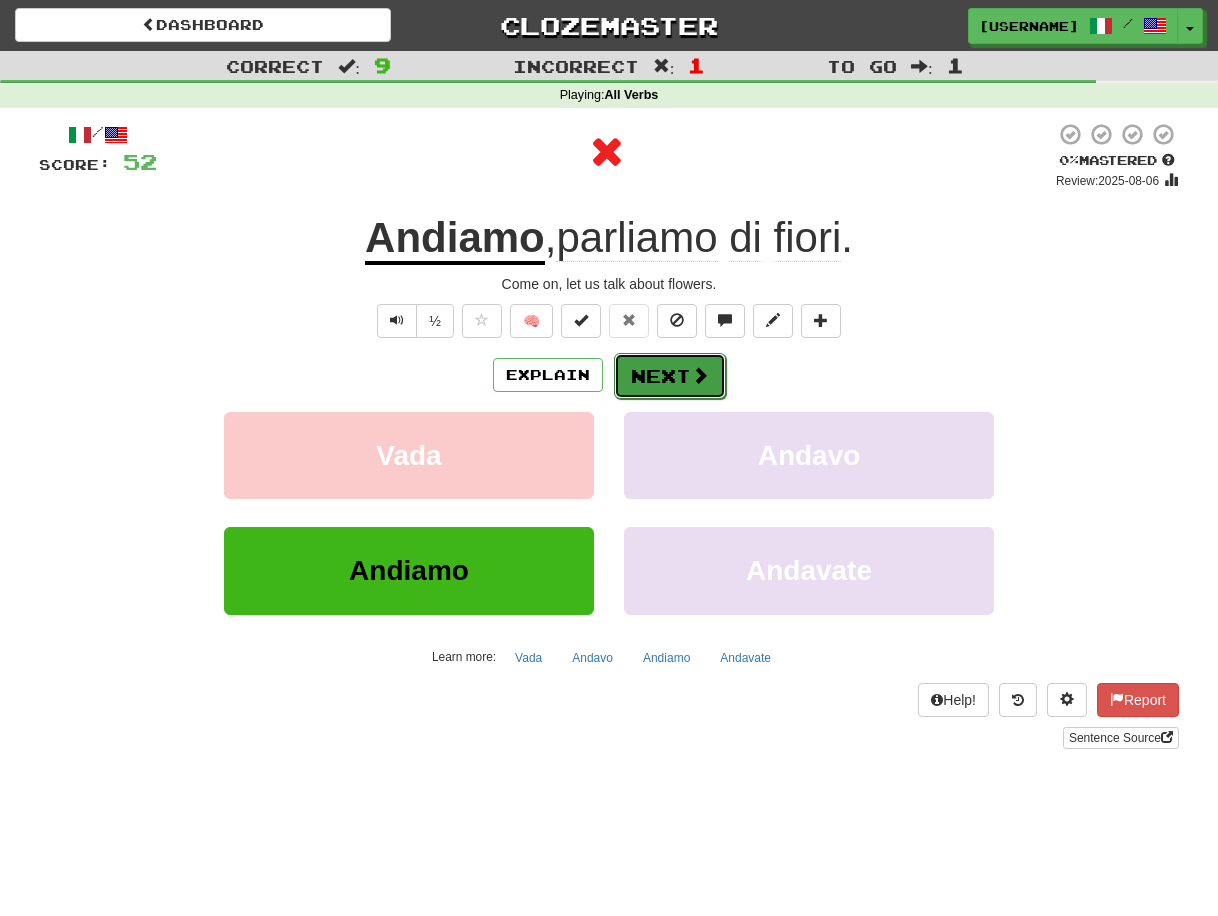 click on "Next" at bounding box center [670, 376] 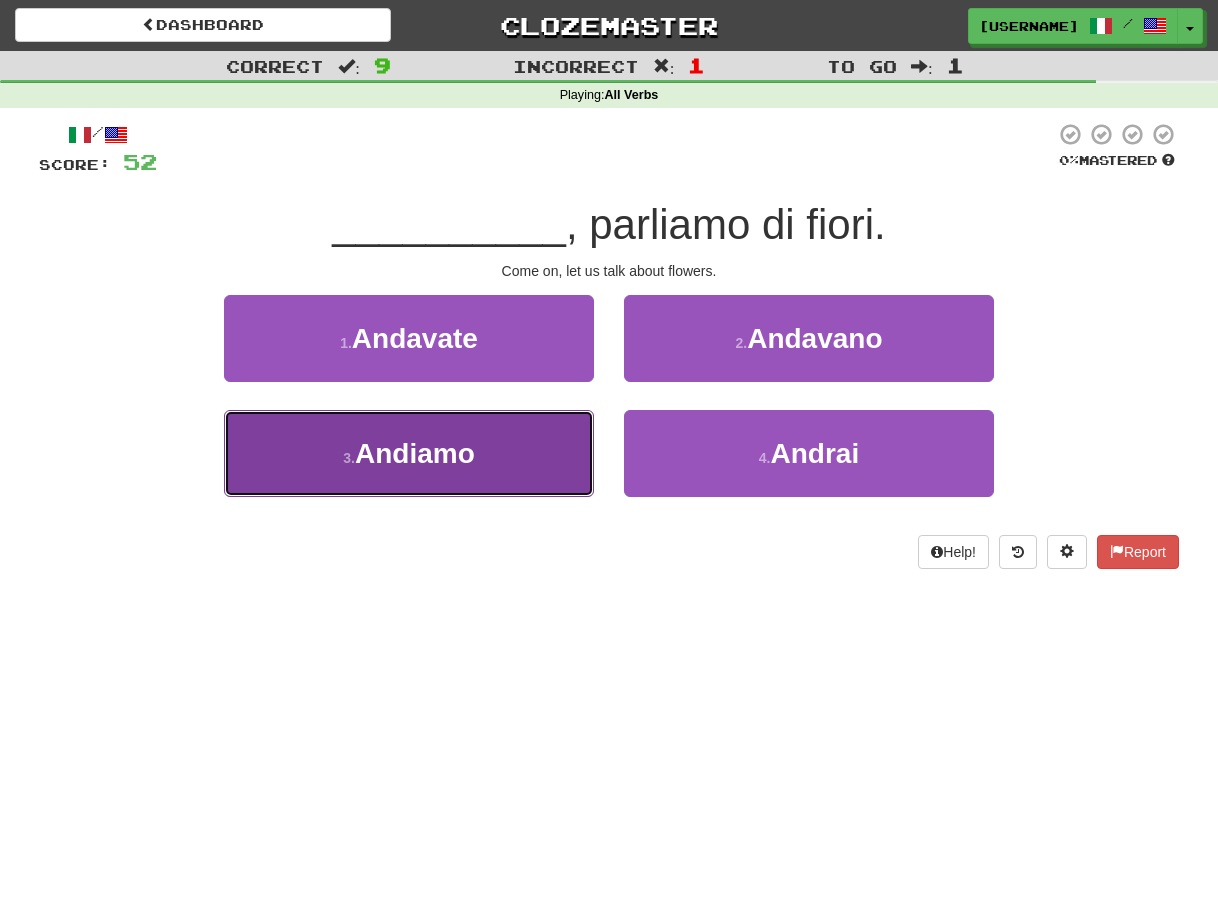 click on "3 .  Andiamo" at bounding box center [409, 453] 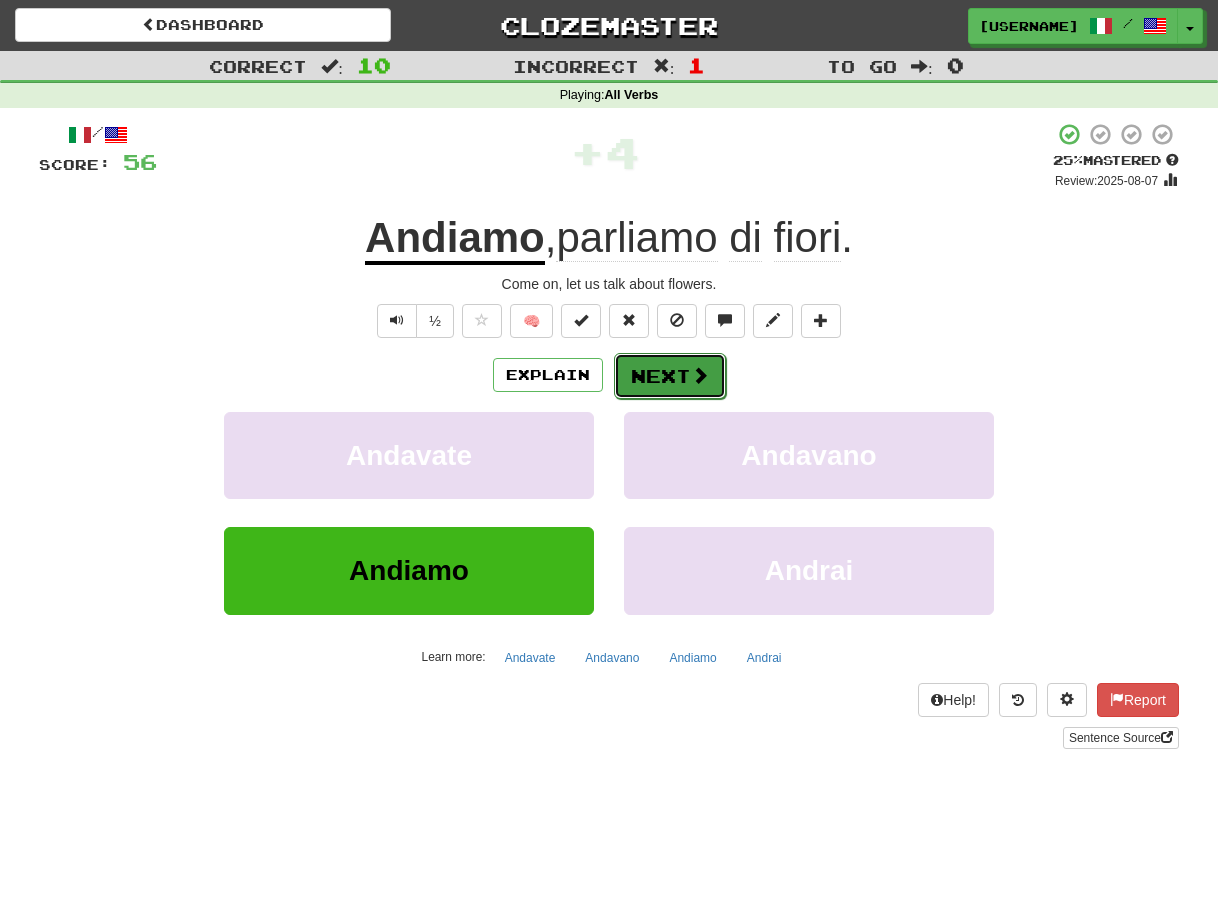 click on "Next" at bounding box center [670, 376] 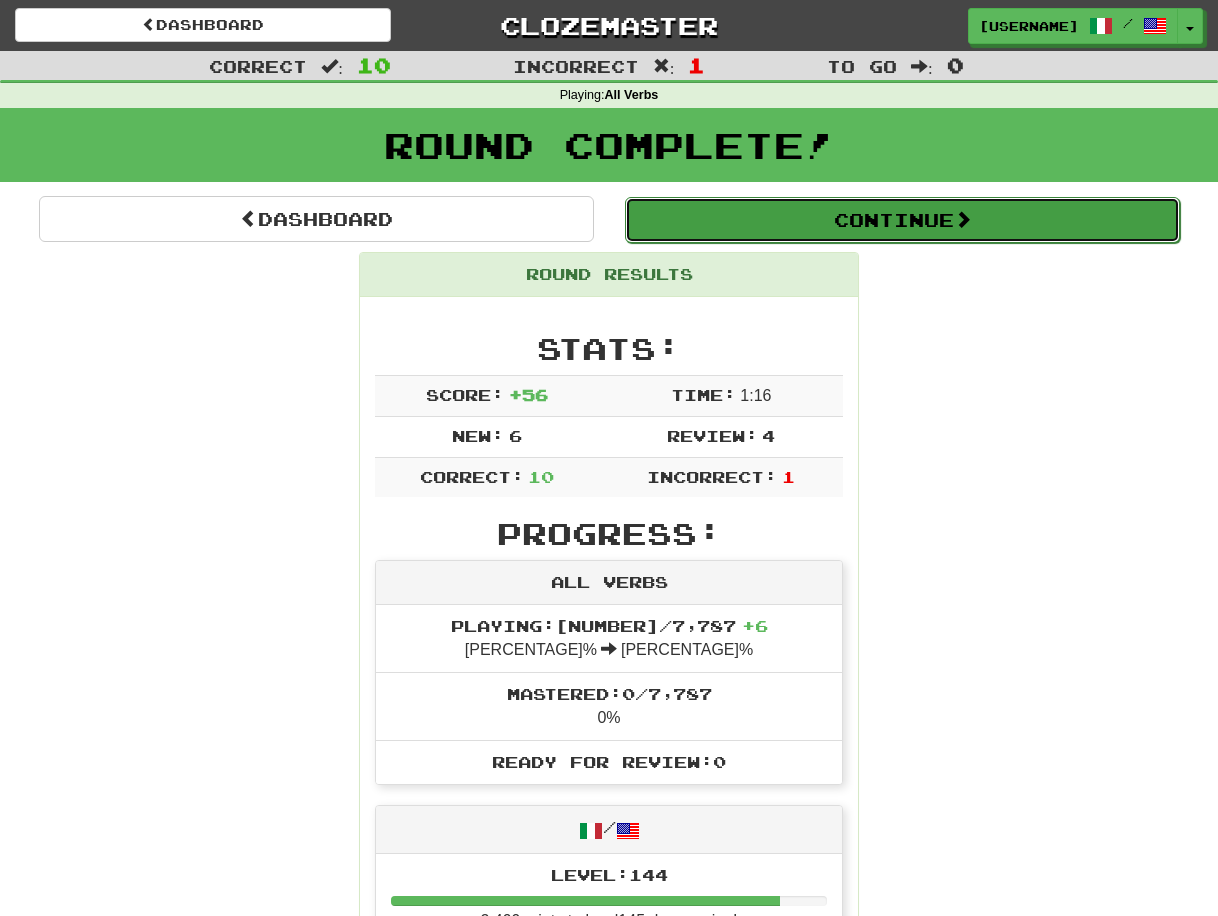 click on "Continue" at bounding box center (902, 220) 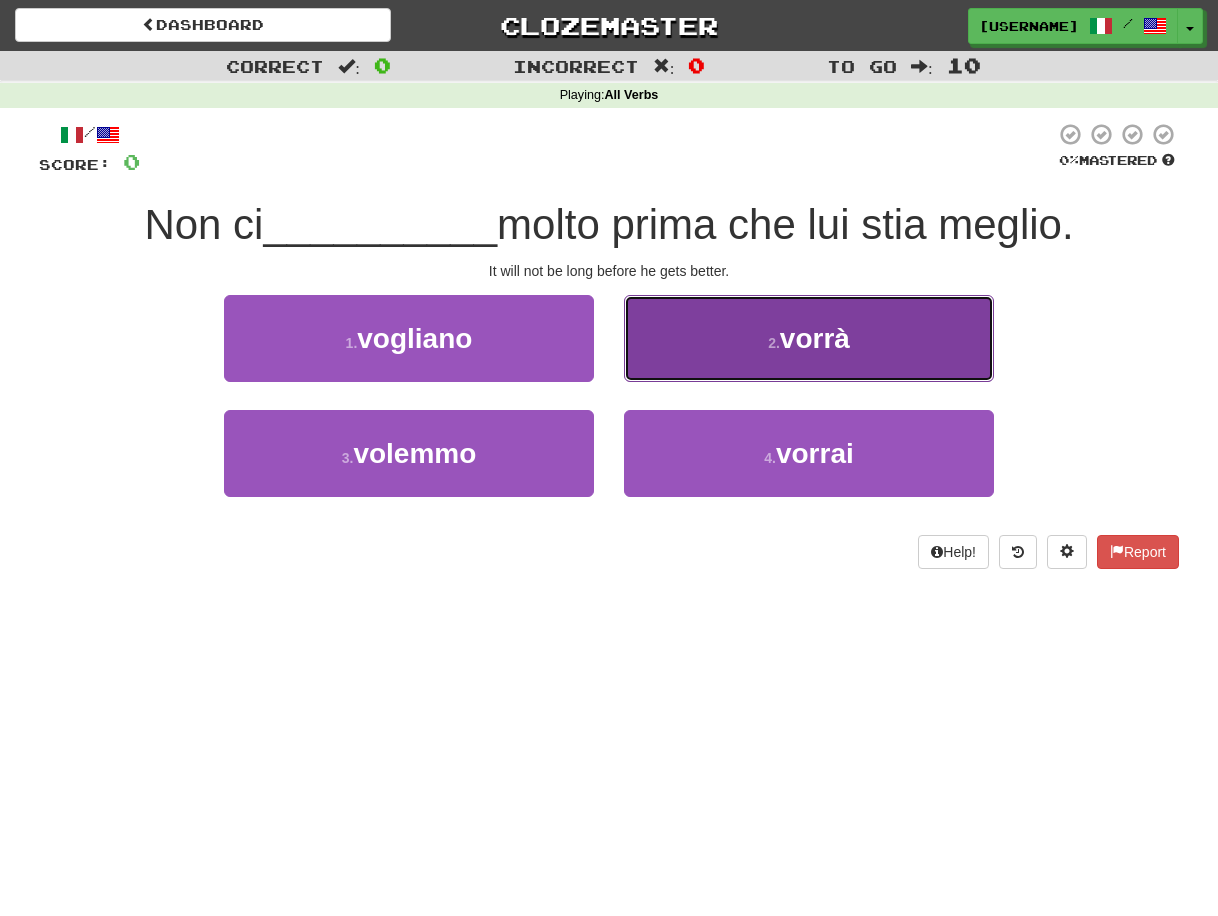 click on "2 .  vorrà" at bounding box center (809, 338) 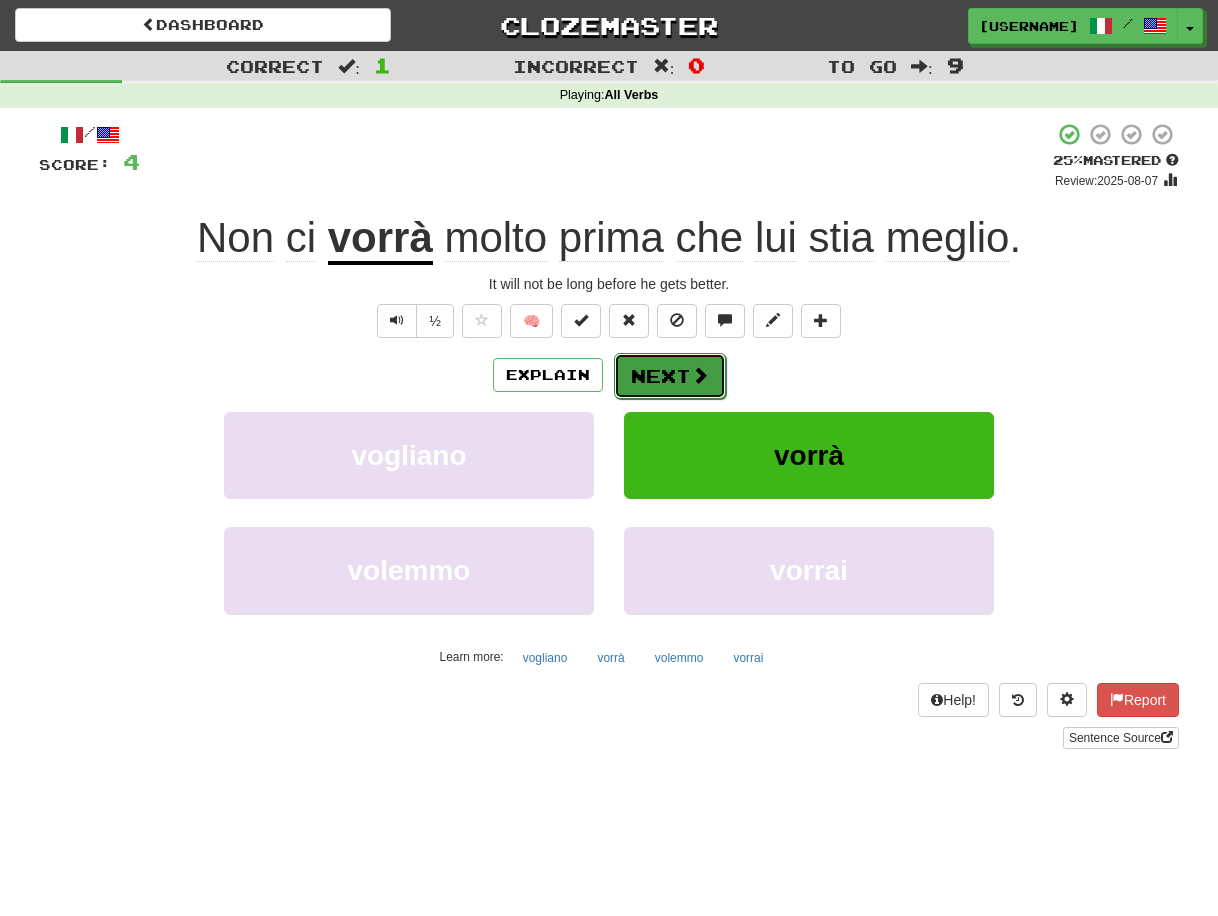 click on "Next" at bounding box center [670, 376] 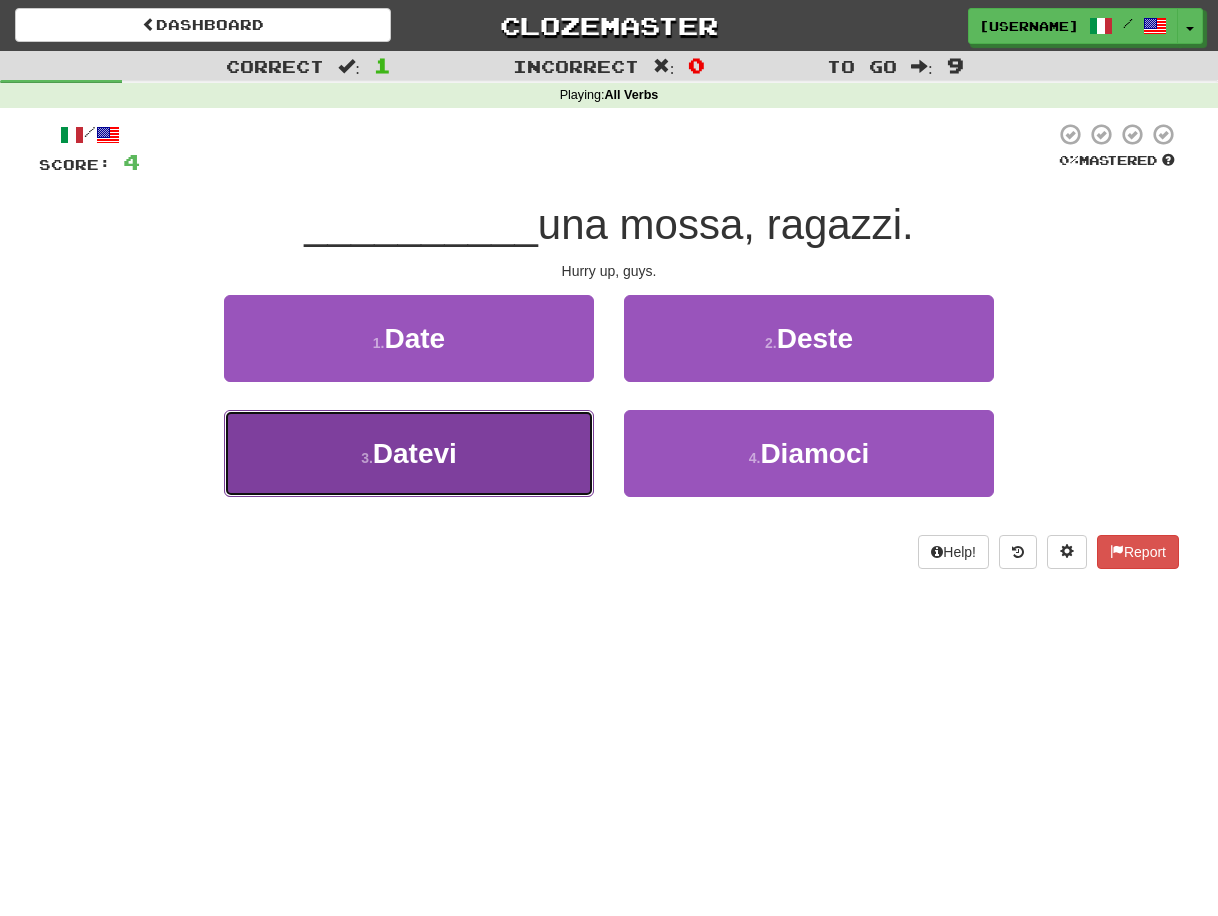 click on "3 .  Datevi" at bounding box center (409, 453) 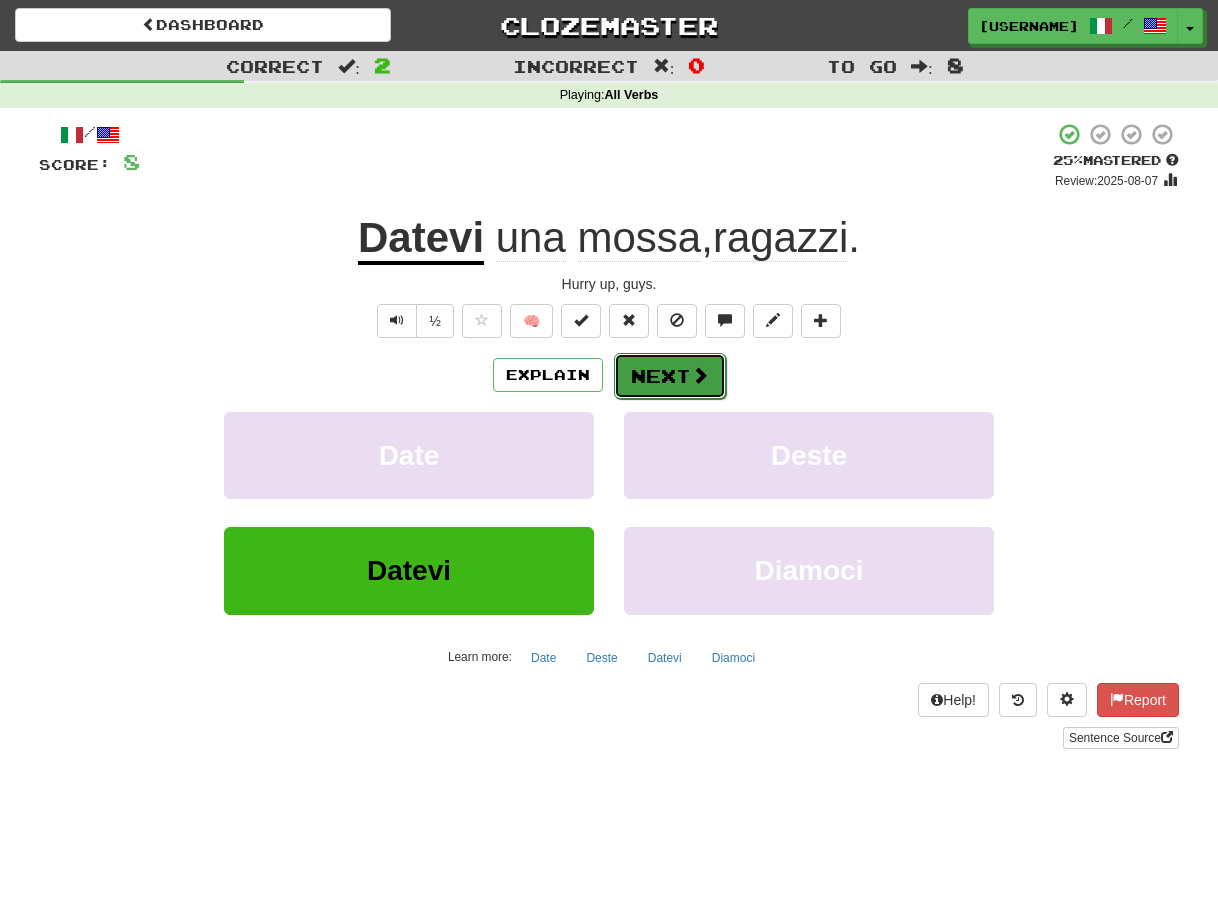 click on "Next" at bounding box center [670, 376] 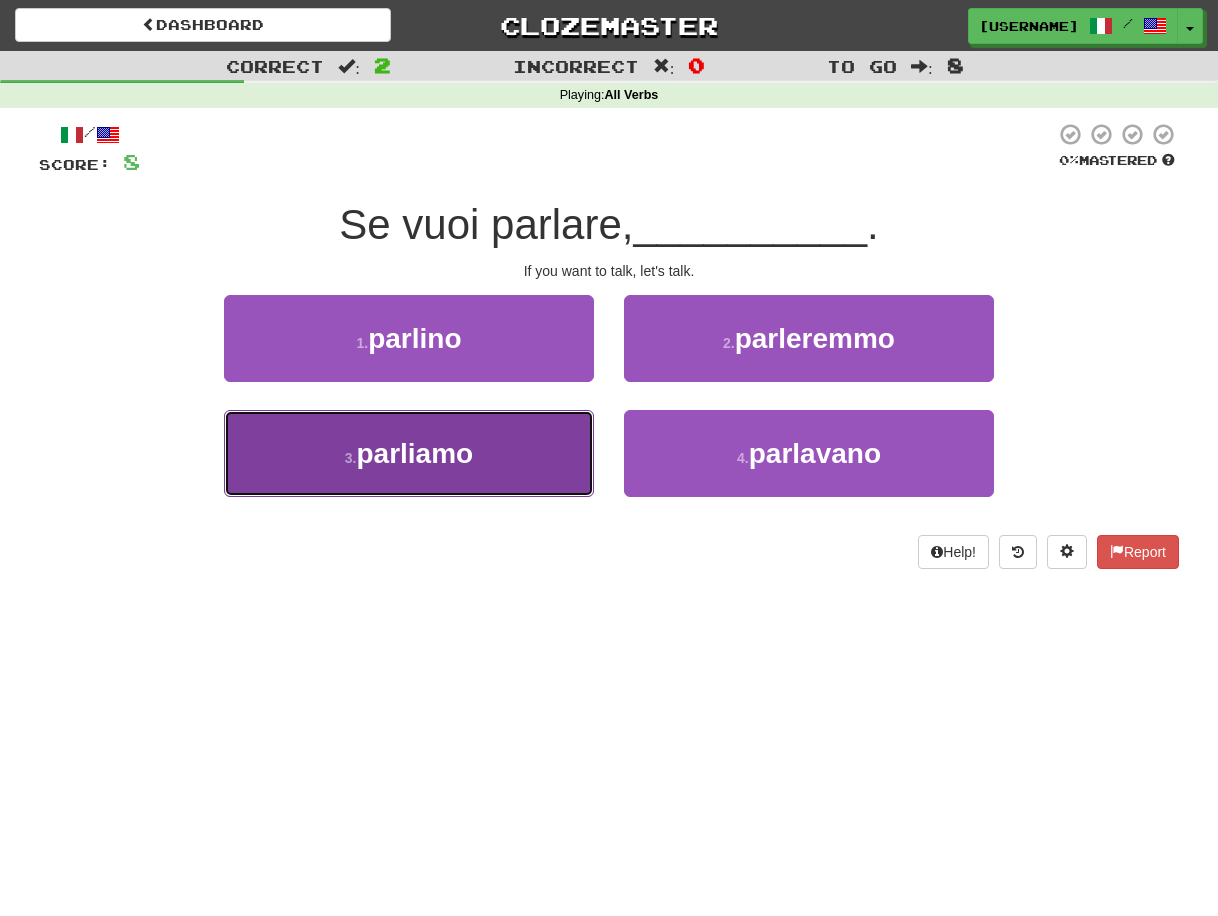 click on "3 .  parliamo" at bounding box center [409, 453] 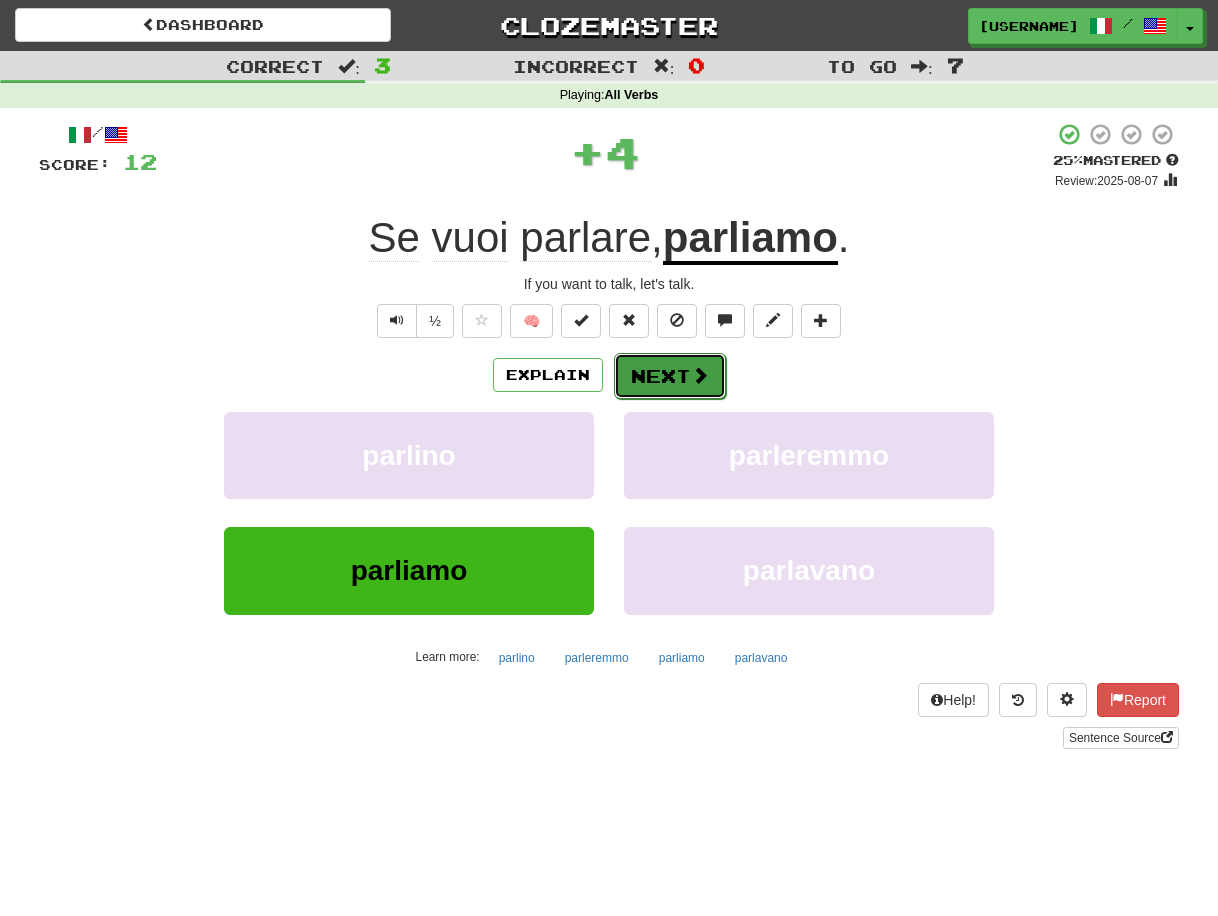 click on "Next" at bounding box center (670, 376) 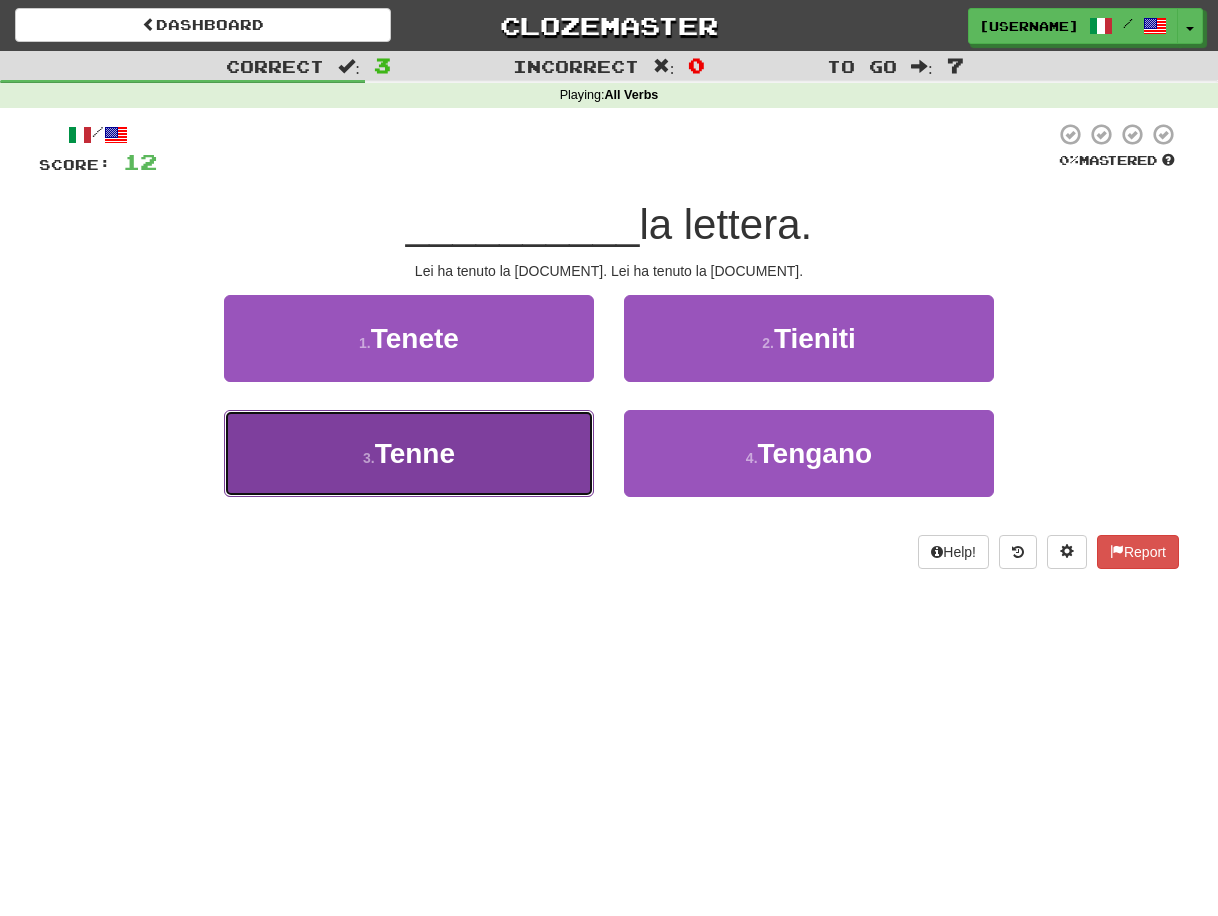 click on "3 .  Tenne" at bounding box center [409, 453] 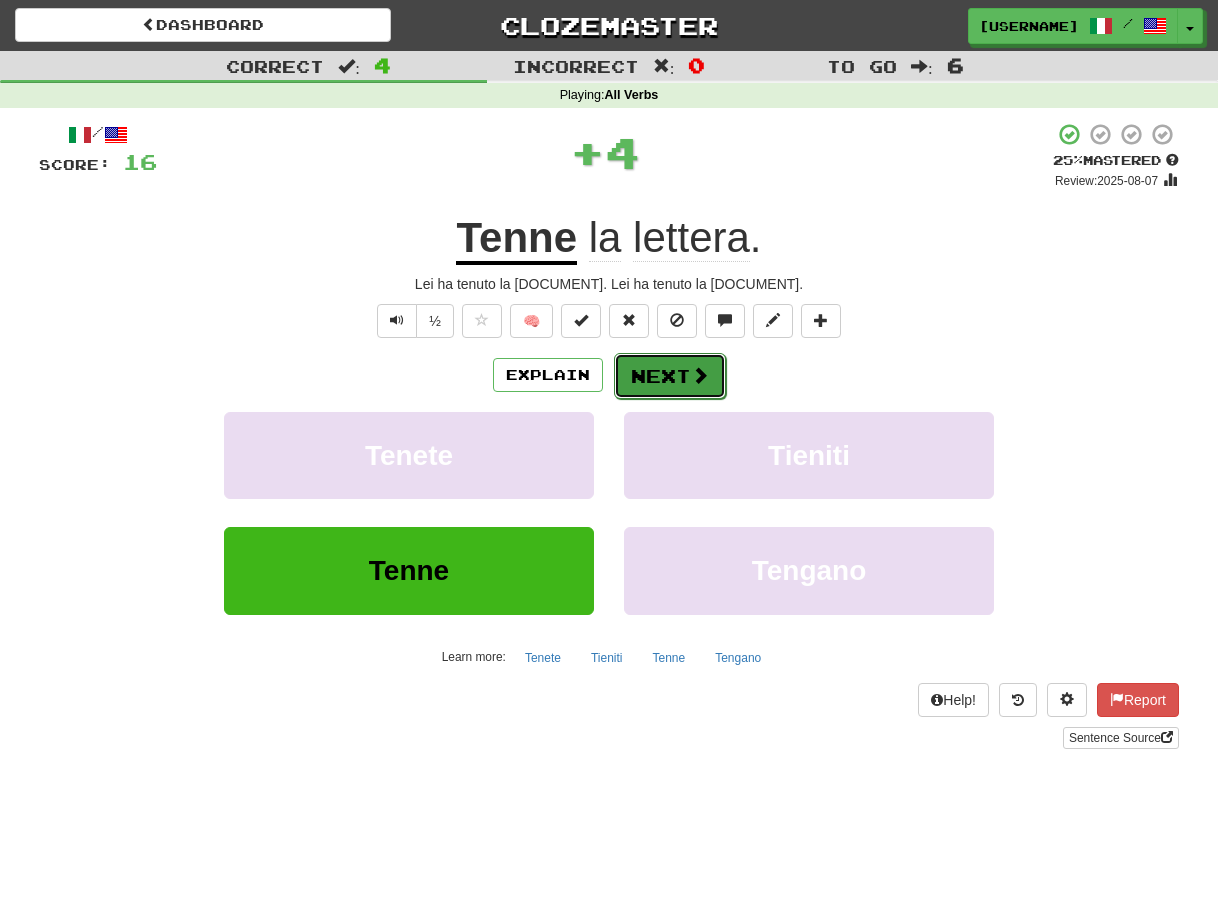 click on "Next" at bounding box center (670, 376) 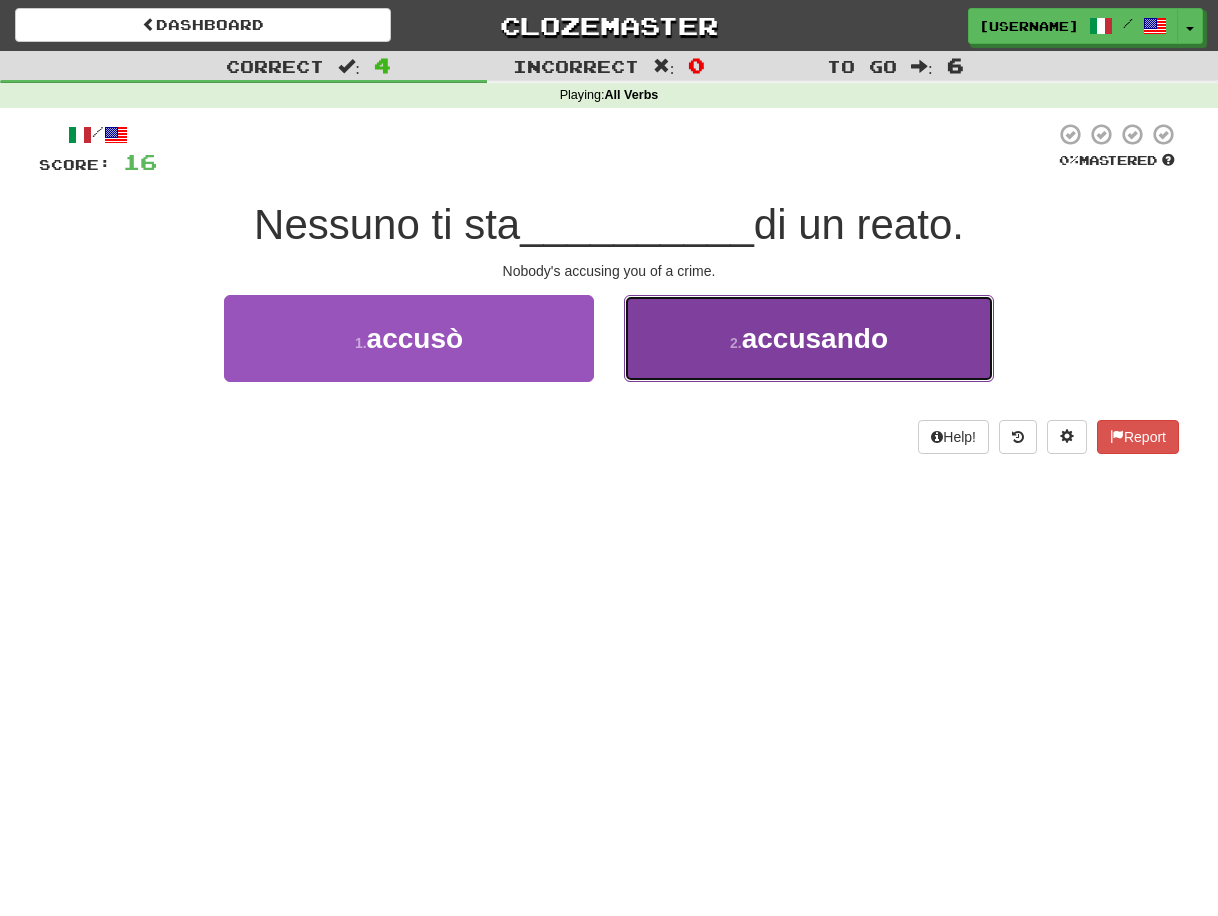 click on "2 .  accusando" at bounding box center [809, 338] 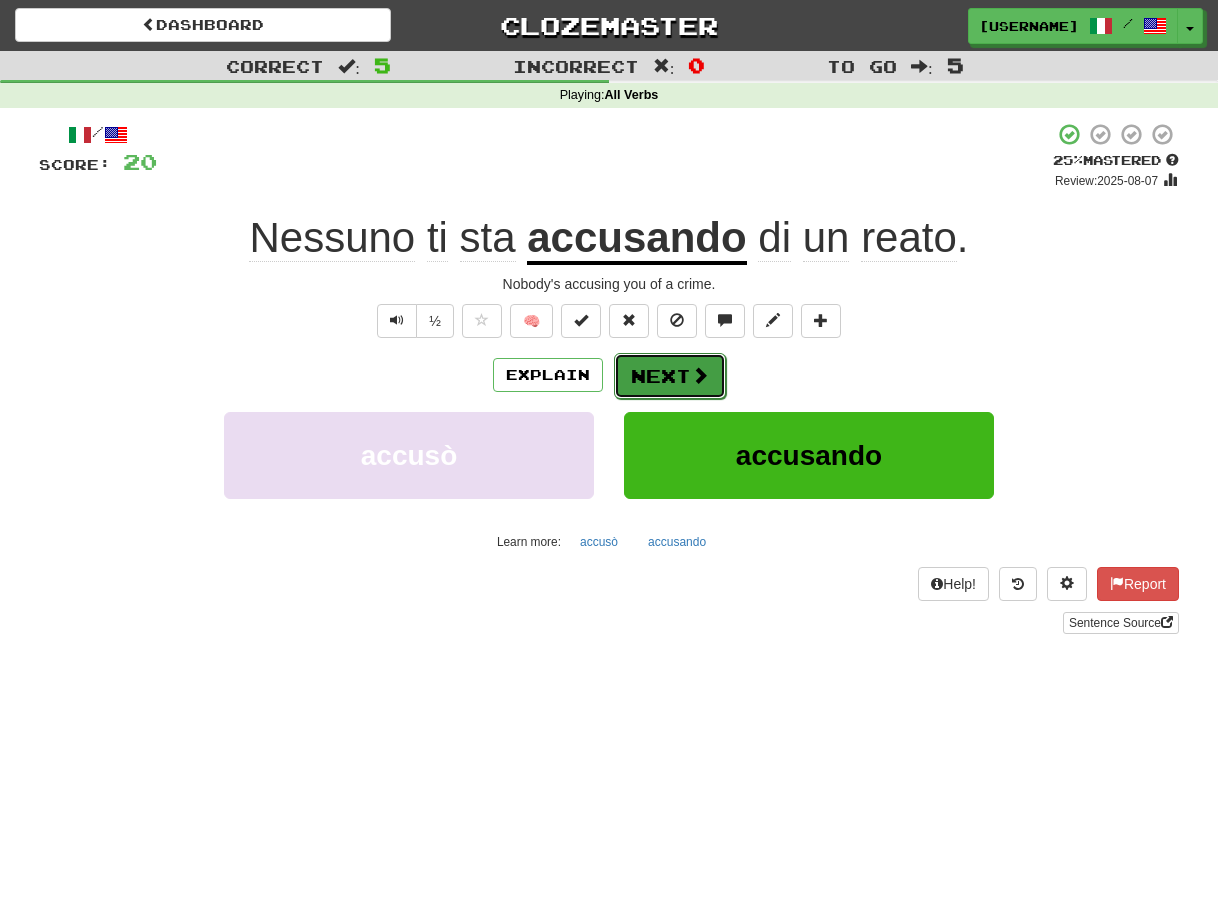 click on "Next" at bounding box center (670, 376) 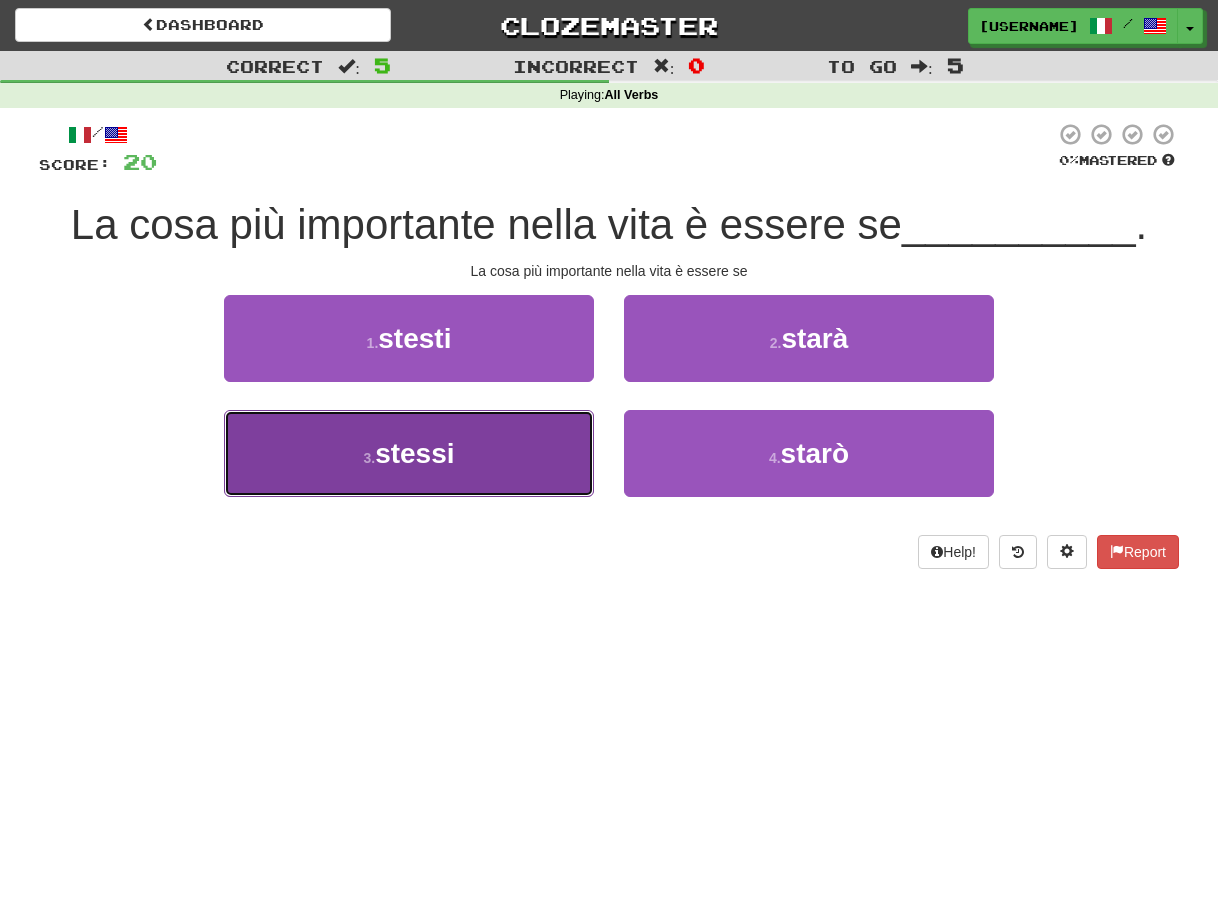 click on "3 .  stessi" at bounding box center (409, 453) 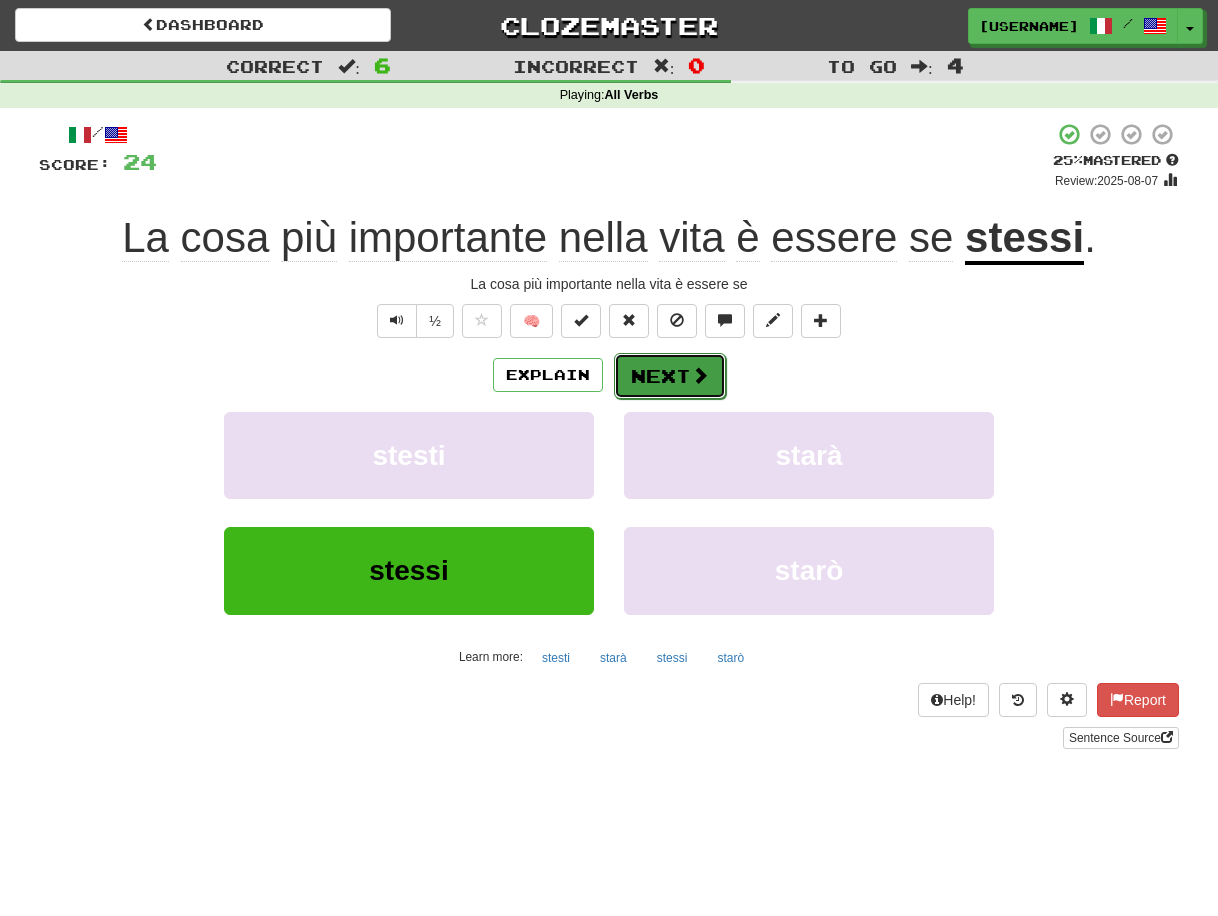 click on "Next" at bounding box center (670, 376) 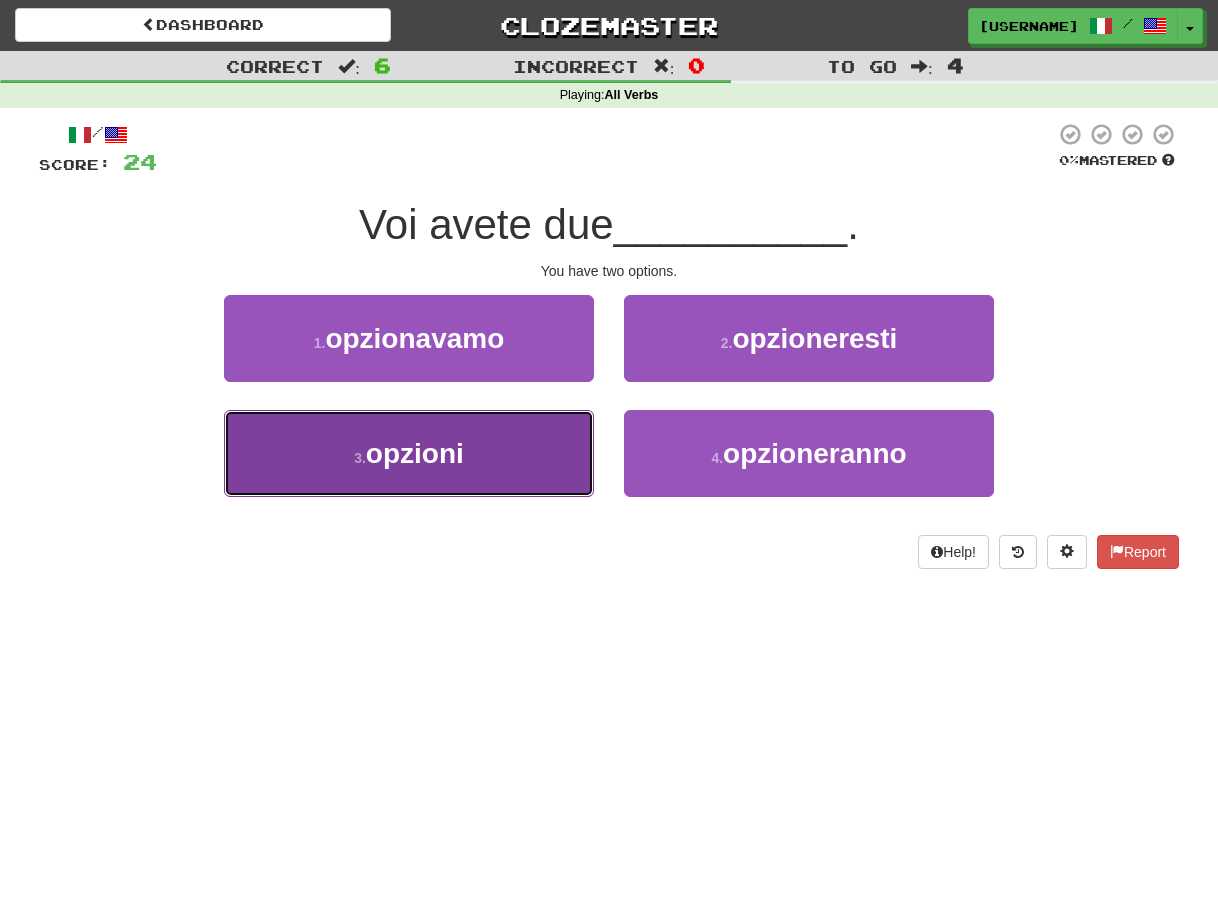 click on "3 .  opzioni" at bounding box center [409, 453] 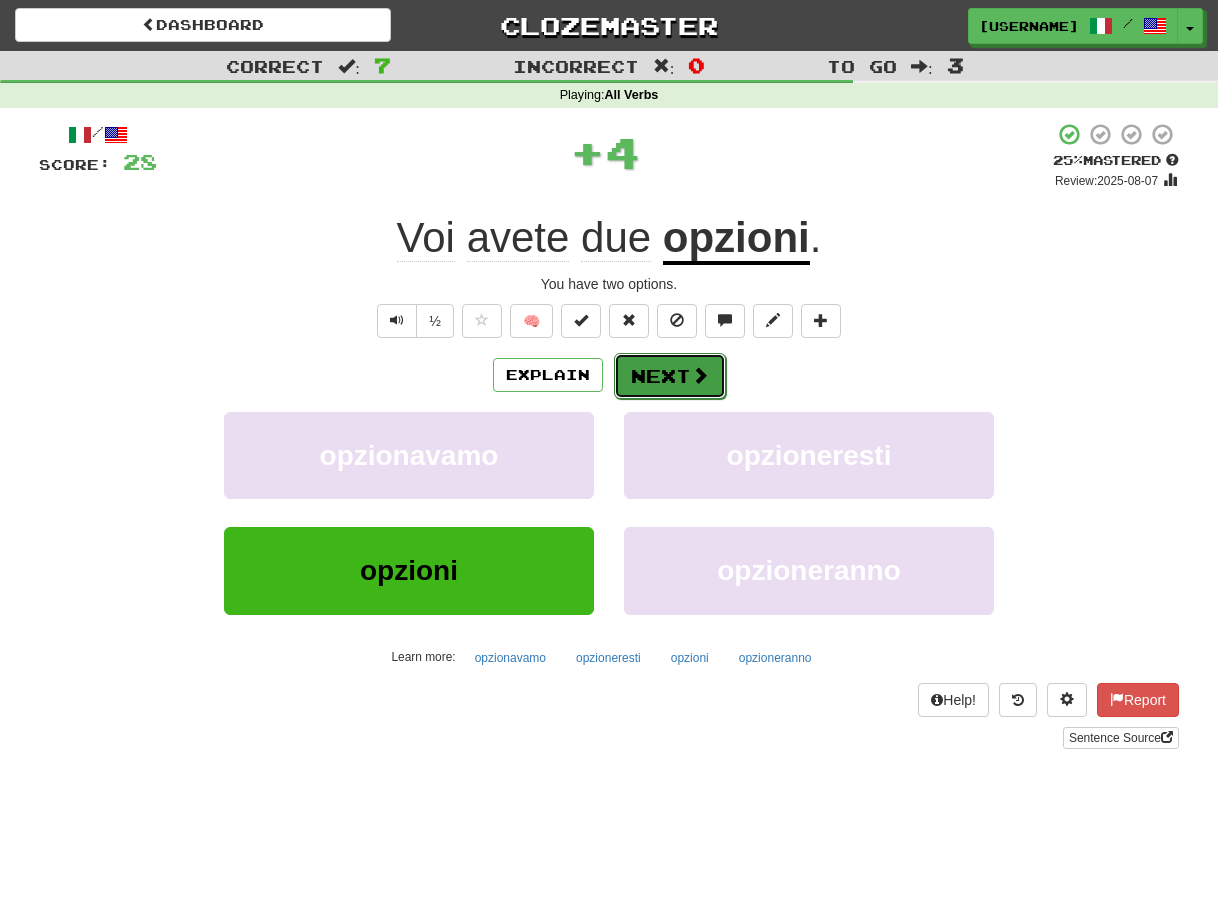 click on "Next" at bounding box center (670, 376) 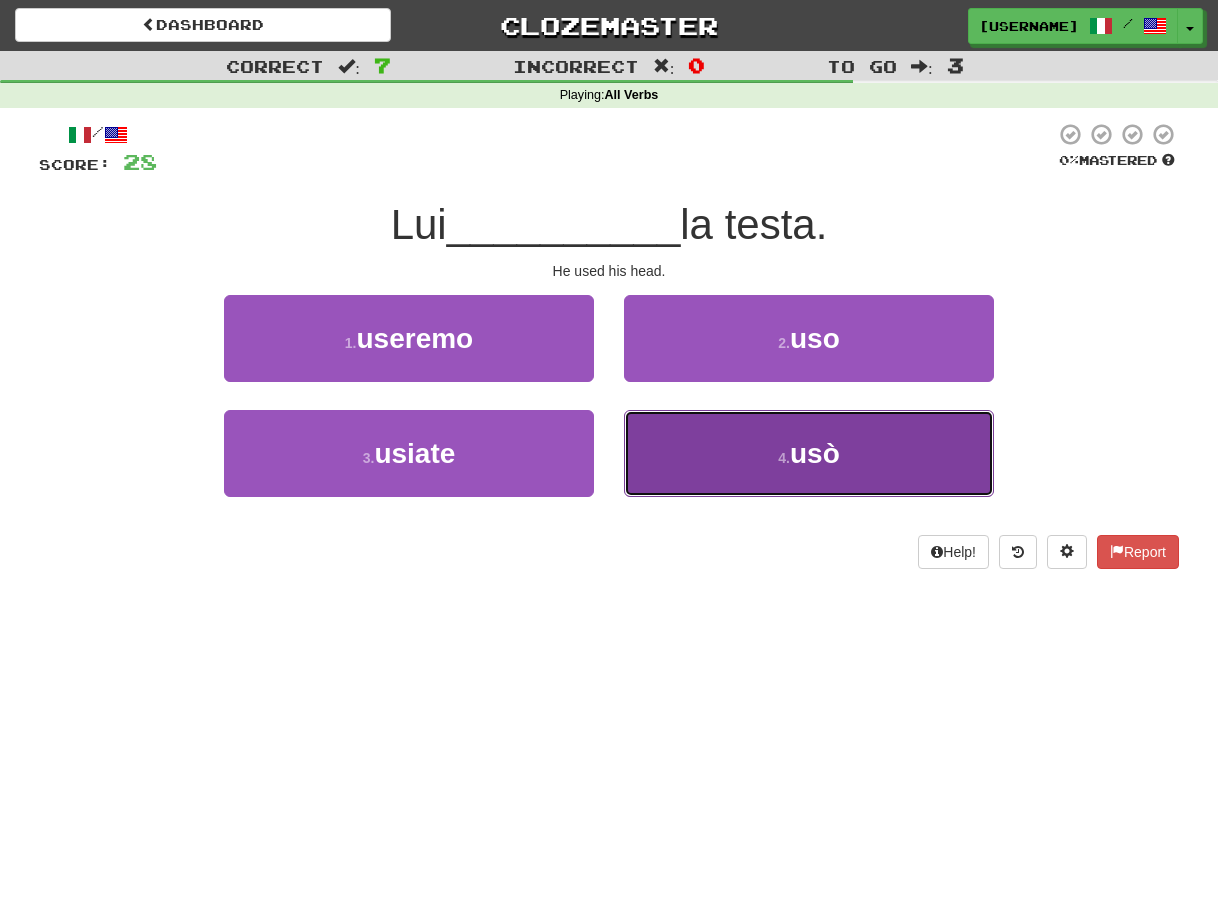 click on "4 .  usò" at bounding box center [809, 453] 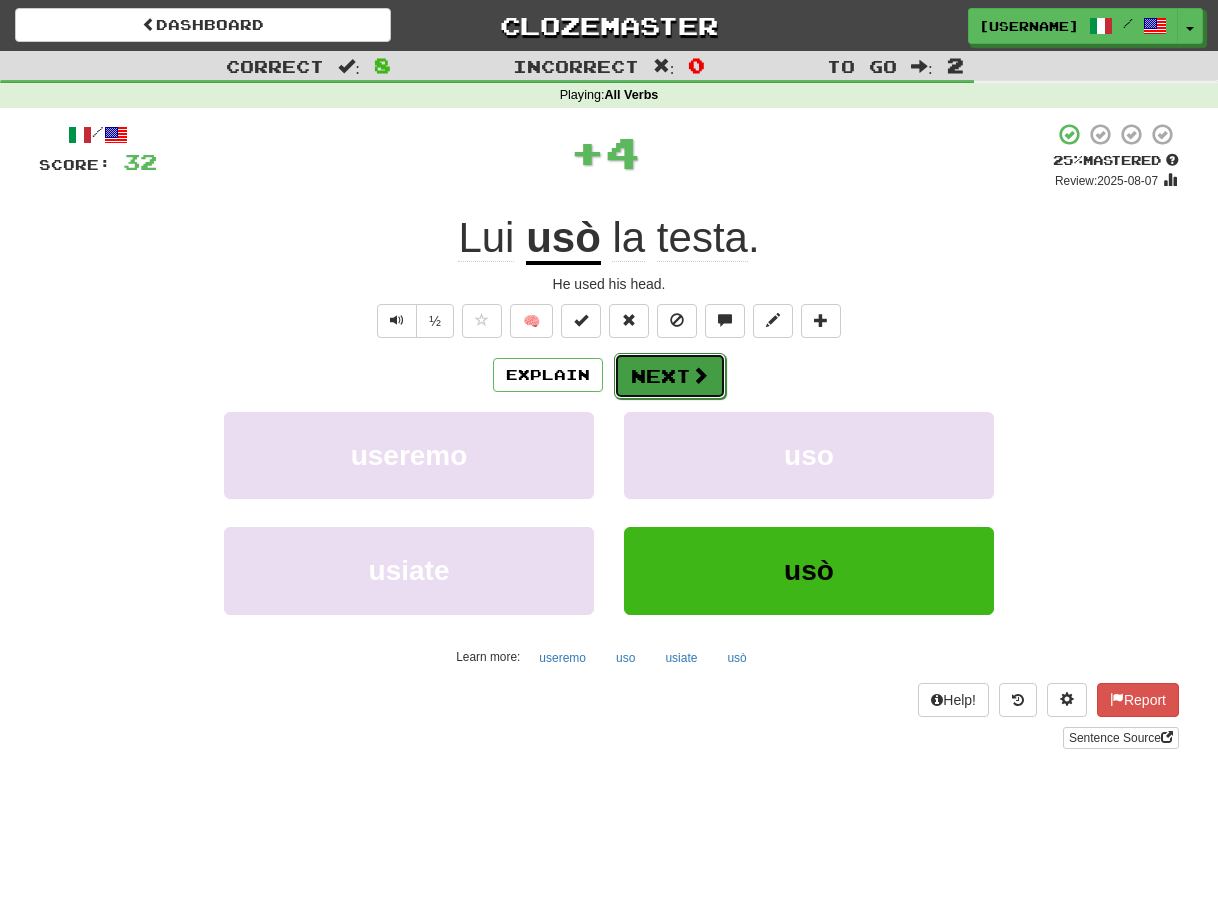 click on "Next" at bounding box center (670, 376) 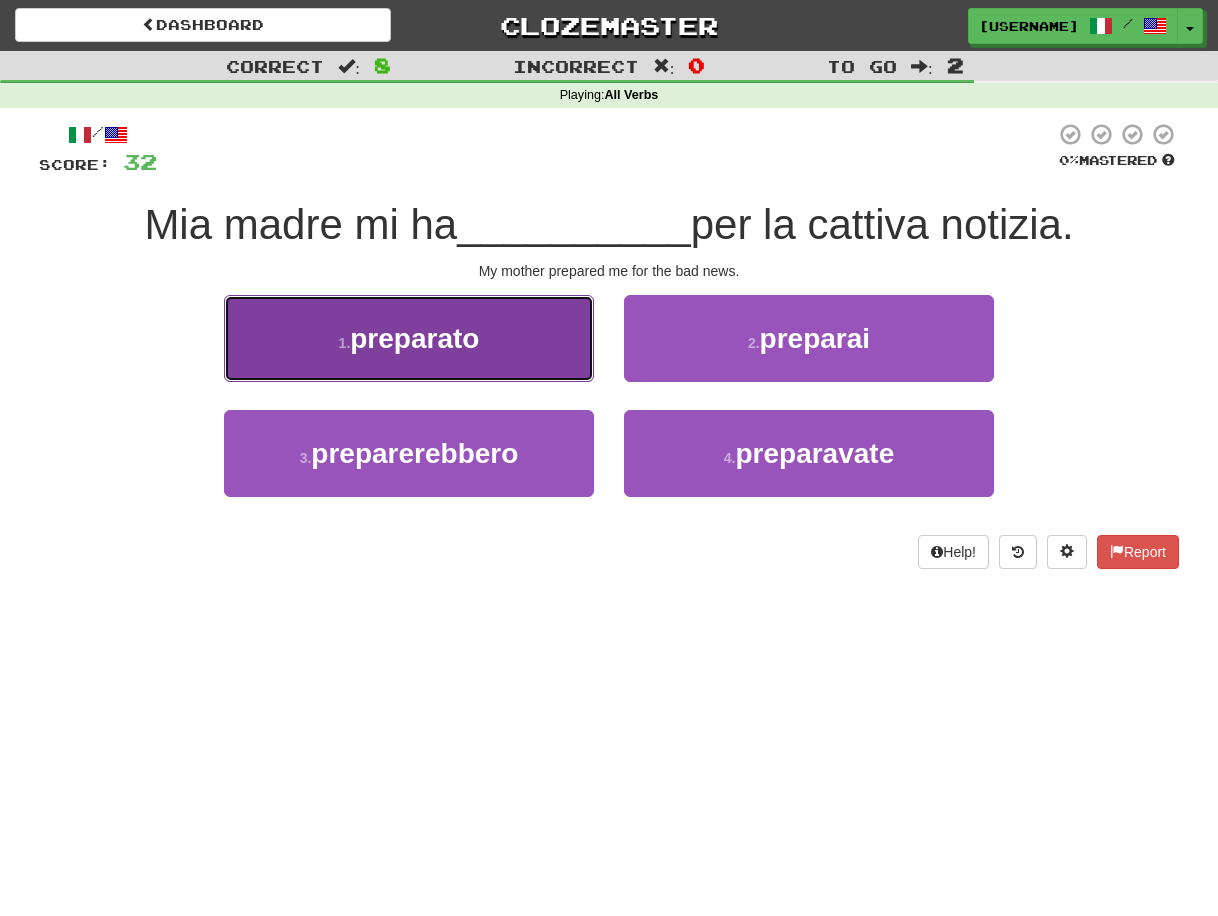click on "preparato" at bounding box center (414, 338) 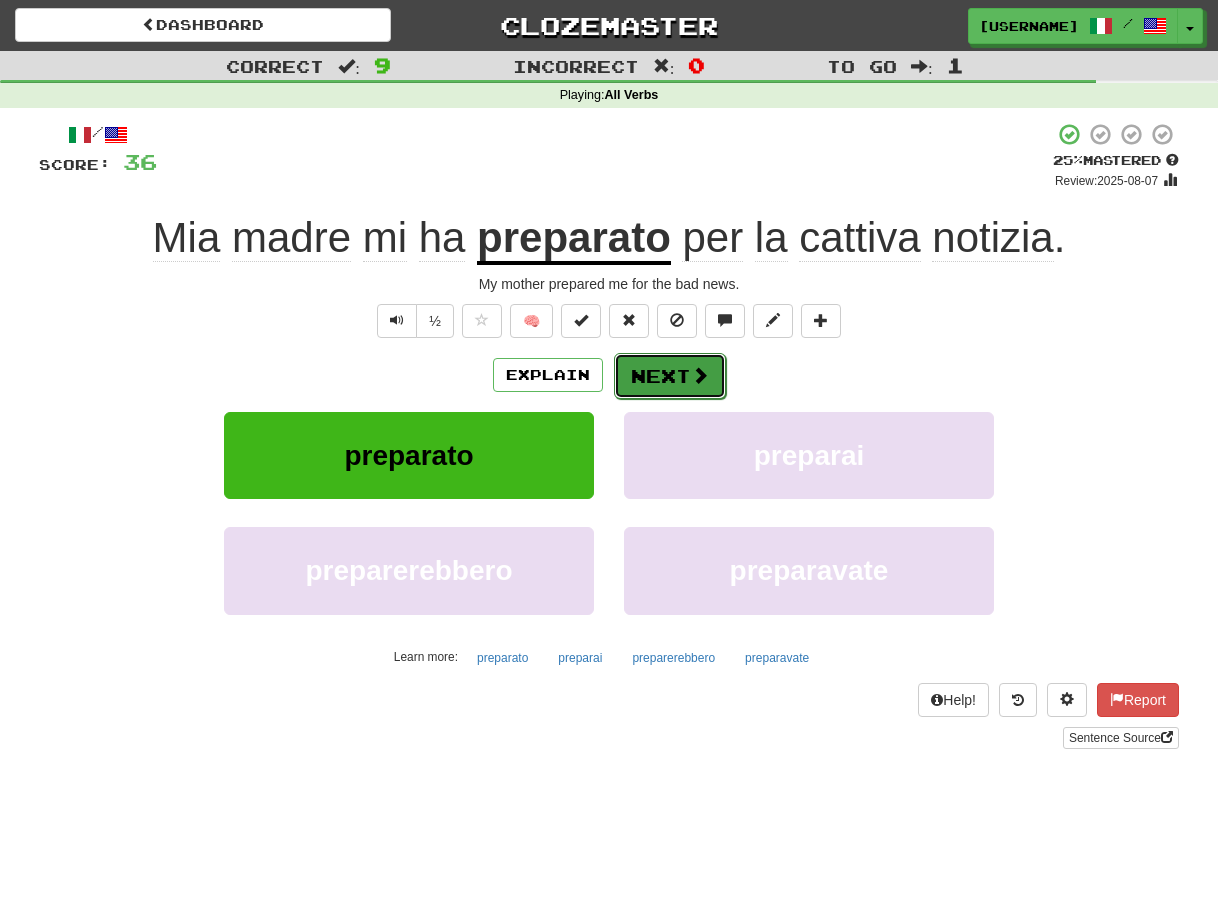 click on "Next" at bounding box center (670, 376) 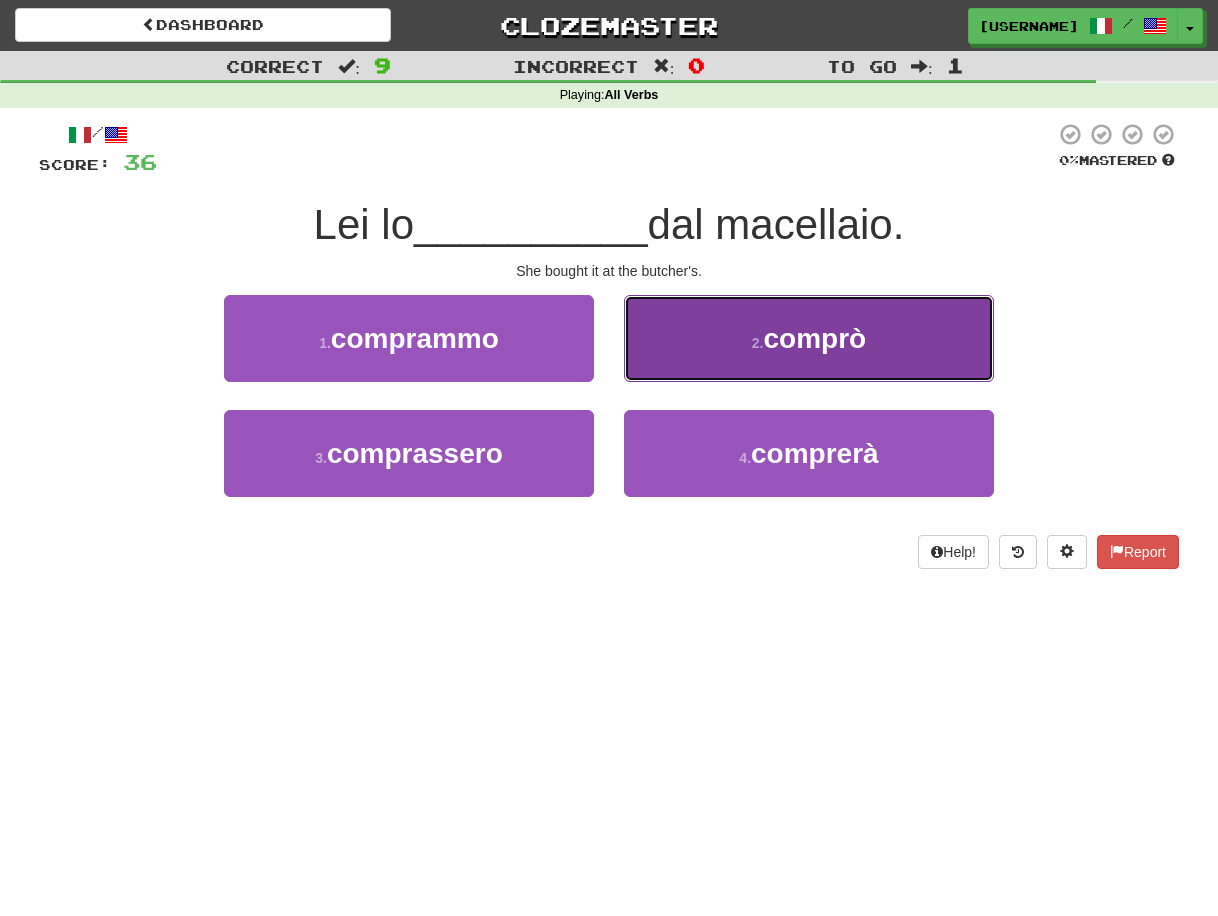 click on "2 .  comprò" at bounding box center (809, 338) 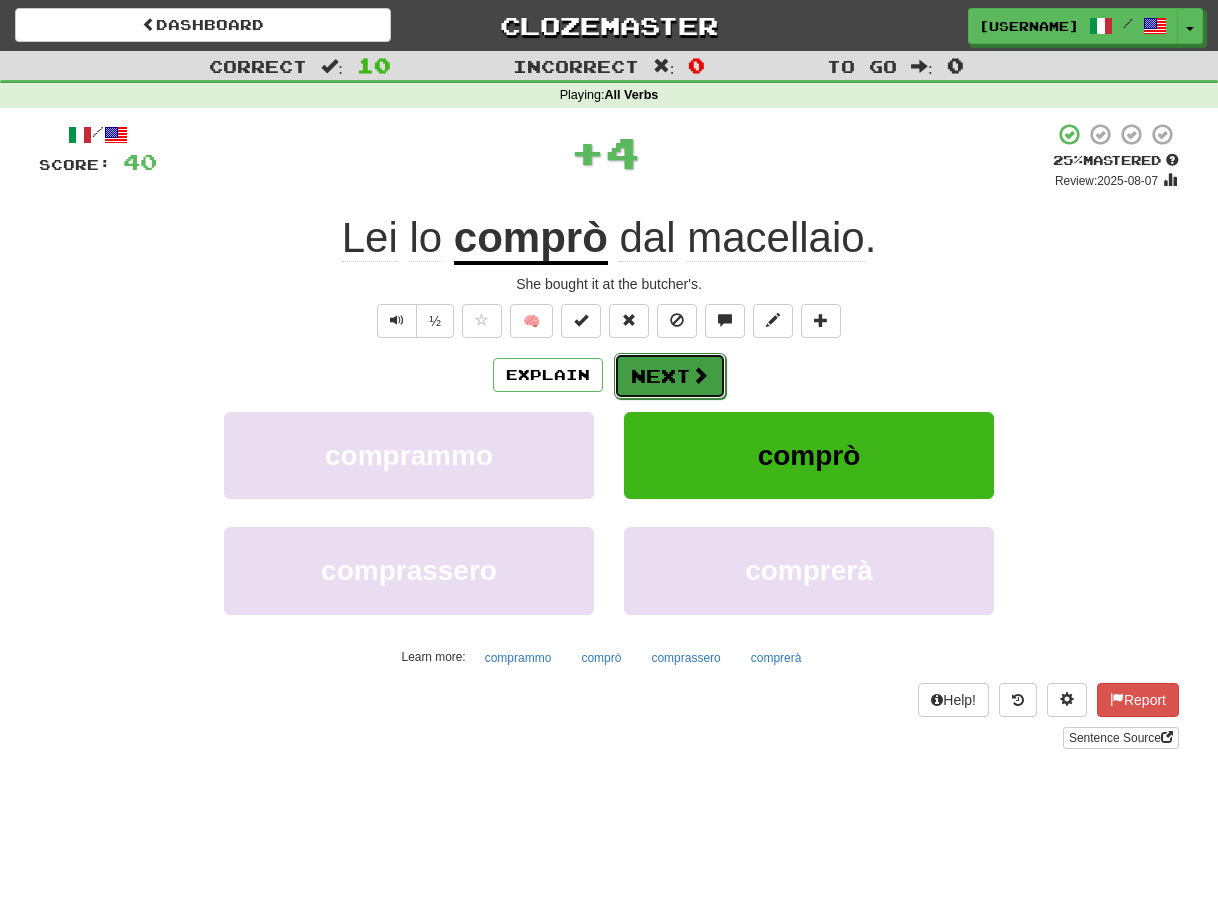 click on "Next" at bounding box center [670, 376] 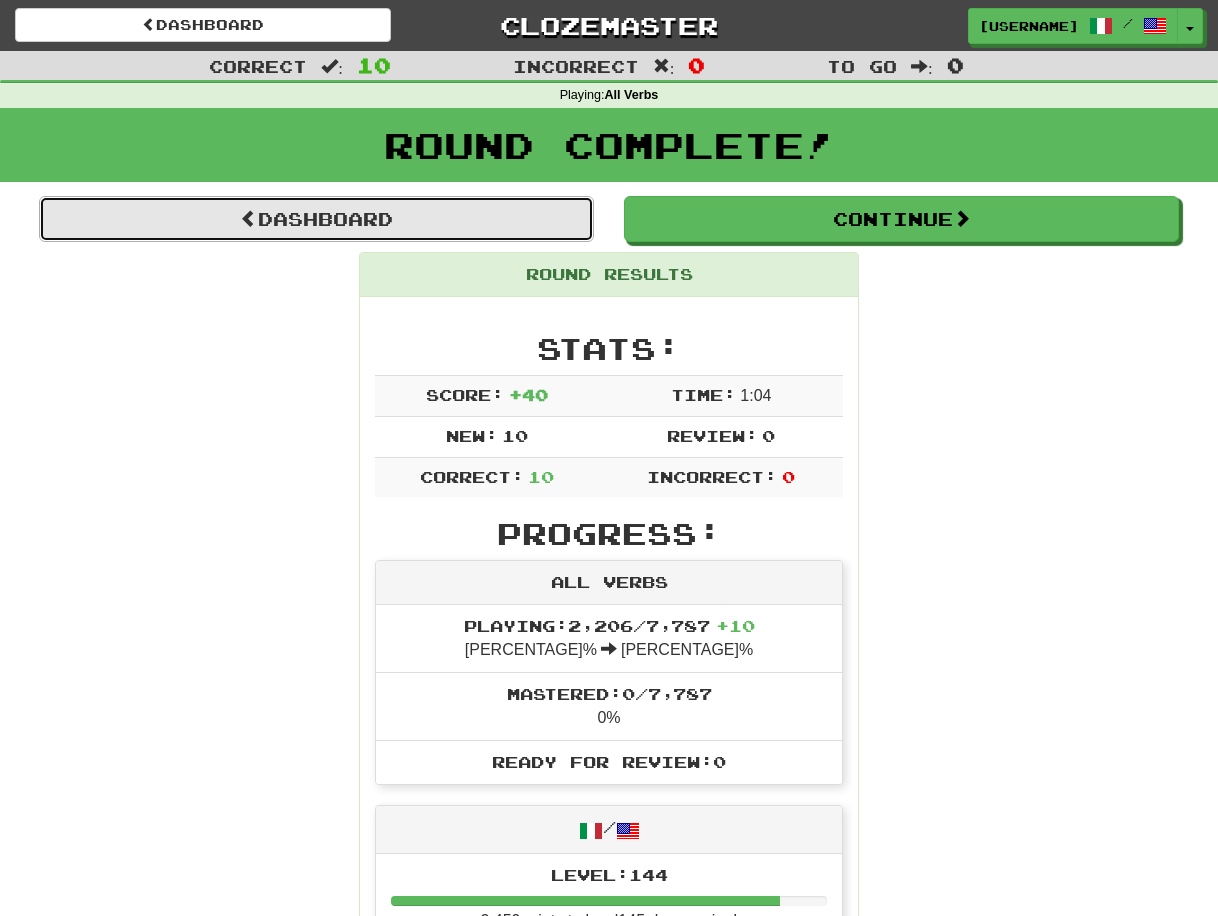 click on "Dashboard" at bounding box center [316, 219] 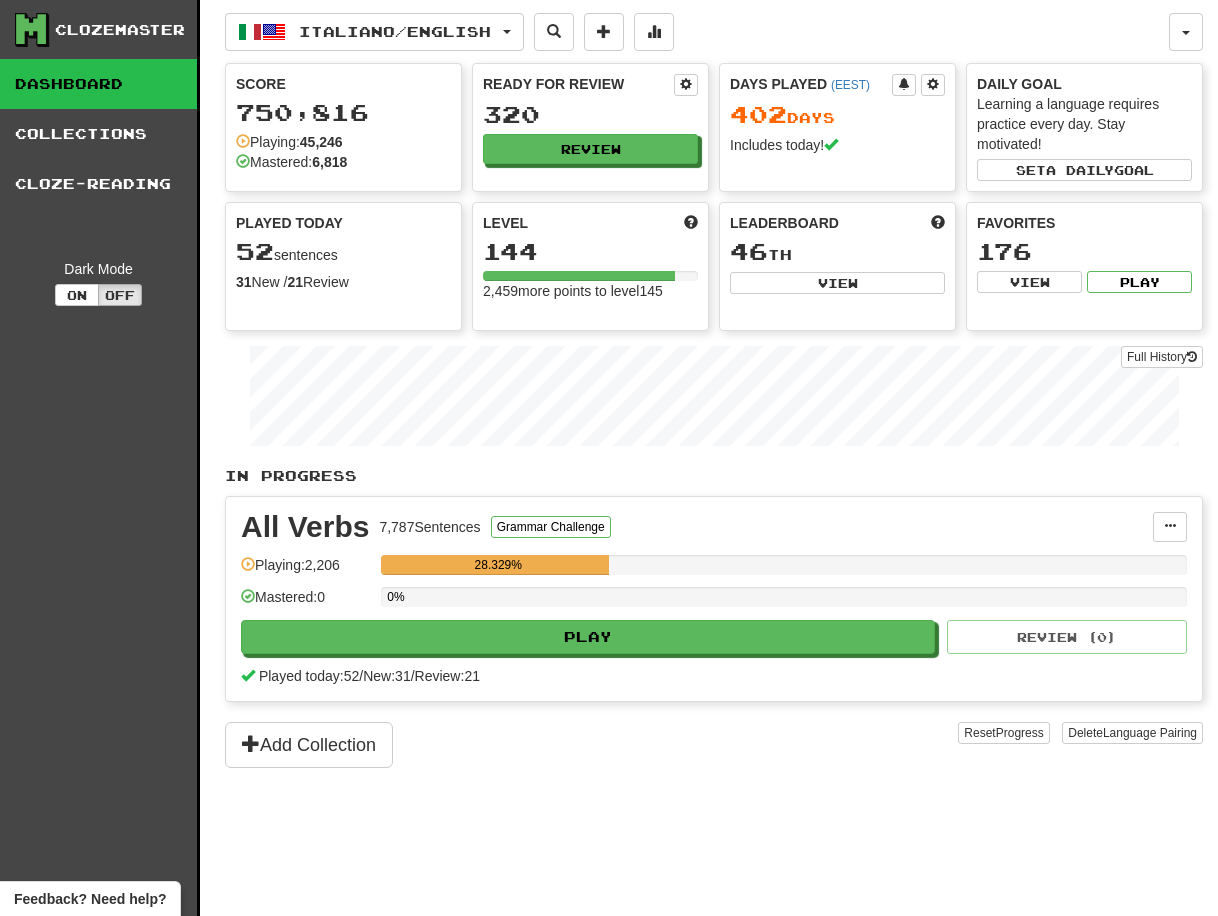 scroll, scrollTop: 0, scrollLeft: 0, axis: both 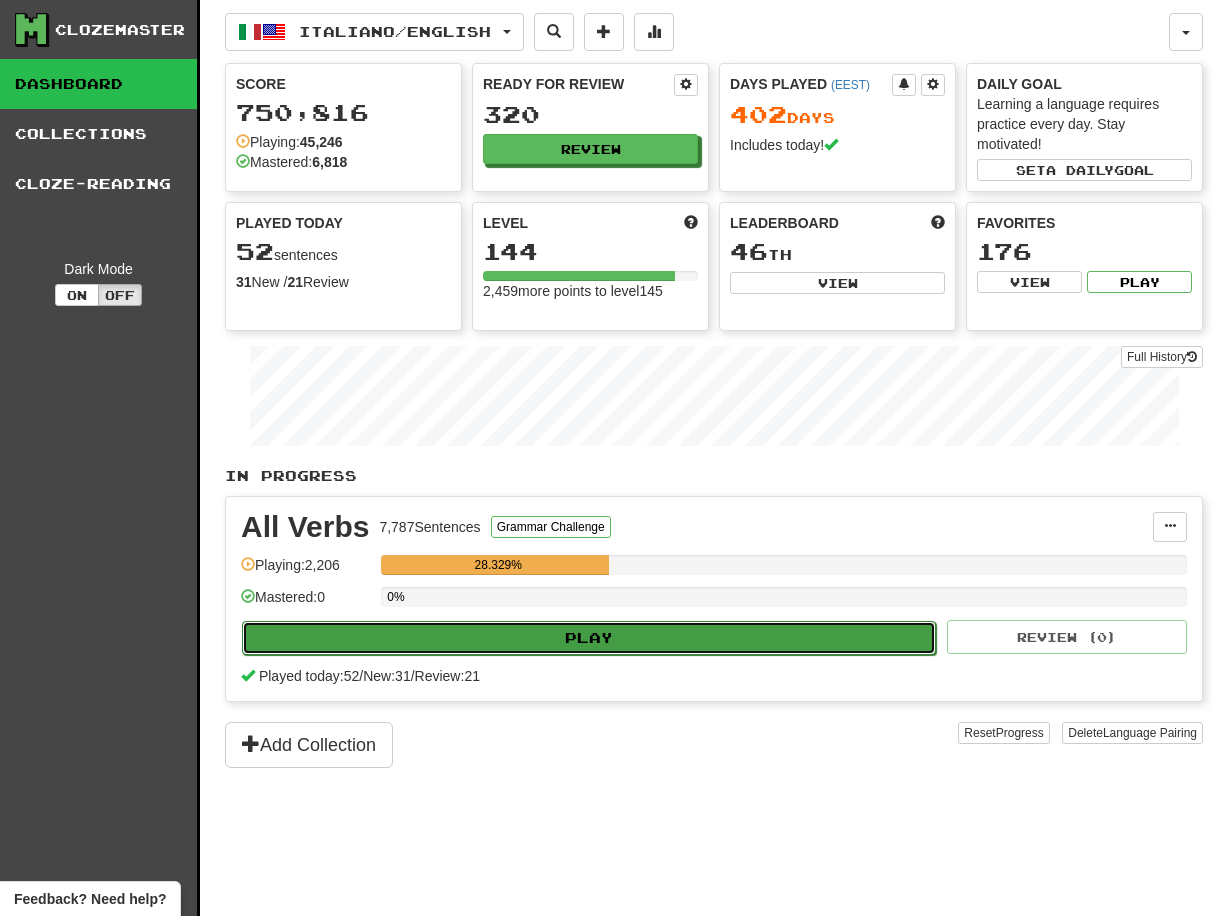 click on "Play" at bounding box center [589, 638] 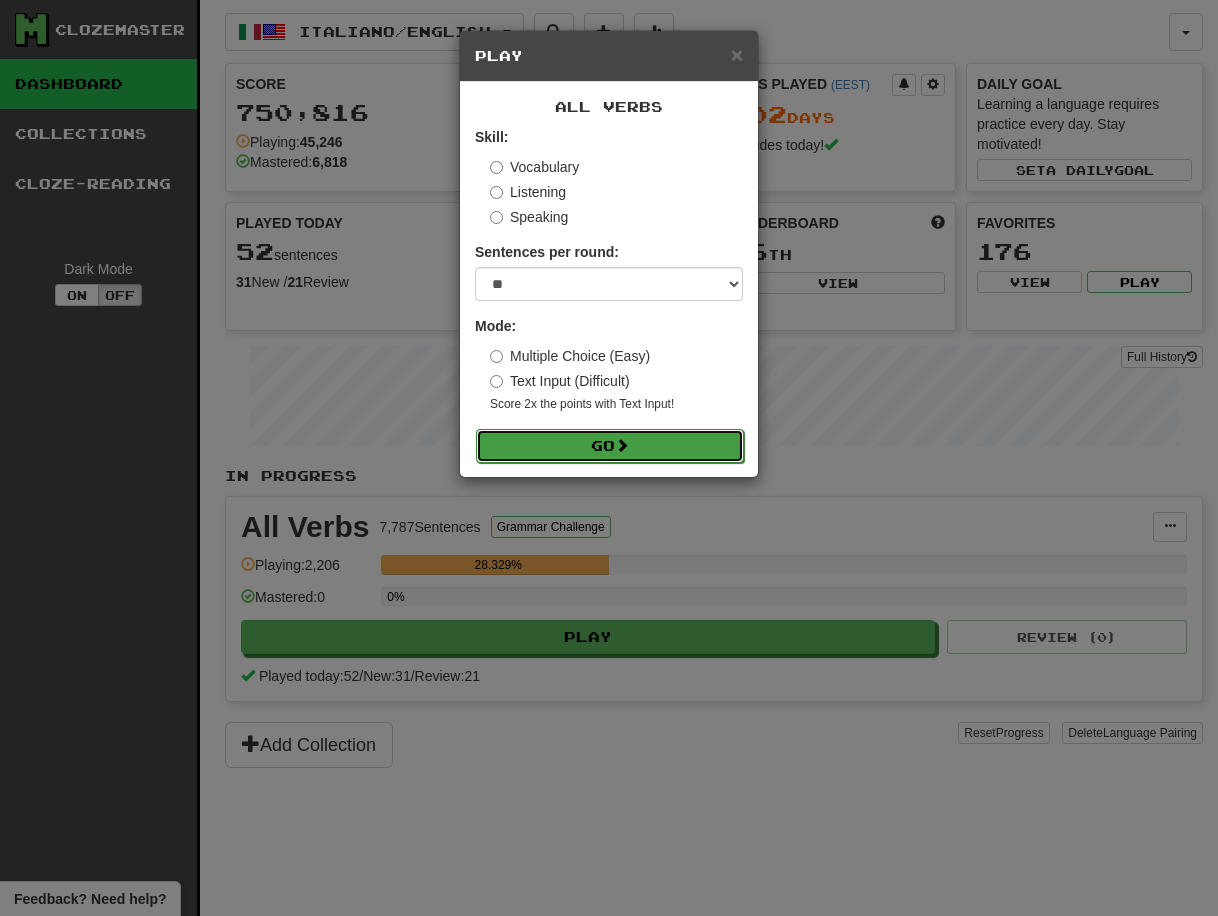 click on "Go" at bounding box center [610, 446] 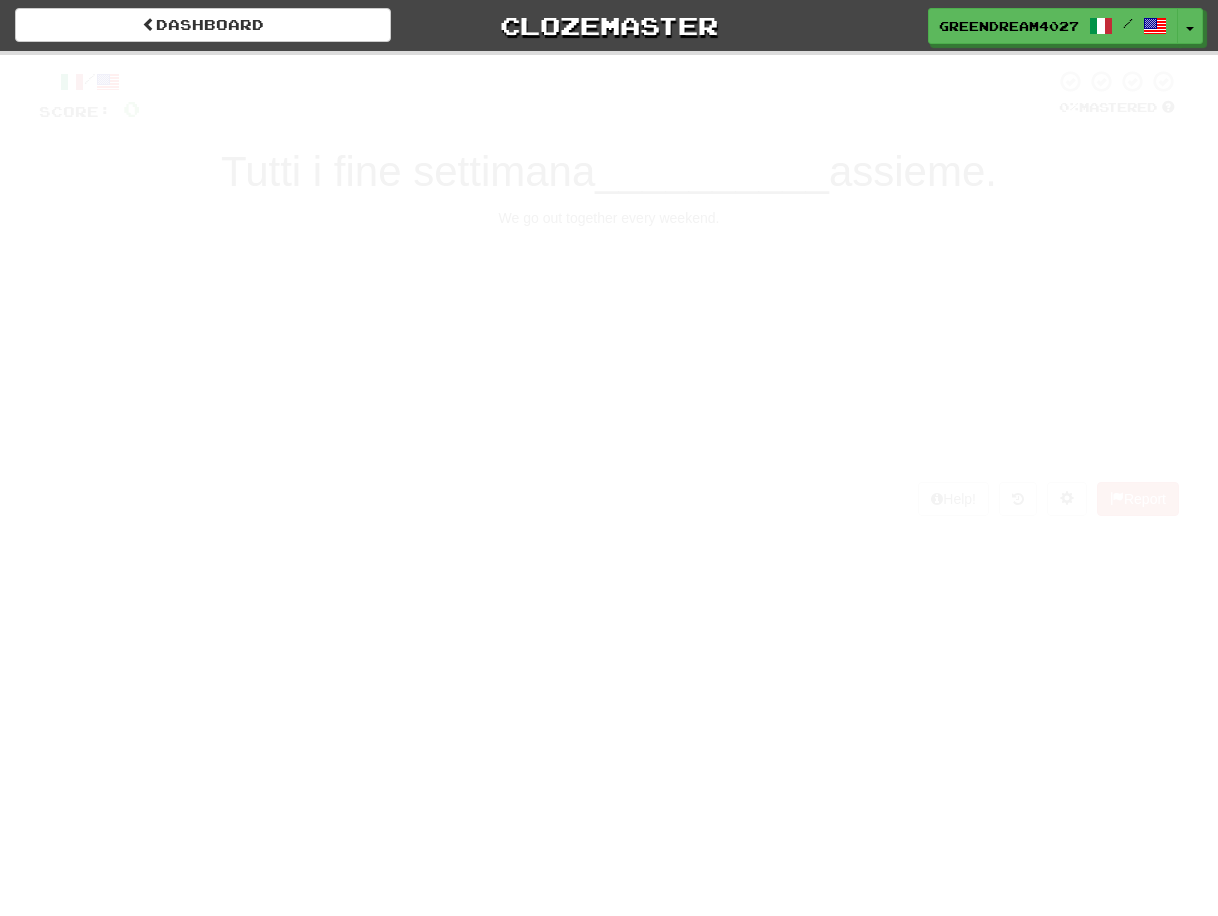scroll, scrollTop: 0, scrollLeft: 0, axis: both 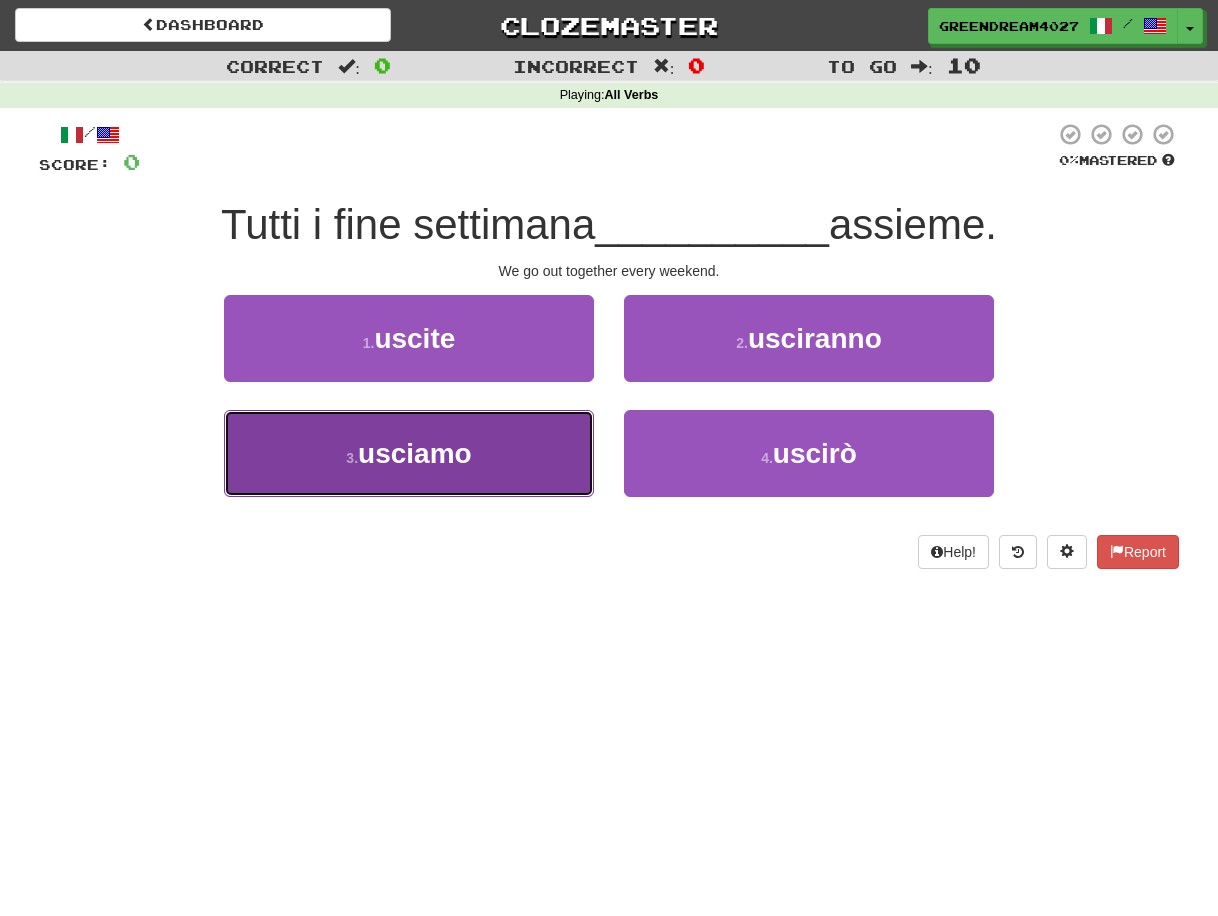 click on "3 .  usciamo" at bounding box center (409, 453) 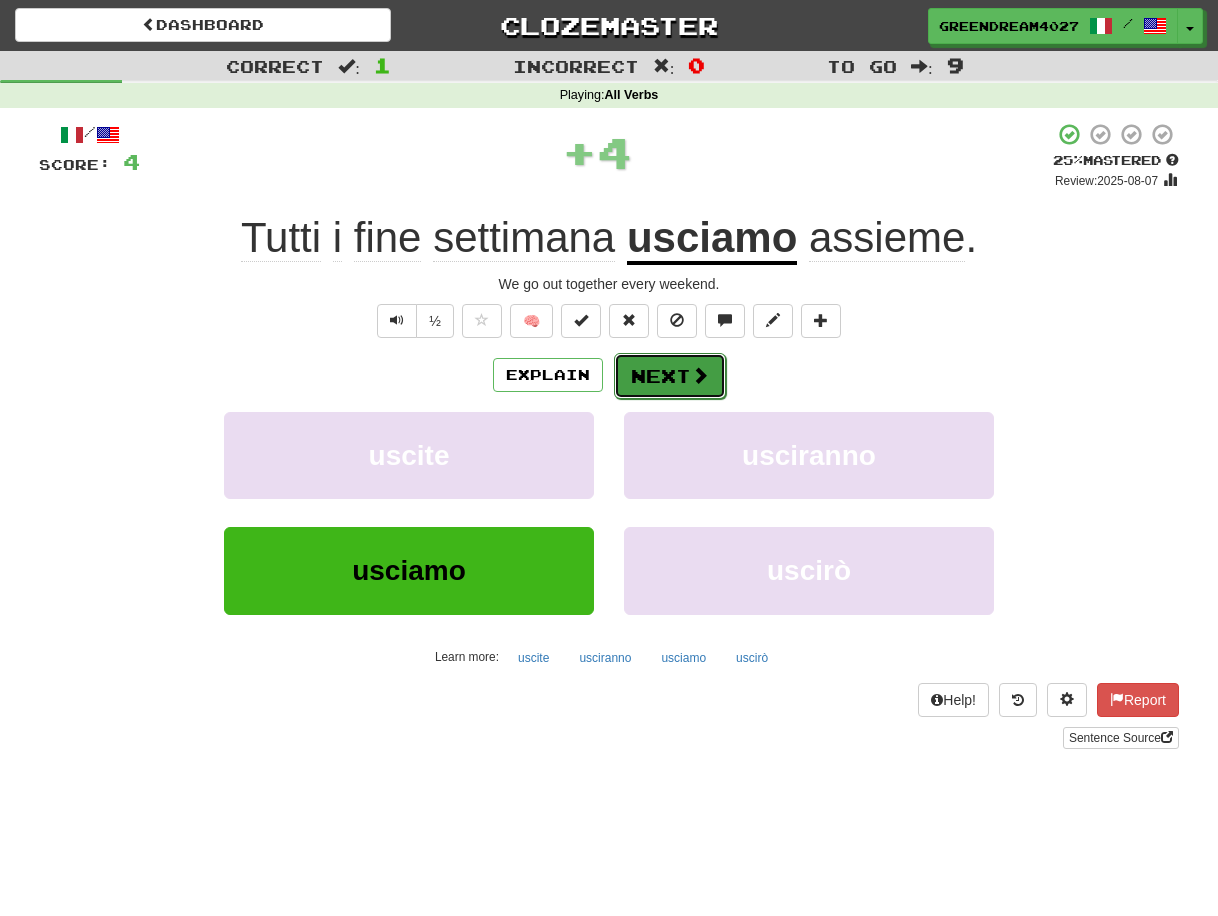 click on "Next" at bounding box center [670, 376] 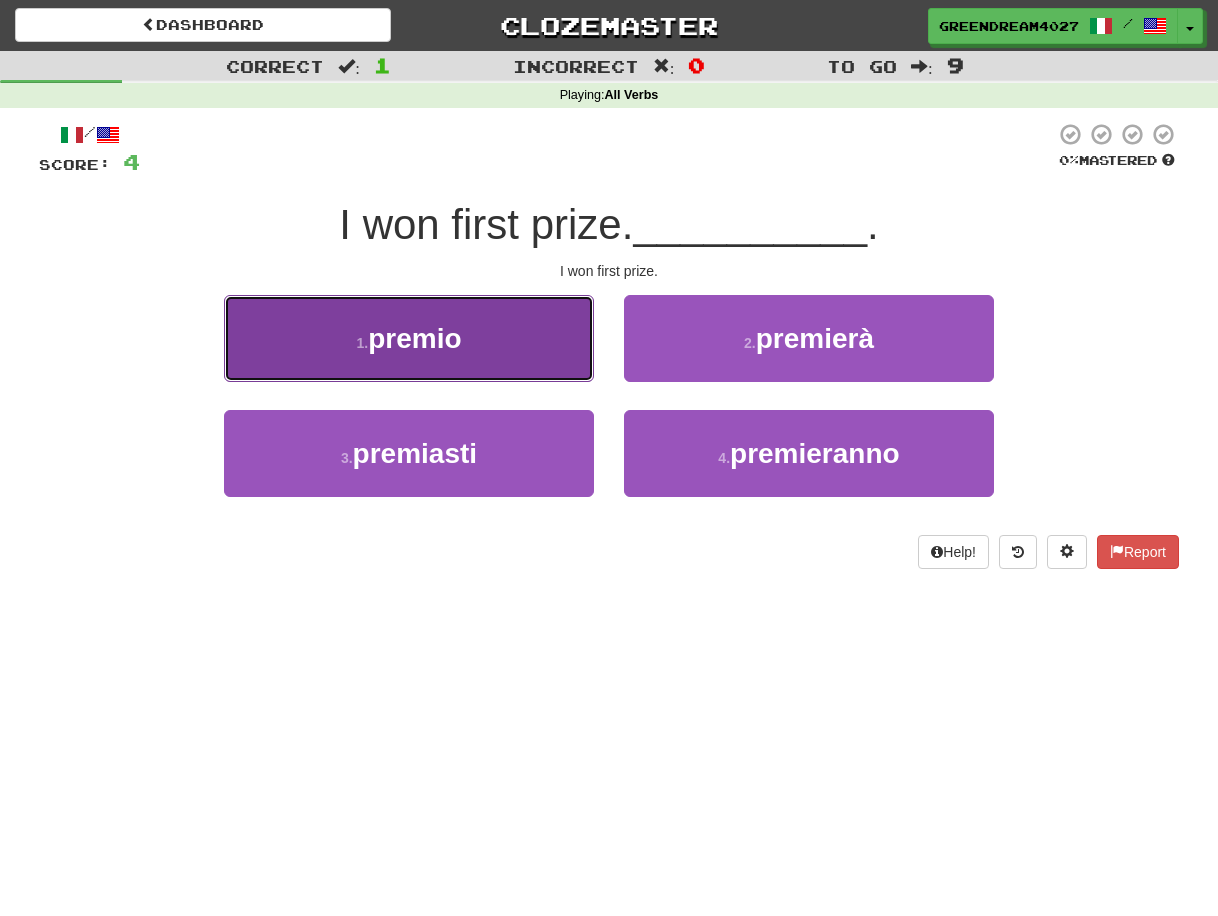 click on "1 .  premio" at bounding box center [409, 338] 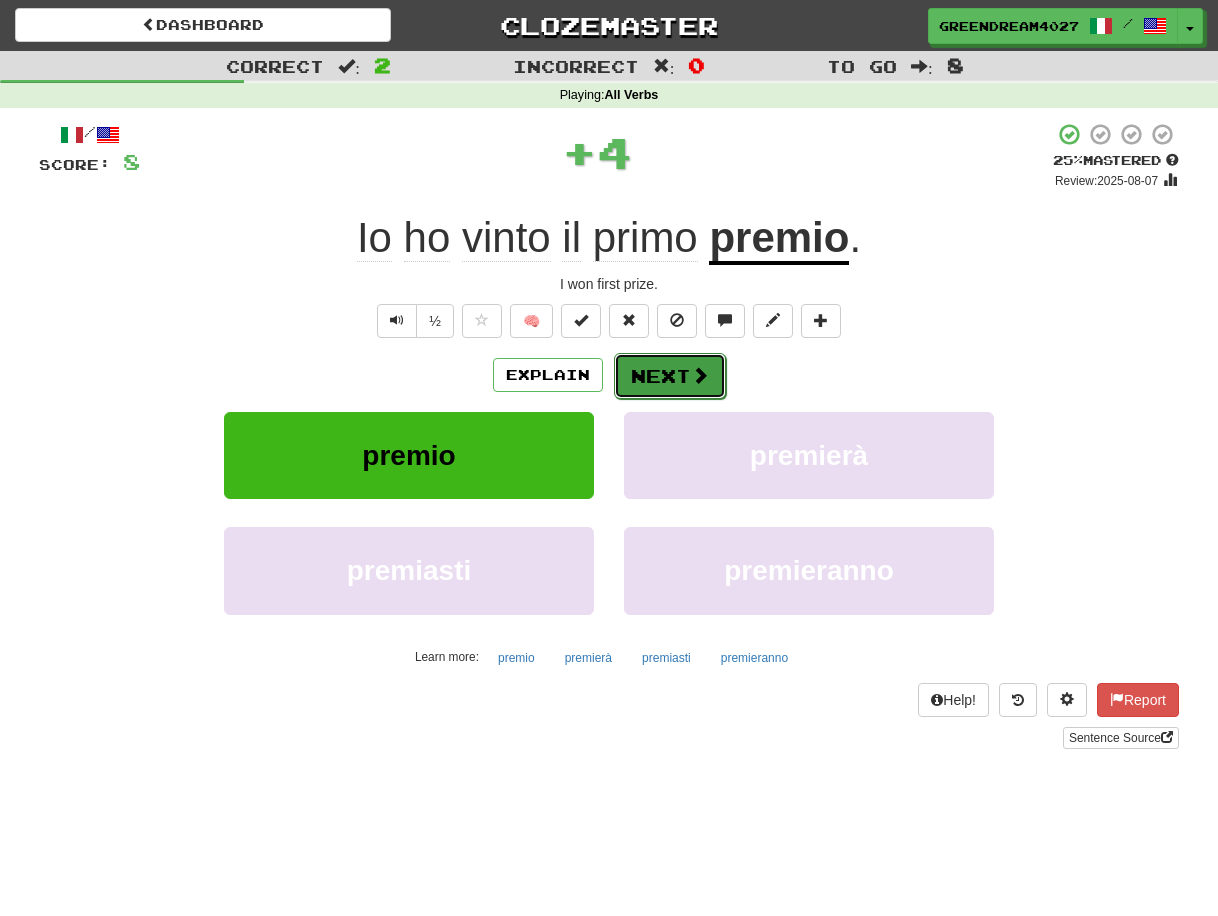 click on "Next" at bounding box center [670, 376] 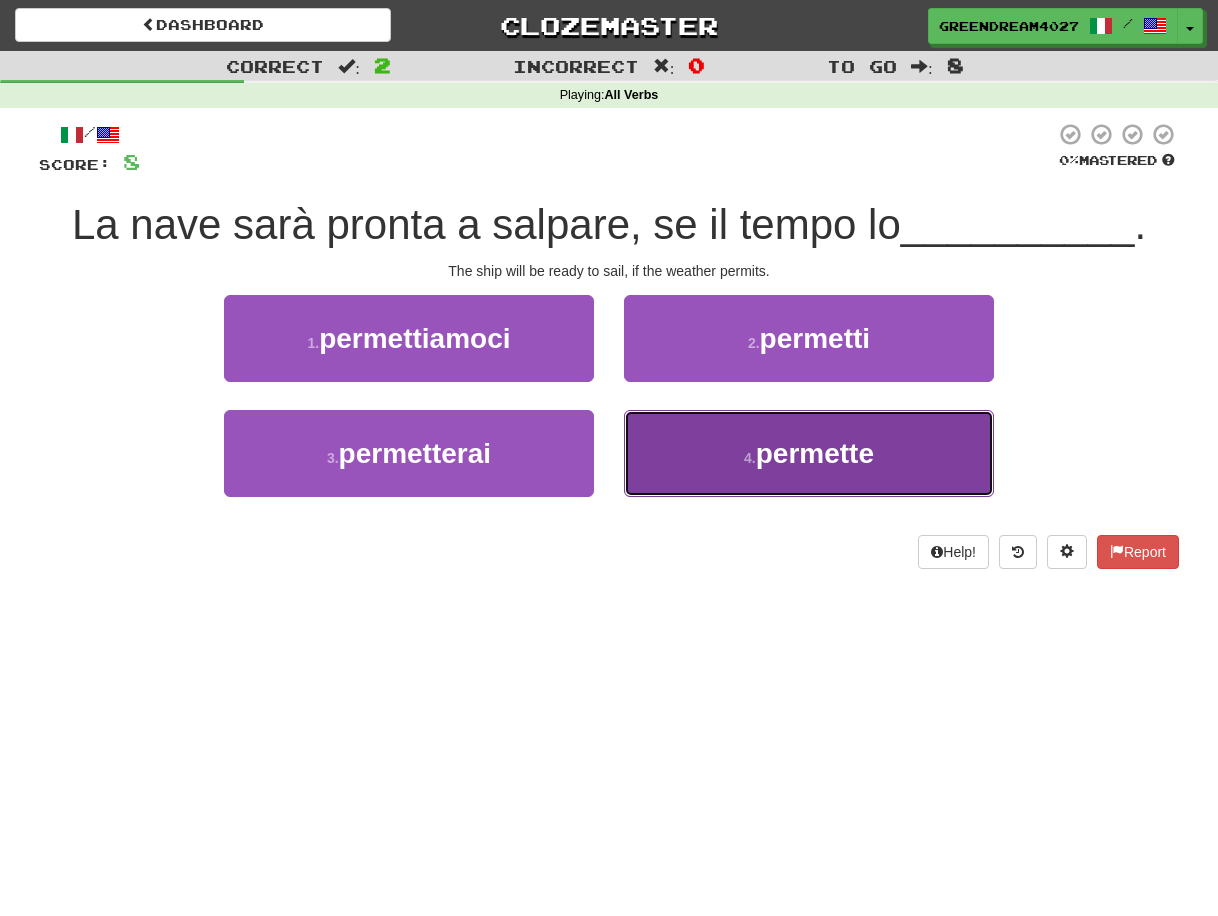 click on "4 ." at bounding box center [750, 458] 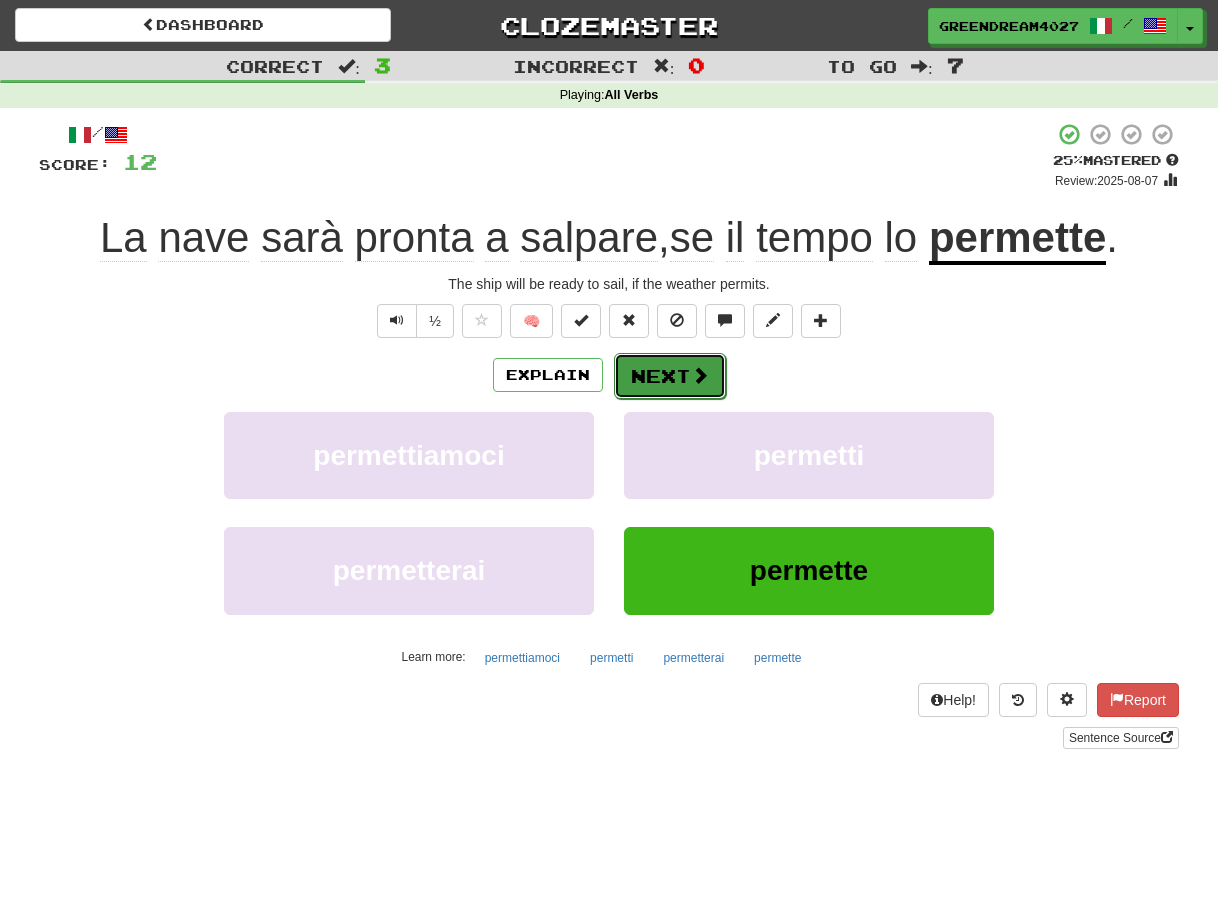 click on "Next" at bounding box center (670, 376) 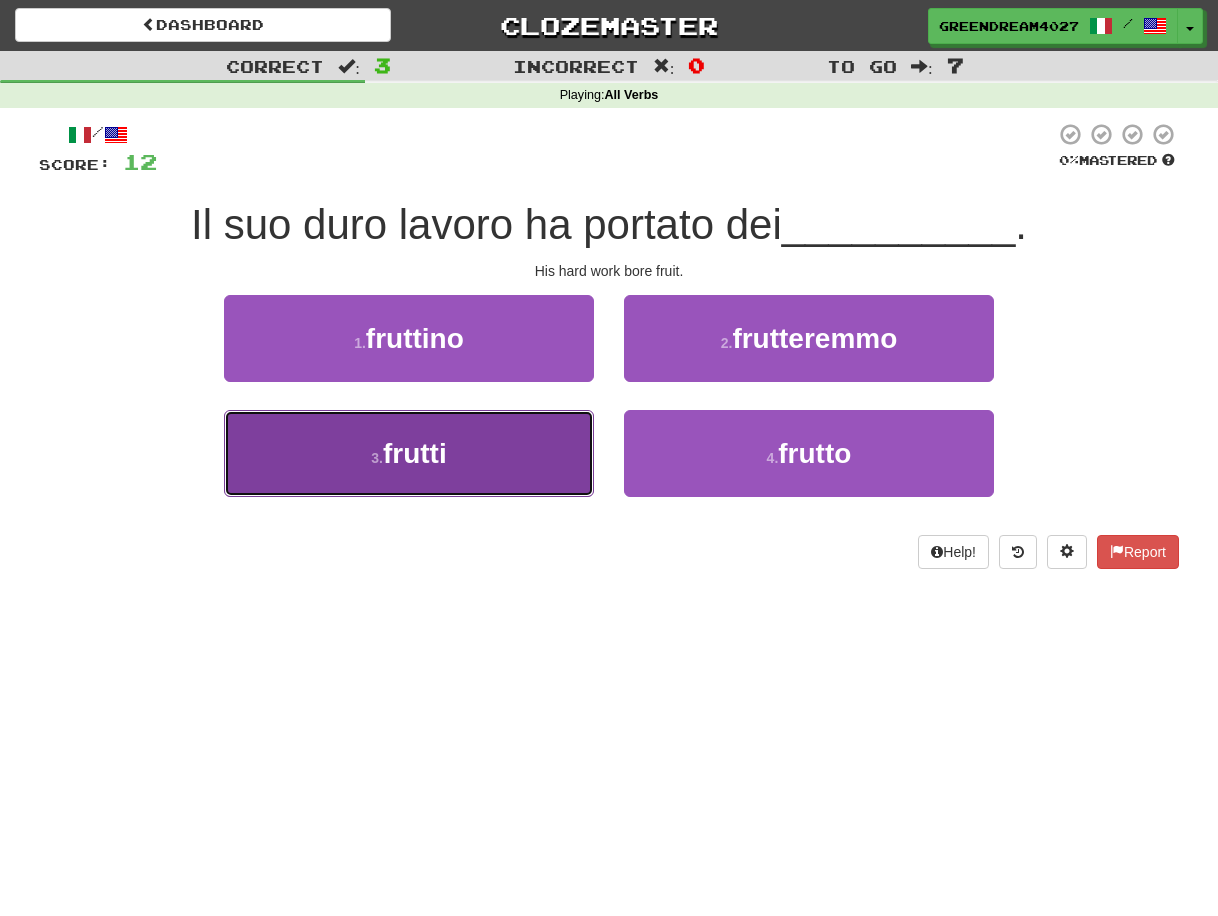 click on "3 .  frutti" at bounding box center (409, 453) 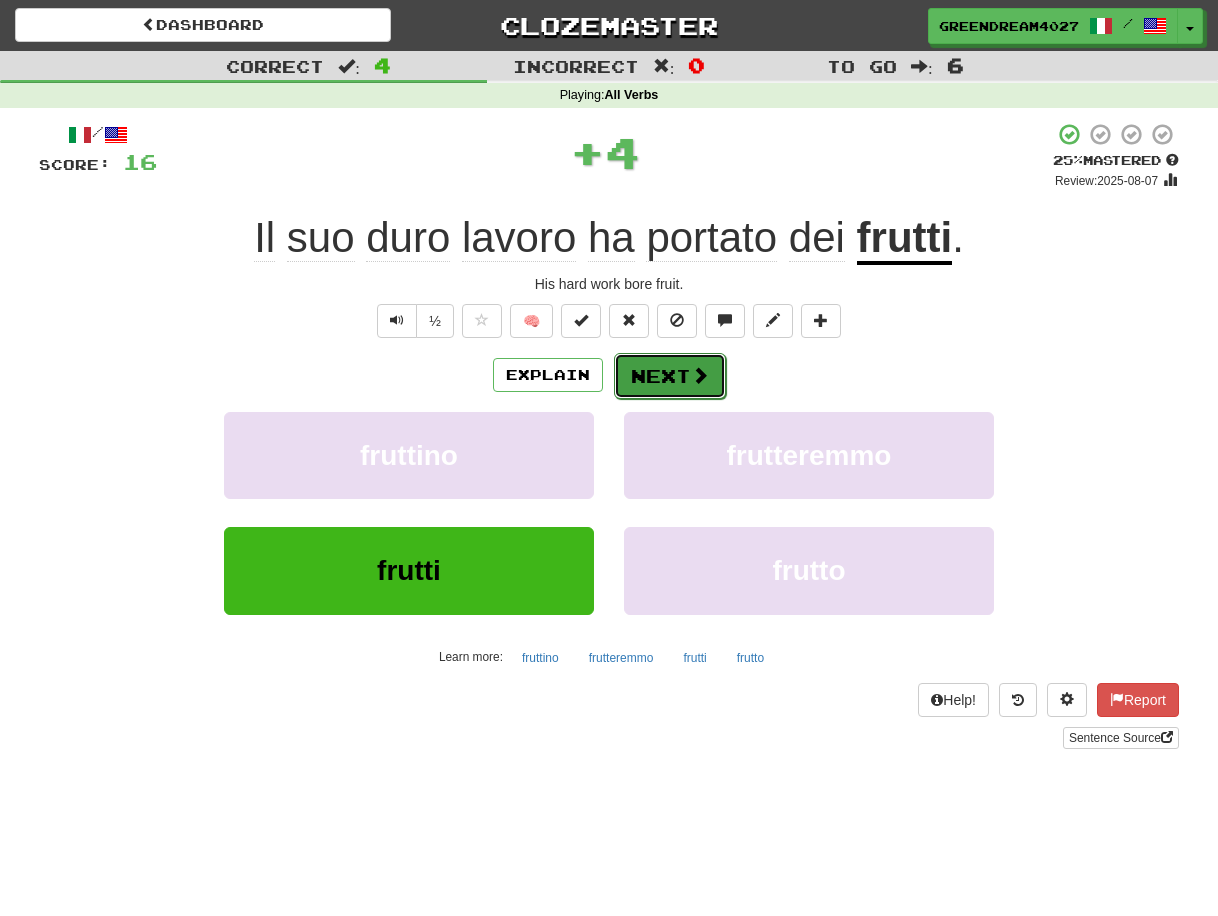 click on "Next" at bounding box center (670, 376) 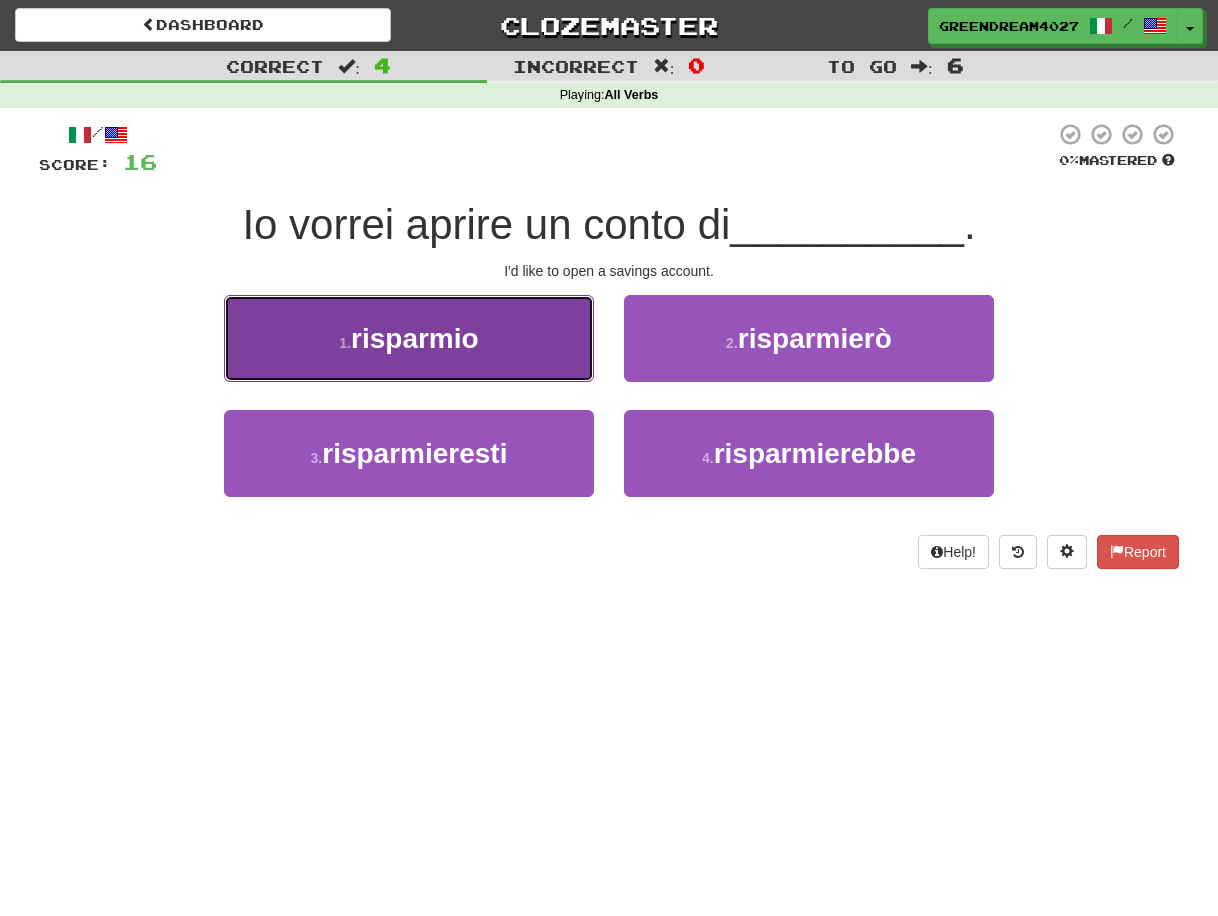click on "risparmio" at bounding box center [415, 338] 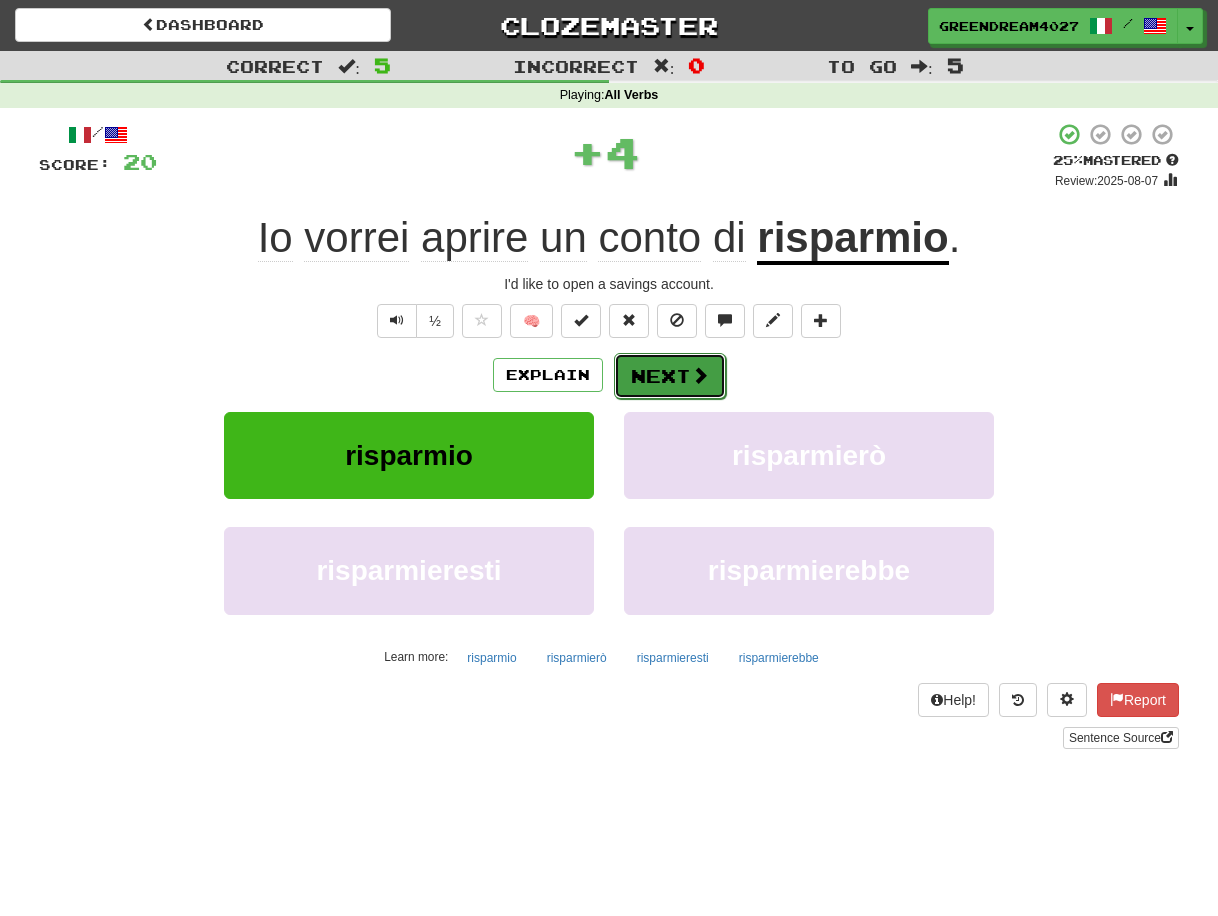 click on "Next" at bounding box center (670, 376) 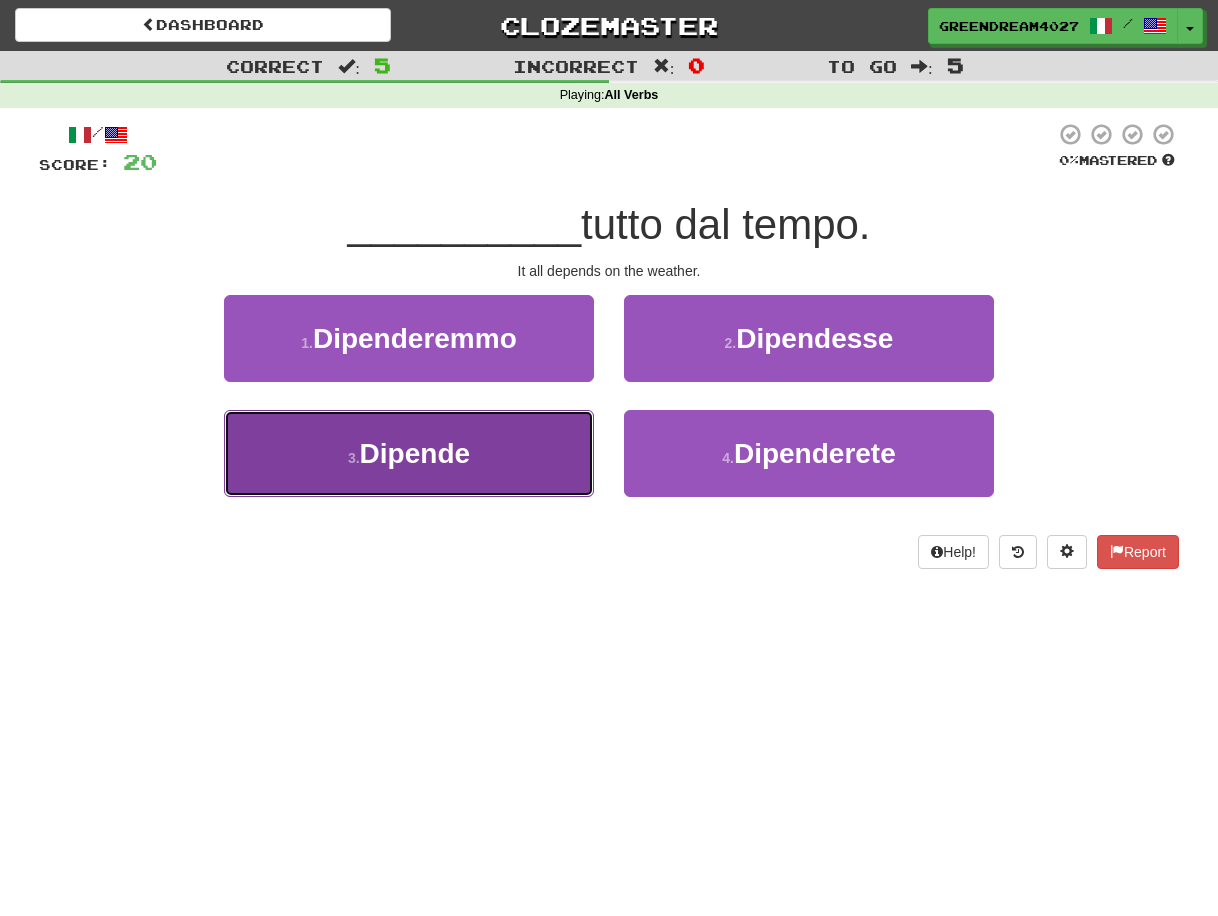 click on "3 .  Dipende" at bounding box center (409, 453) 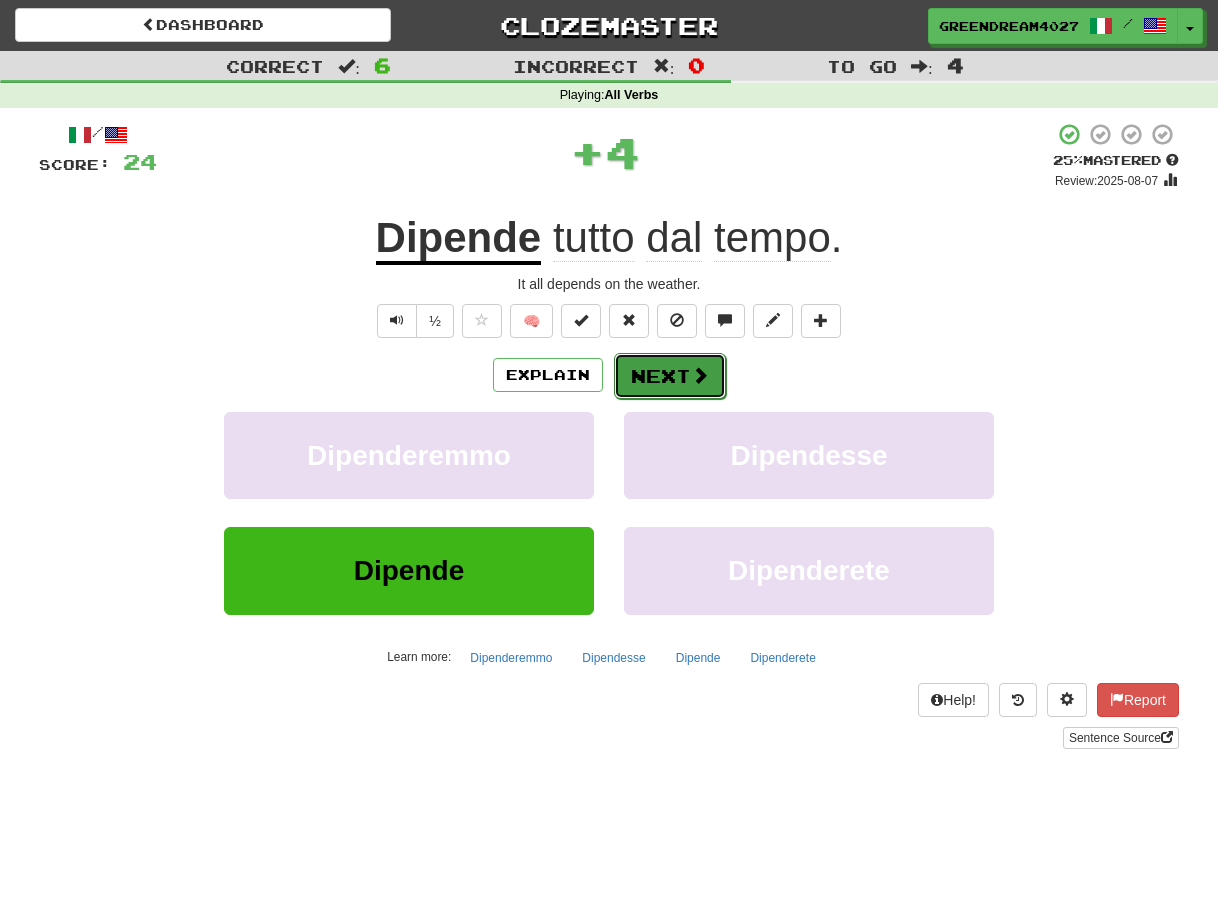 click on "Next" at bounding box center (670, 376) 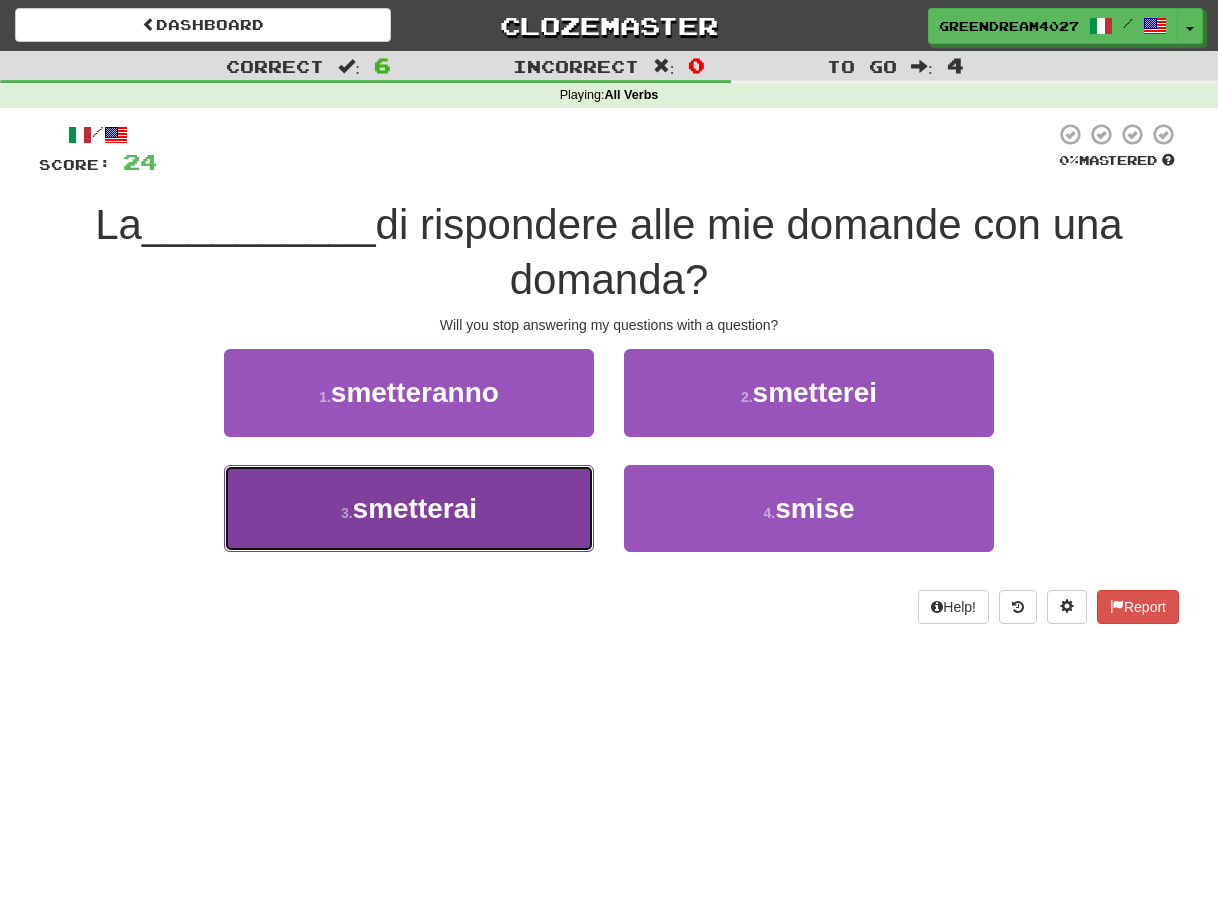 click on "smetterai" at bounding box center (415, 508) 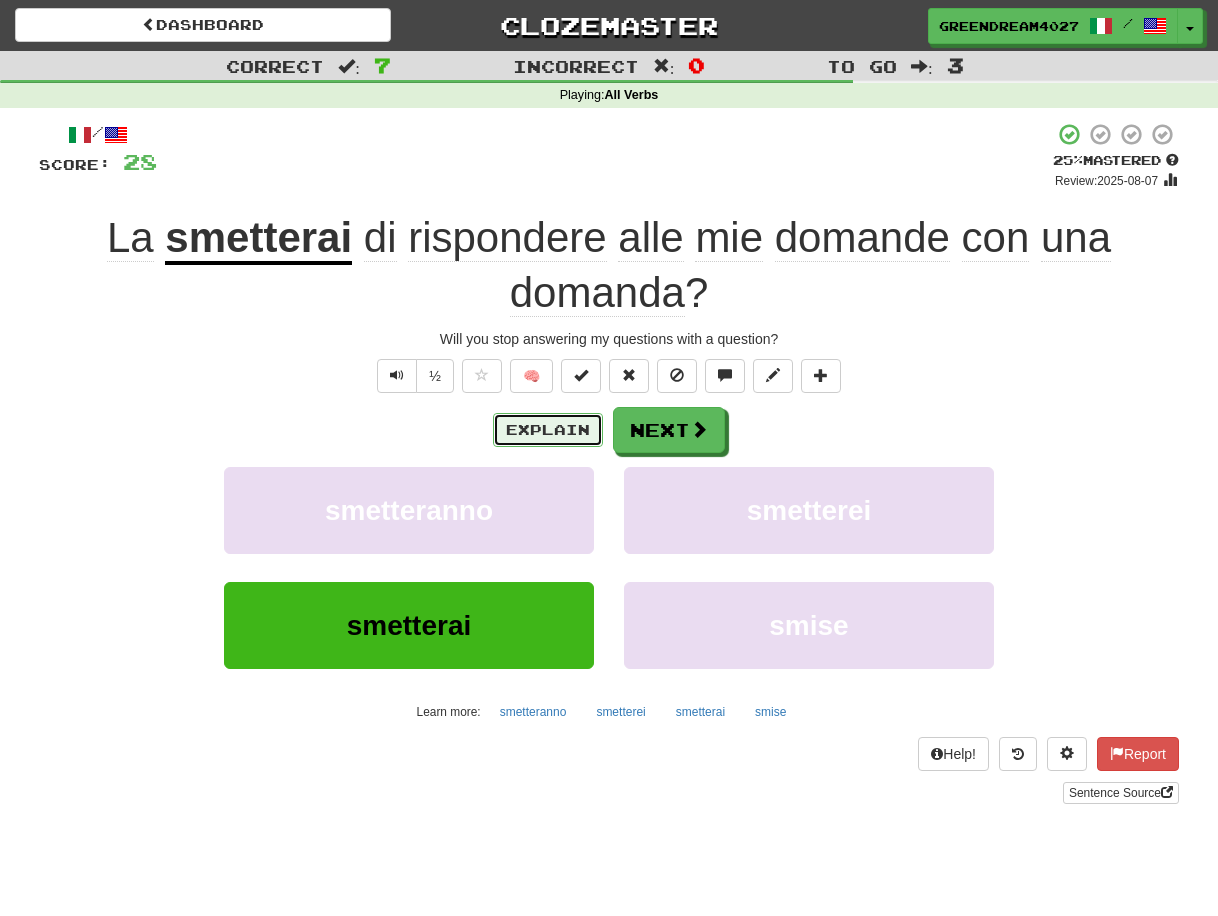 click on "Explain" at bounding box center (548, 430) 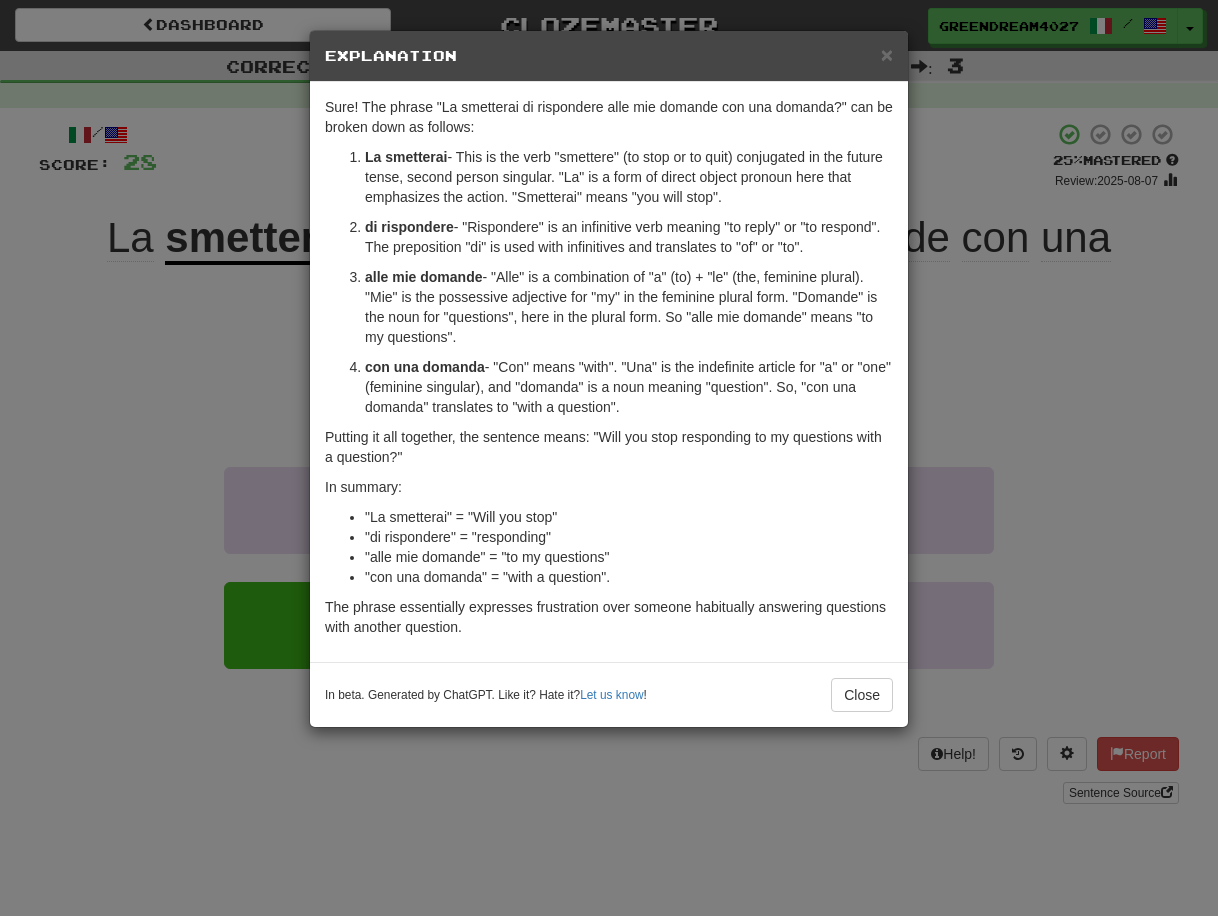 click on "× Explanation Sure! The phrase "La smetterai di rispondere alle mie domande con una domanda?" can be broken down as follows:
La smetterai  - This is the verb "smettere" (to stop or to quit) conjugated in the future tense, second person singular. "La" is a form of direct object pronoun here that emphasizes the action. "Smetterai" means "you will stop".
di rispondere  - "Rispondere" is an infinitive verb meaning "to reply" or "to respond". The preposition "di" is used with infinitives and translates to "of" or "to".
alle mie domande  - "Alle" is a combination of "a" (to) + "le" (the, feminine plural). "Mie" is the possessive adjective for "my" in the feminine plural form. "Domande" is the noun for "questions", here in the plural form. So "alle mie domande" means "to my questions".
con una domanda  - "Con" means "with". "Una" is the indefinite article for "a" or "one" (feminine singular), and "domanda" is a noun meaning "question". So, "con una domanda" translates to "with a question"." at bounding box center (609, 458) 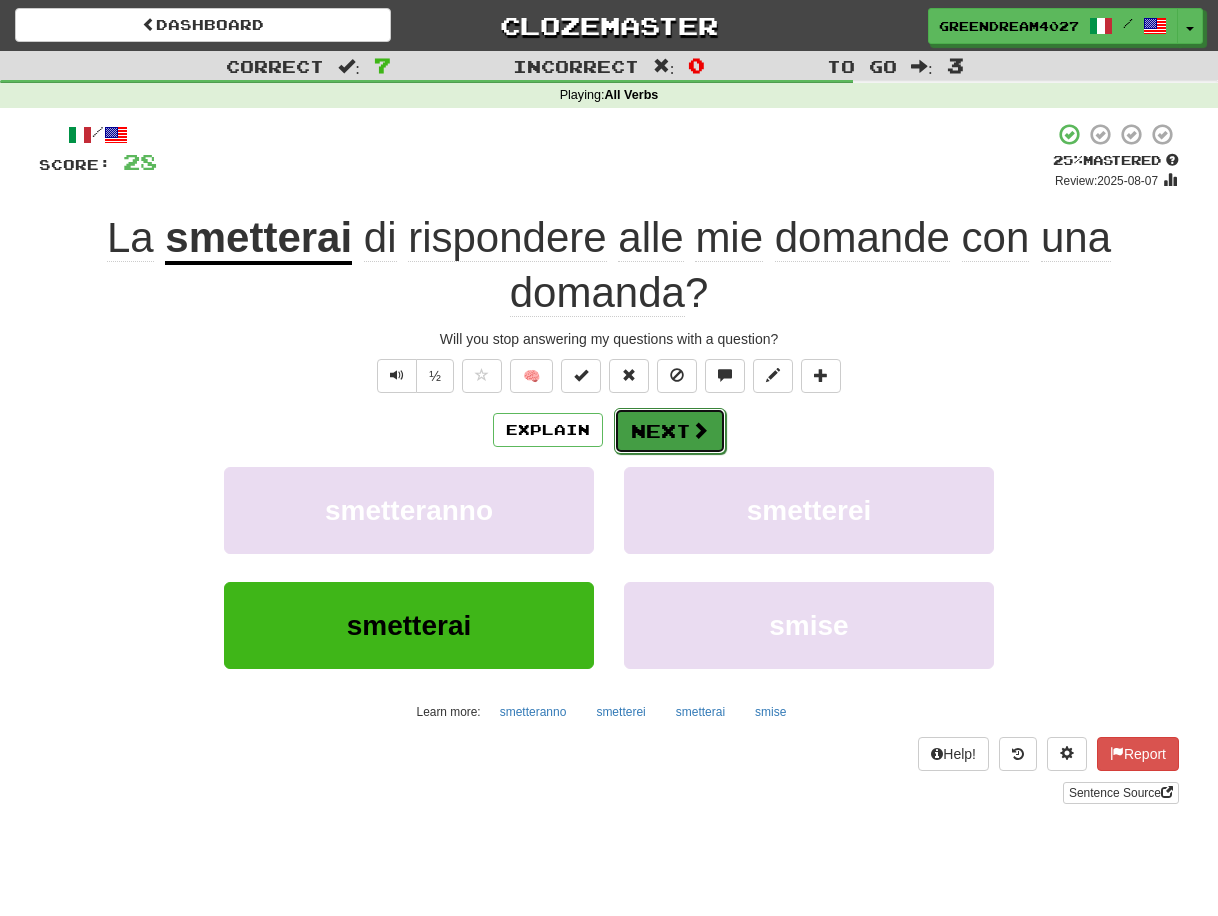 click on "Next" at bounding box center (670, 431) 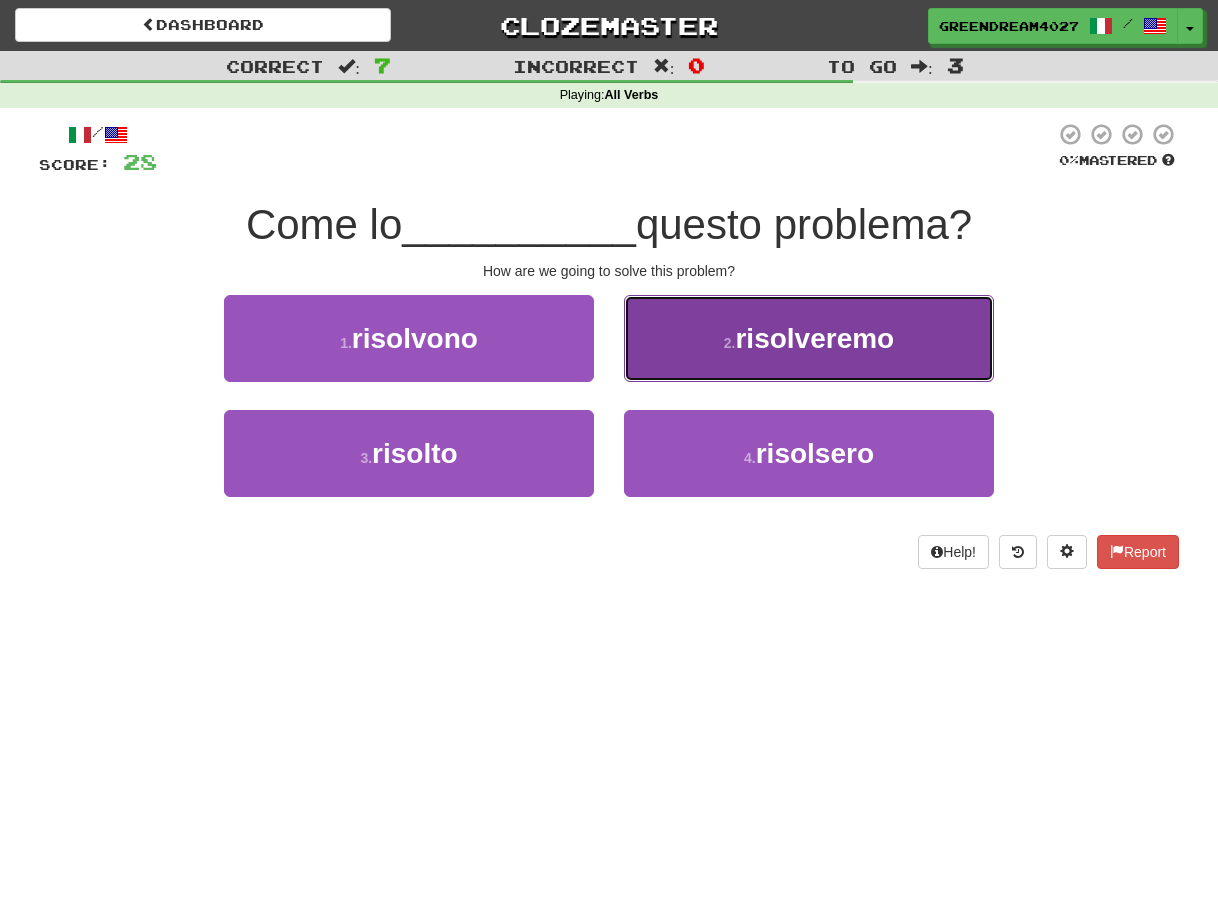 click on "2 .  risolveremo" at bounding box center [809, 338] 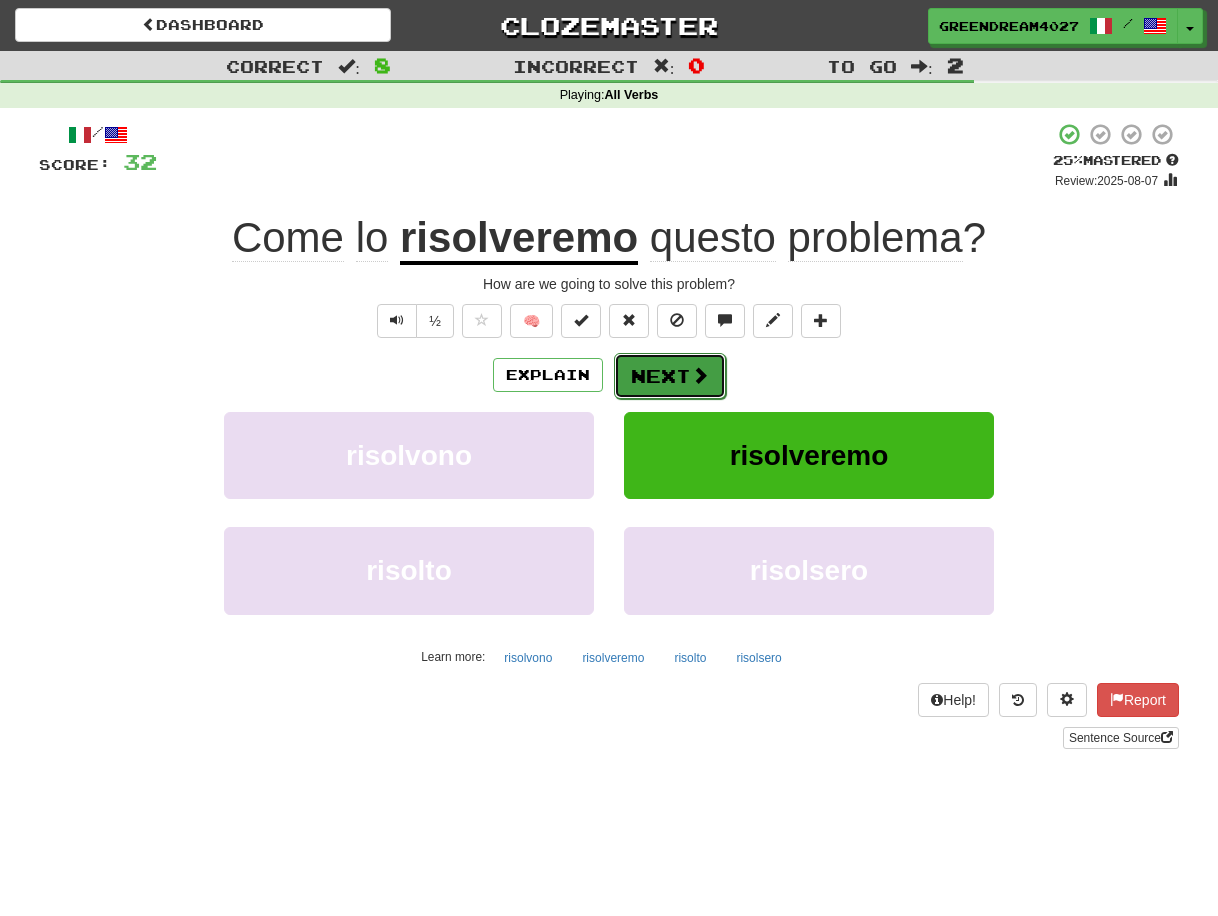 click on "Next" at bounding box center (670, 376) 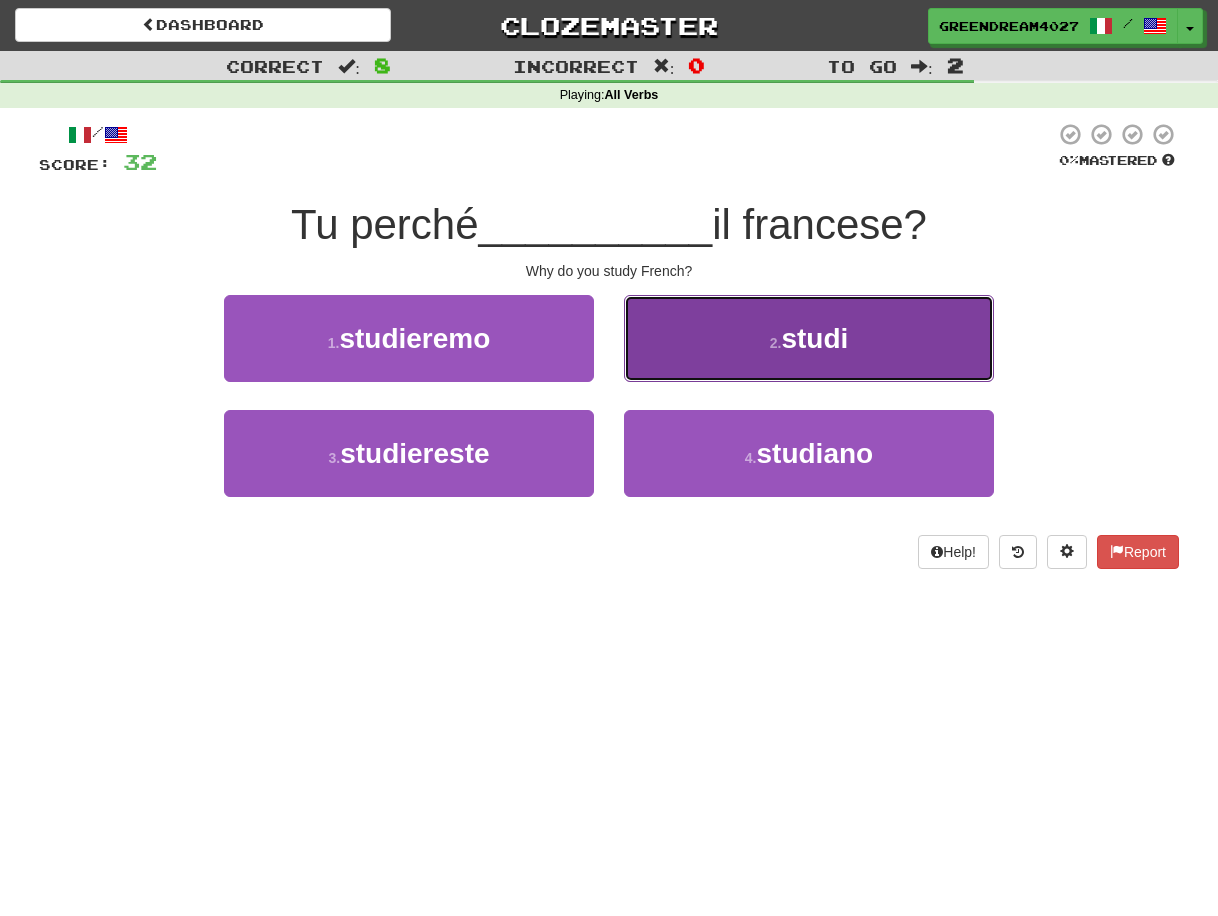 click on "2 .  studi" at bounding box center (809, 338) 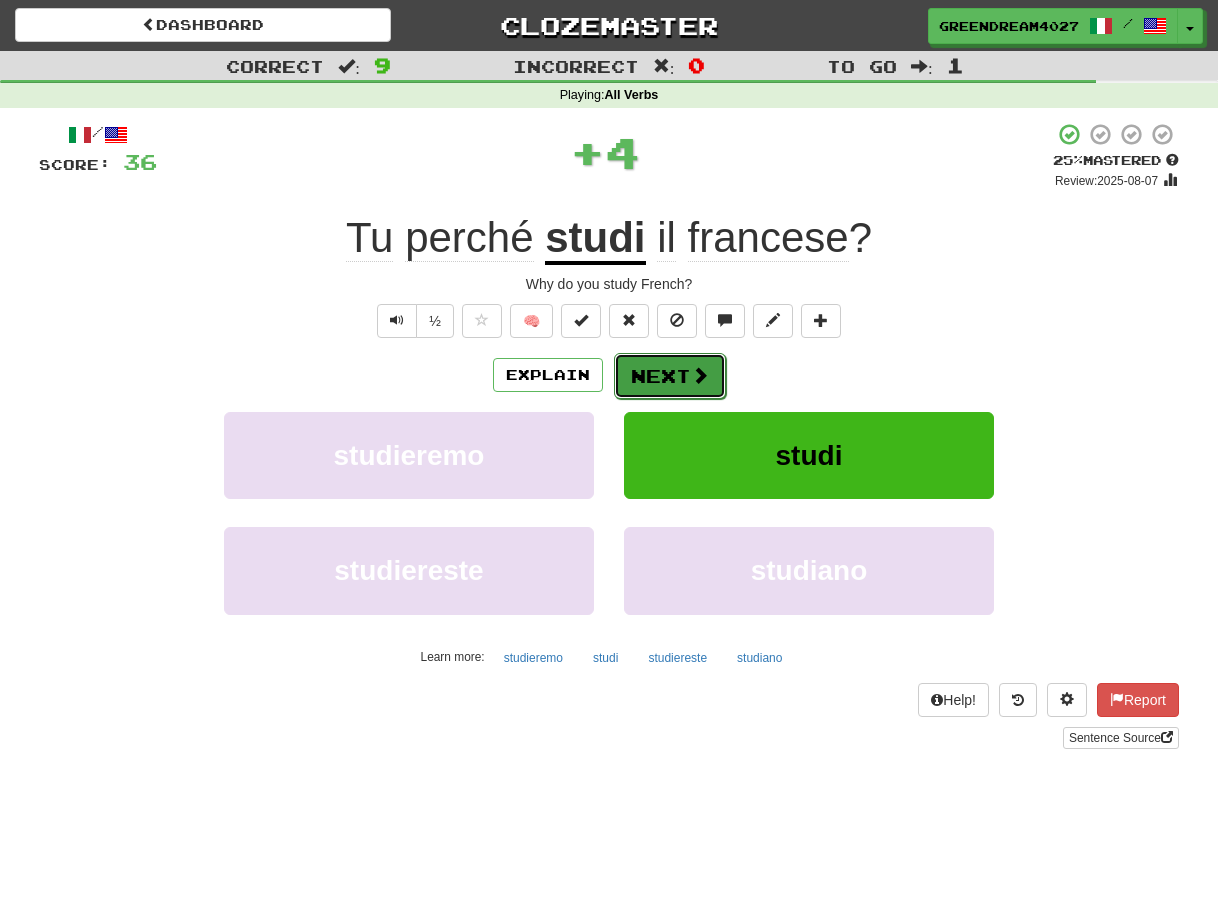 click on "Next" at bounding box center (670, 376) 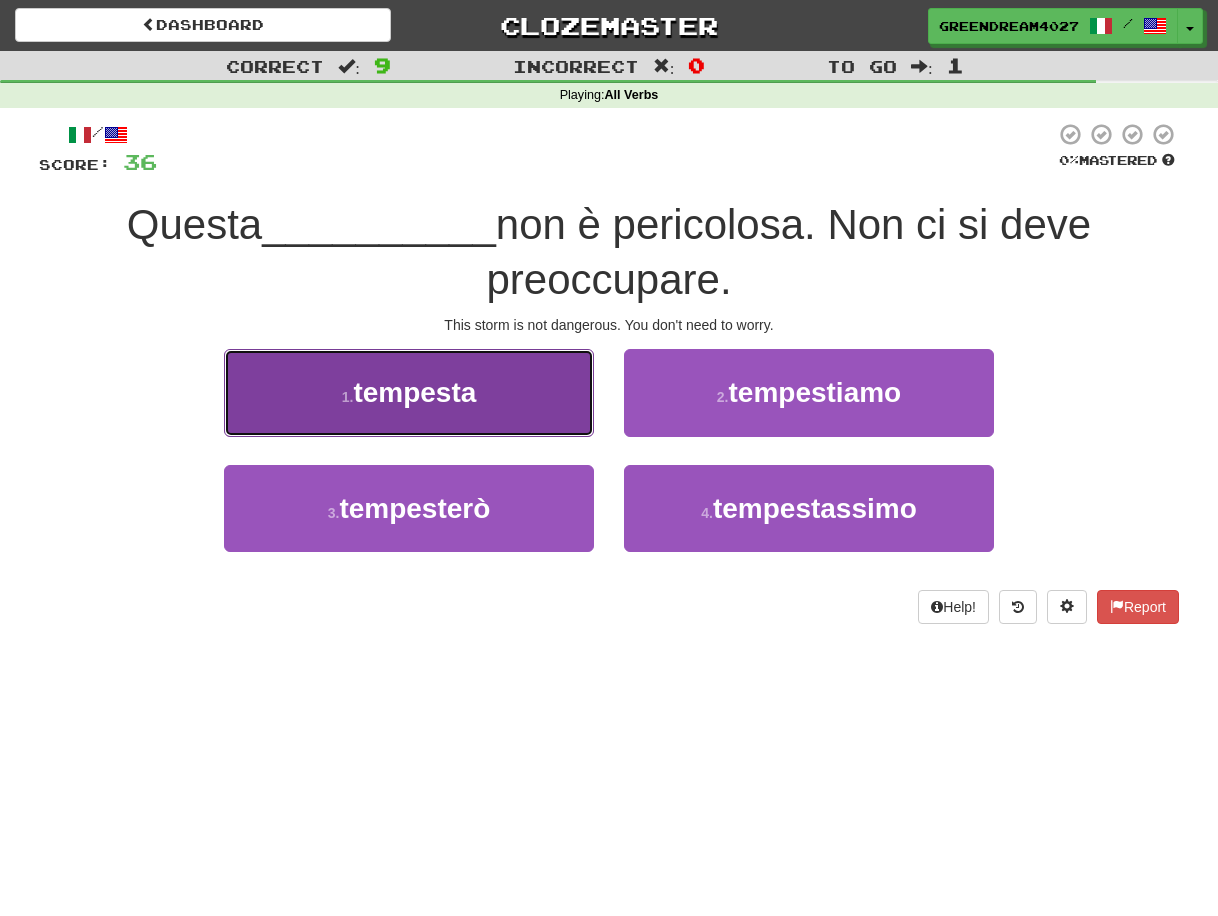 click on "1 .  tempesta" at bounding box center [409, 392] 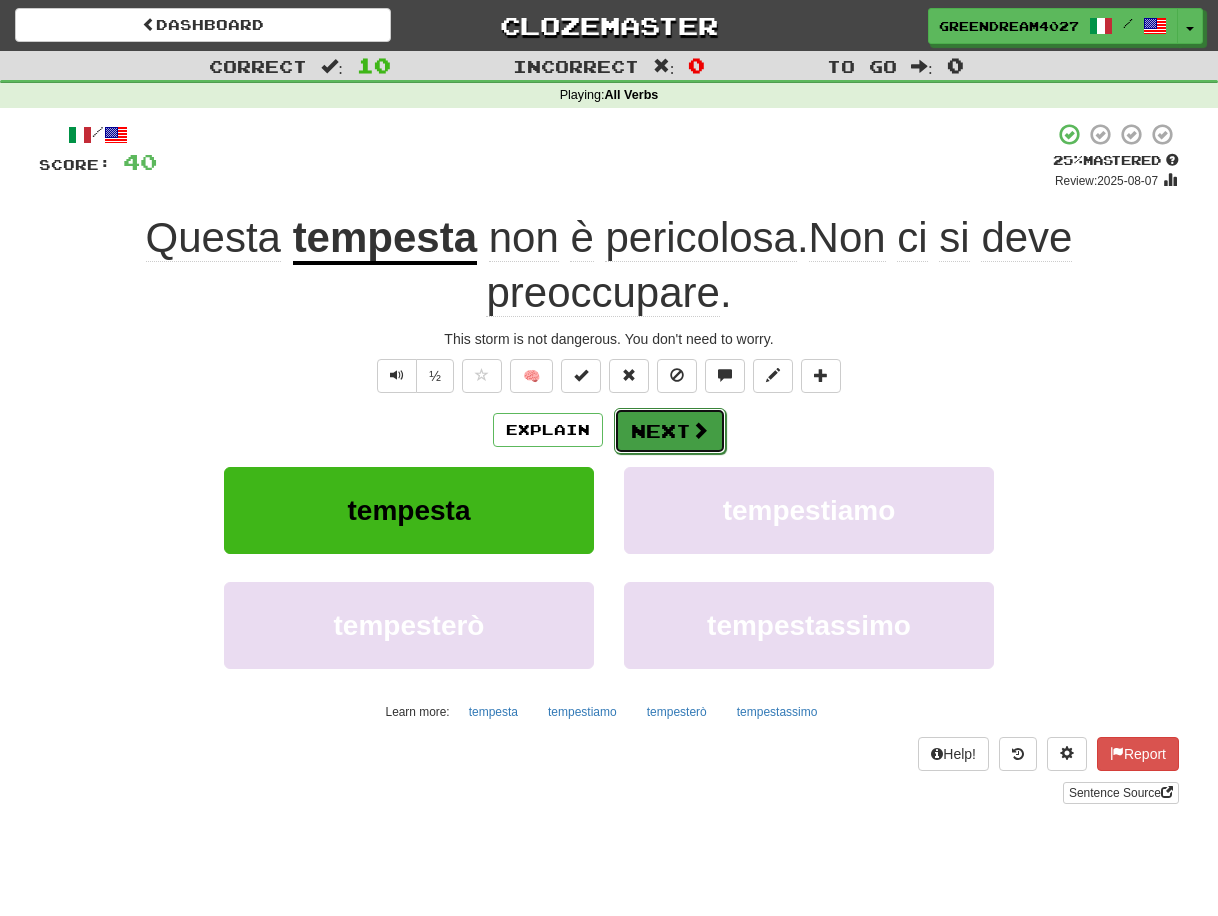 click on "Next" at bounding box center [670, 431] 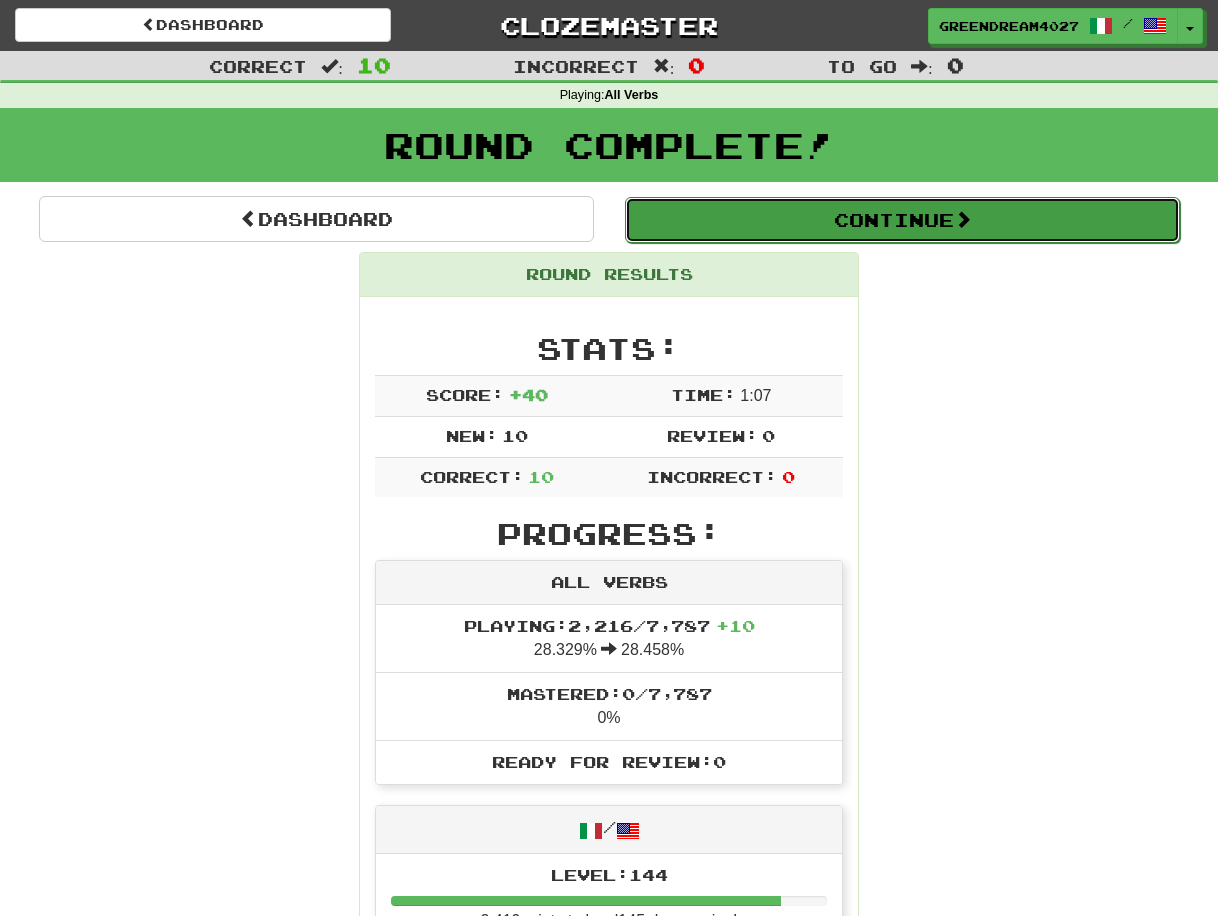 click on "Continue" at bounding box center (902, 220) 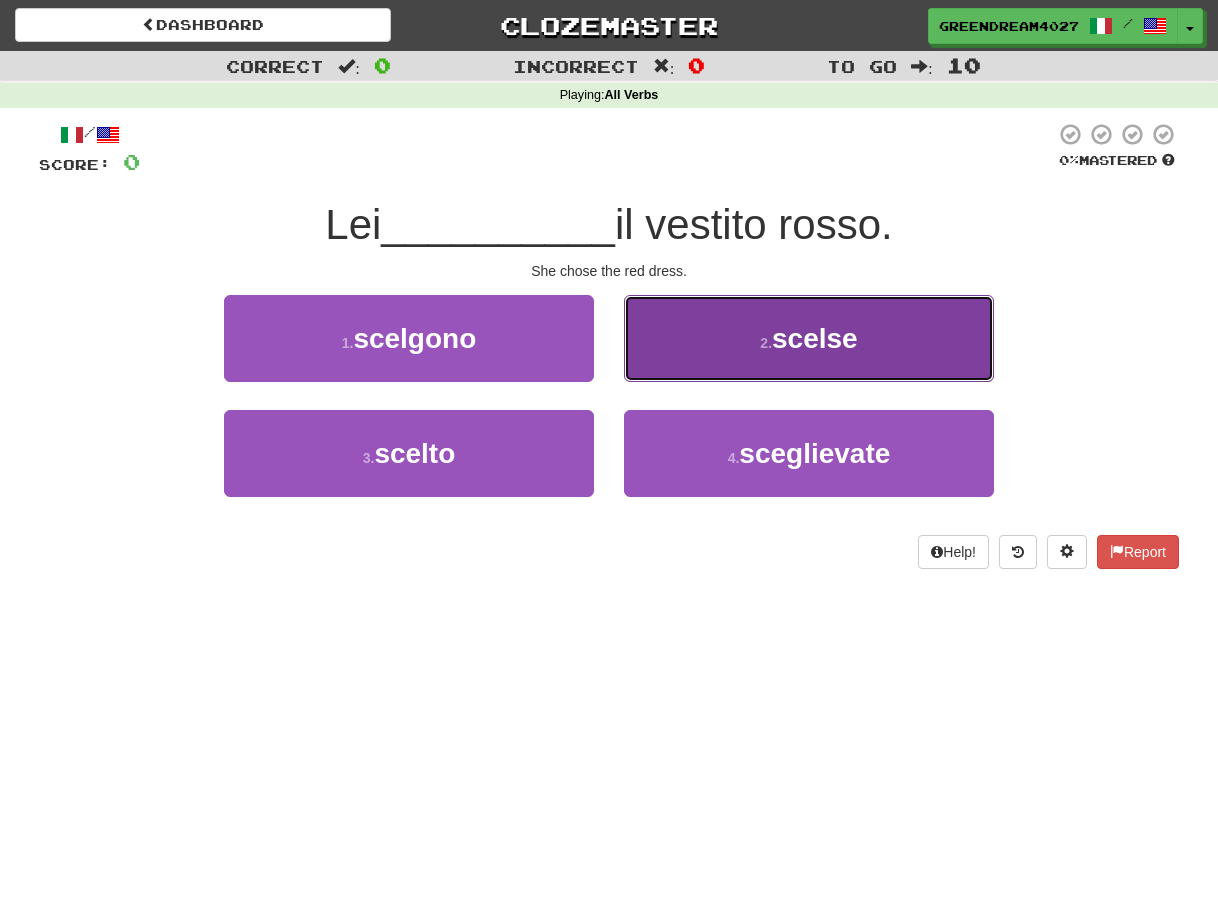 click on "2 .  scelse" at bounding box center [809, 338] 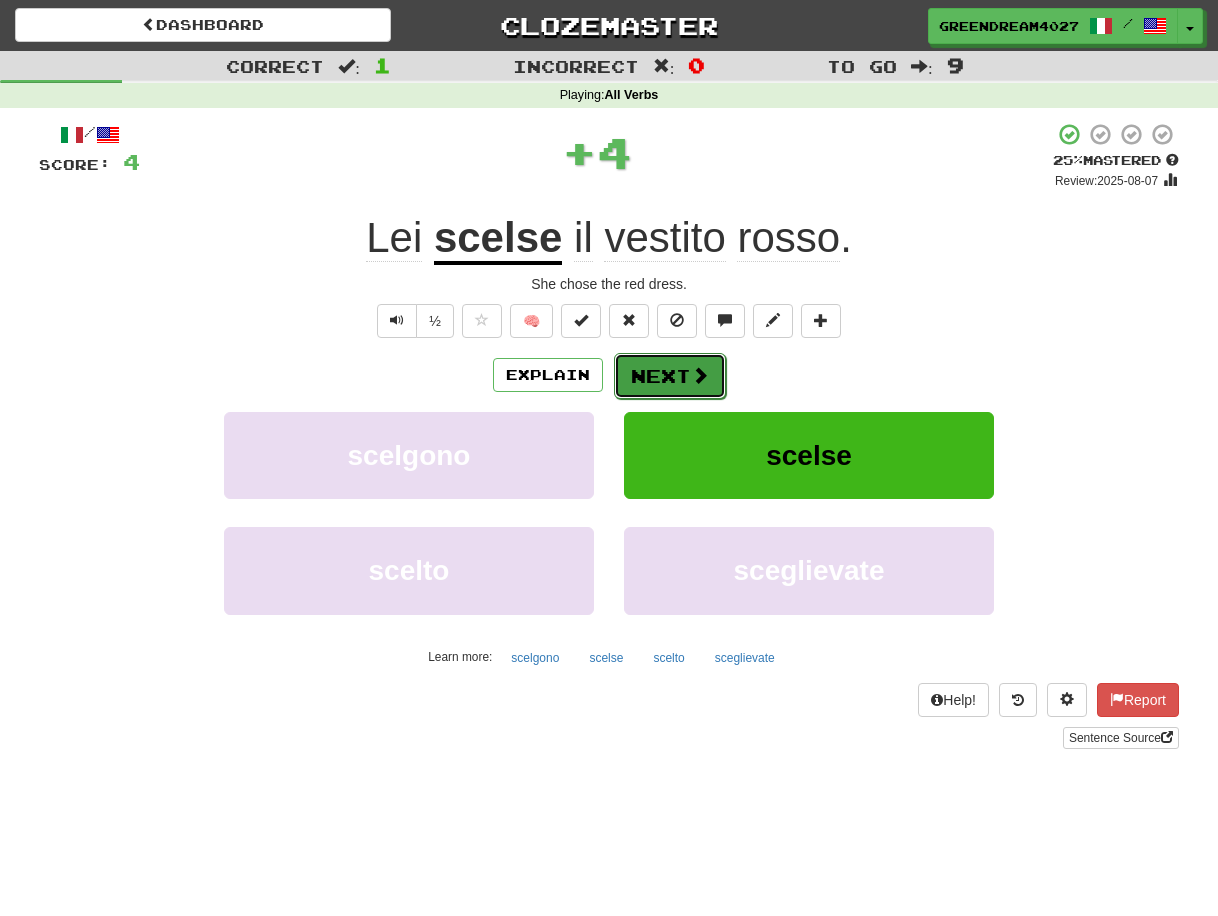 click on "Next" at bounding box center [670, 376] 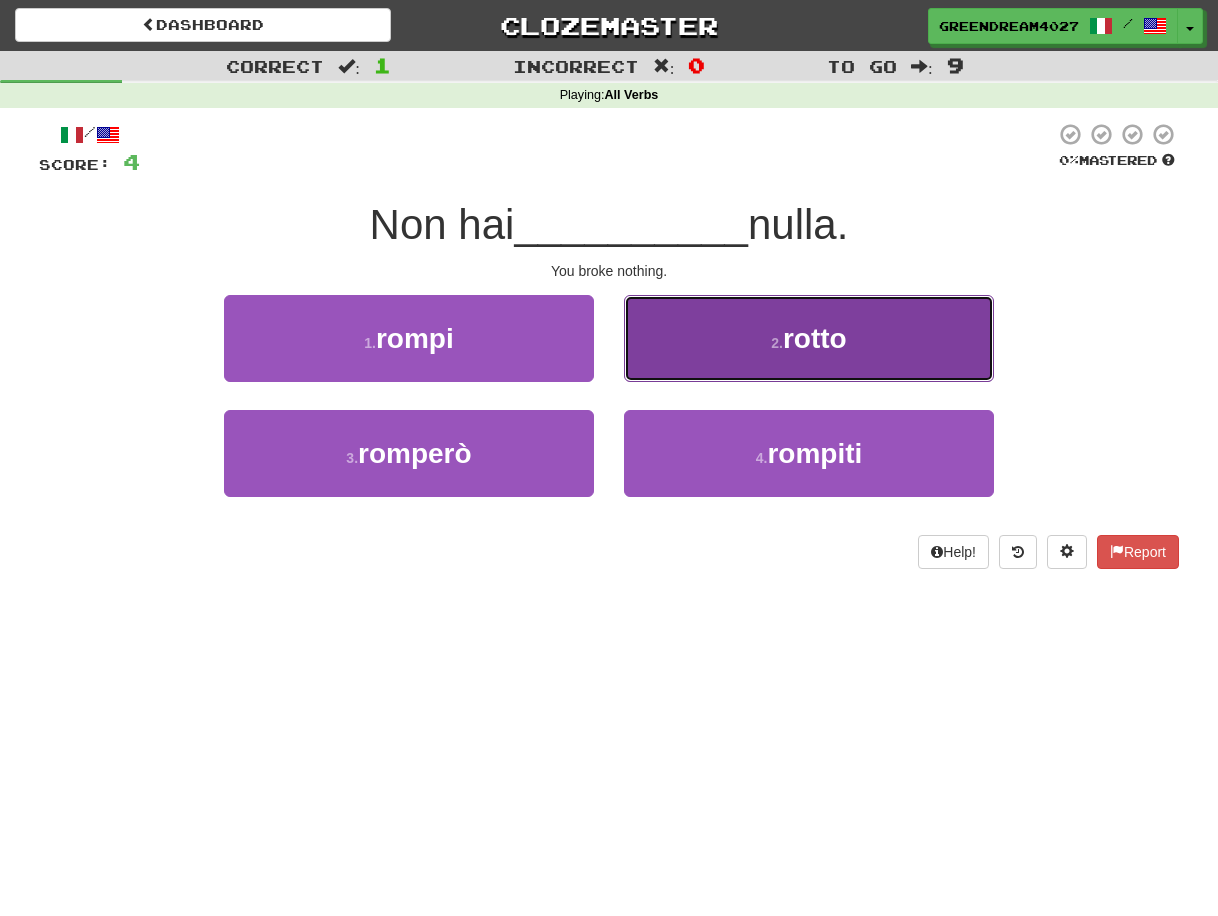 click on "2 .  rotto" at bounding box center (809, 338) 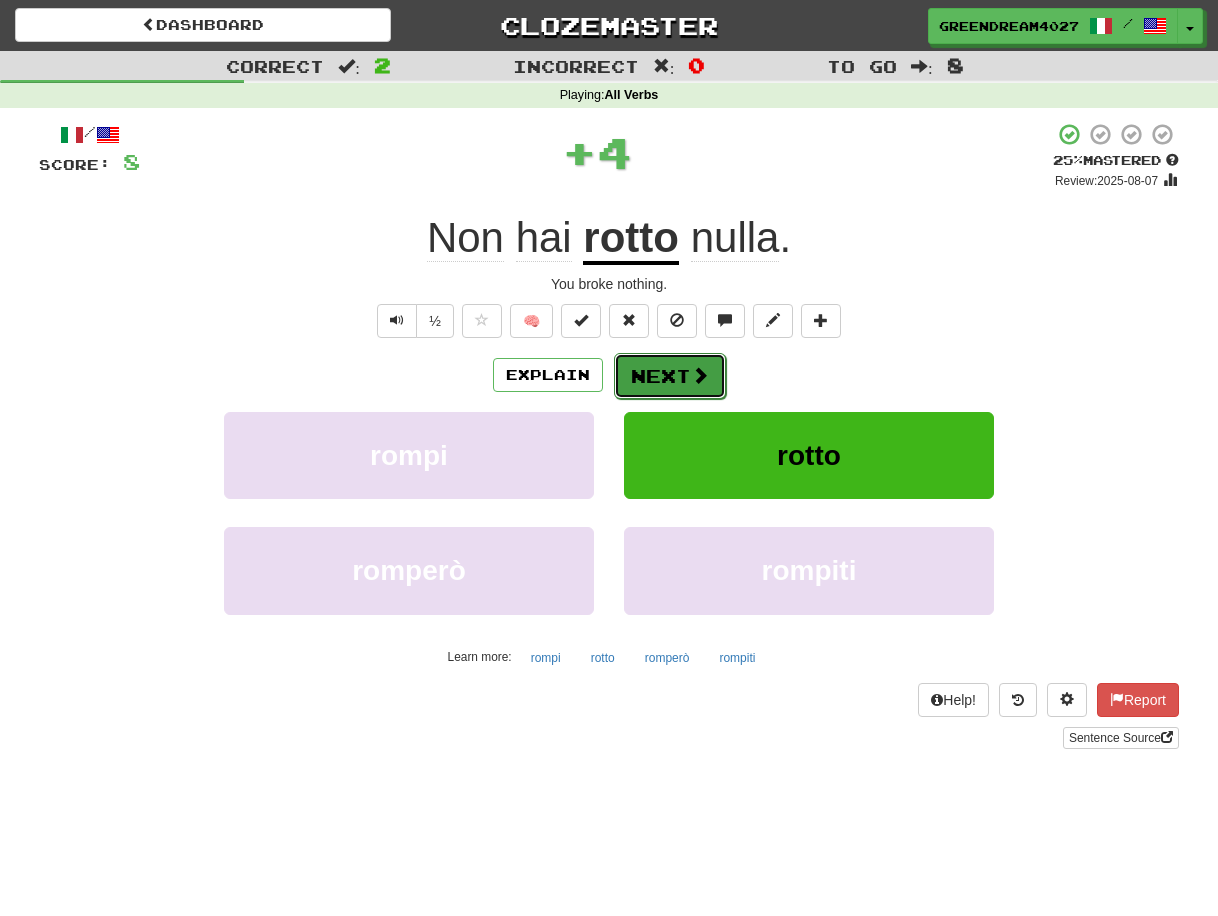 click on "Next" at bounding box center [670, 376] 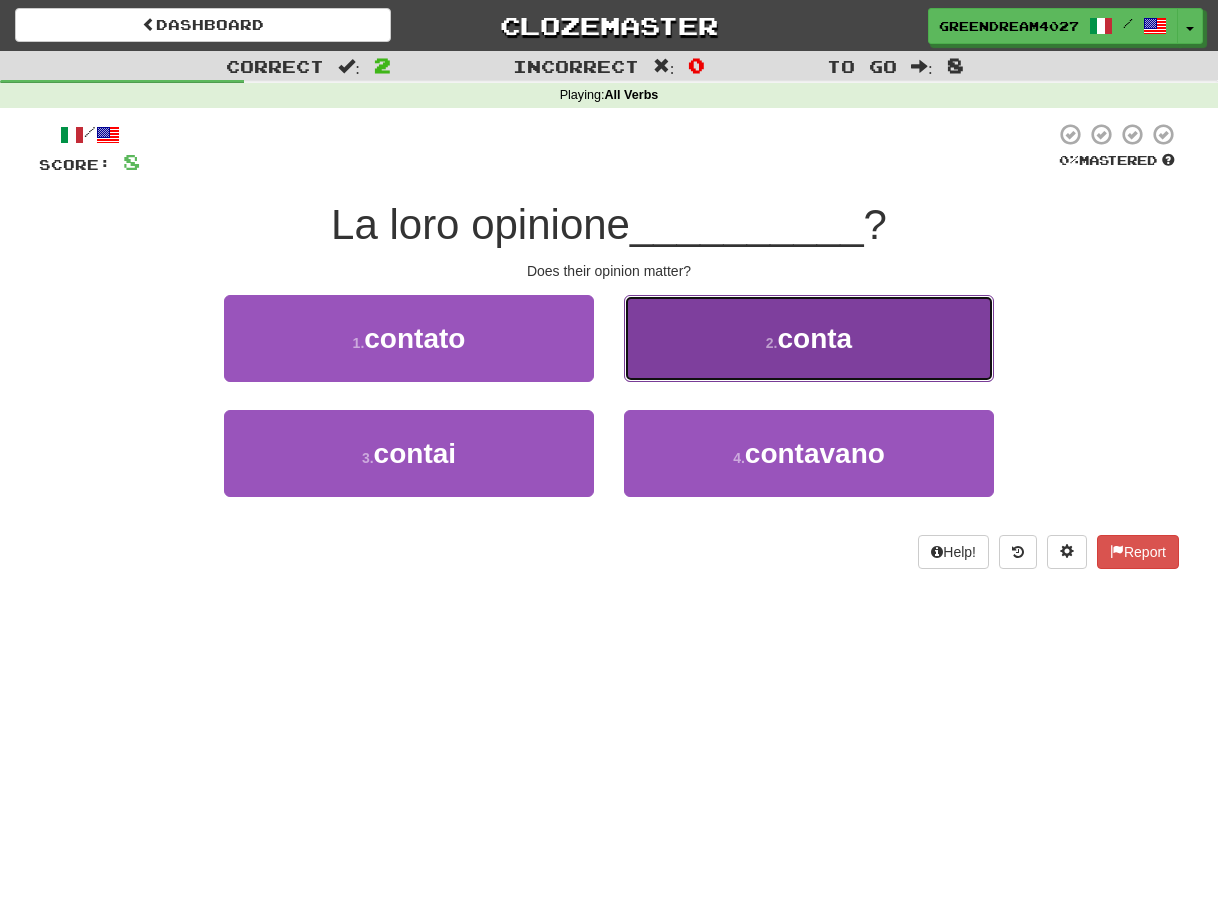 click on "2 .  conta" at bounding box center [809, 338] 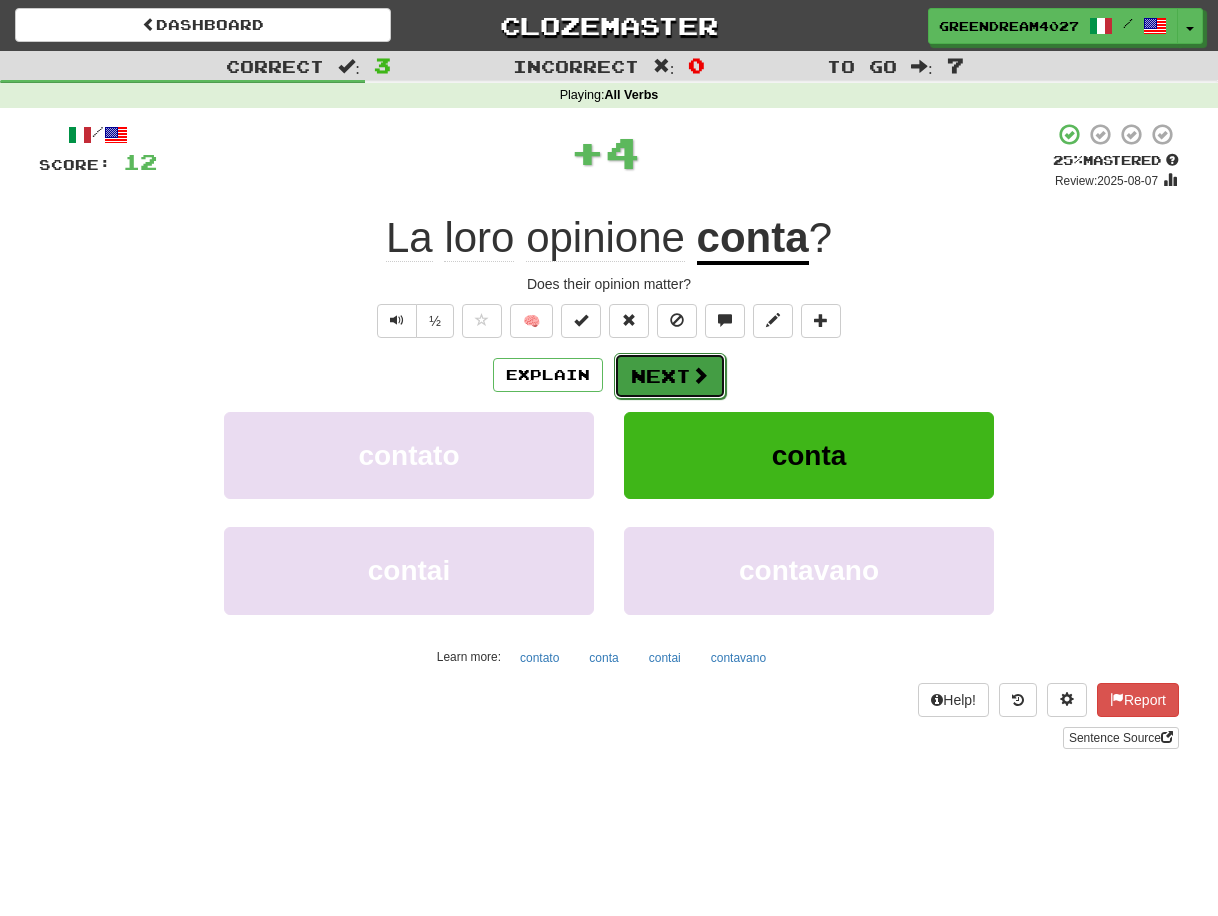 click on "Next" at bounding box center (670, 376) 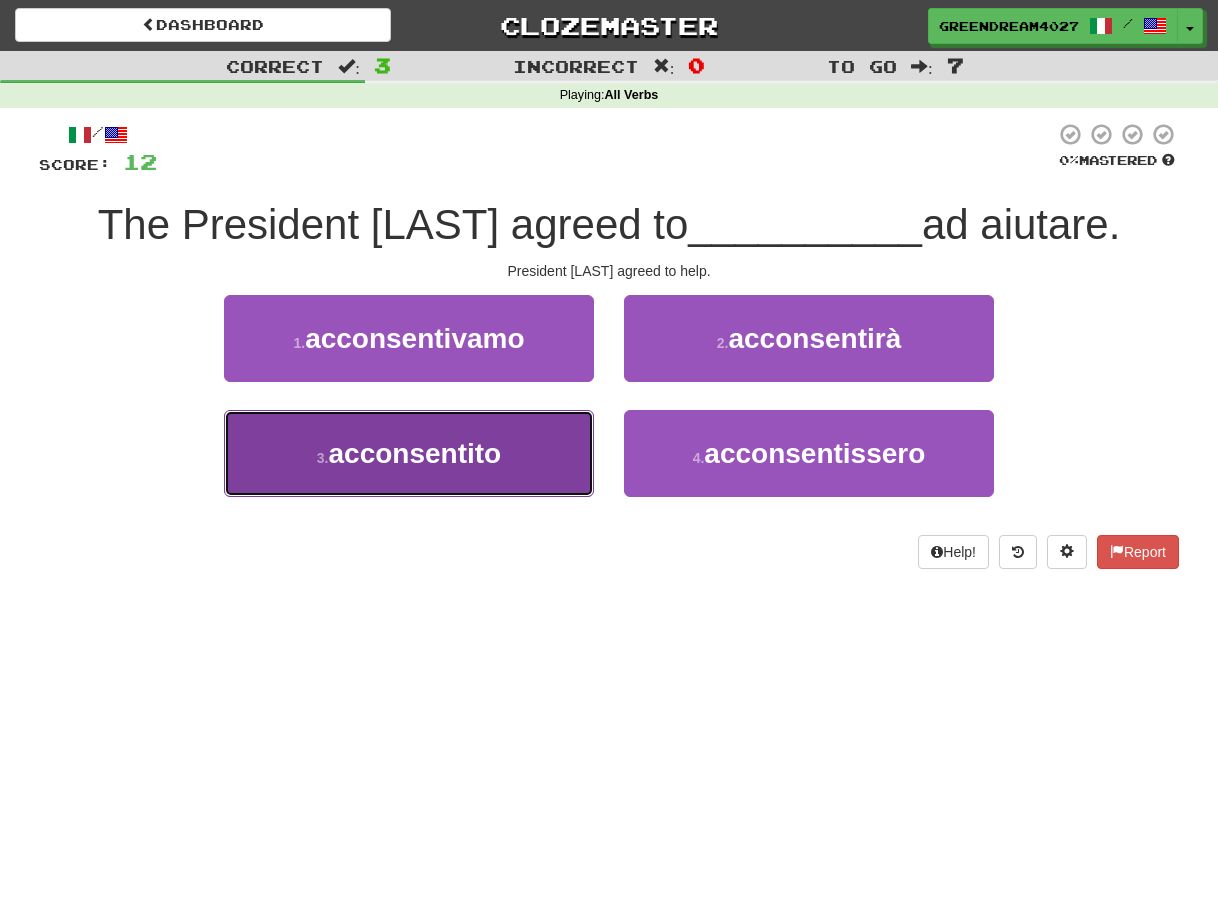 click on "acconsentito" at bounding box center [414, 453] 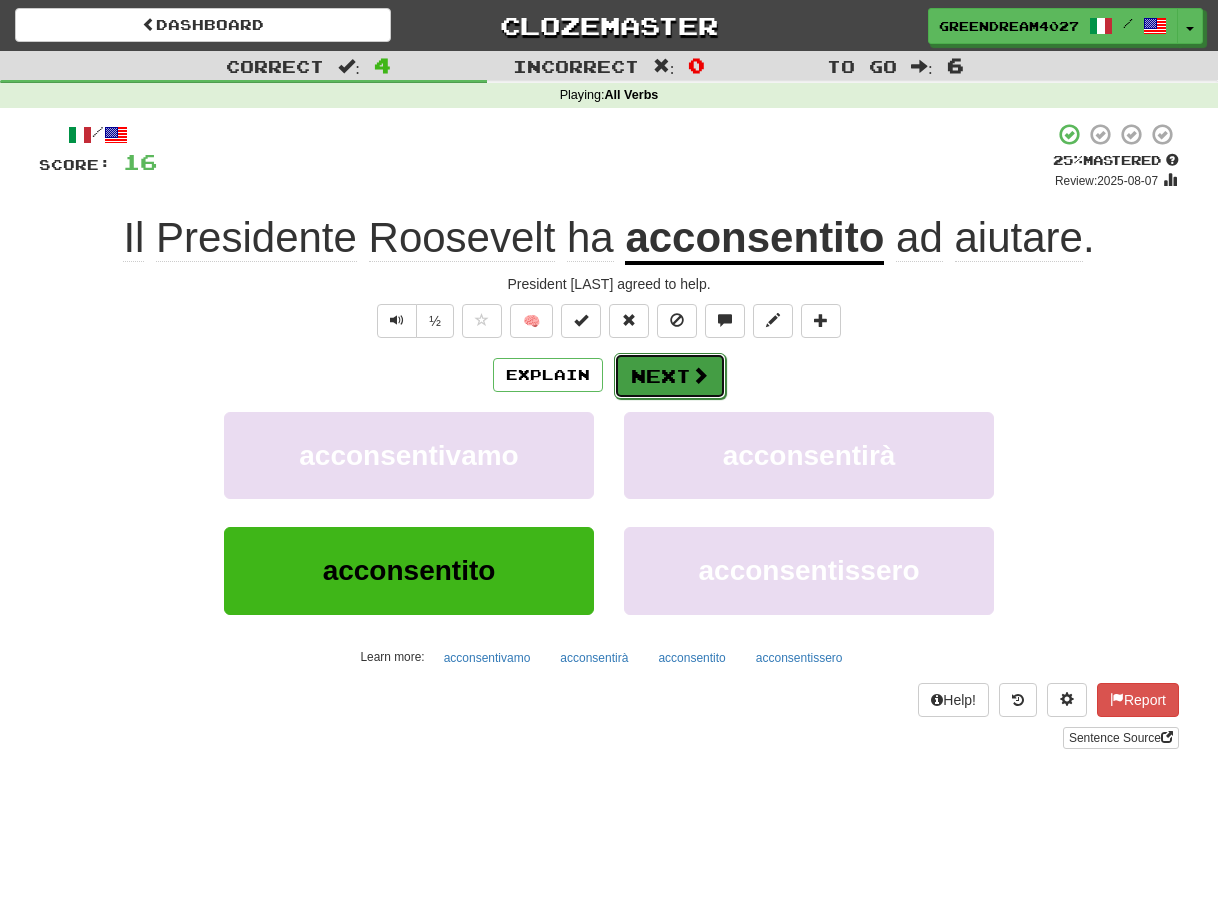 click on "Next" at bounding box center (670, 376) 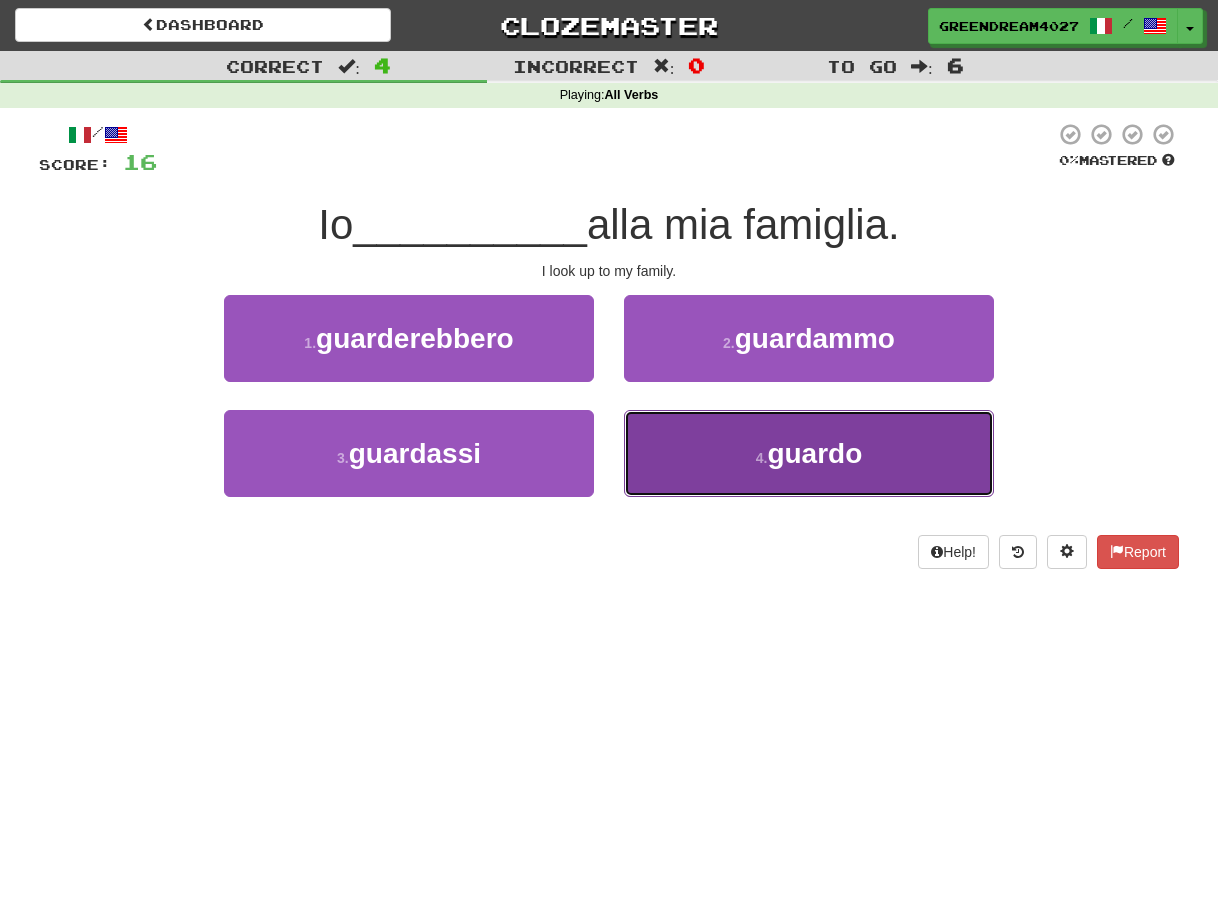 click on "4 .  guardo" at bounding box center (809, 453) 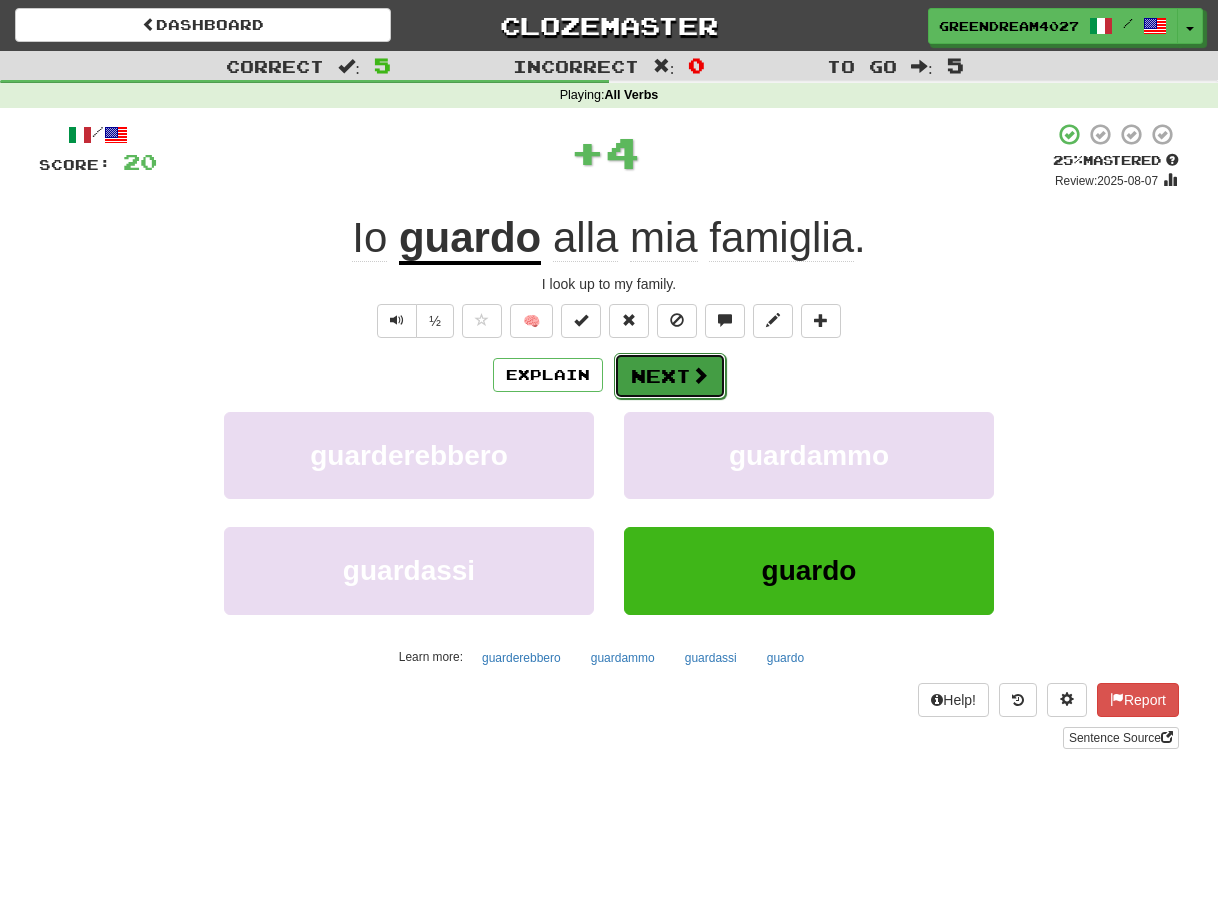 click on "Next" at bounding box center (670, 376) 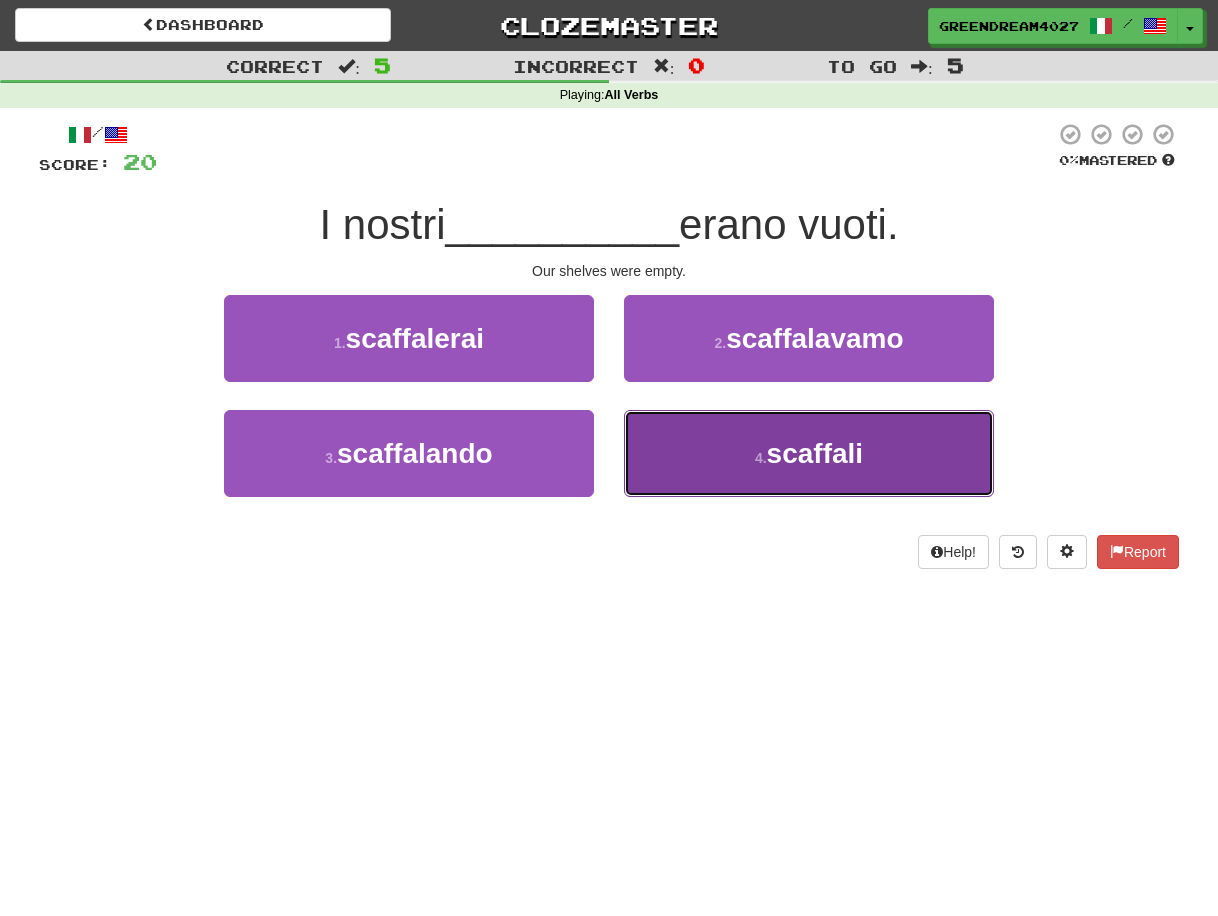 click on "4 .  scaffali" at bounding box center [809, 453] 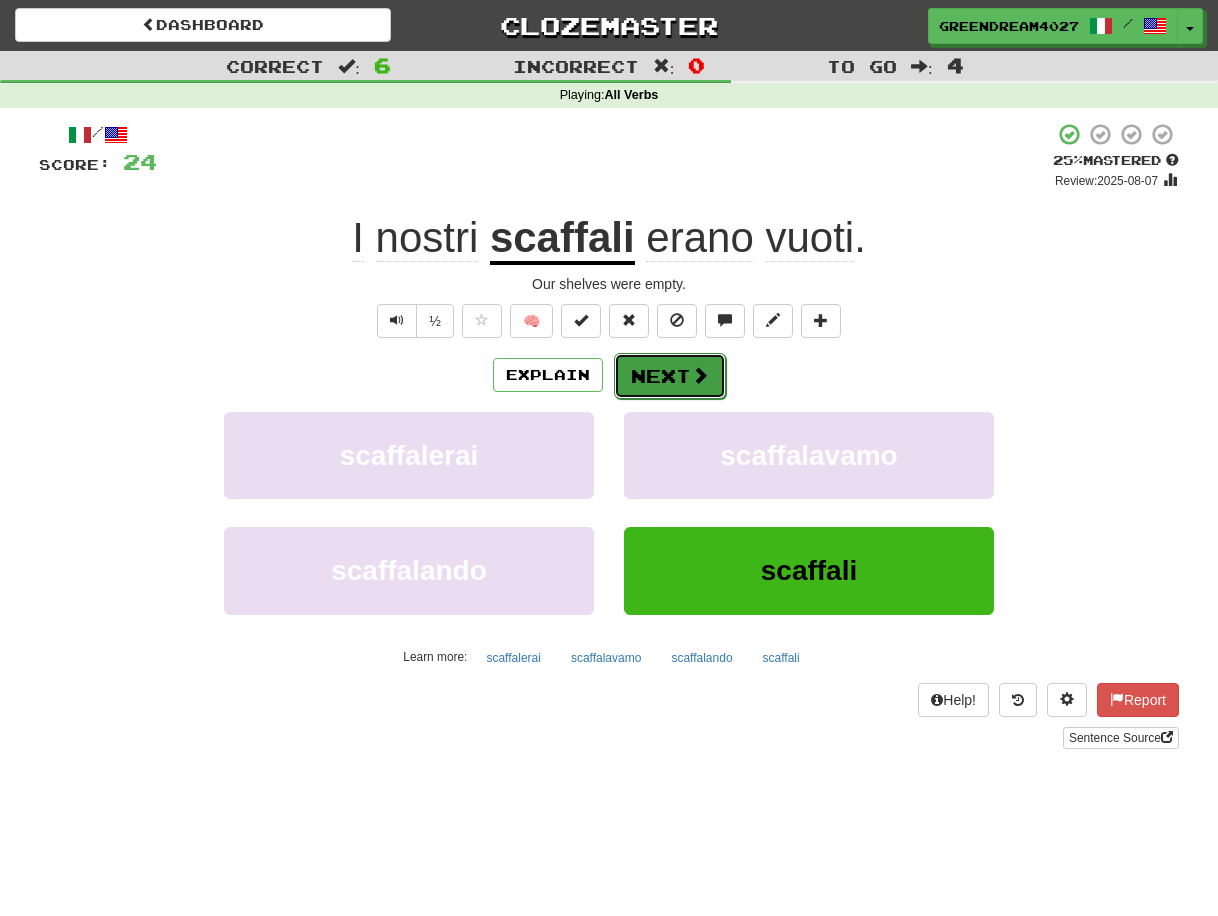 click on "Next" at bounding box center (670, 376) 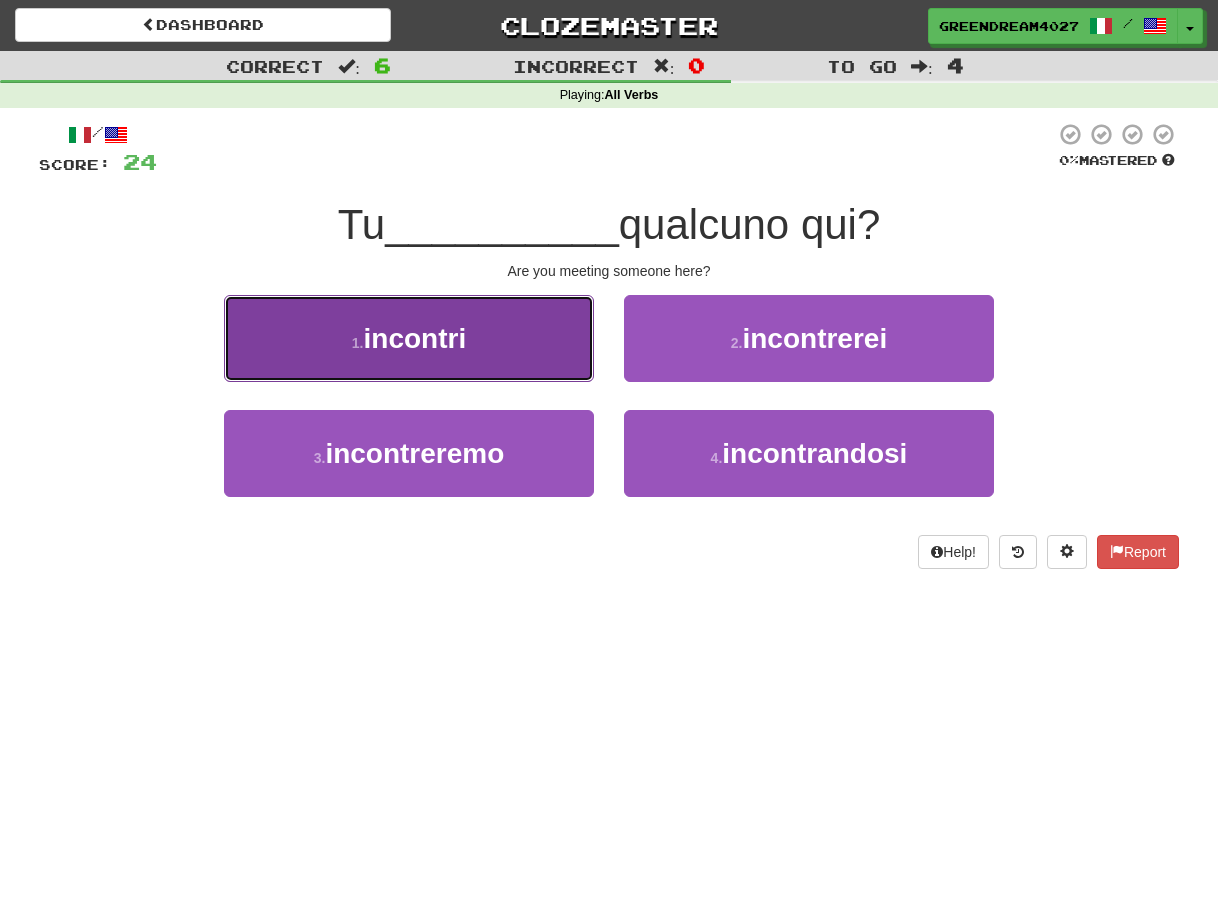 click on "incontri" at bounding box center [415, 338] 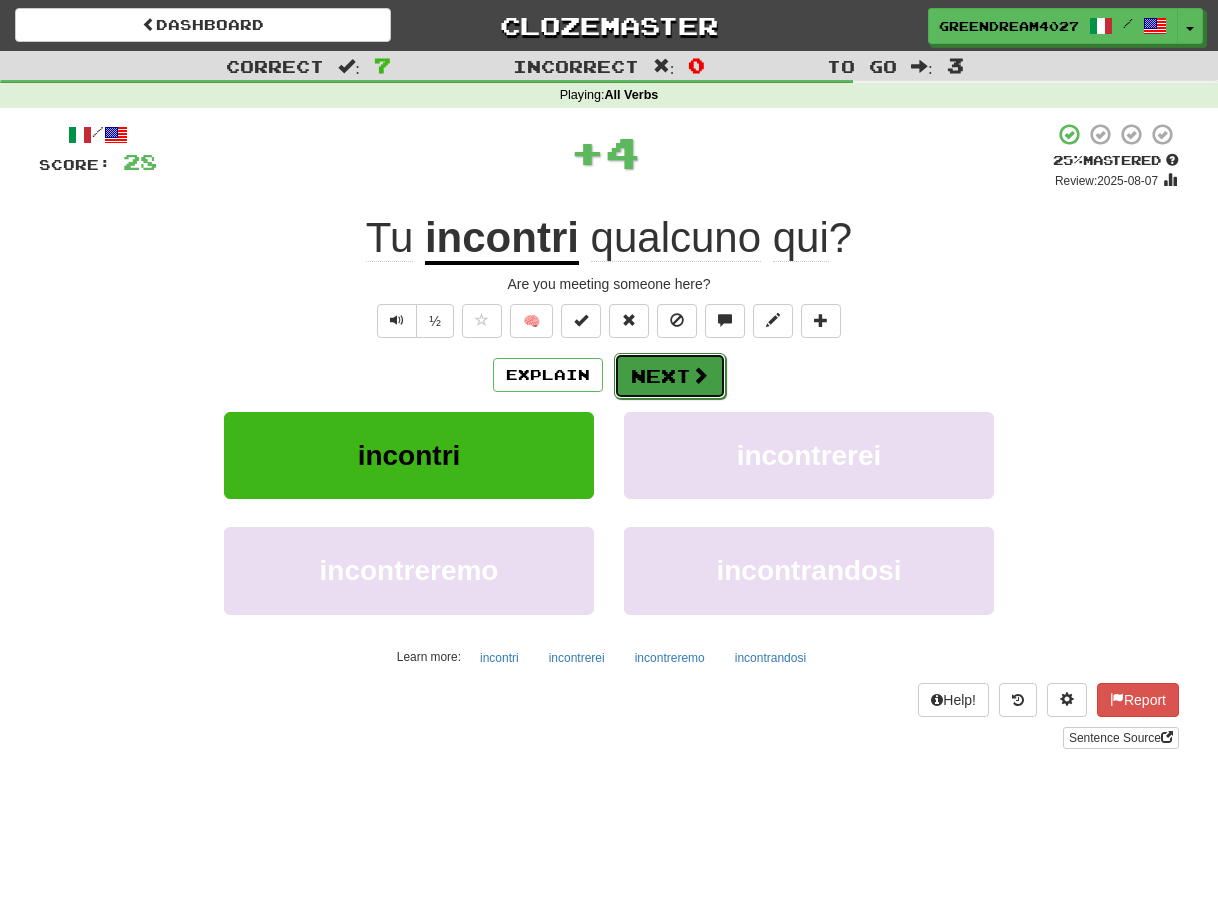 click on "Next" at bounding box center [670, 376] 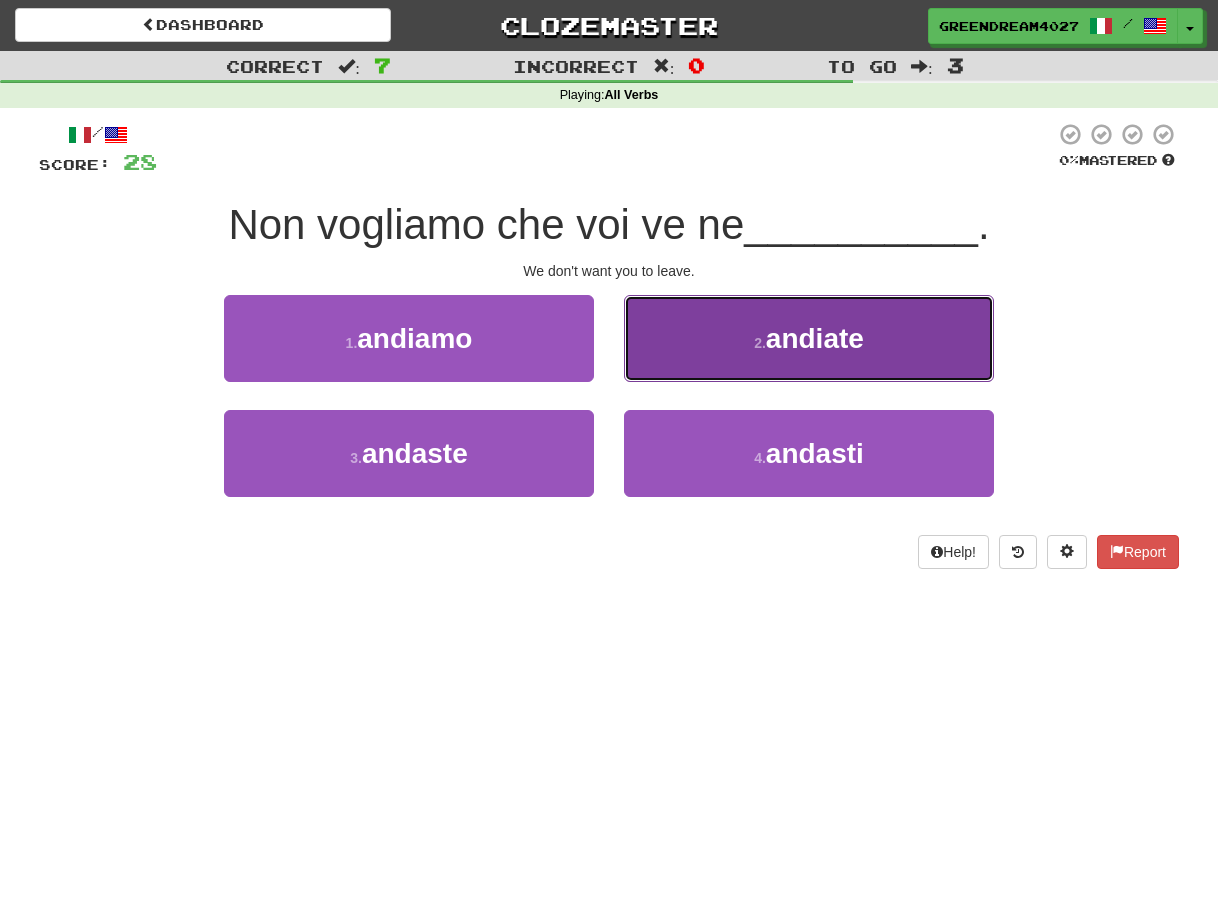 click on "2 .  andiate" at bounding box center [809, 338] 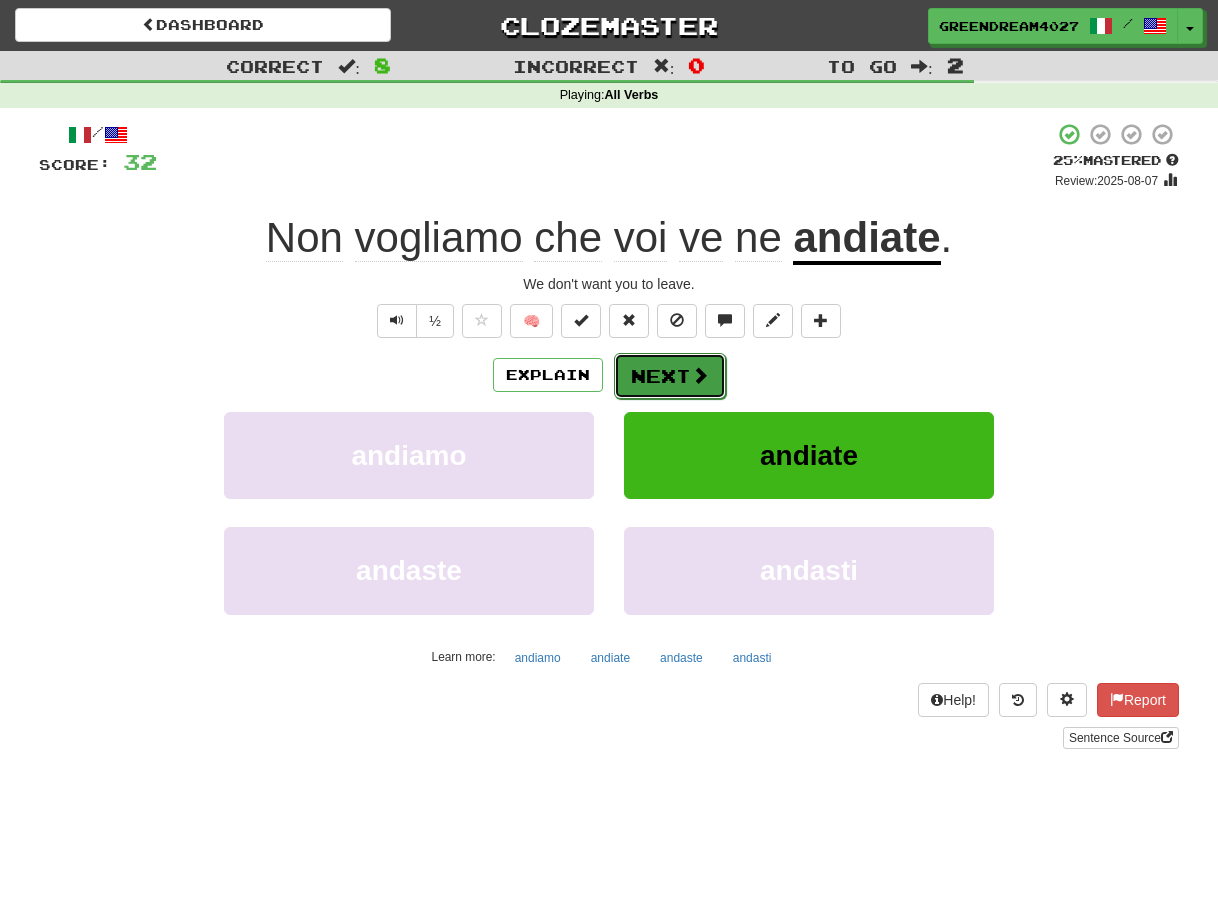 click on "Next" at bounding box center [670, 376] 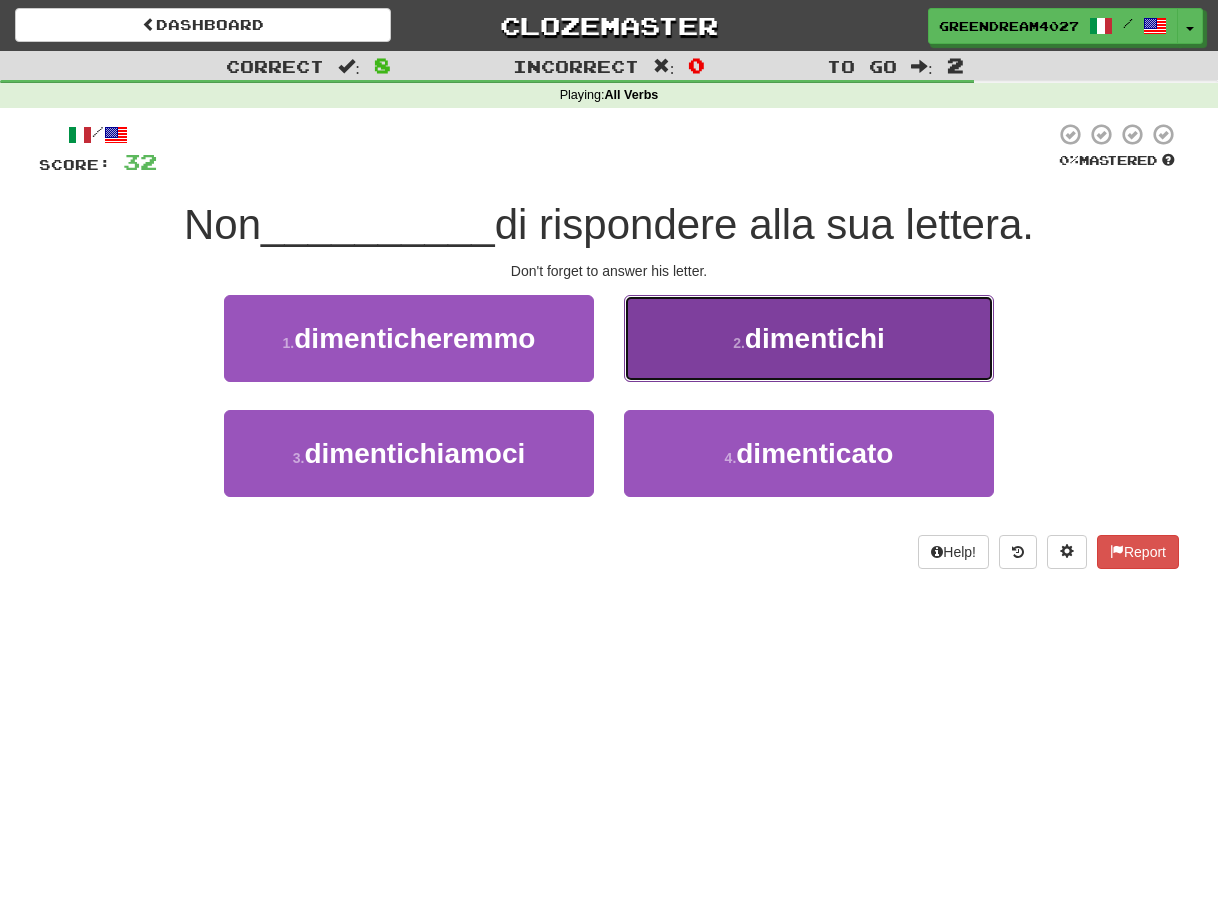 click on "2 .  dimentichi" at bounding box center (809, 338) 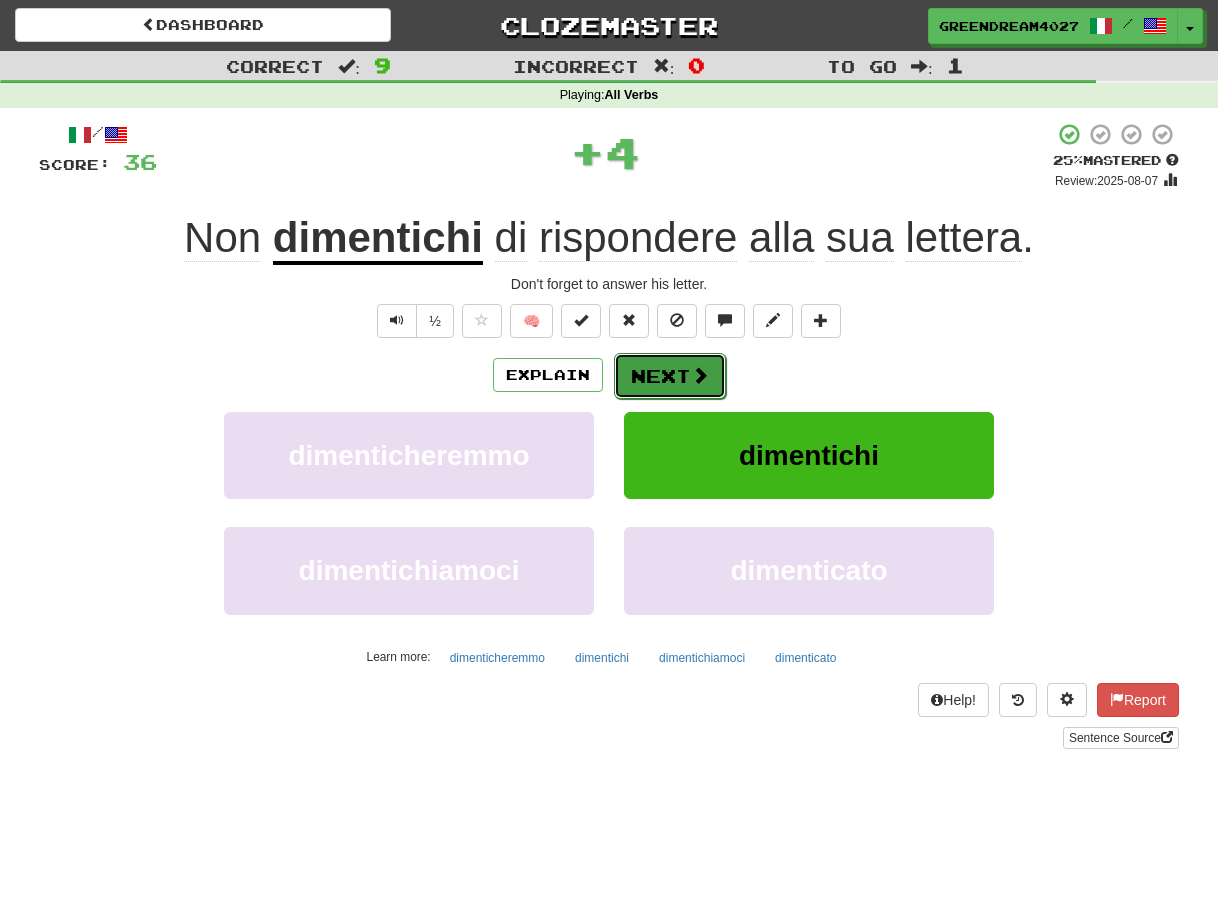 click on "Next" at bounding box center (670, 376) 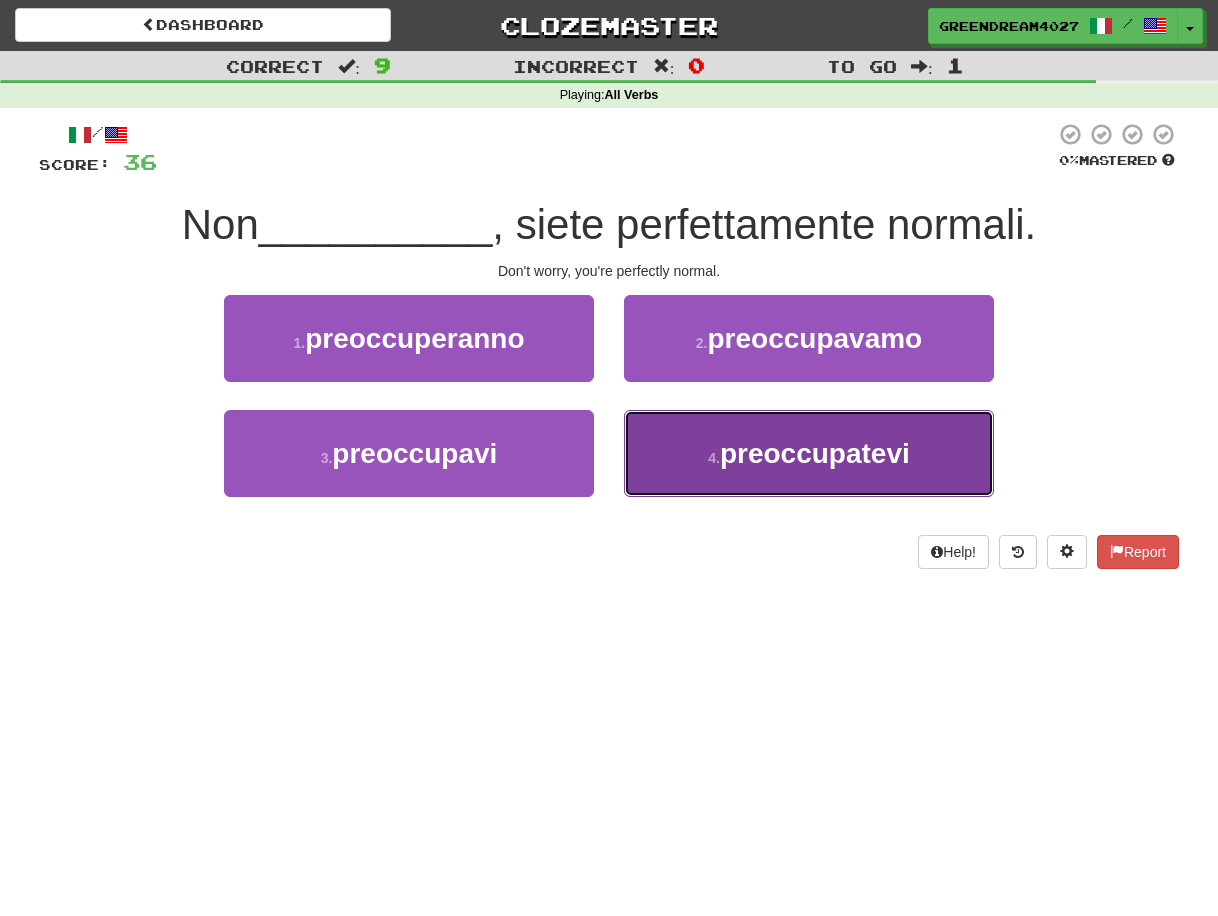 click on "preoccupatevi" at bounding box center (815, 453) 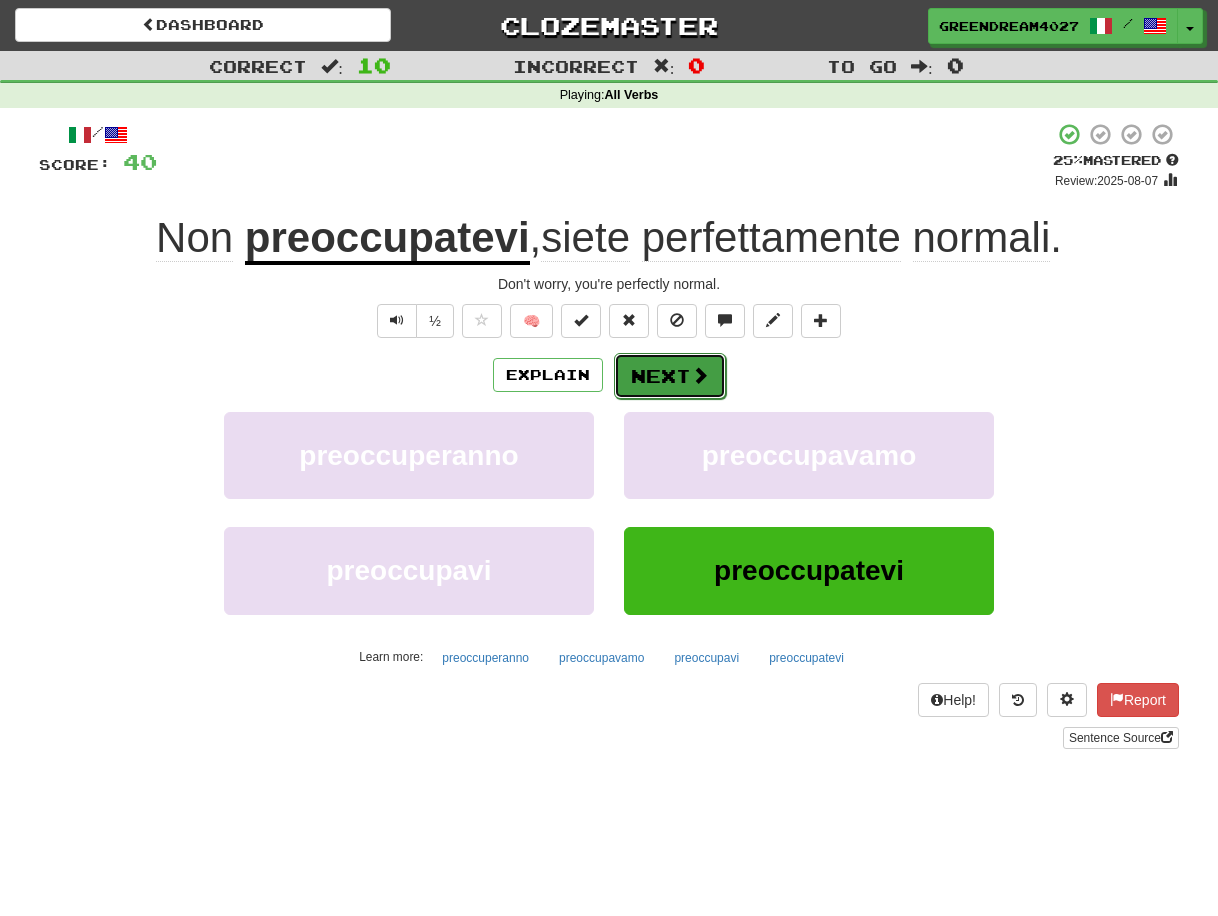 click on "Next" at bounding box center (670, 376) 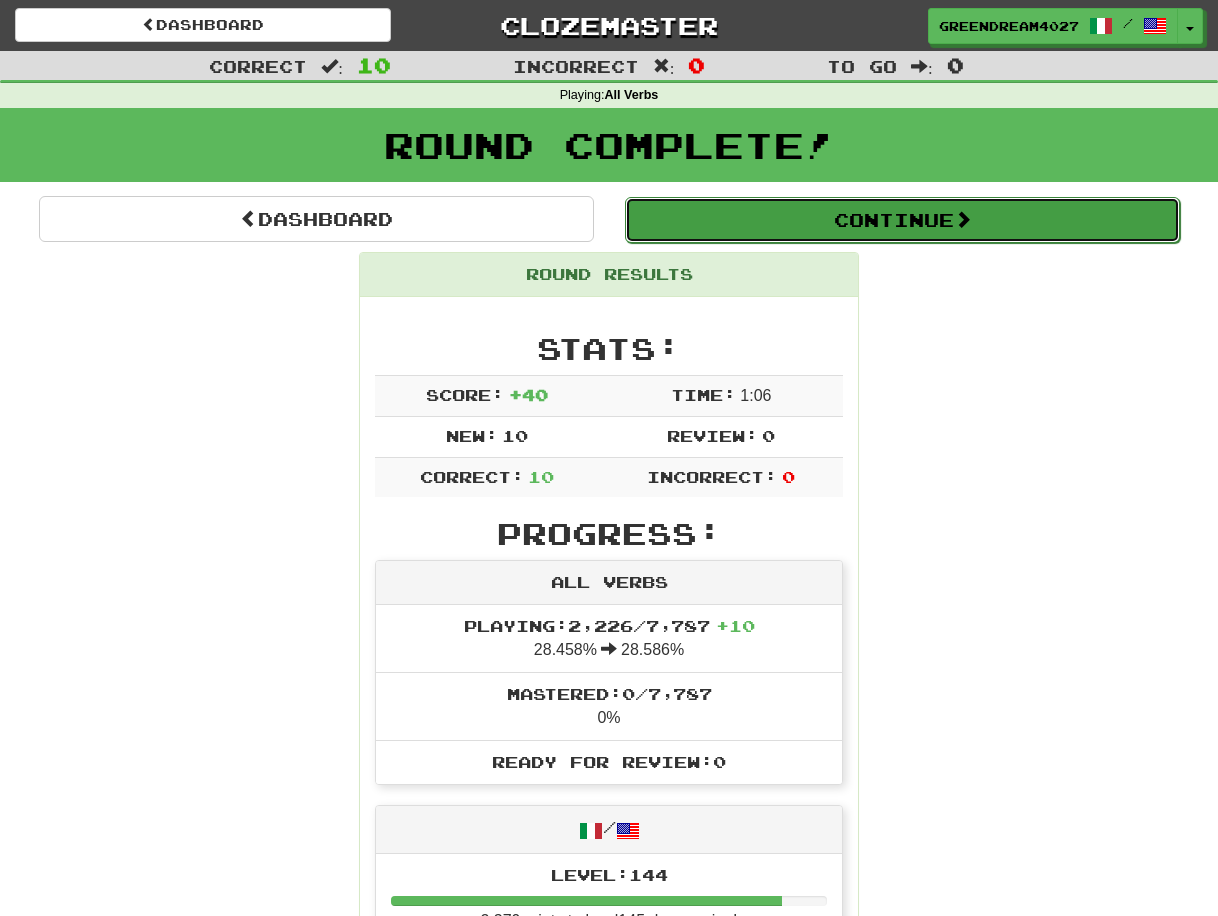 click on "Continue" at bounding box center (902, 220) 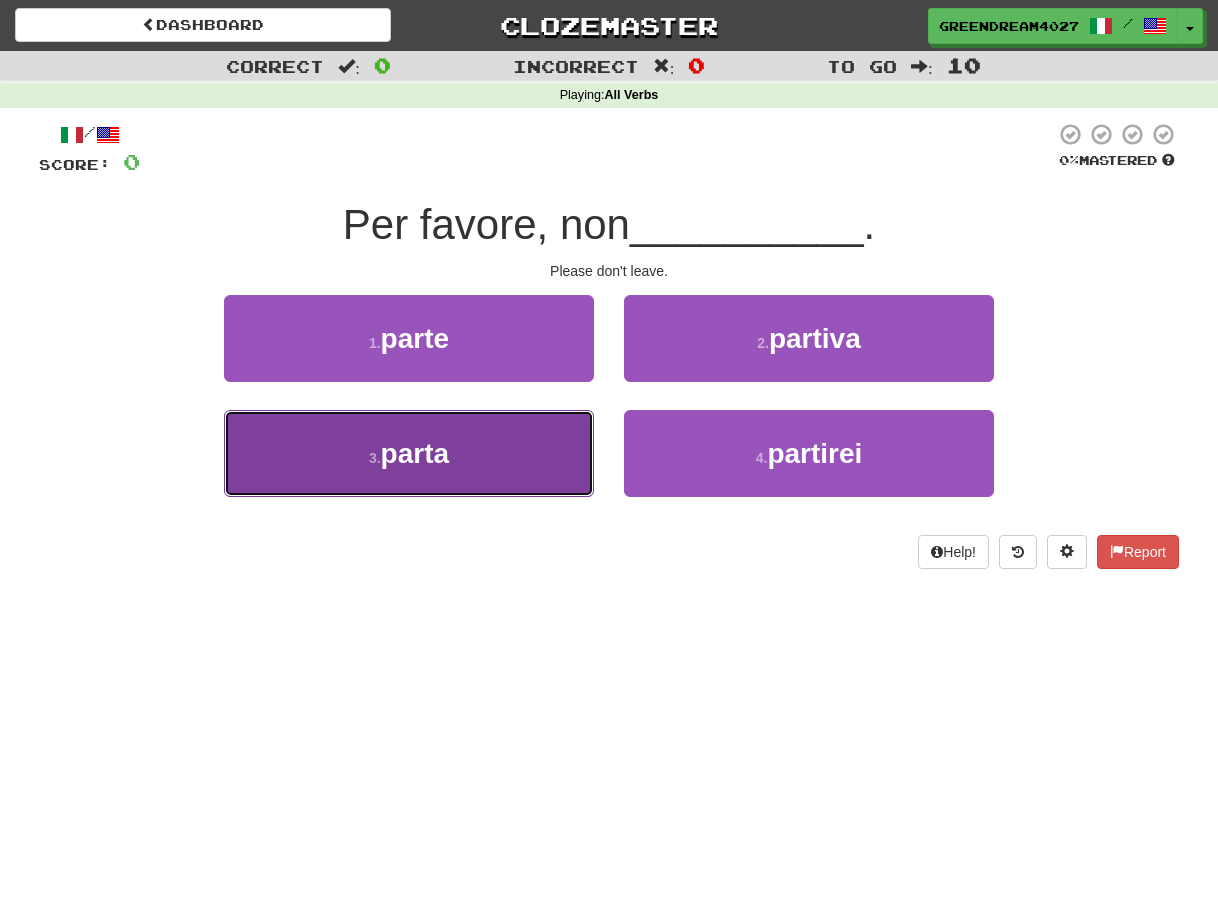 click on "3 .  parta" at bounding box center [409, 453] 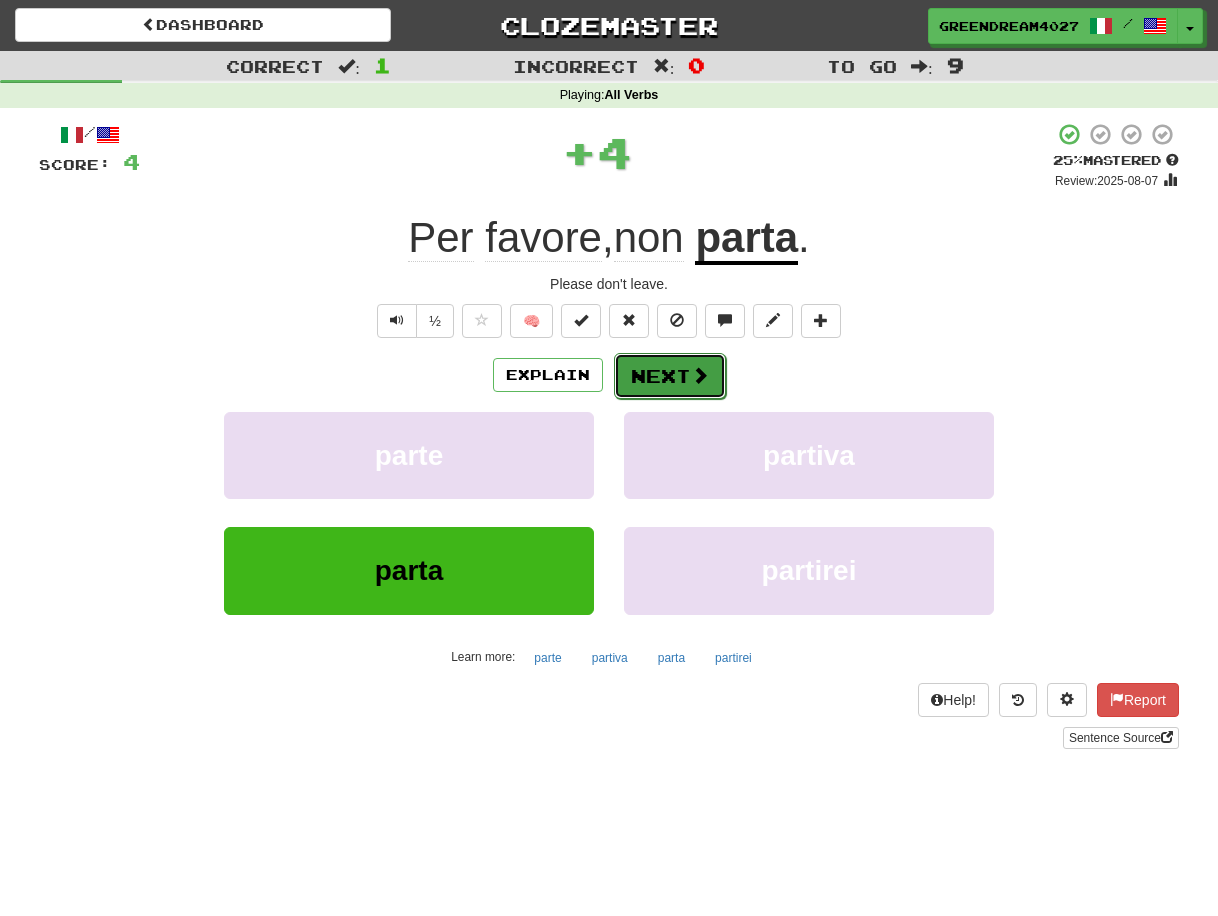 click on "Next" at bounding box center (670, 376) 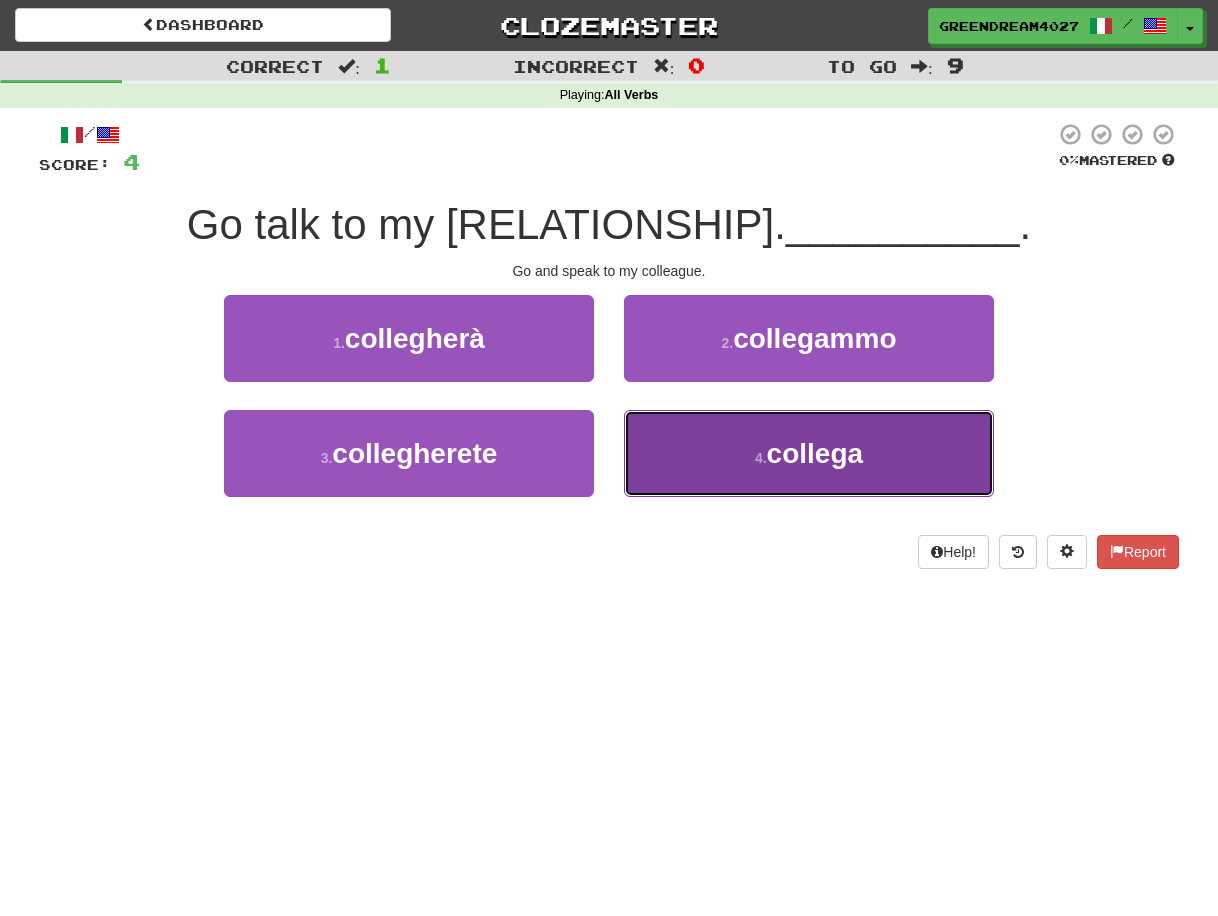 click on "4 .  collega" at bounding box center [809, 453] 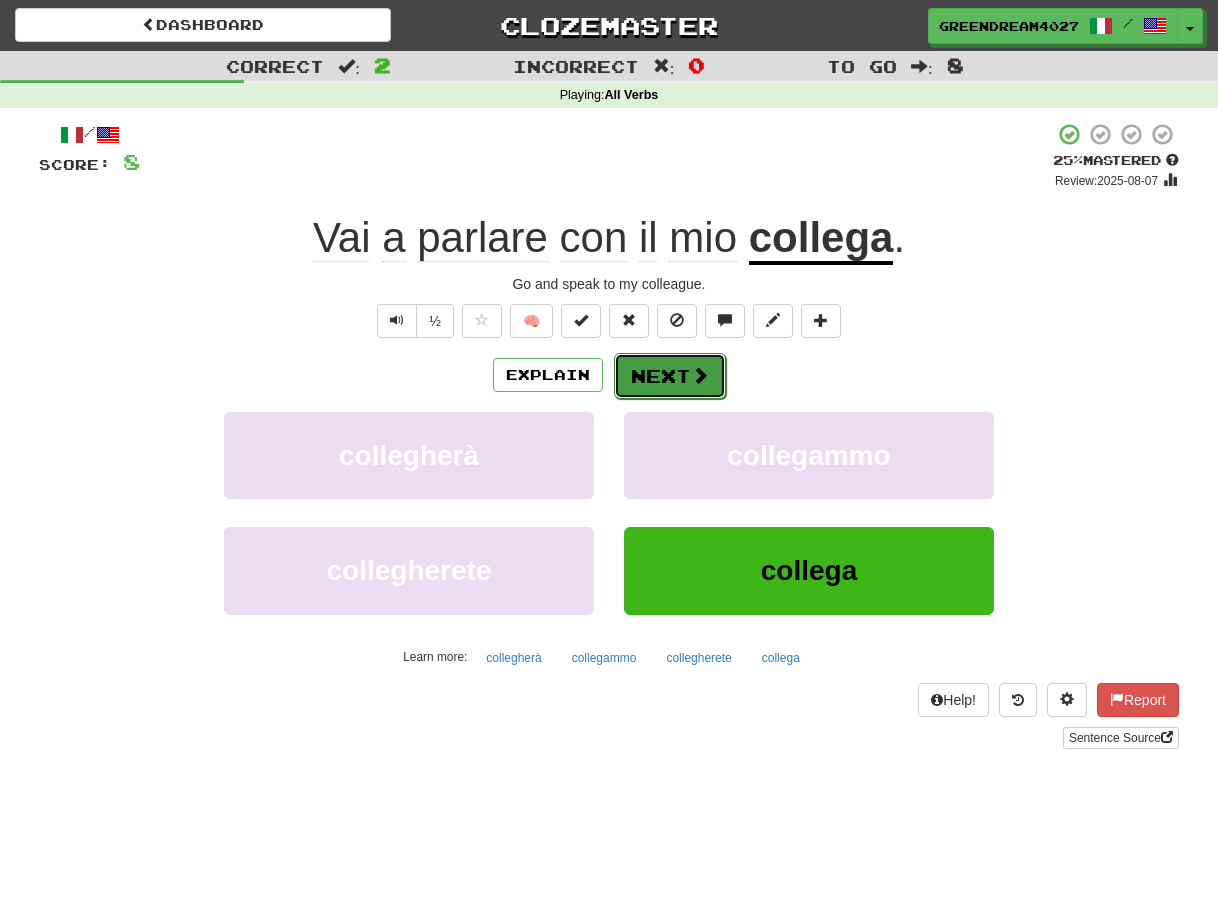 click on "Next" at bounding box center (670, 376) 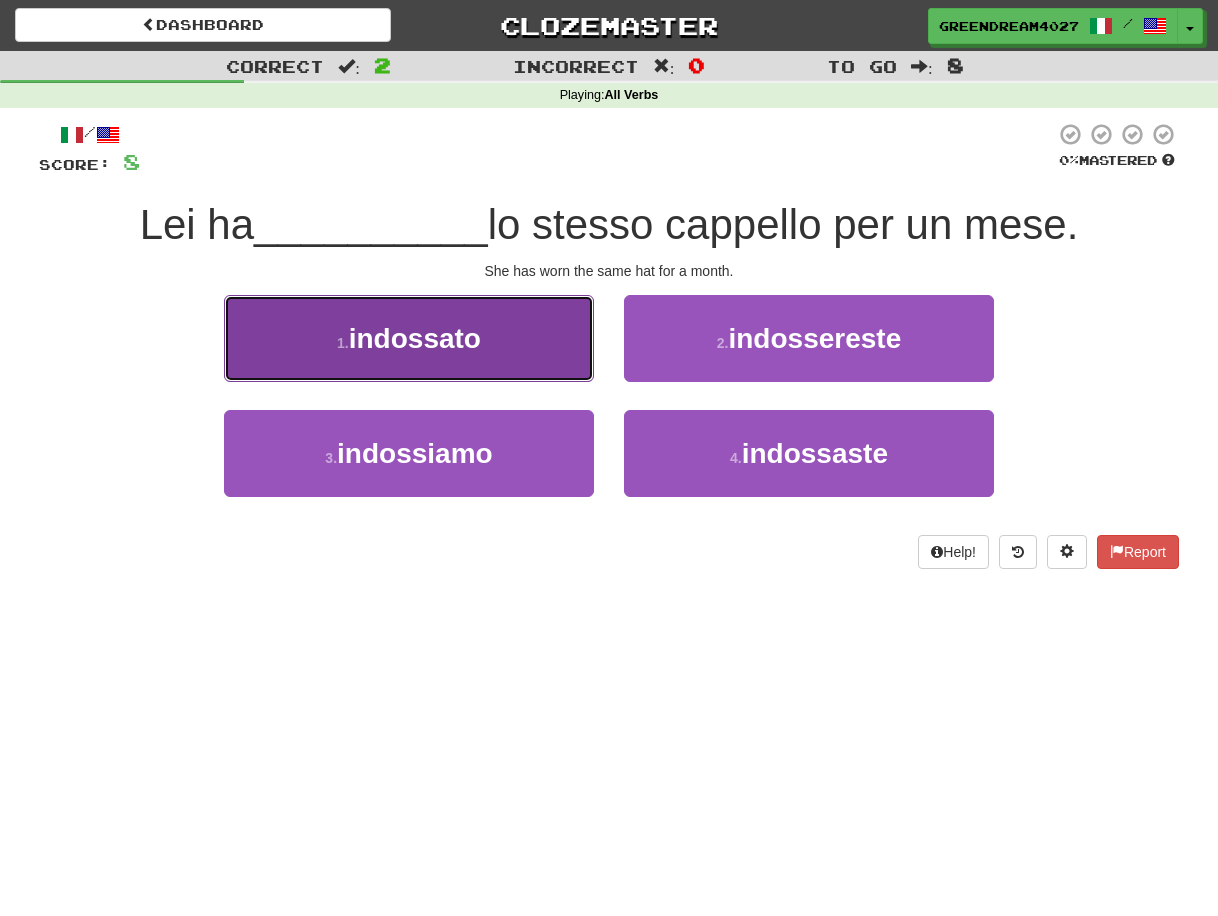 click on "indossato" at bounding box center [415, 338] 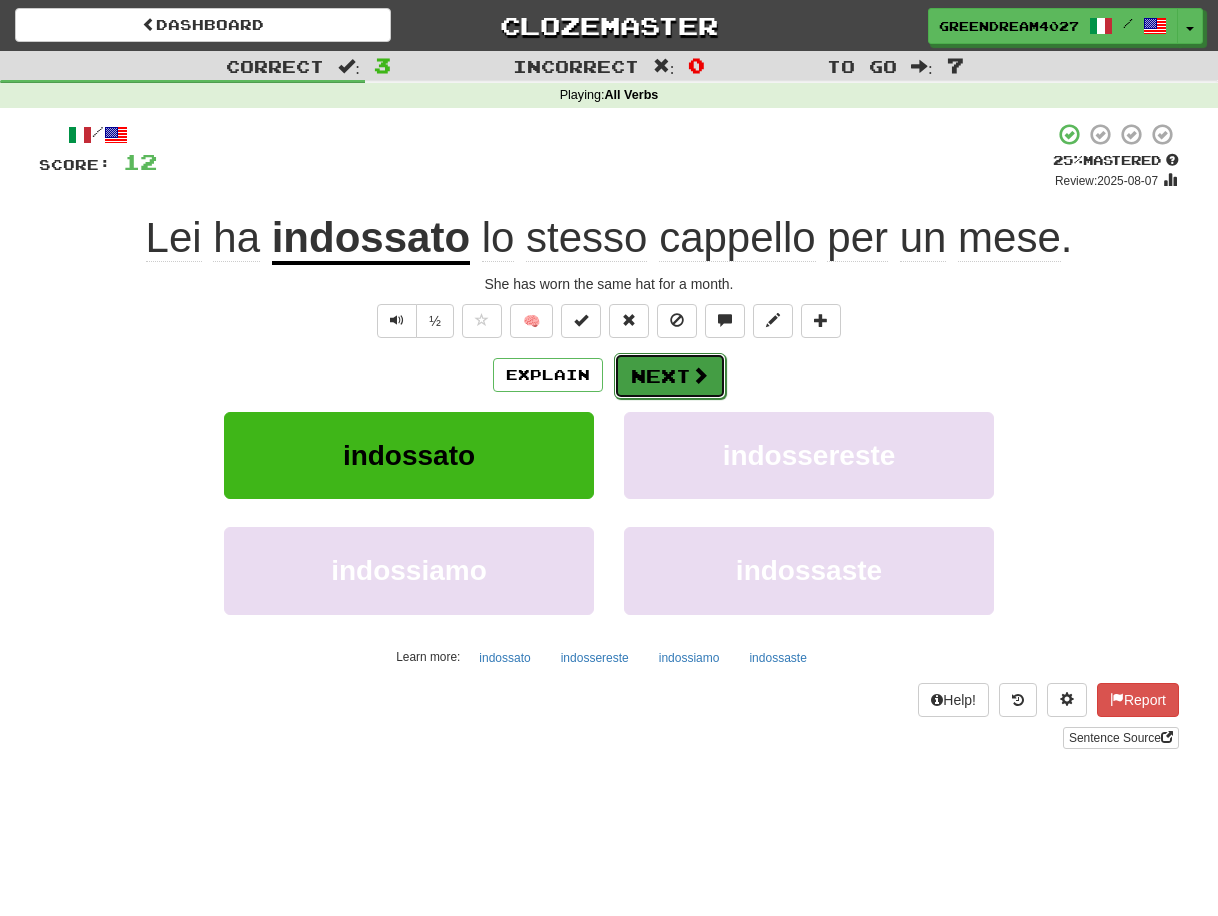 click on "Next" at bounding box center [670, 376] 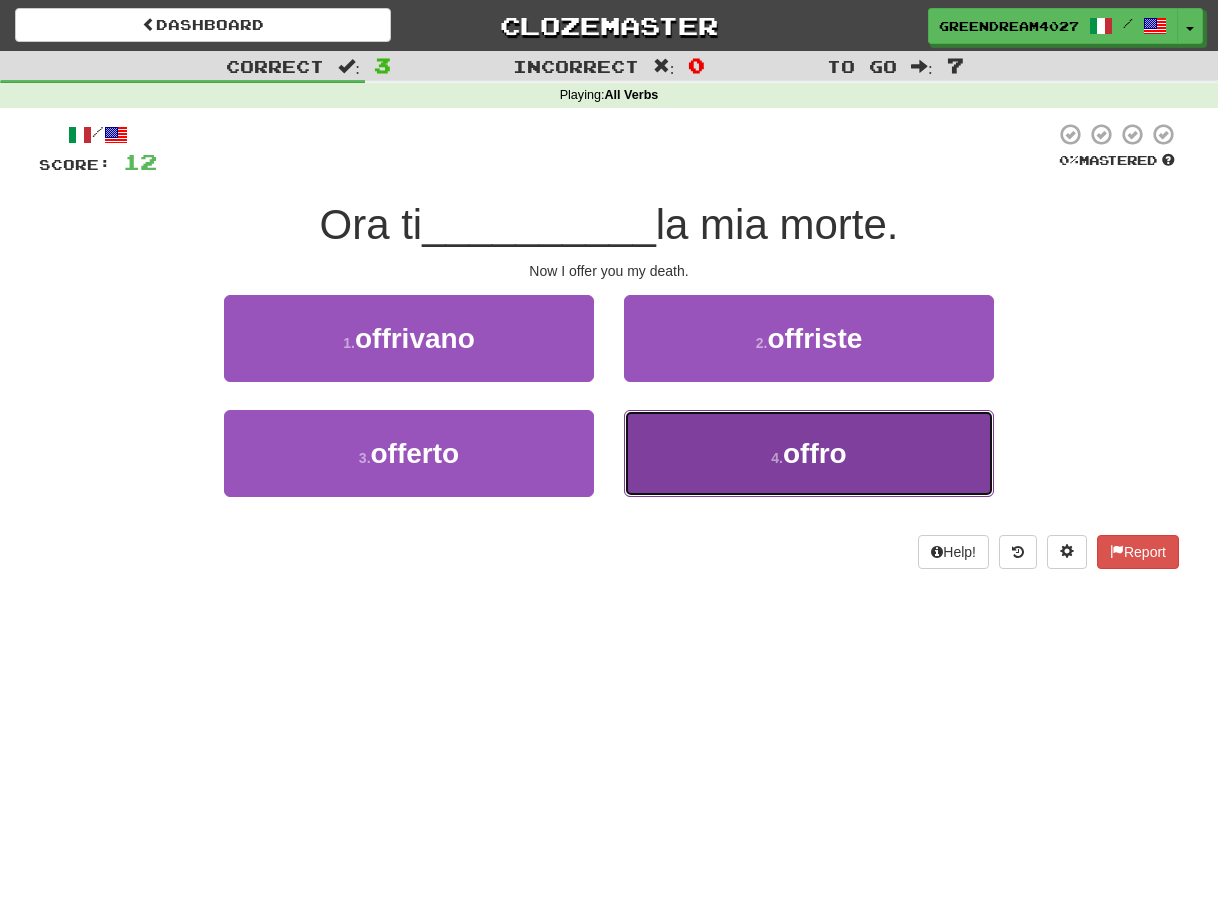 click on "4 .  offro" at bounding box center (809, 453) 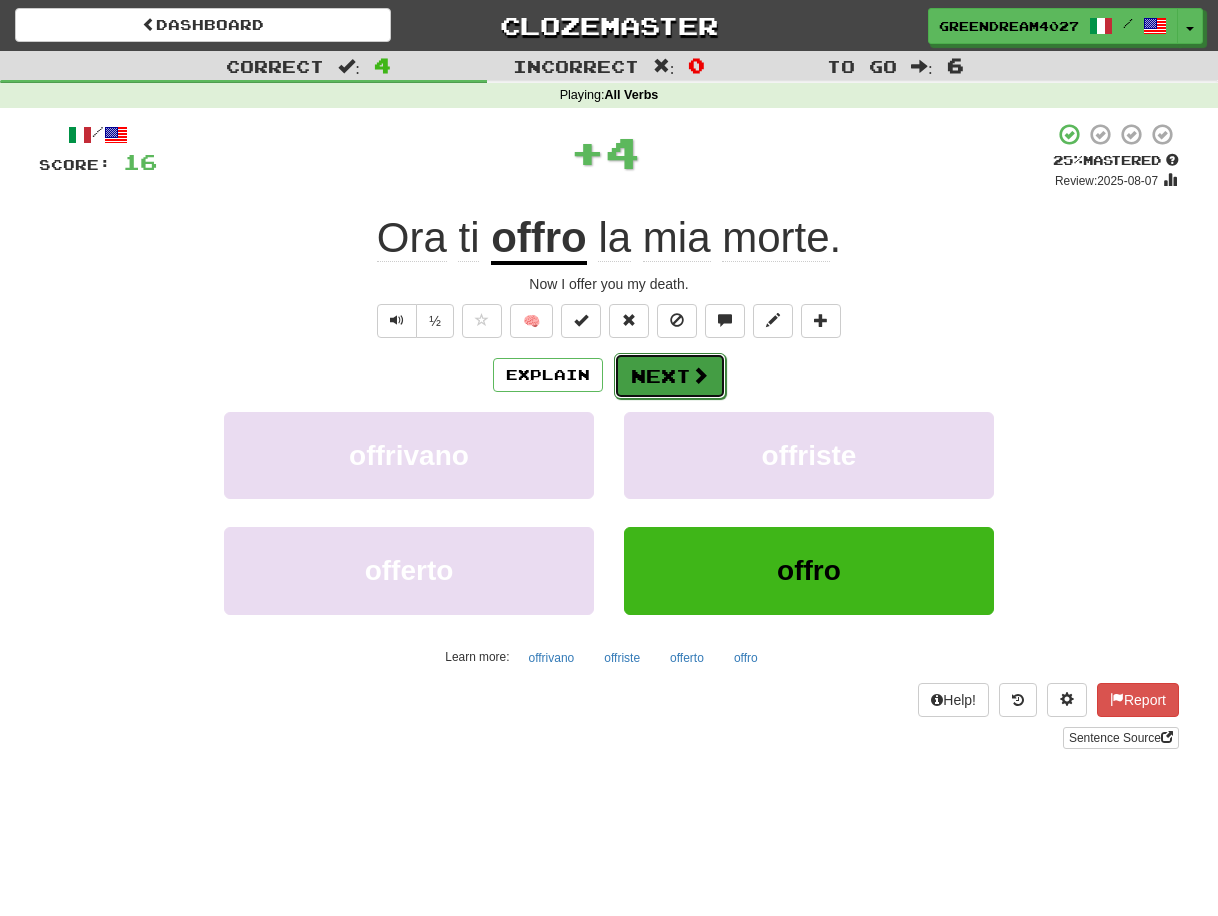 click on "Next" at bounding box center [670, 376] 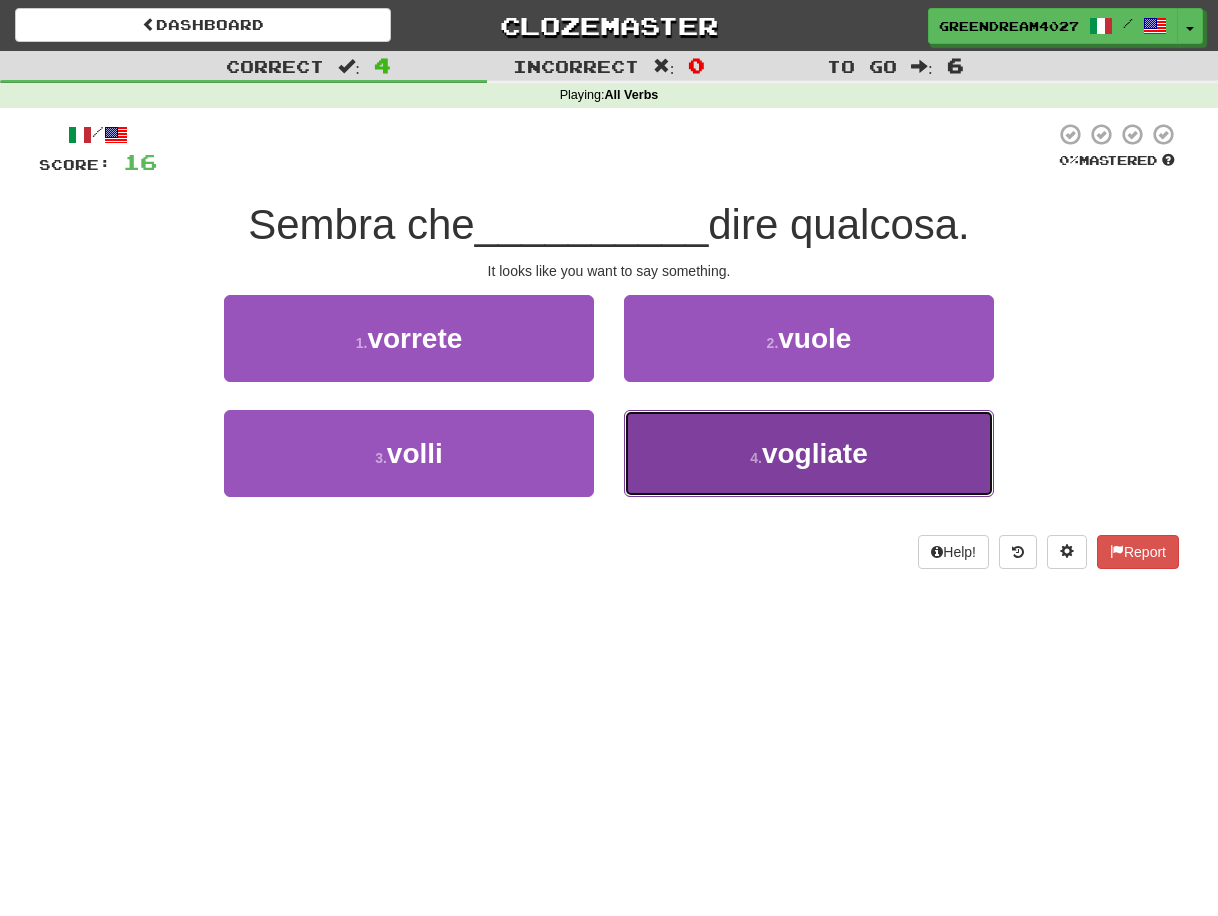 click on "4 ." at bounding box center [756, 458] 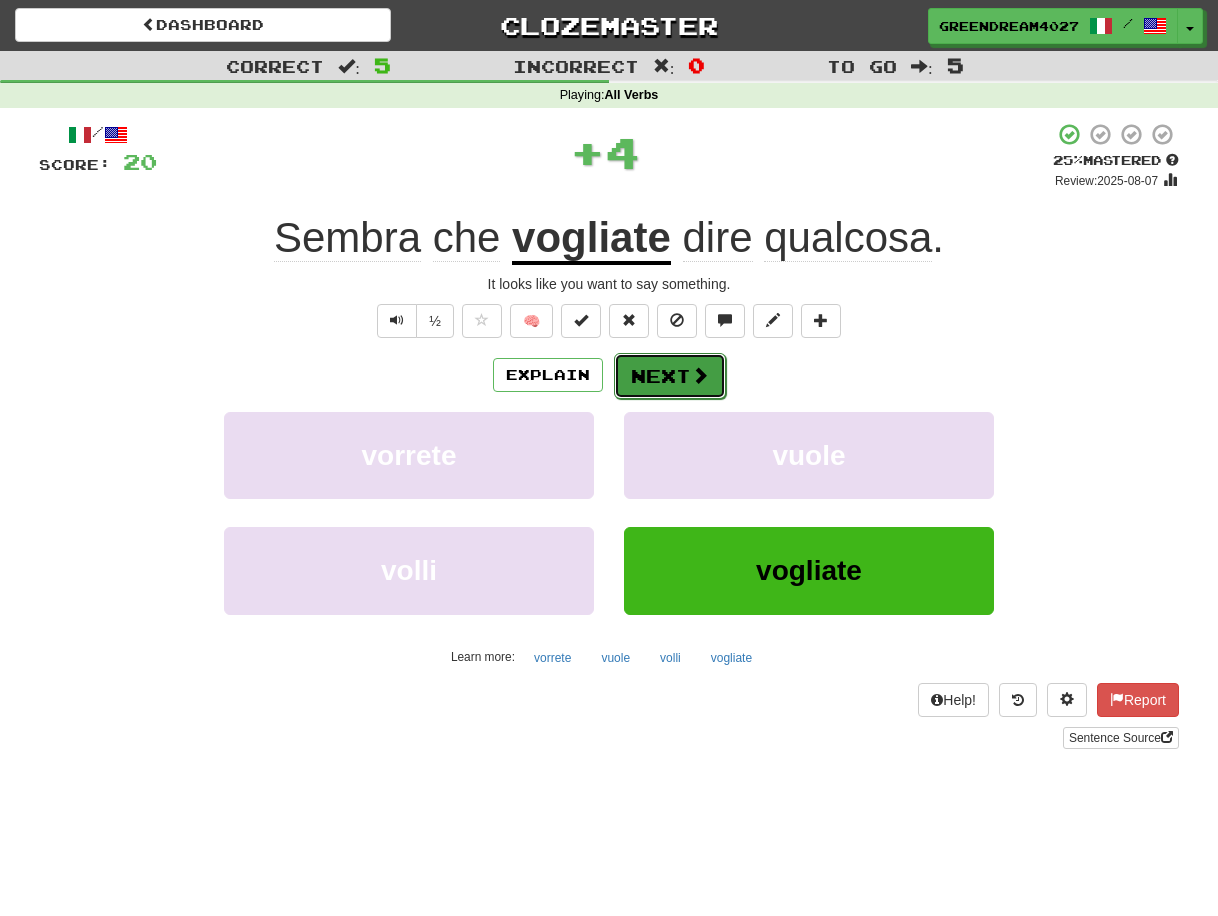 click on "Next" at bounding box center (670, 376) 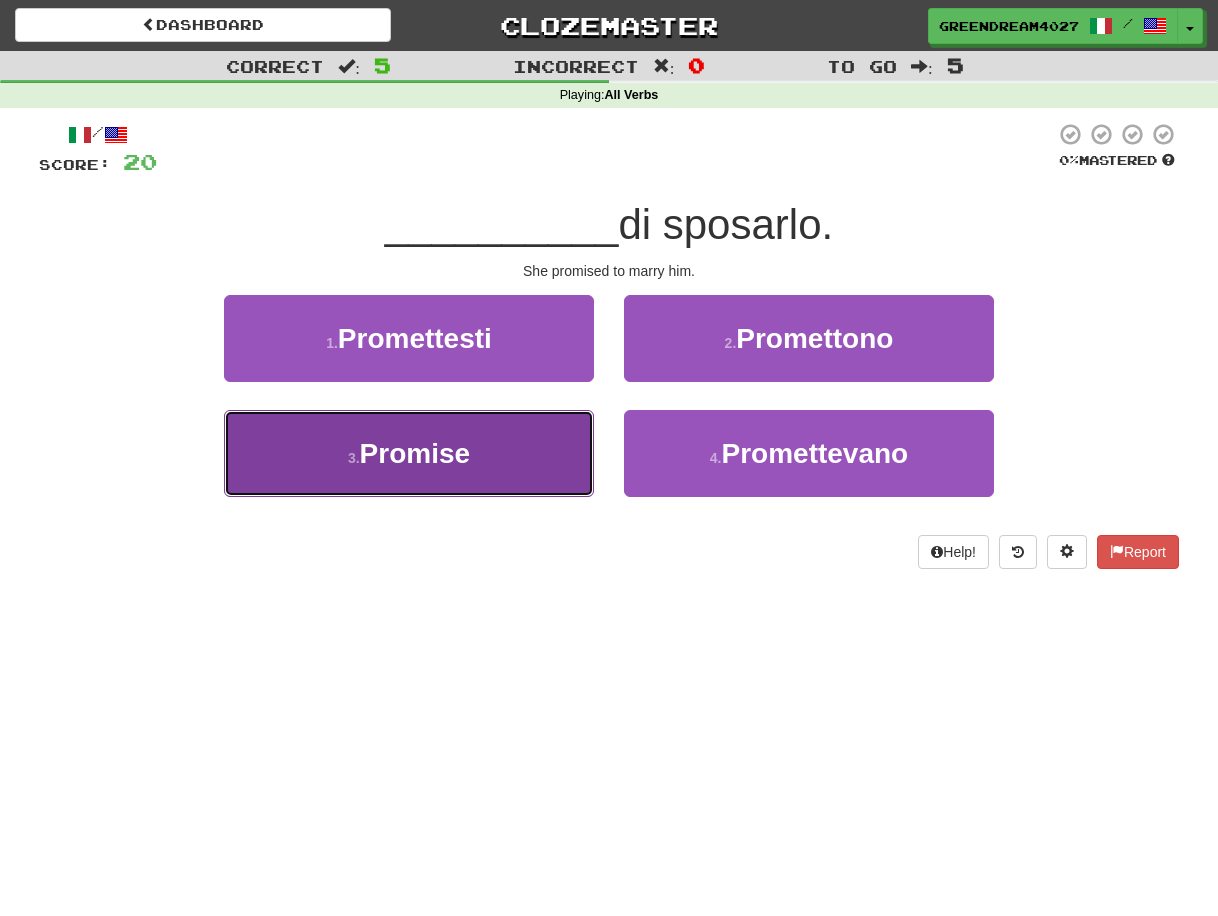 click on "3 .  Promise" at bounding box center (409, 453) 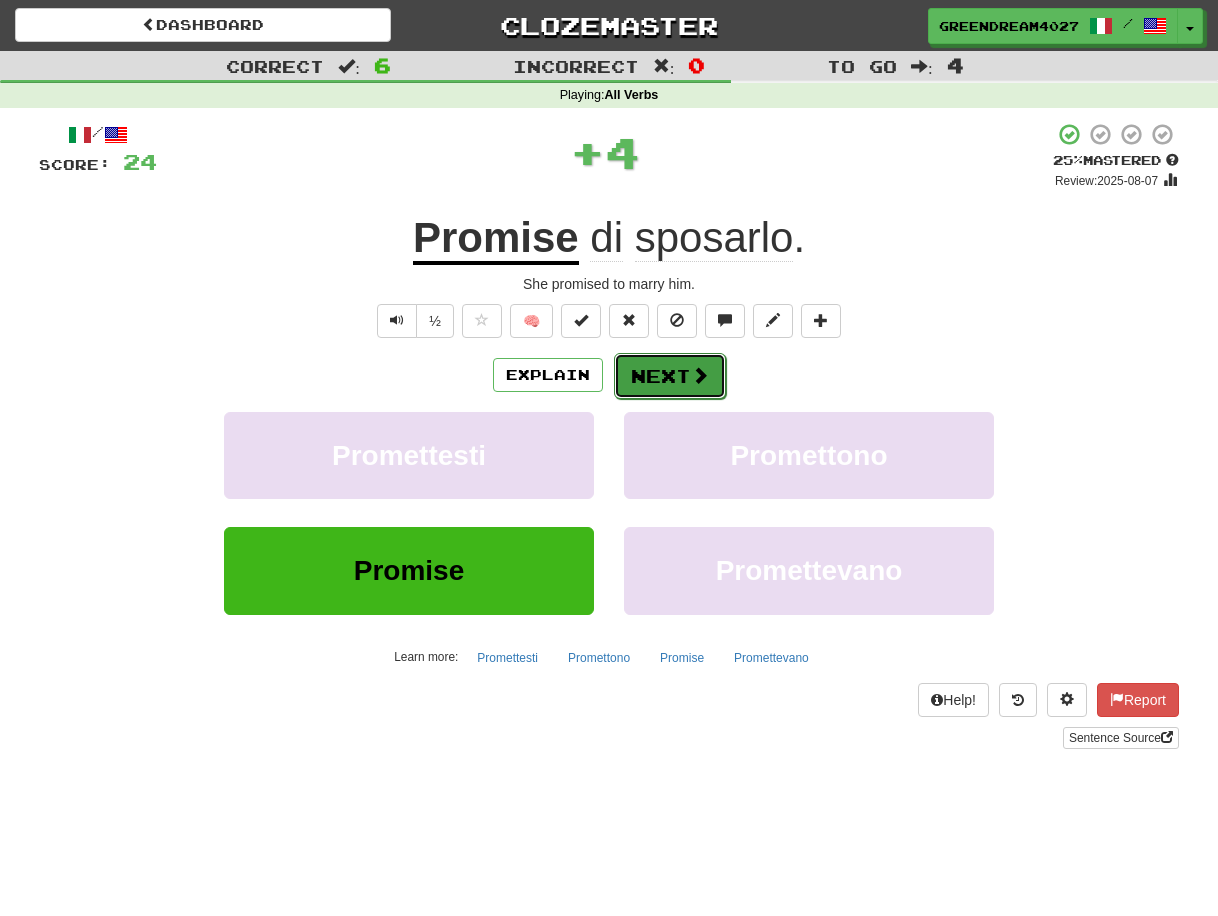 click on "Next" at bounding box center [670, 376] 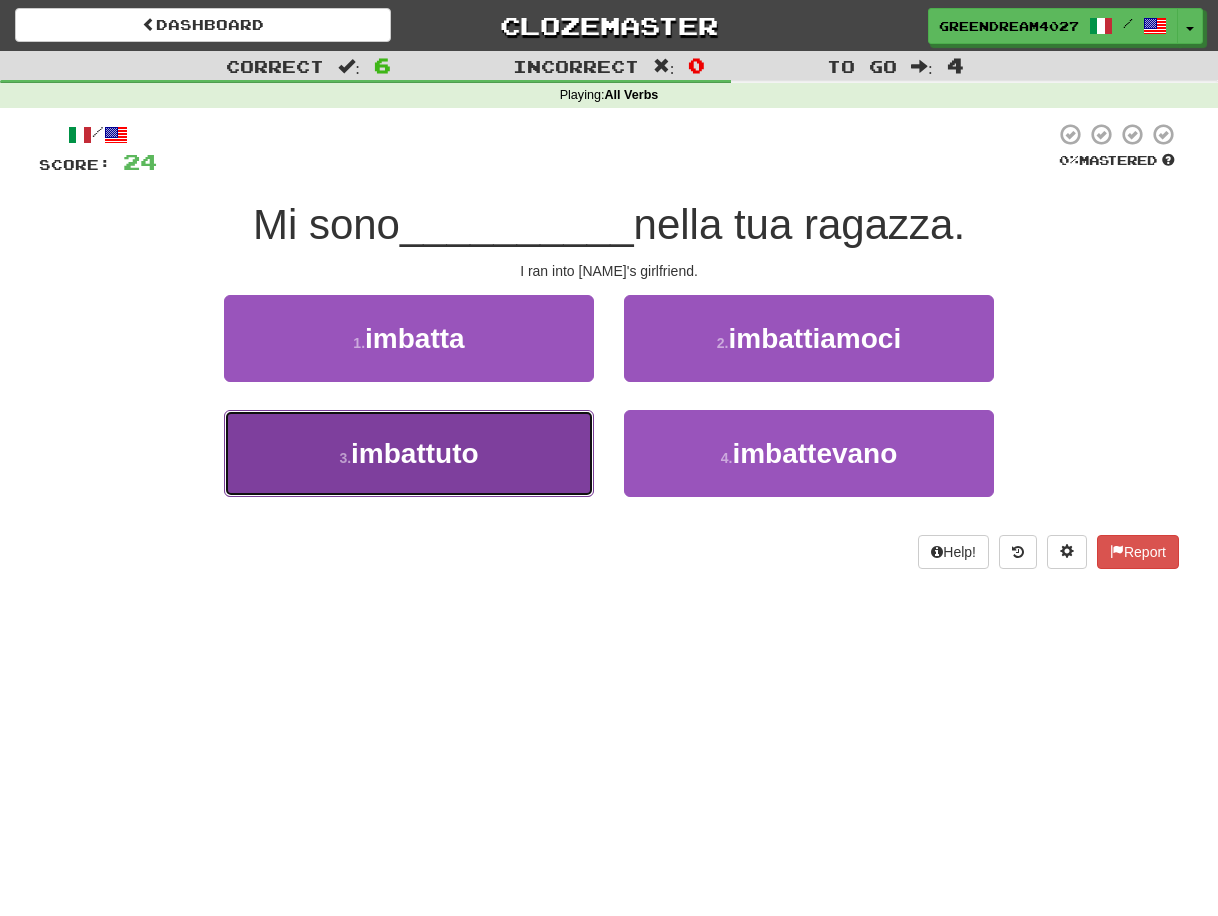 click on "3 .  imbattuto" at bounding box center (409, 453) 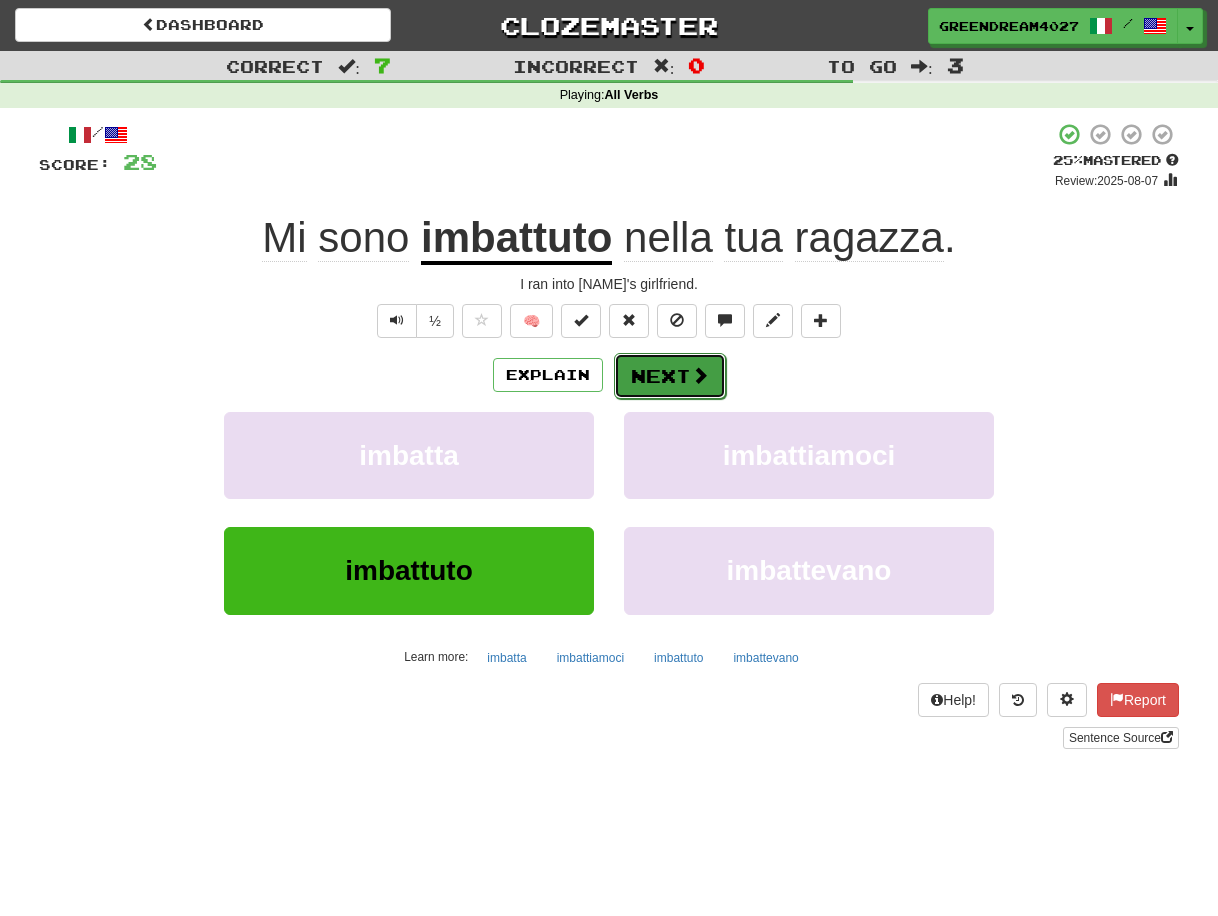 click on "Next" at bounding box center (670, 376) 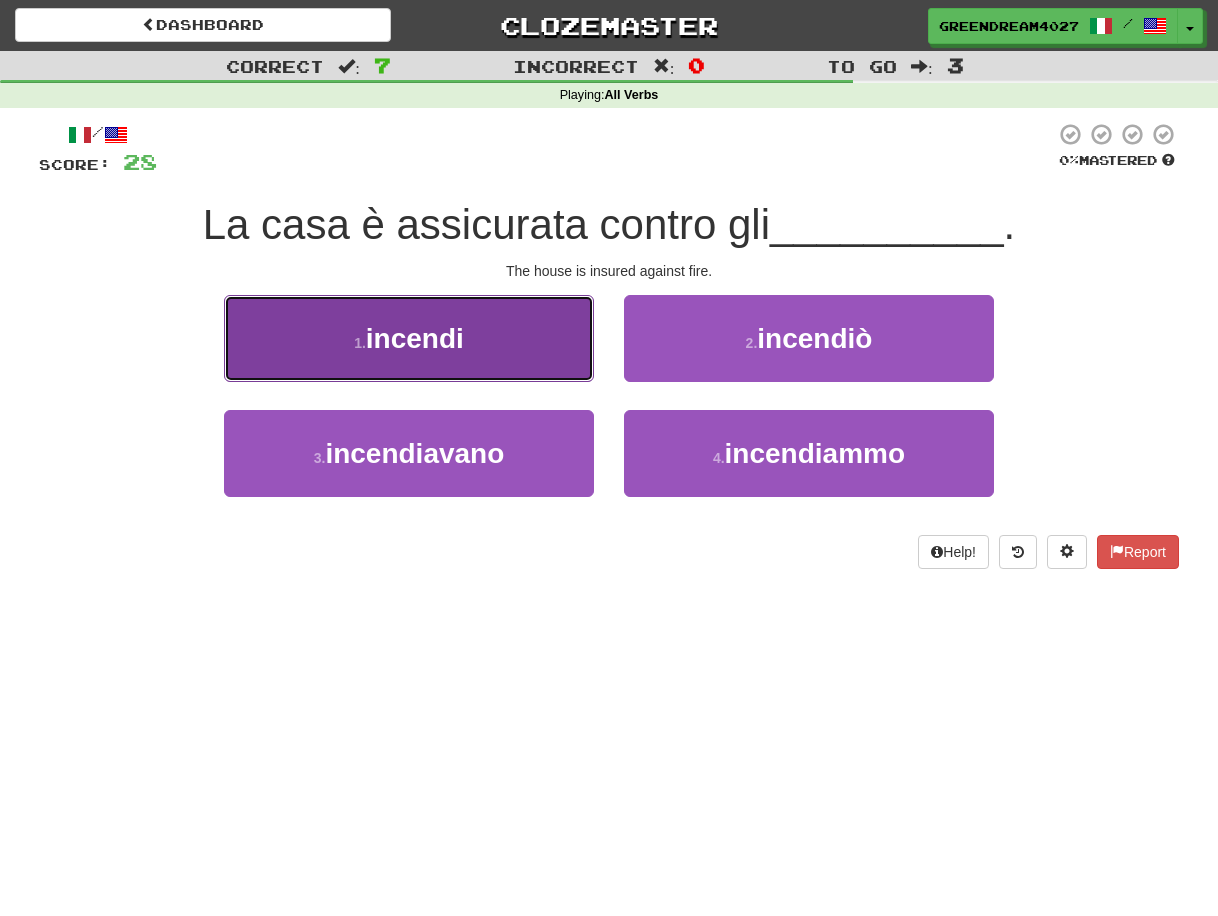 click on "incendi" at bounding box center (415, 338) 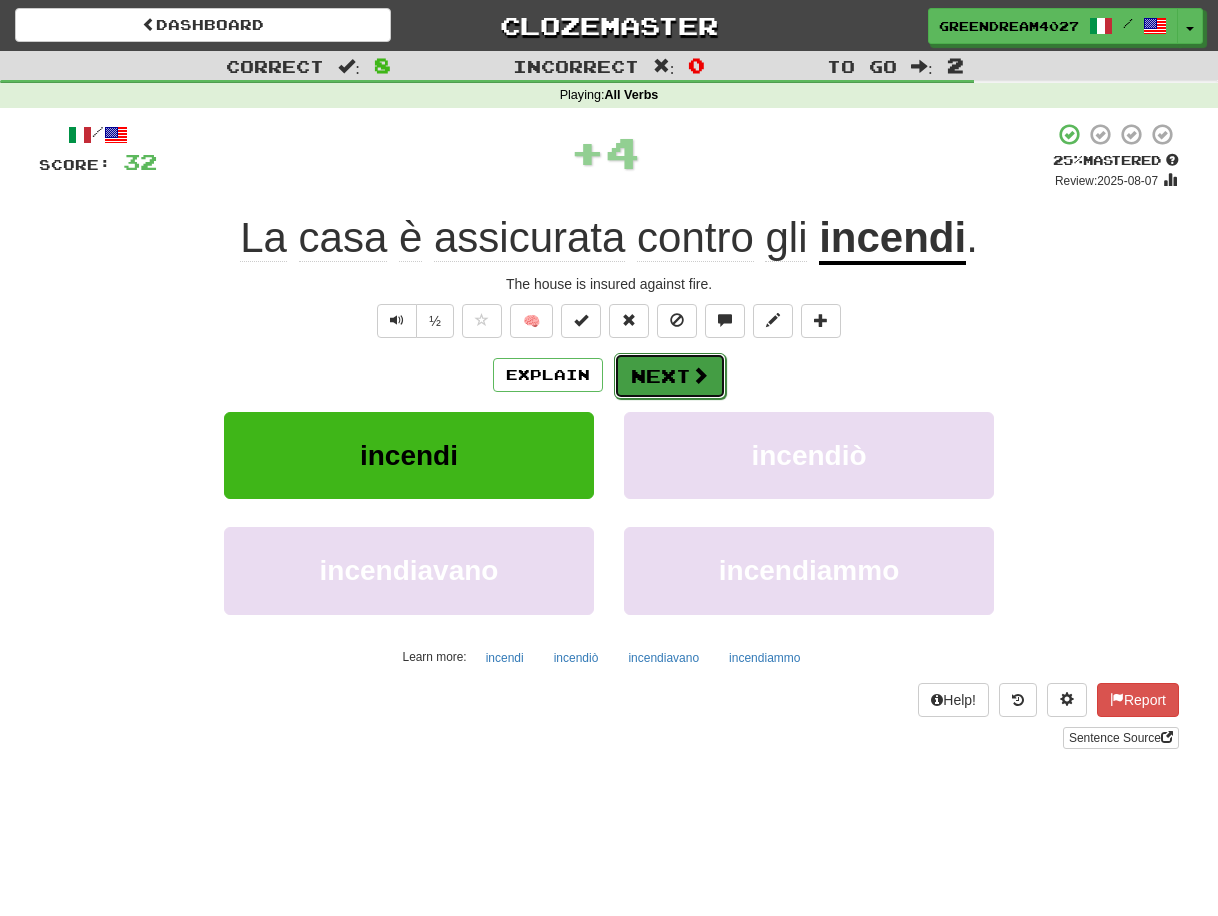 click on "Next" at bounding box center (670, 376) 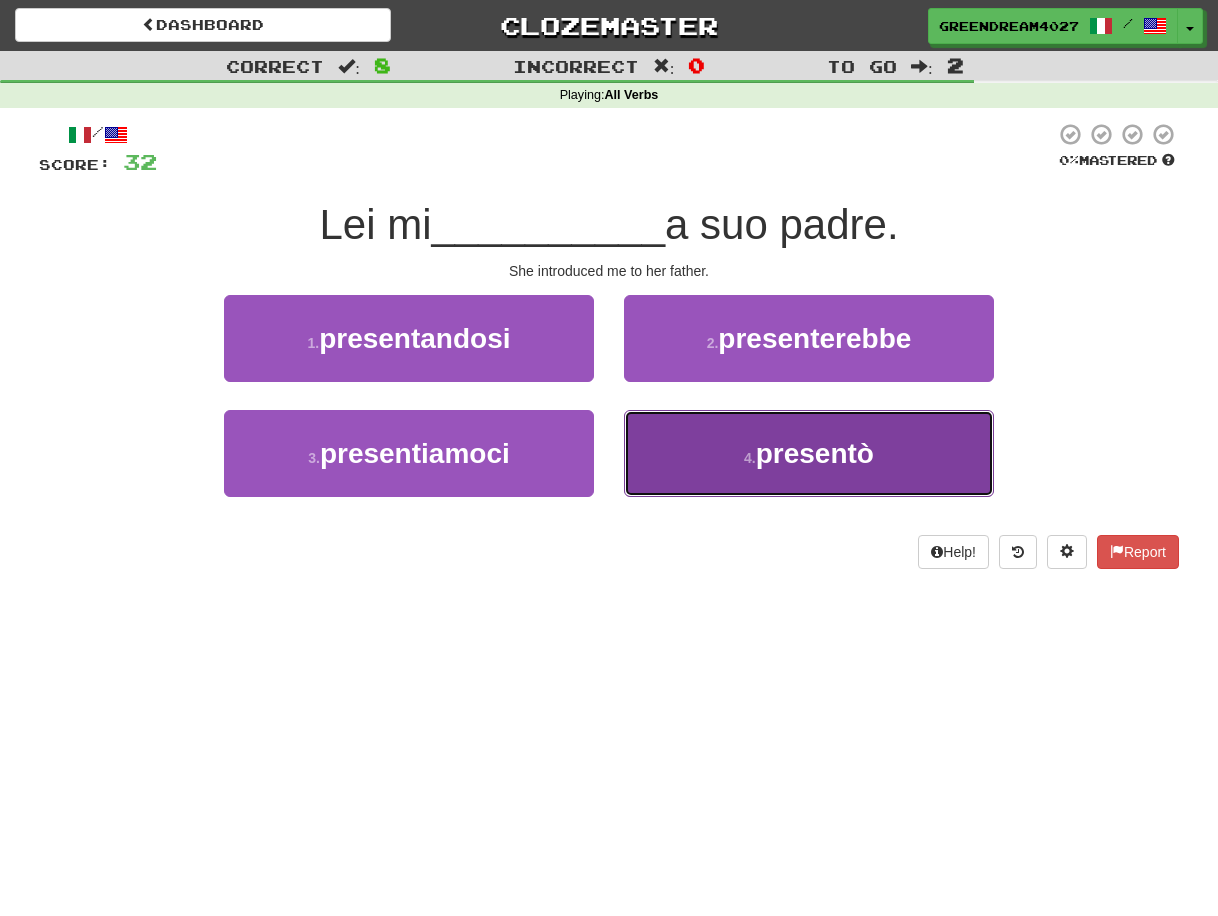 click on "4 .  presentò" at bounding box center (809, 453) 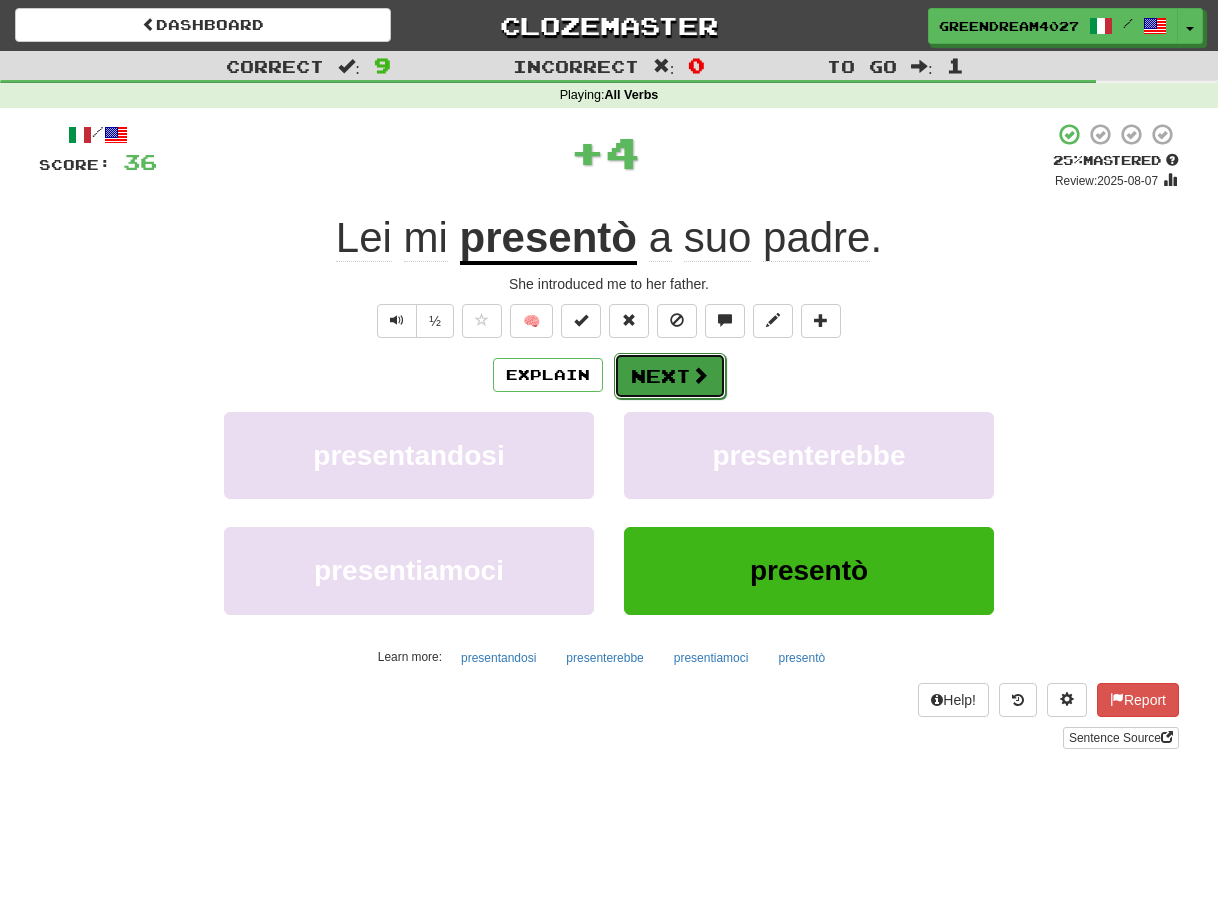 click on "Next" at bounding box center (670, 376) 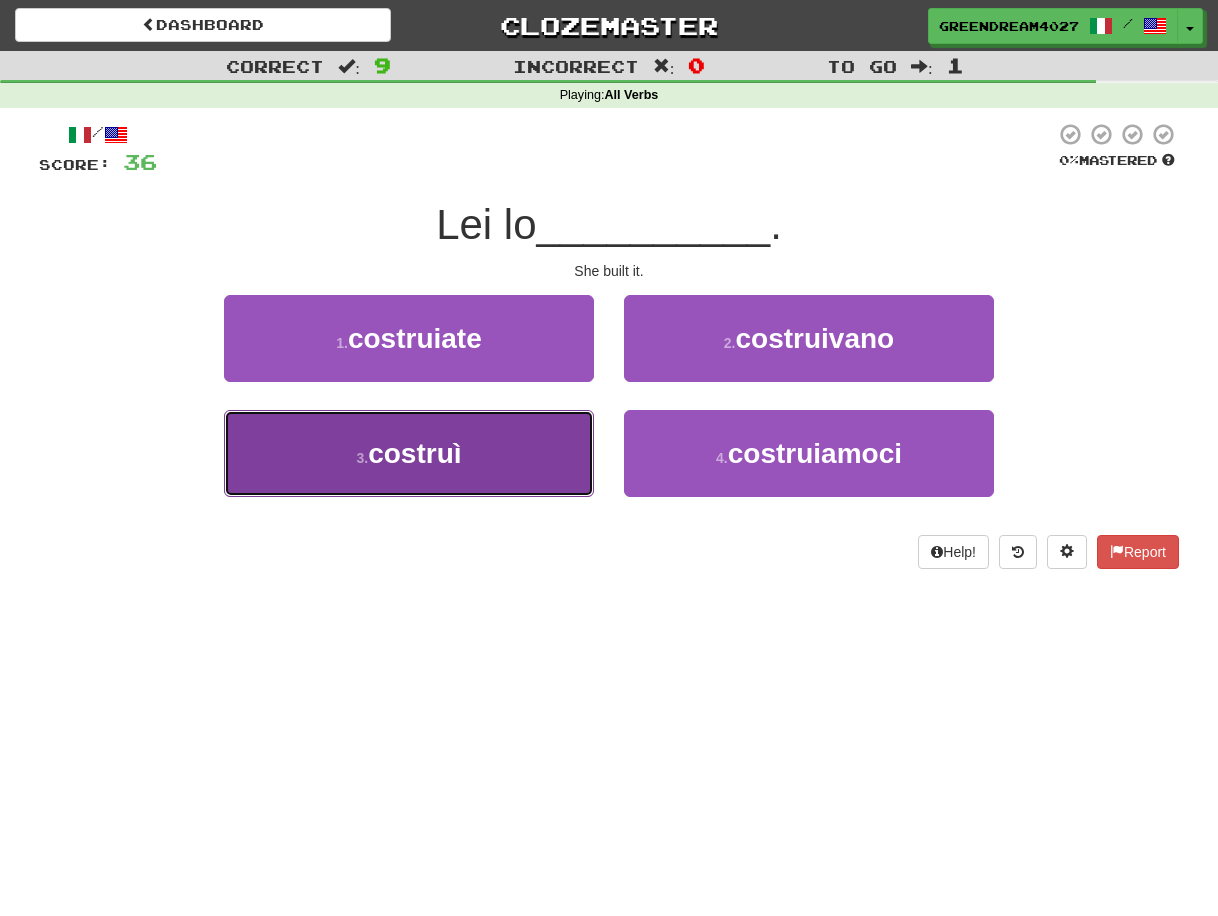 click on "3 .  costruì" at bounding box center (409, 453) 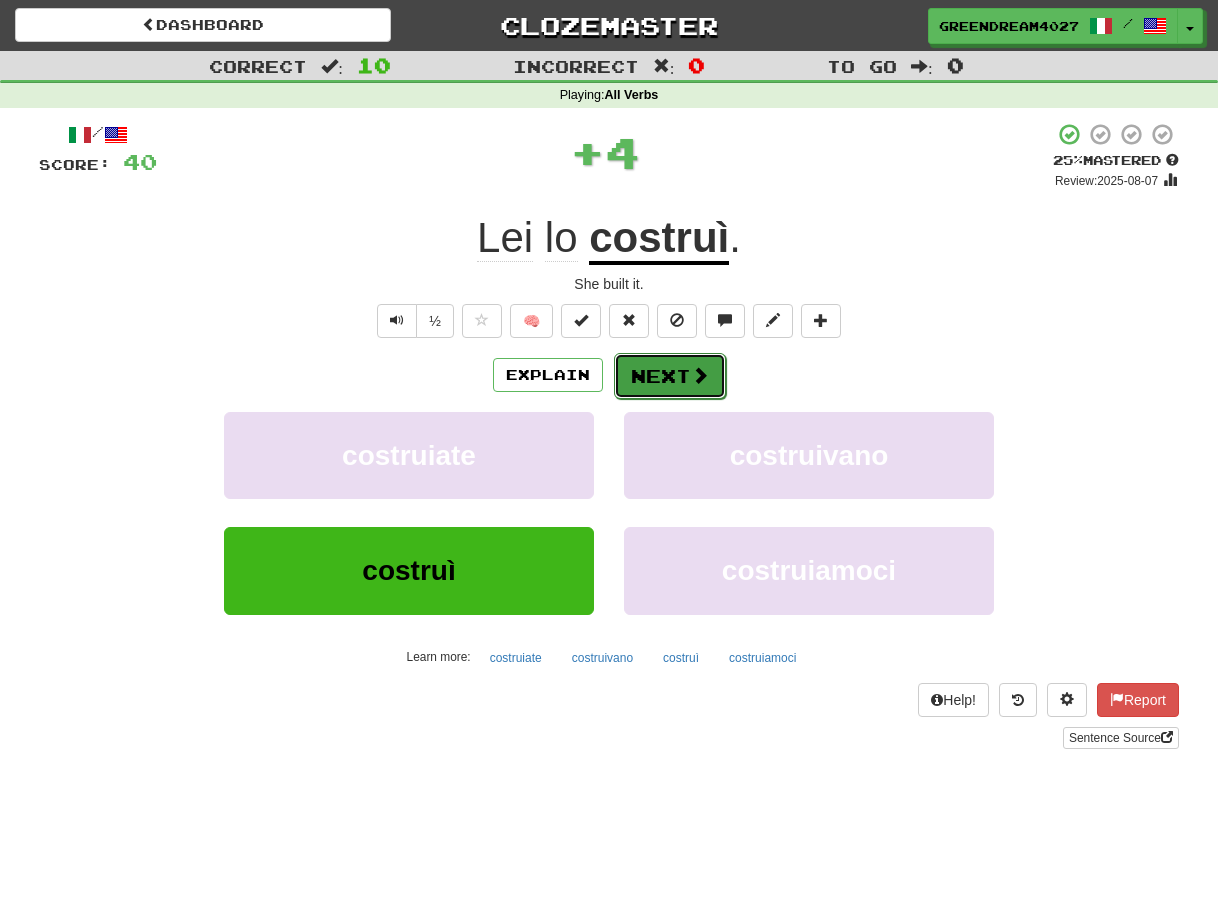 click on "Next" at bounding box center (670, 376) 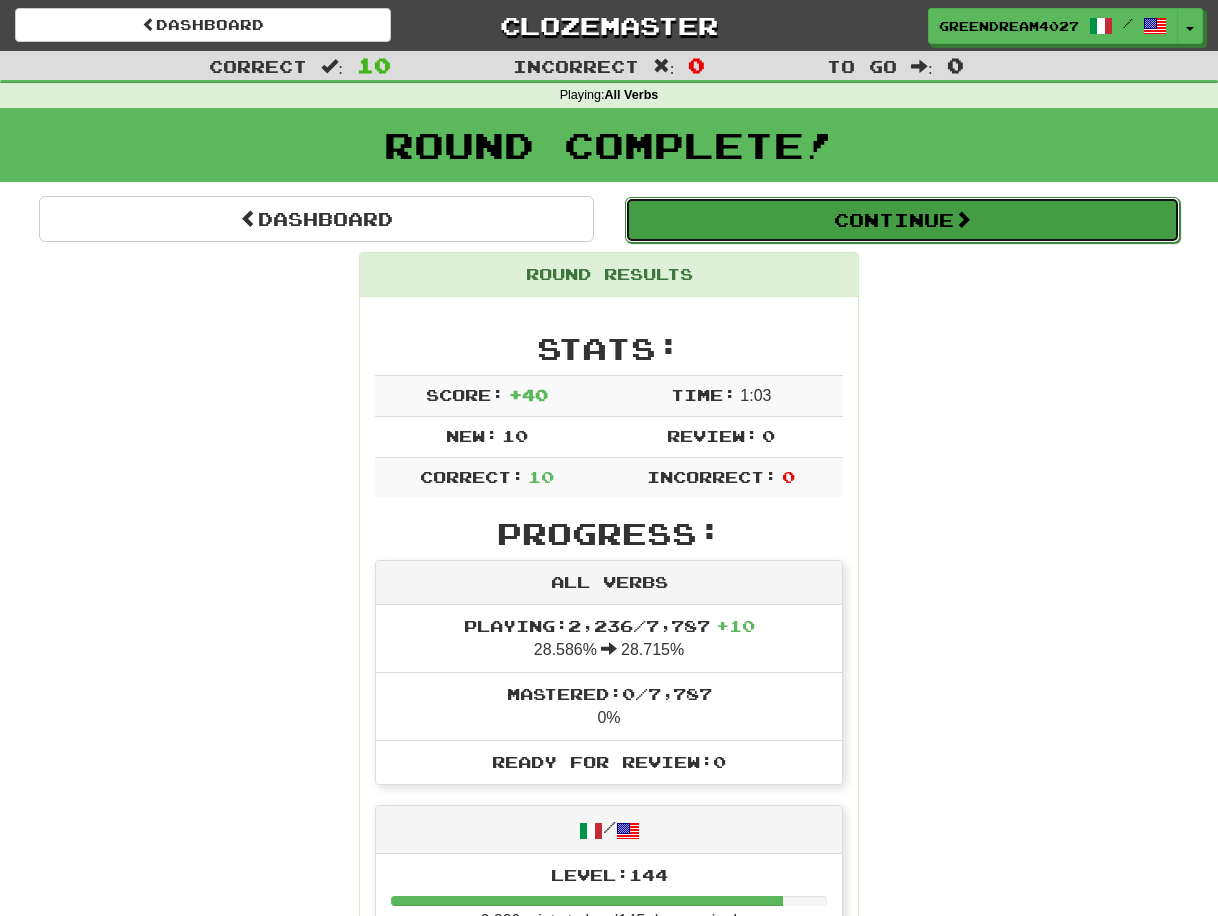 click on "Continue" at bounding box center (902, 220) 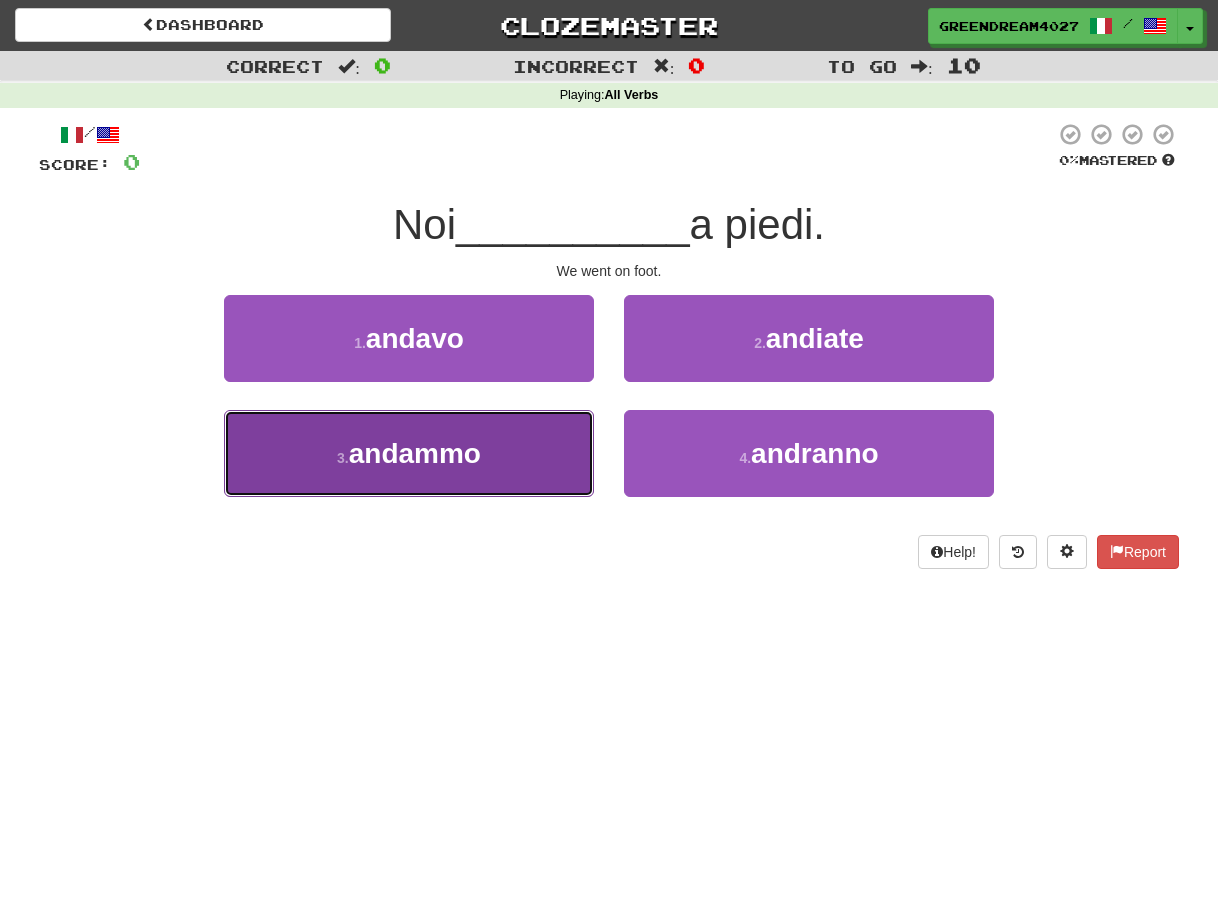 click on "andammo" at bounding box center [415, 453] 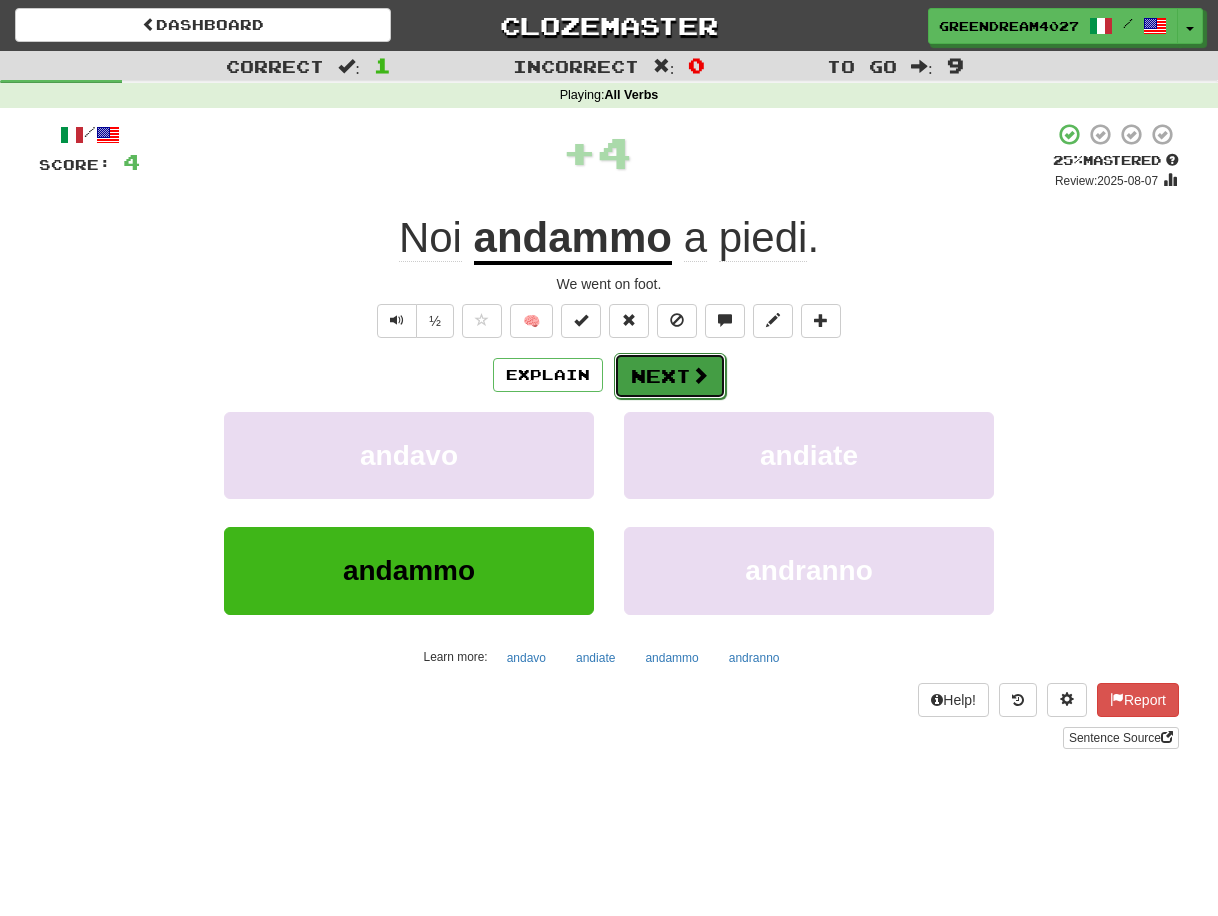 click on "Next" at bounding box center (670, 376) 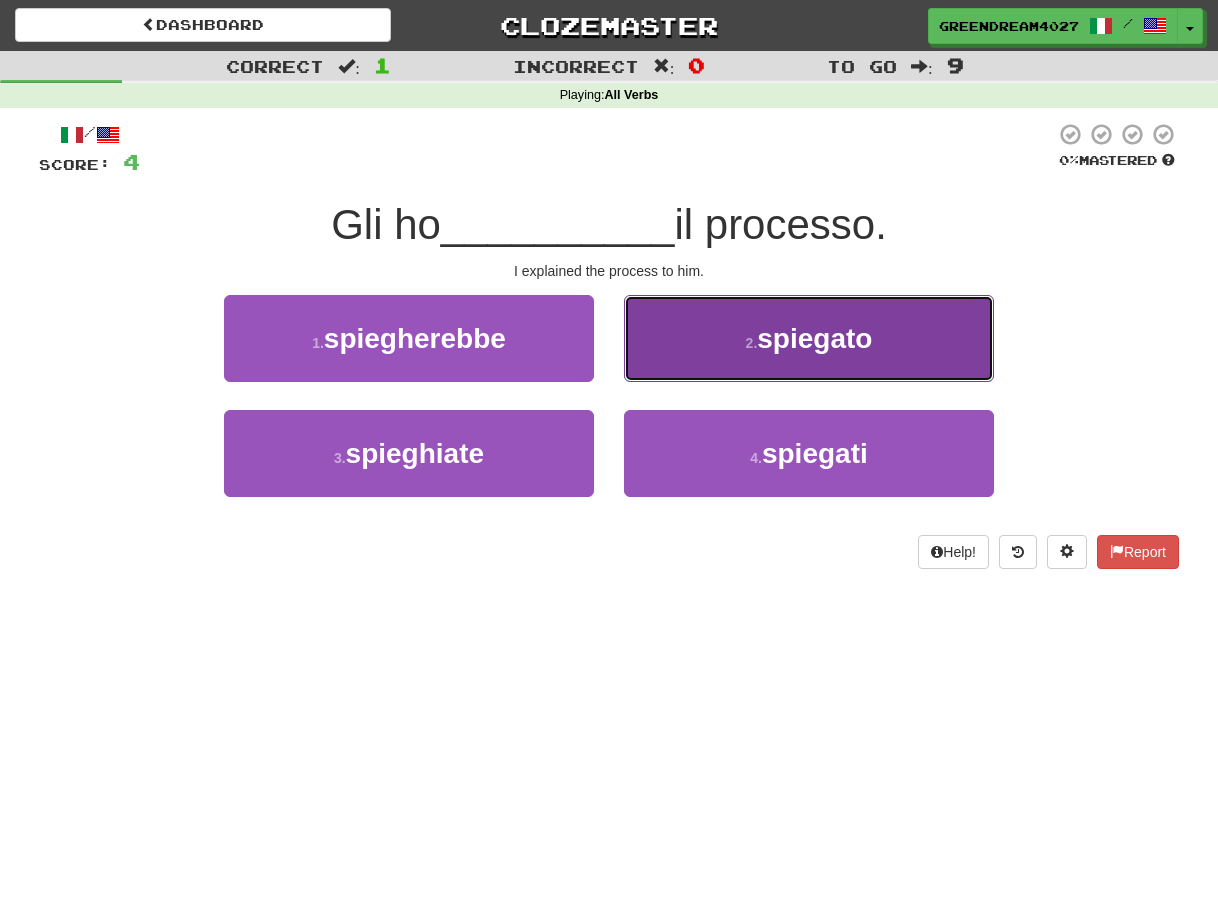 click on "2 .  spiegato" at bounding box center [809, 338] 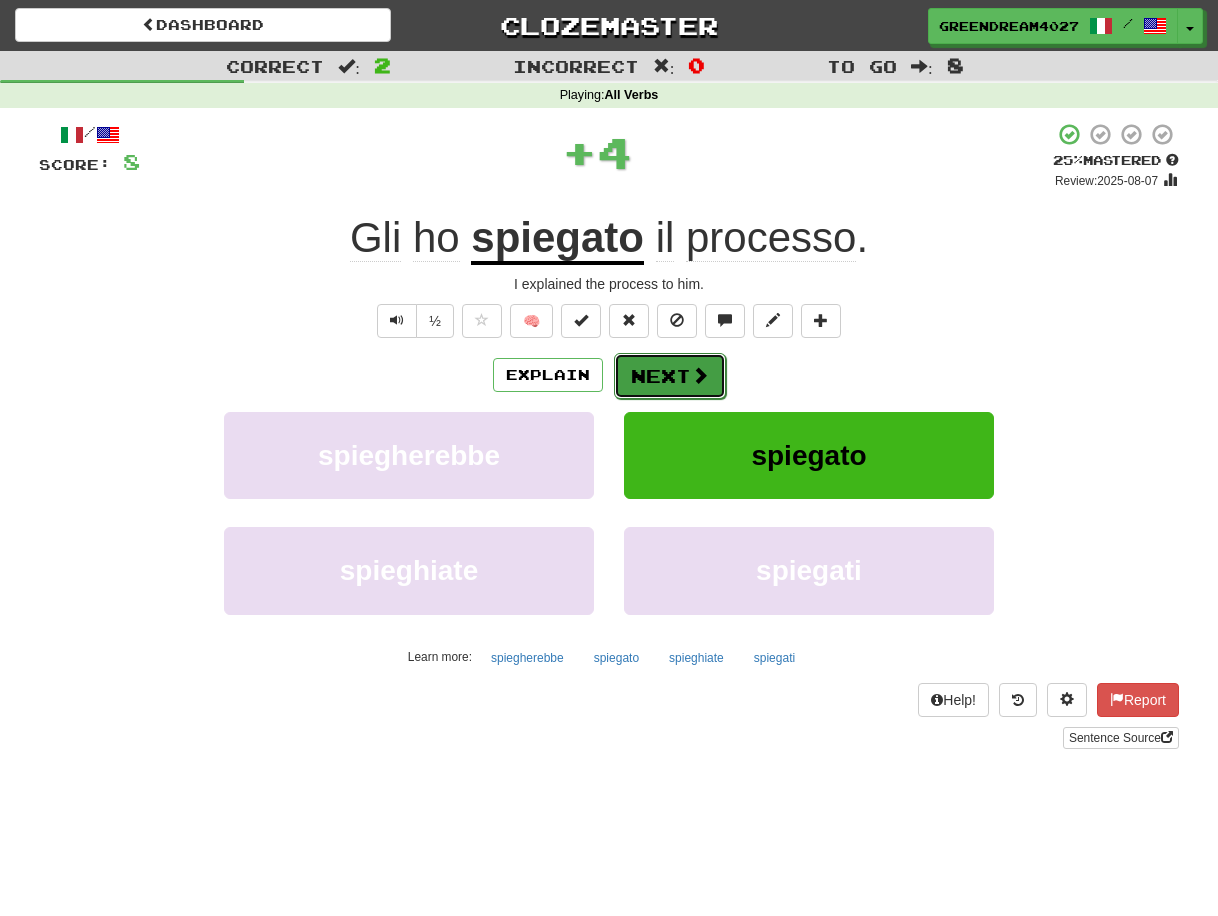 click on "Next" at bounding box center [670, 376] 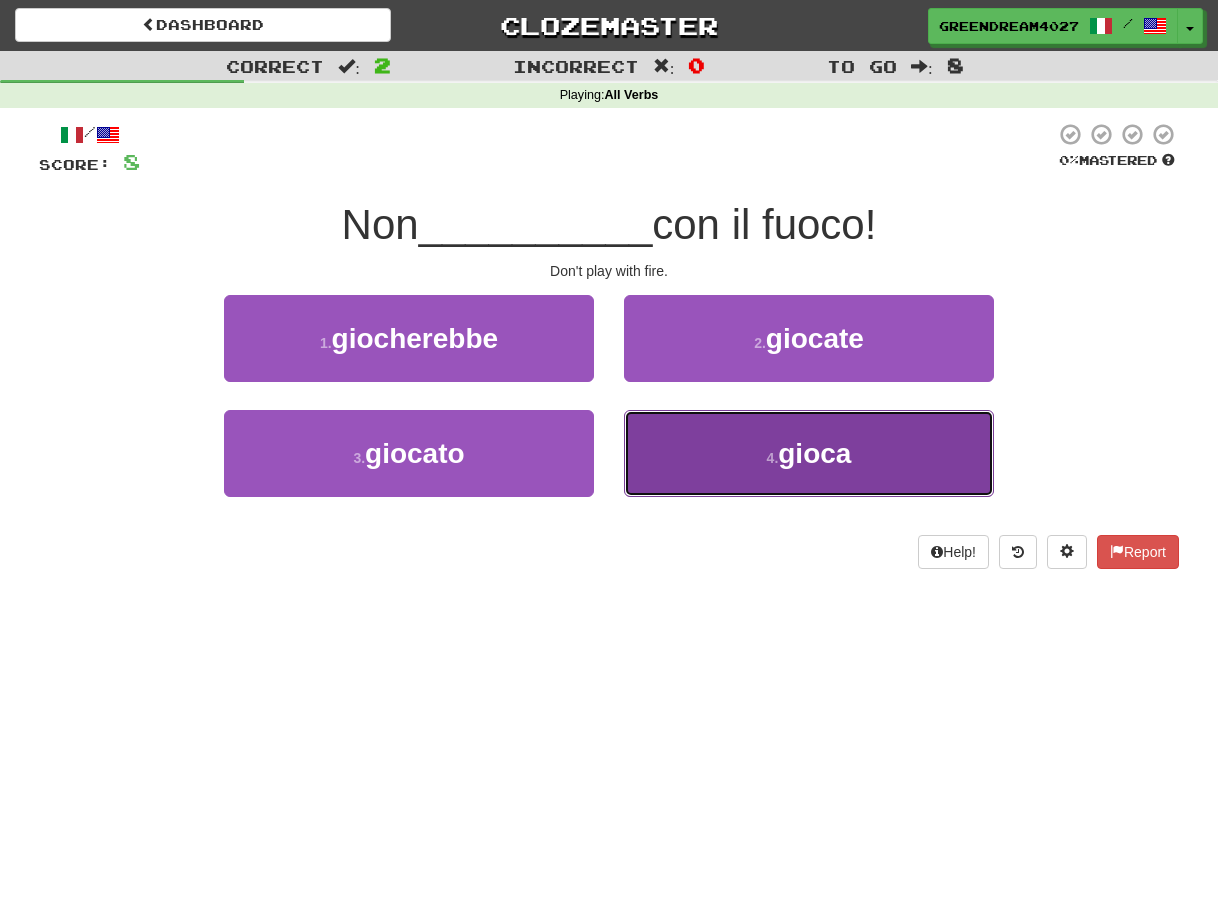 click on "4 .  gioca" at bounding box center [809, 453] 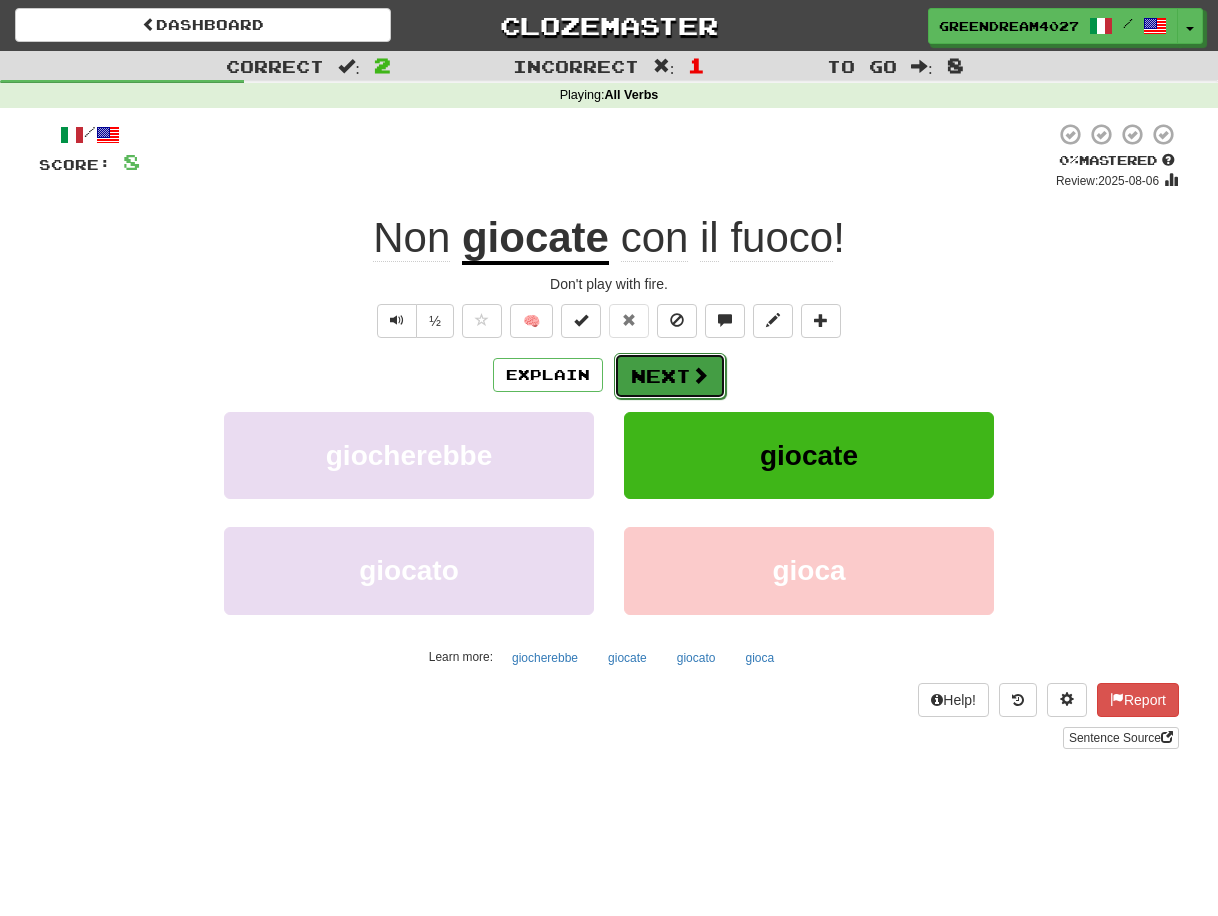 click on "Next" at bounding box center (670, 376) 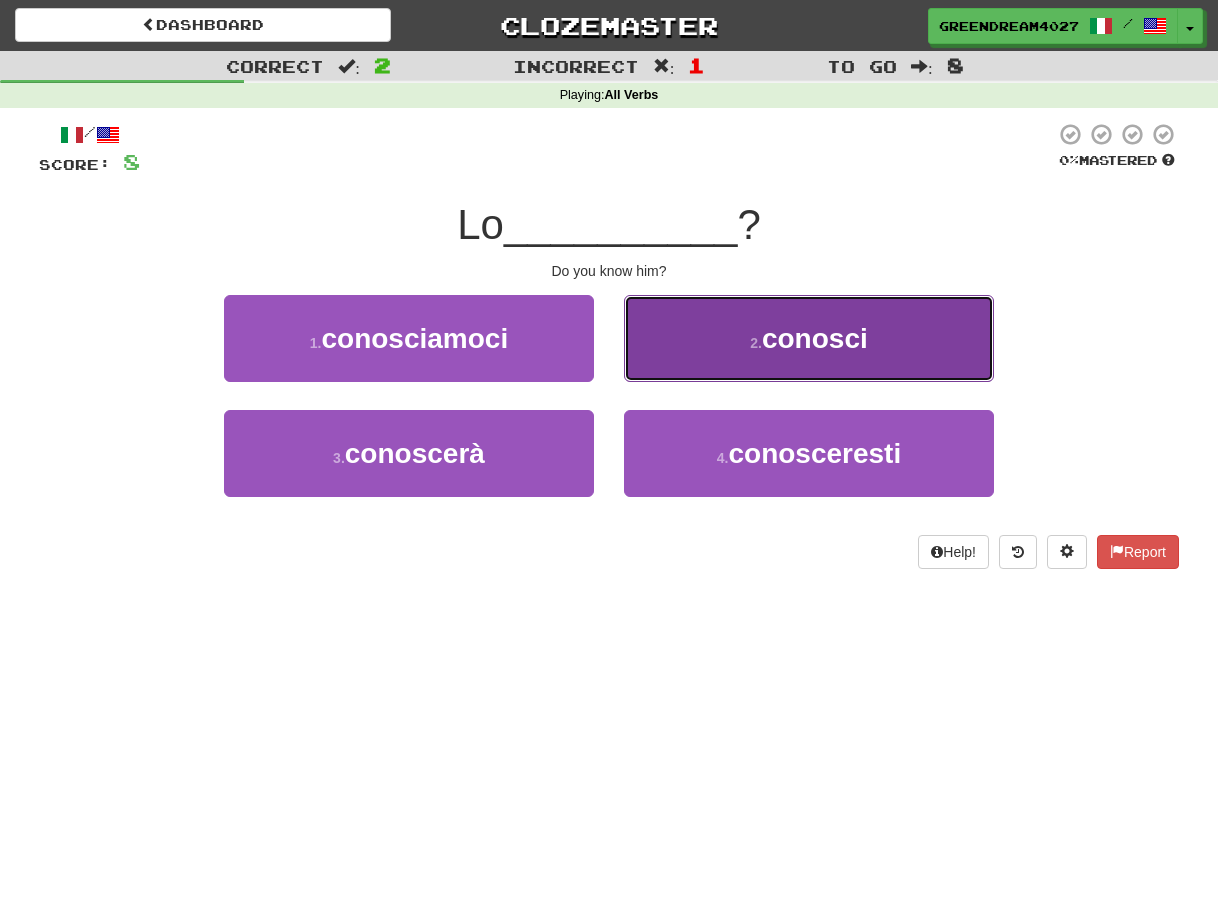 click on "2 .  conosci" at bounding box center (809, 338) 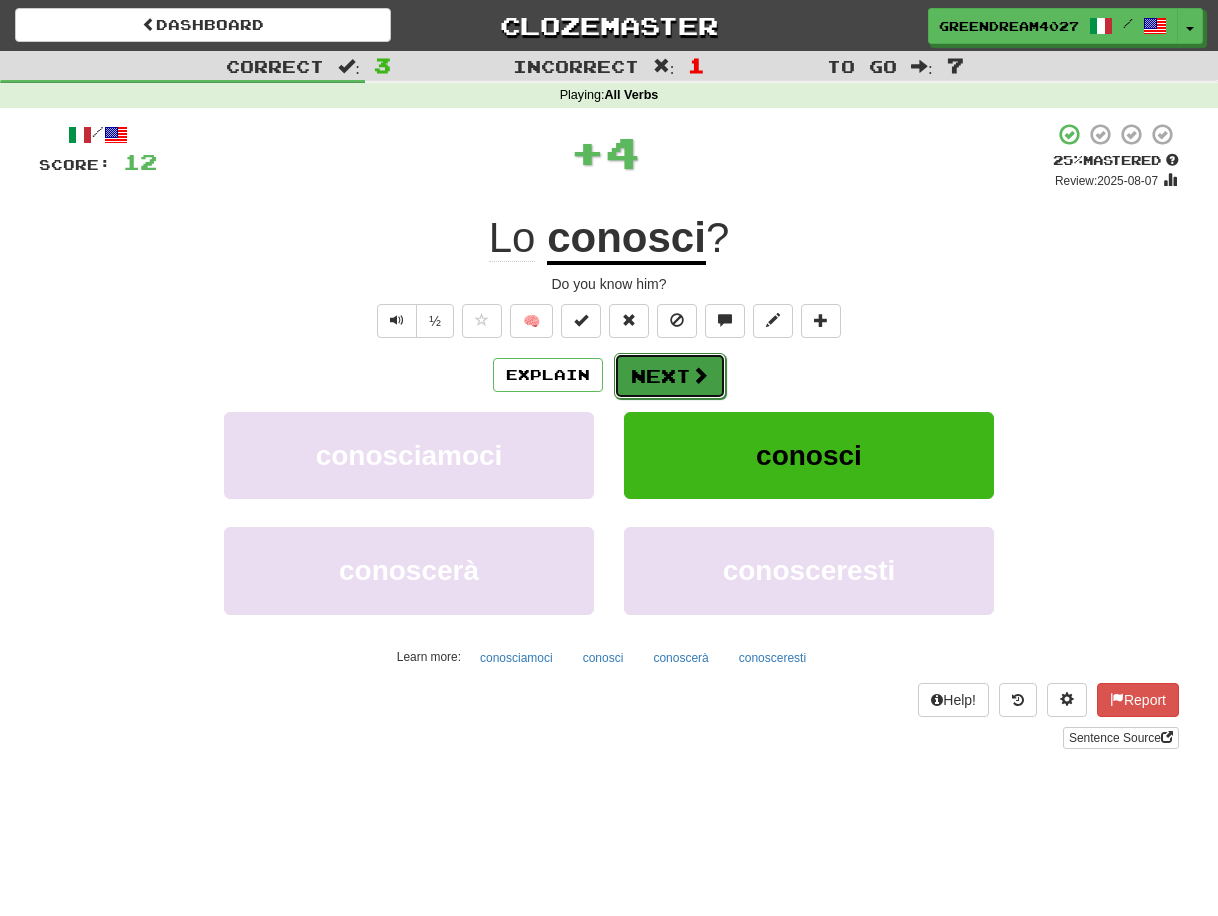 click on "Next" at bounding box center [670, 376] 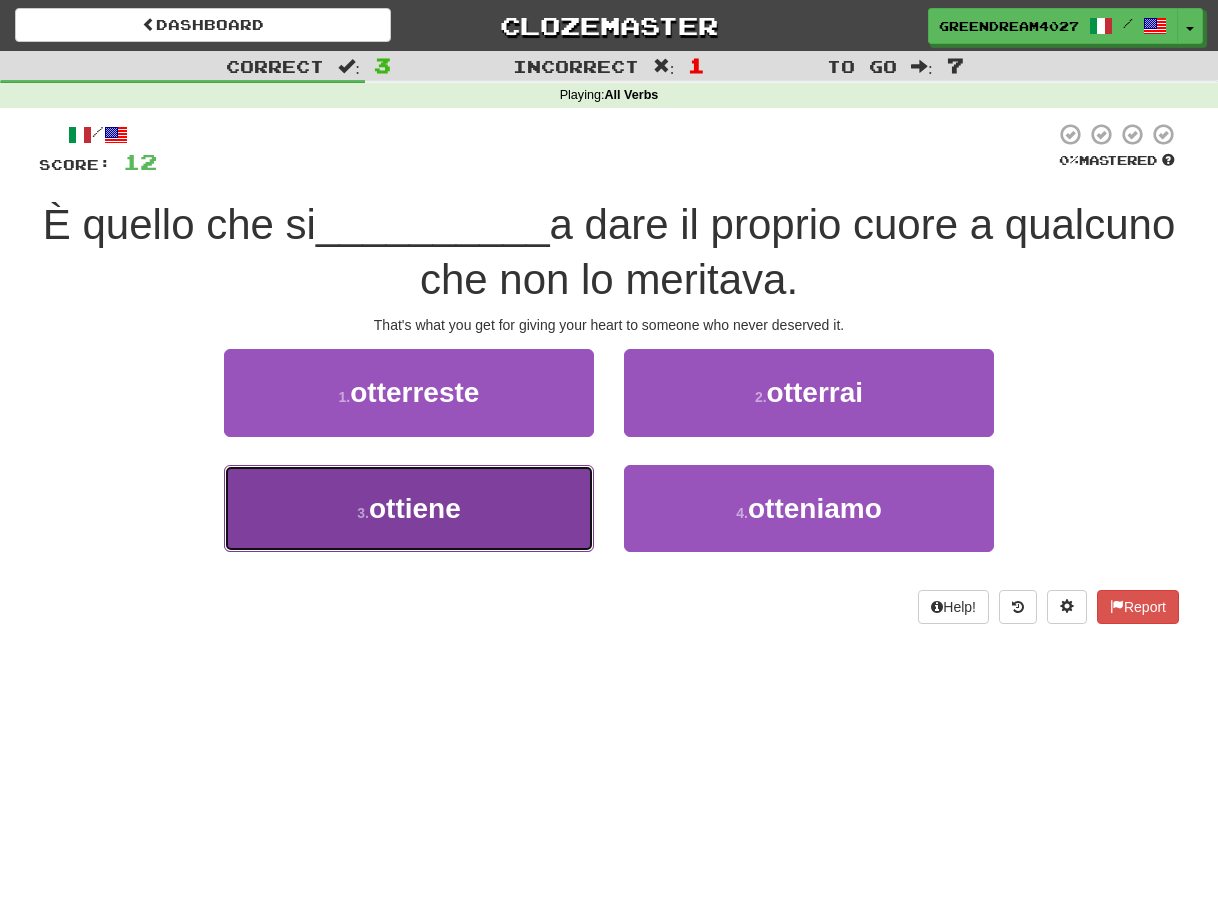 click on "ottiene" at bounding box center [415, 508] 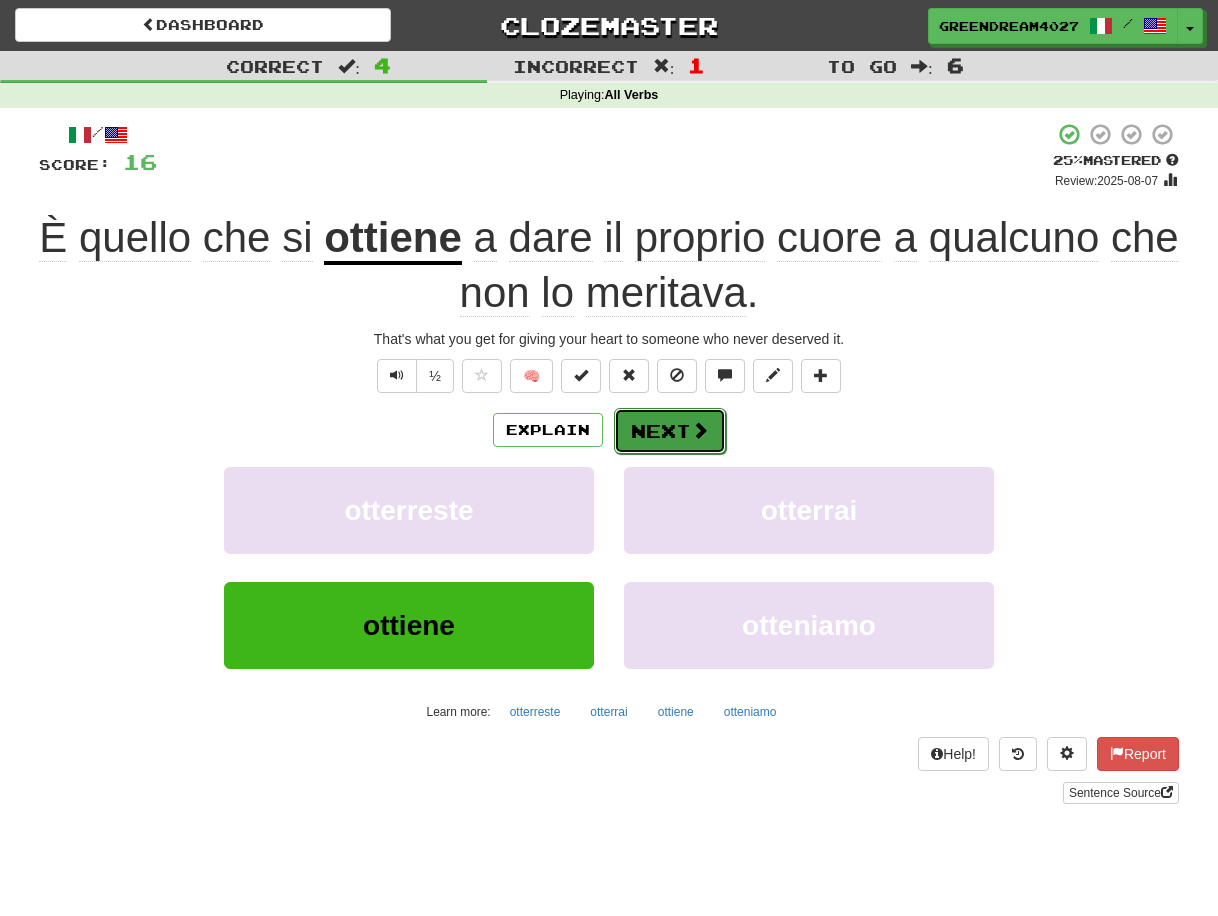 click on "Next" at bounding box center (670, 431) 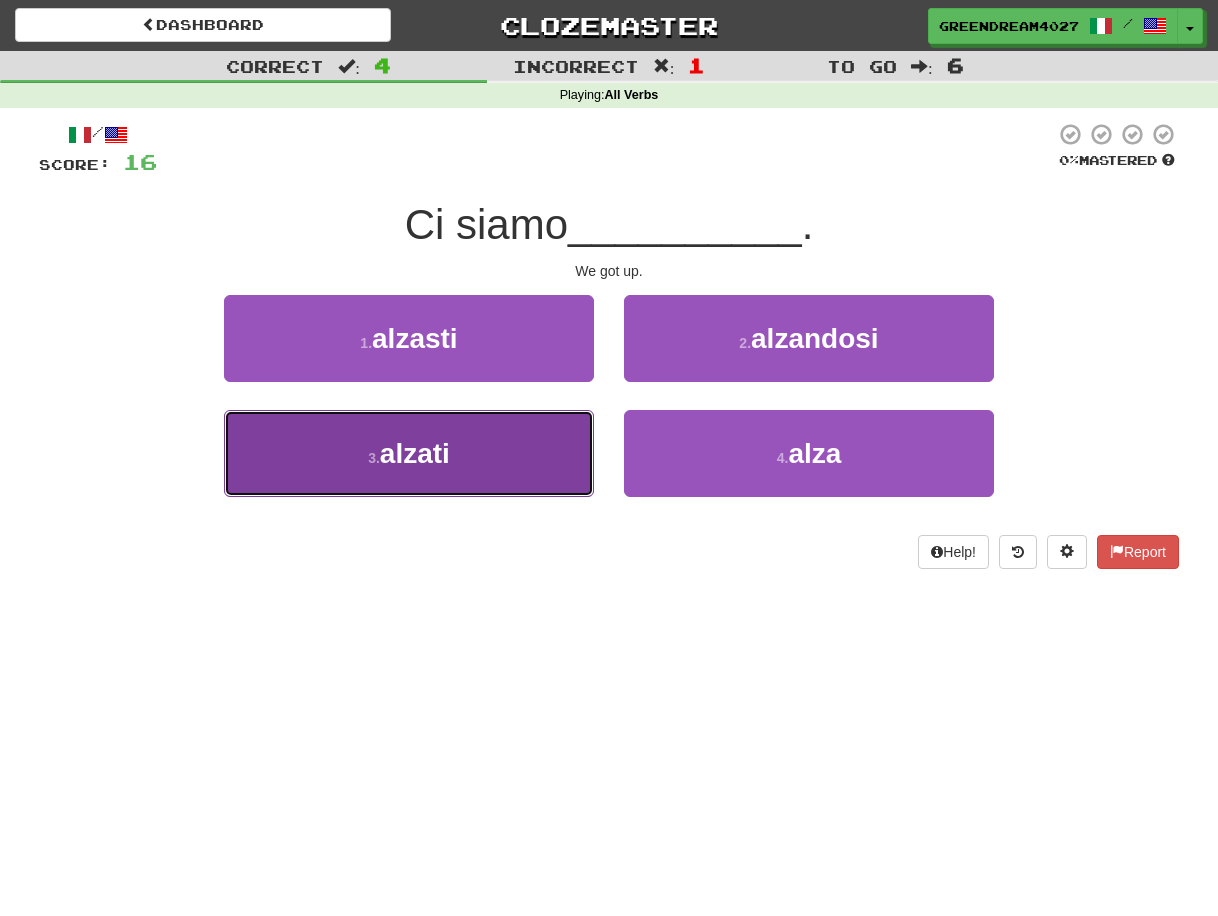 click on "3 .  alzati" at bounding box center (409, 453) 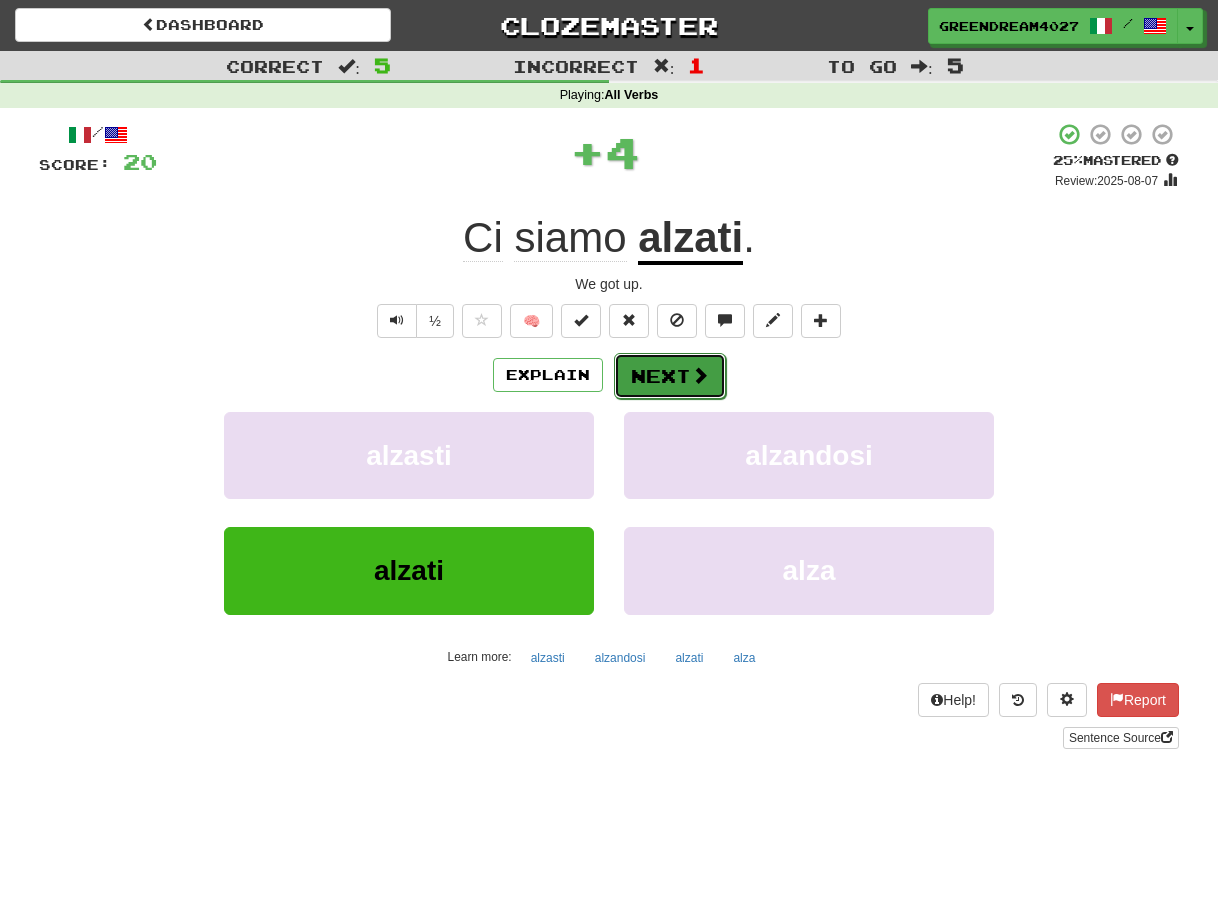 click on "Next" at bounding box center [670, 376] 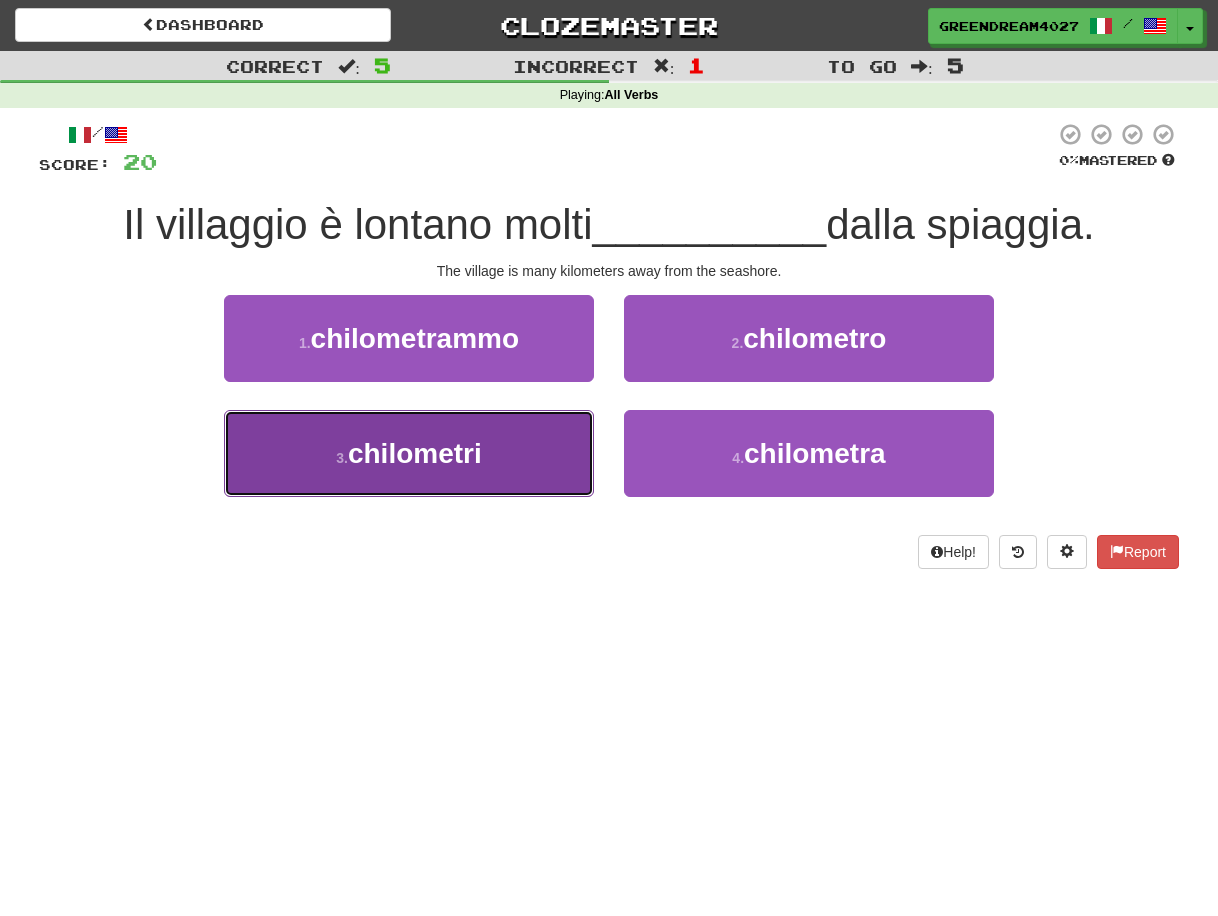 click on "3 .  chilometri" at bounding box center [409, 453] 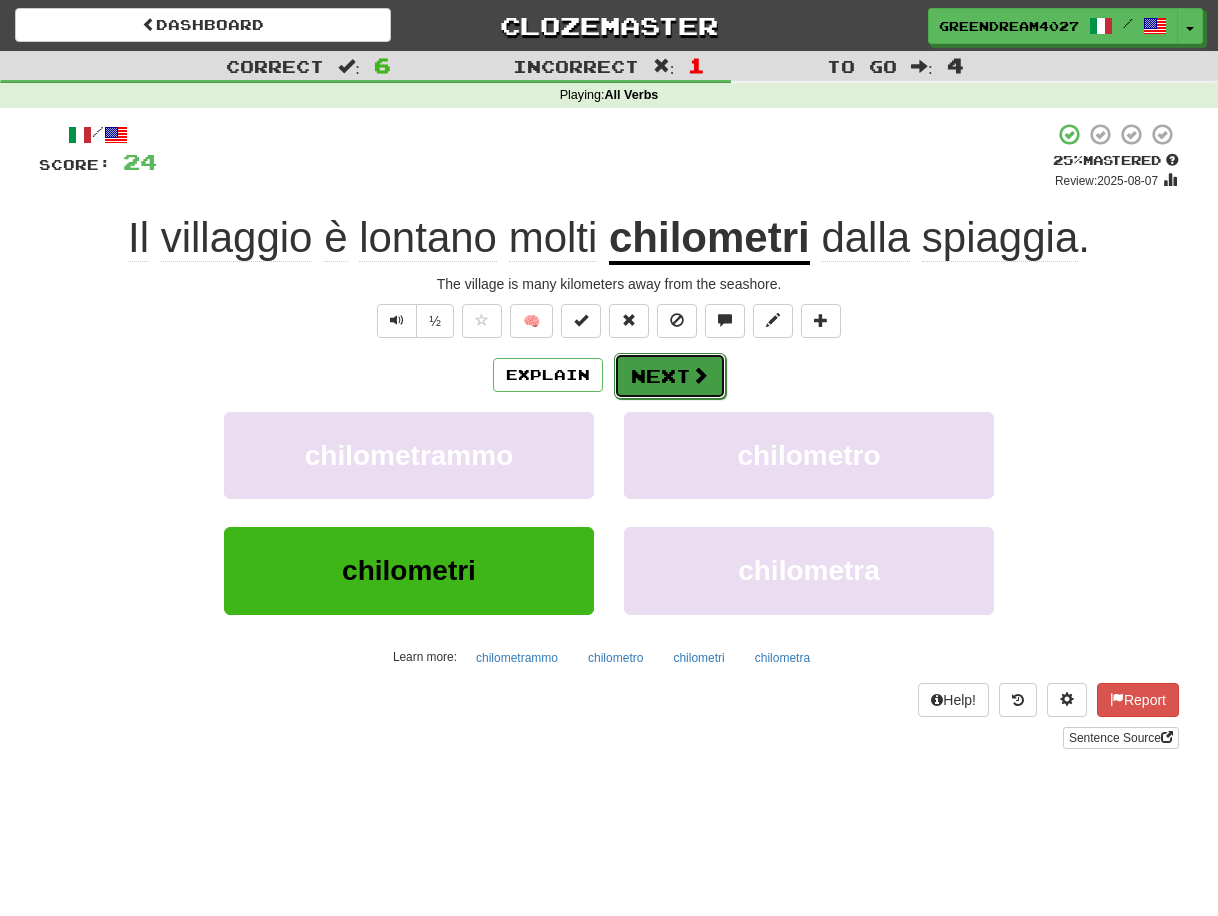 click on "Next" at bounding box center (670, 376) 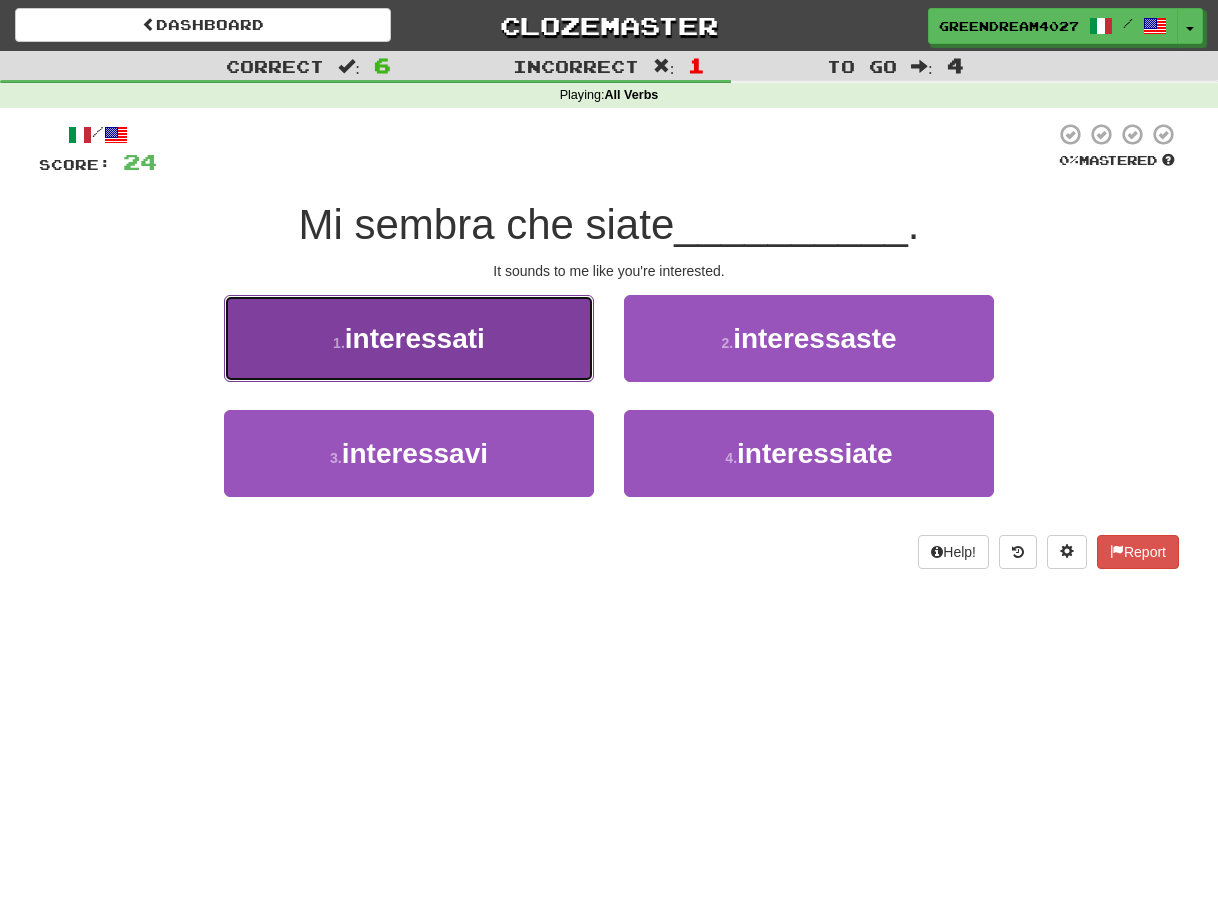 click on "1 .  interessati" at bounding box center (409, 338) 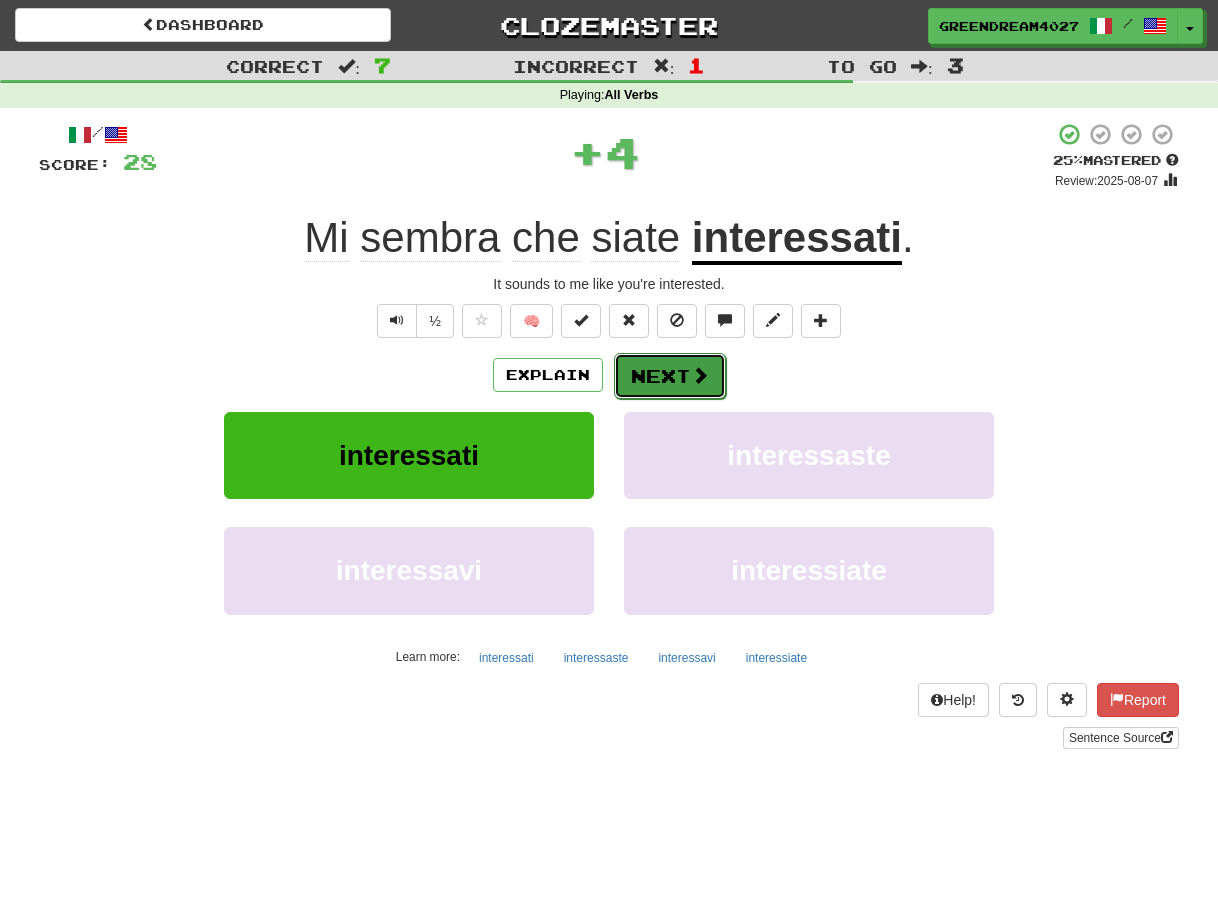 click on "Next" at bounding box center (670, 376) 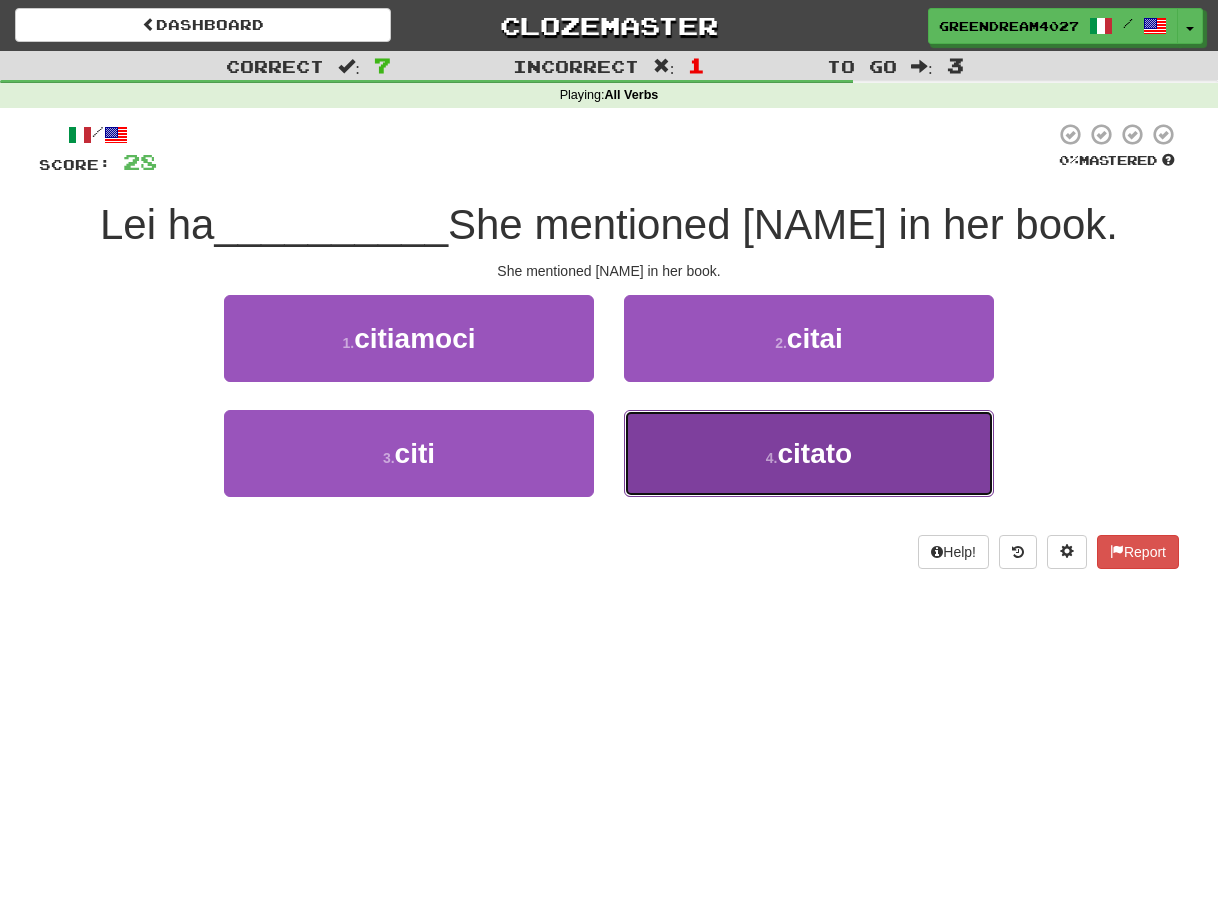 click on "4 .  citato" at bounding box center (809, 453) 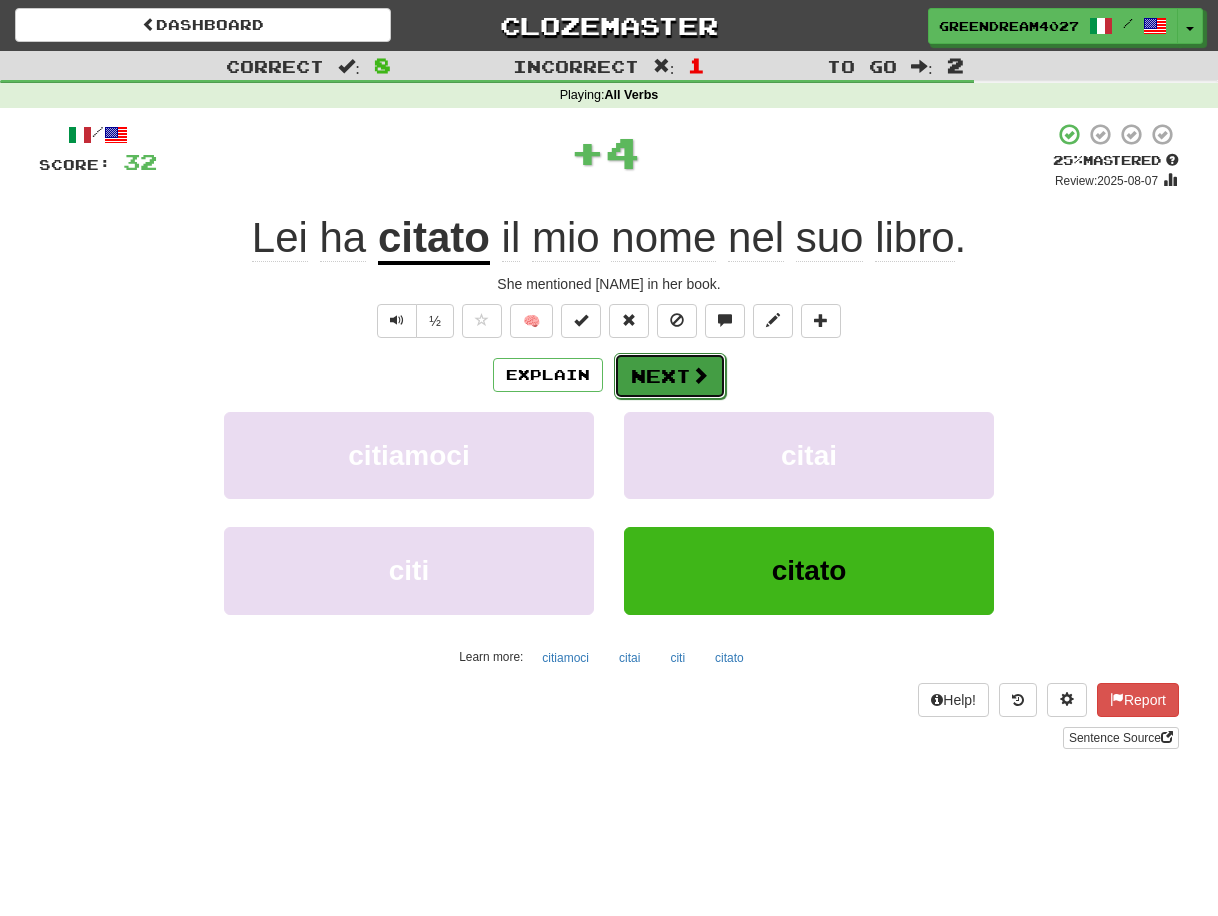 click on "Next" at bounding box center [670, 376] 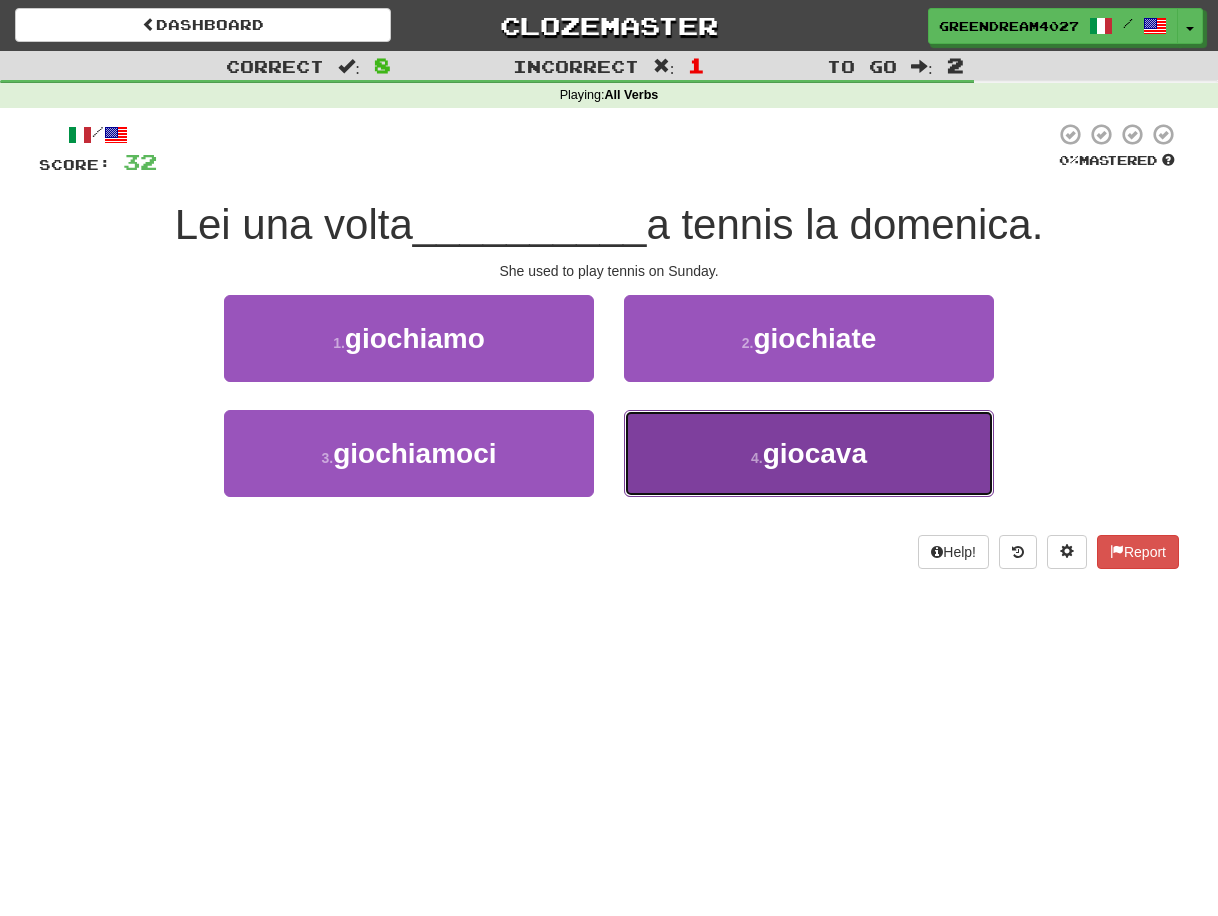 click on "4 .  giocava" at bounding box center [809, 453] 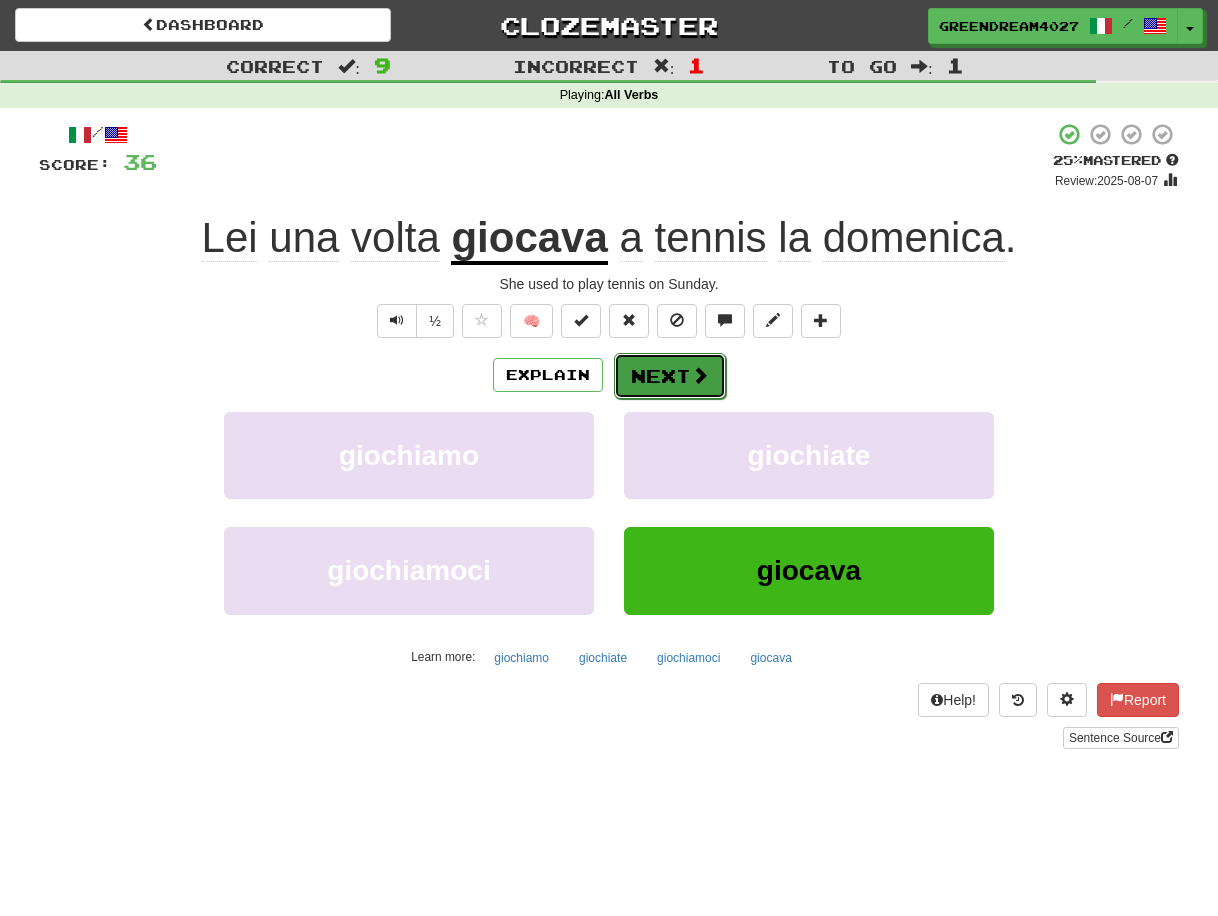 click on "Next" at bounding box center (670, 376) 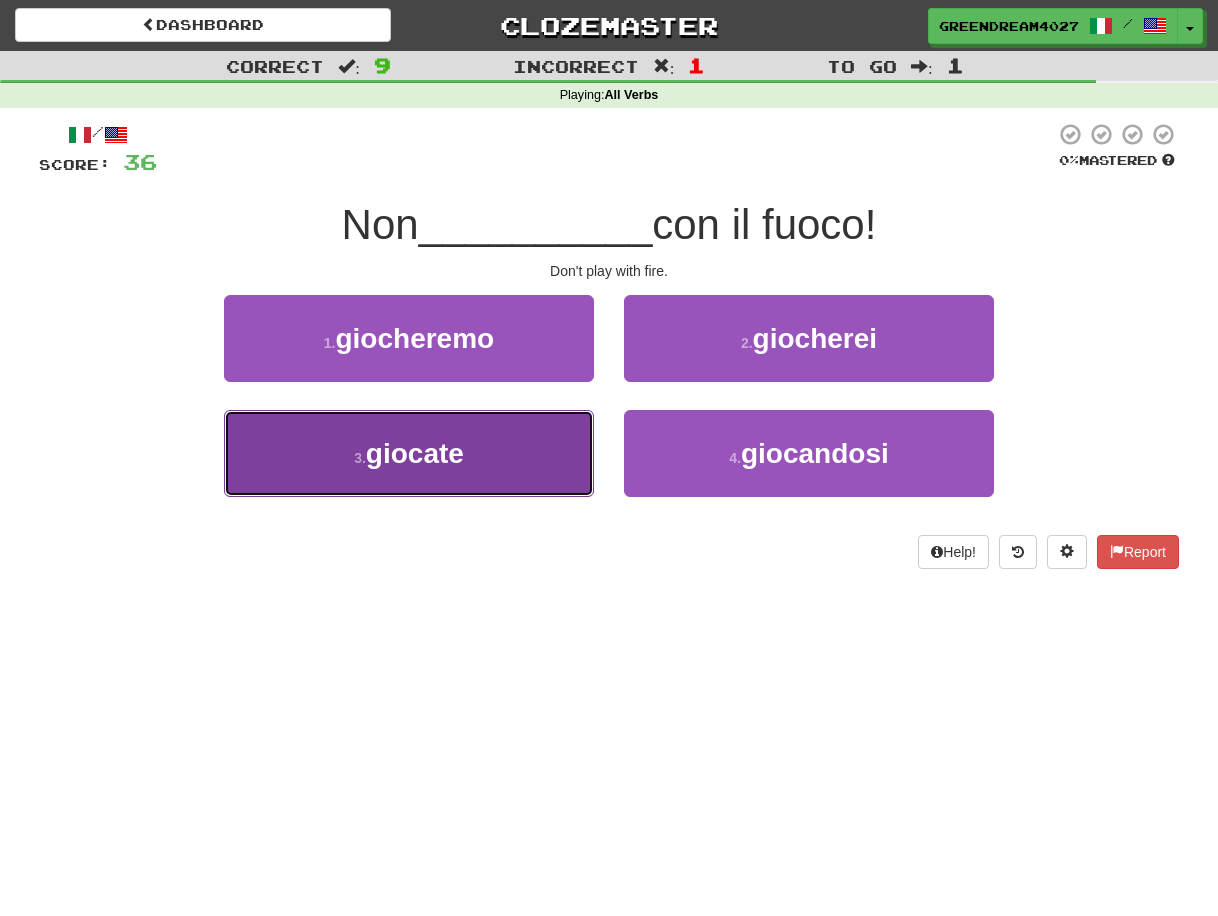 click on "3 .  giocate" at bounding box center (409, 453) 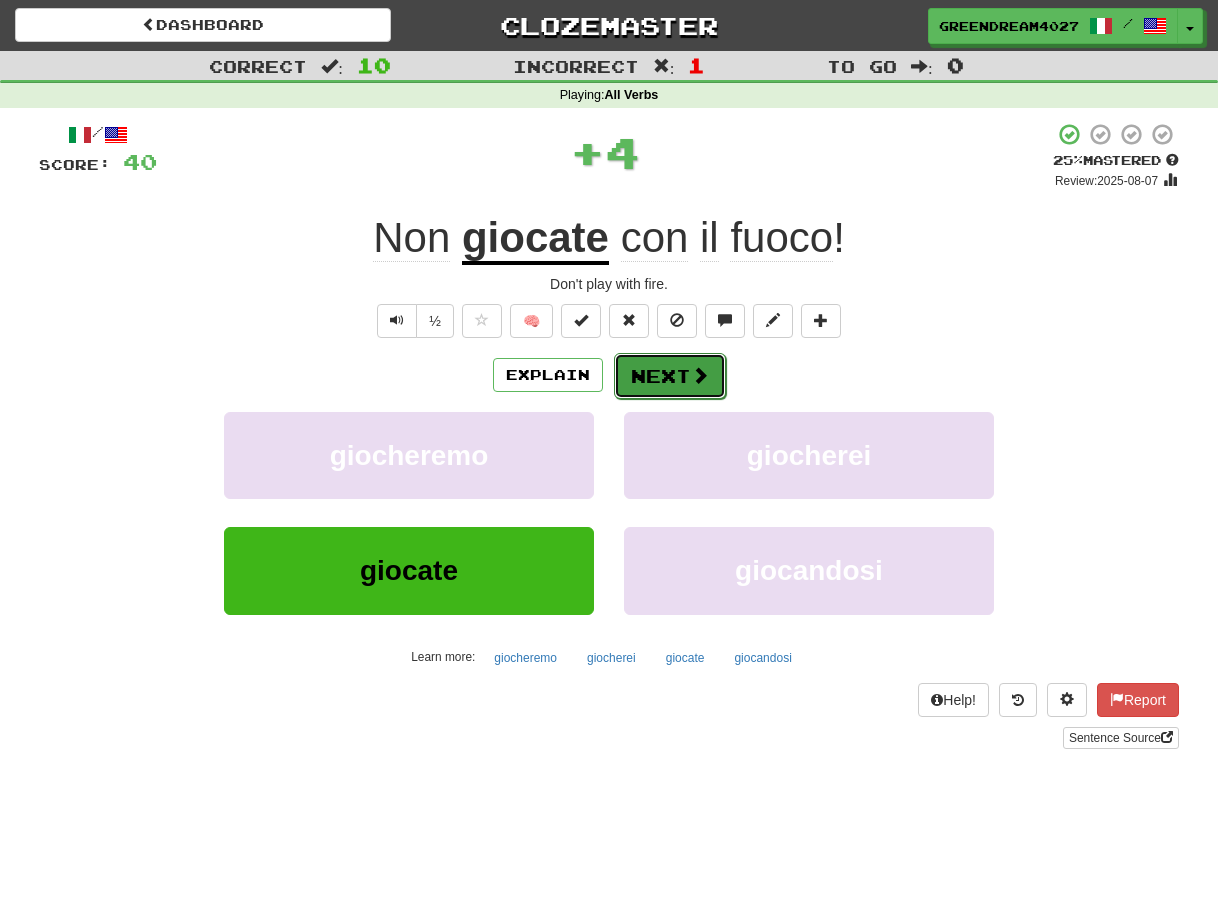 click on "Next" at bounding box center [670, 376] 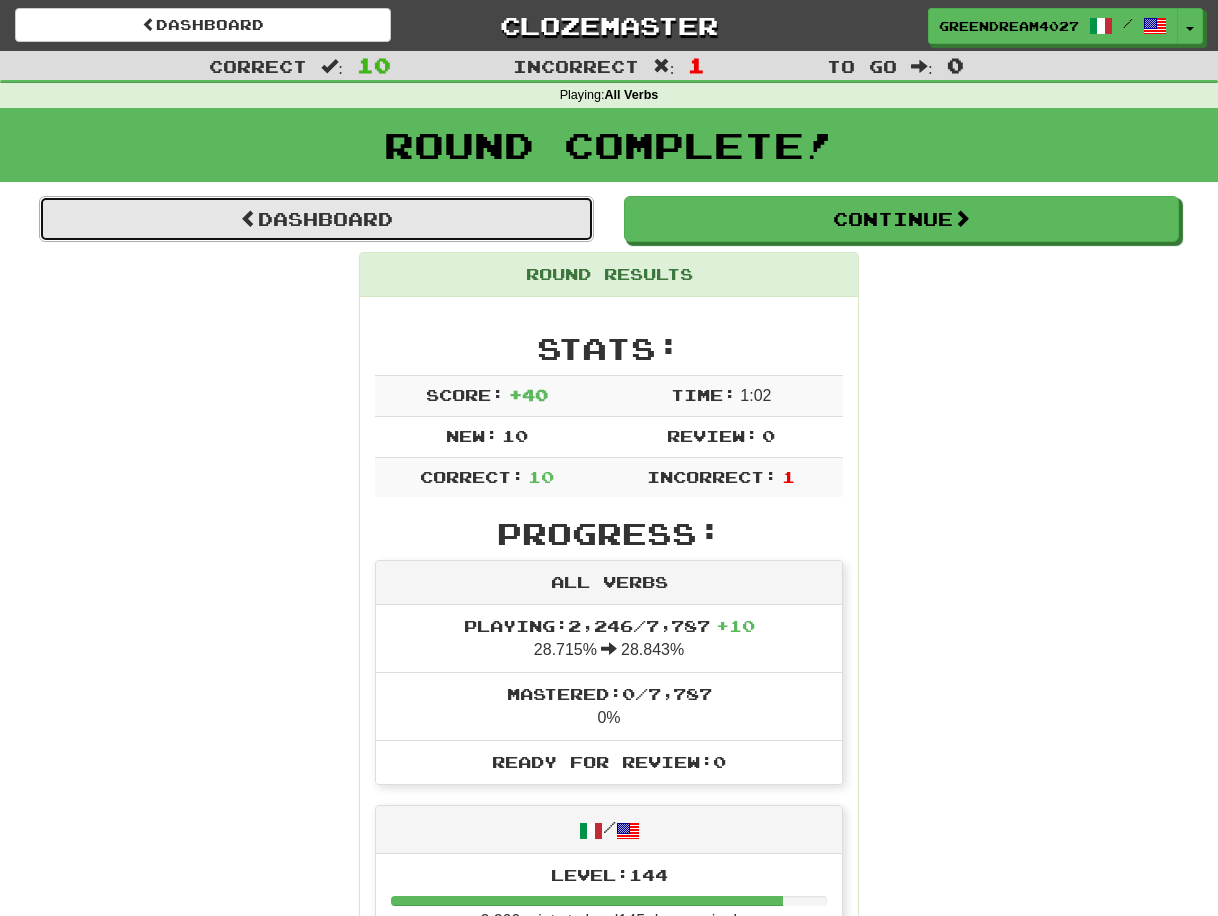 click on "Dashboard" at bounding box center (316, 219) 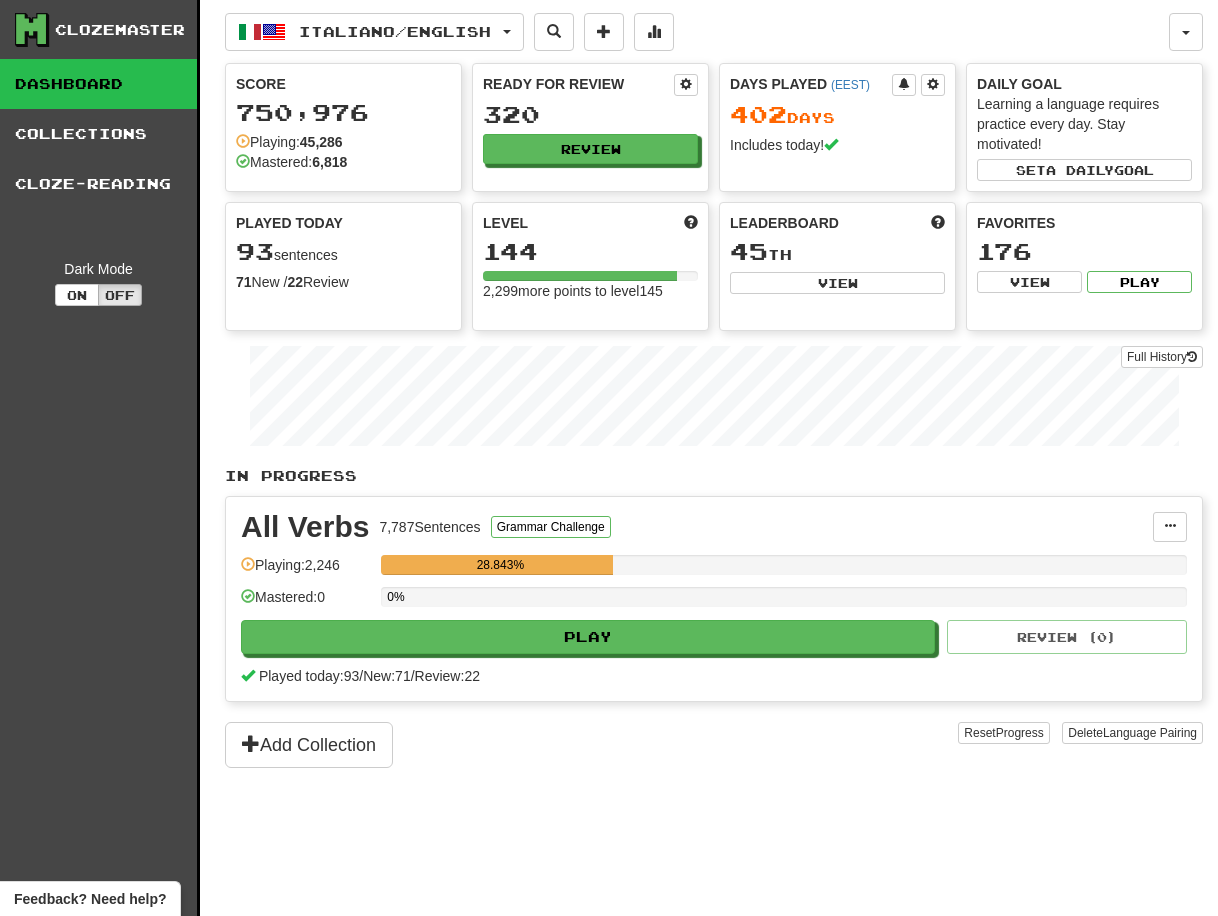scroll, scrollTop: 0, scrollLeft: 0, axis: both 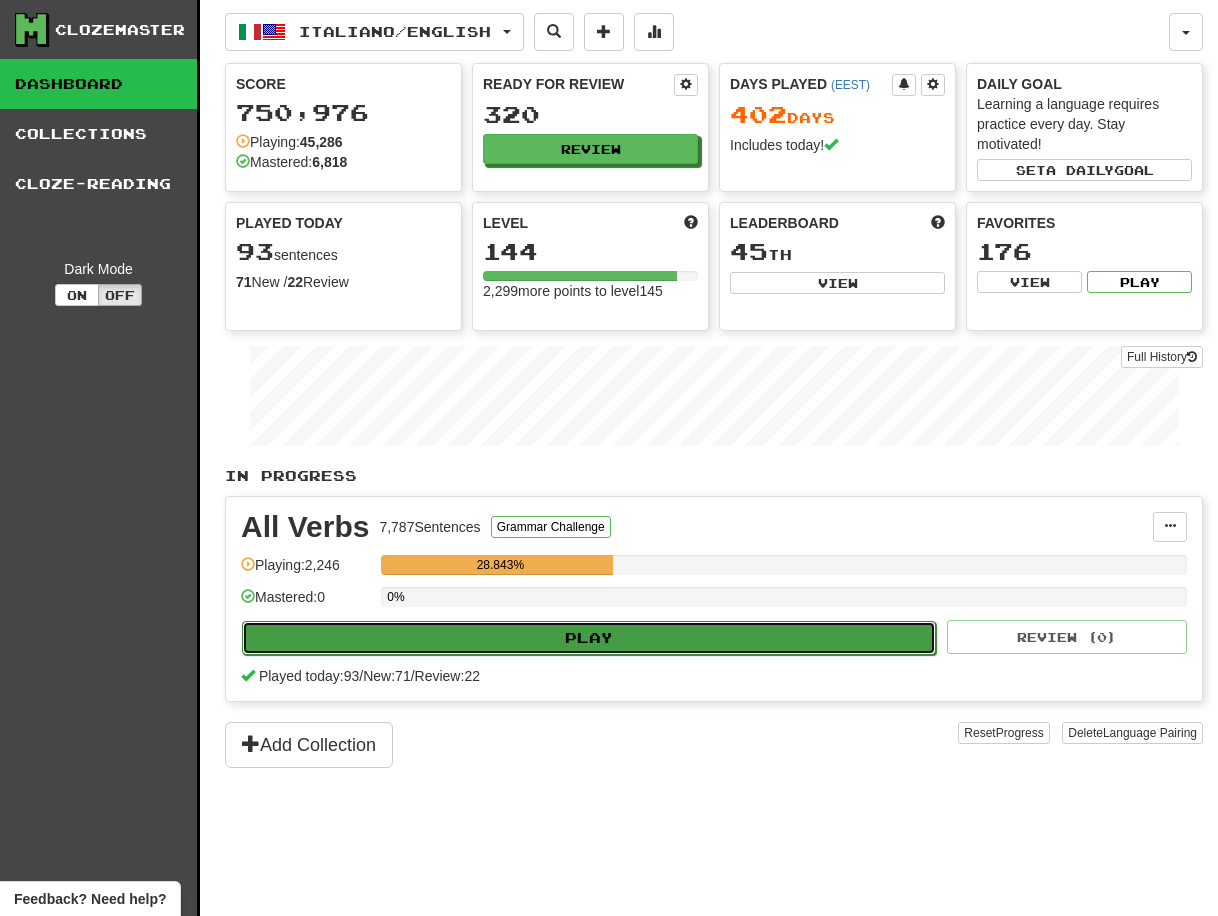 click on "Play" at bounding box center [589, 638] 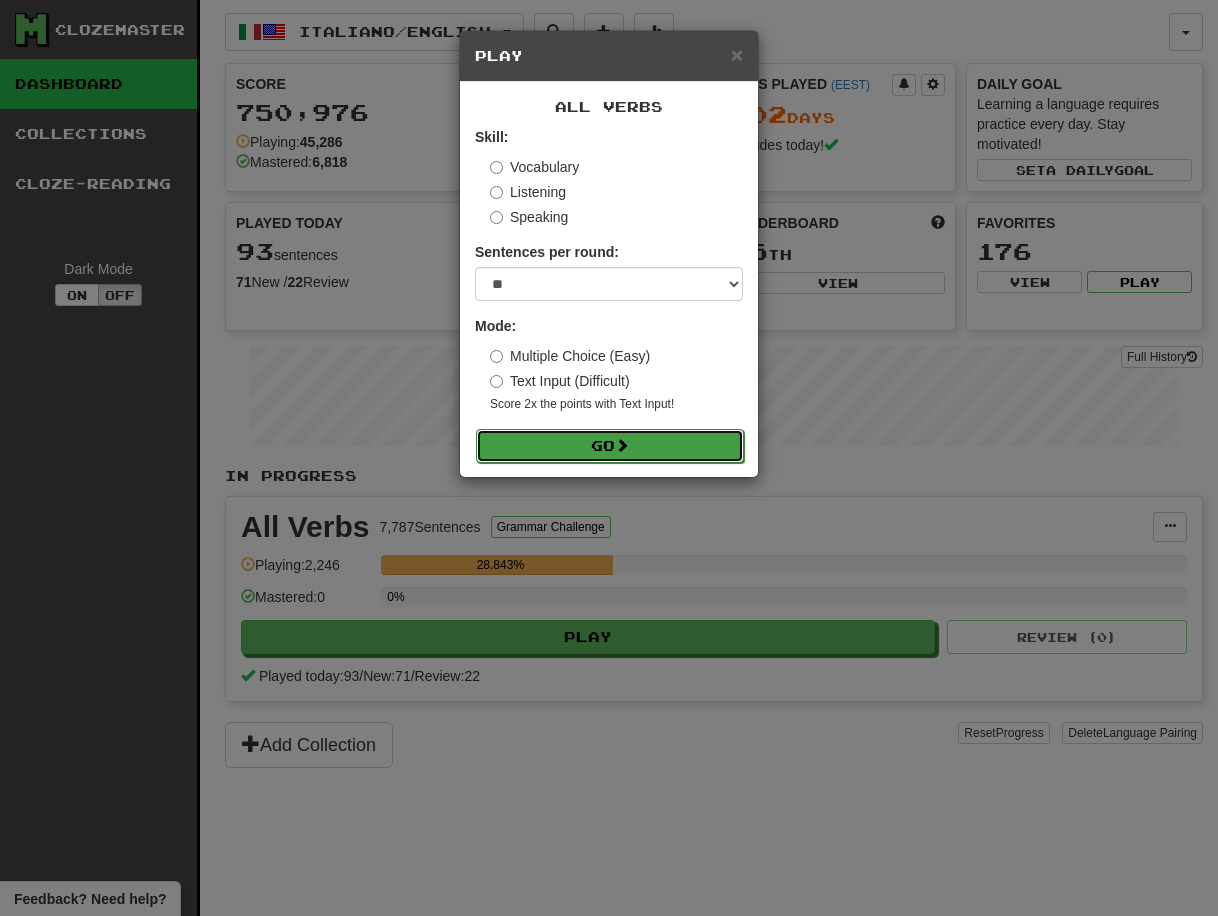 click on "Go" at bounding box center (610, 446) 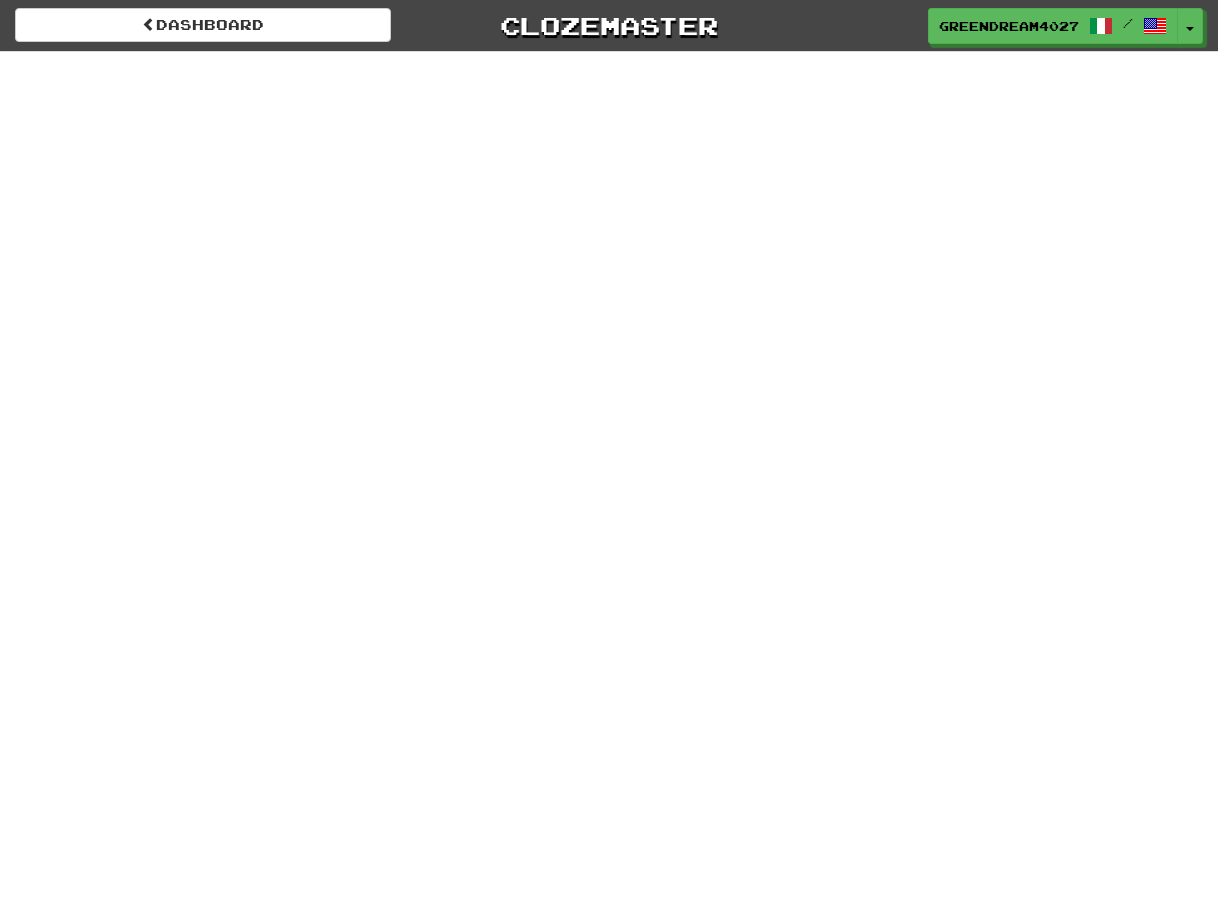 scroll, scrollTop: 0, scrollLeft: 0, axis: both 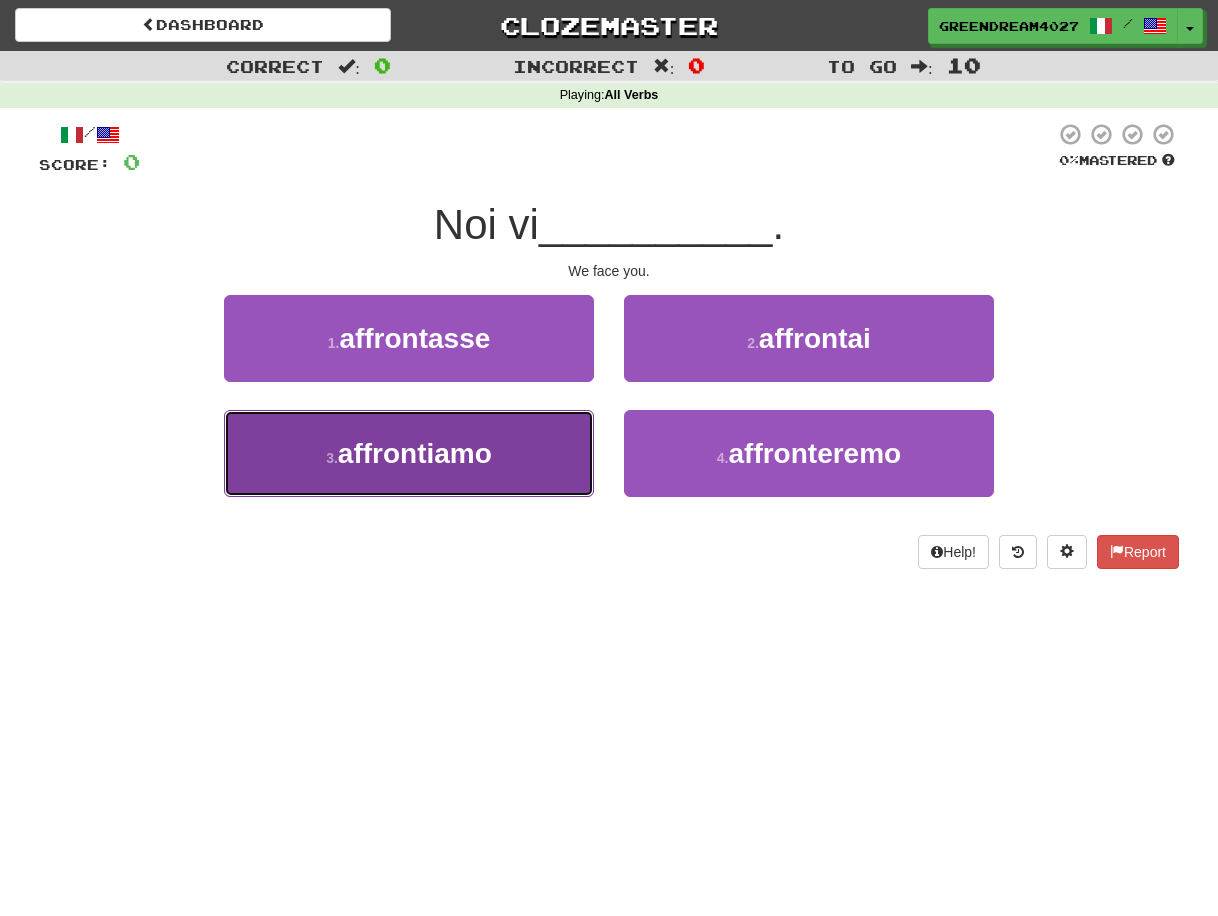 click on "affrontiamo" at bounding box center (415, 453) 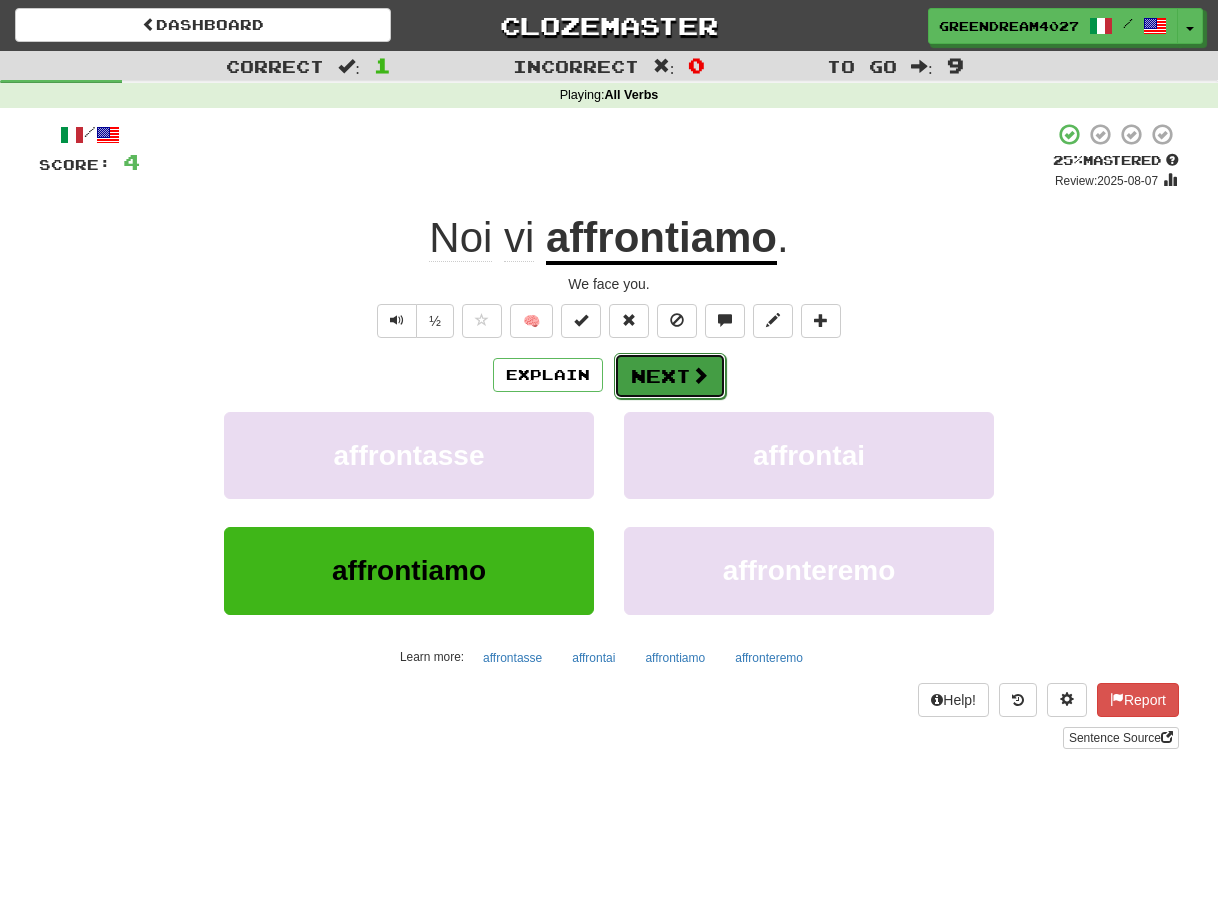 click on "Next" at bounding box center (670, 376) 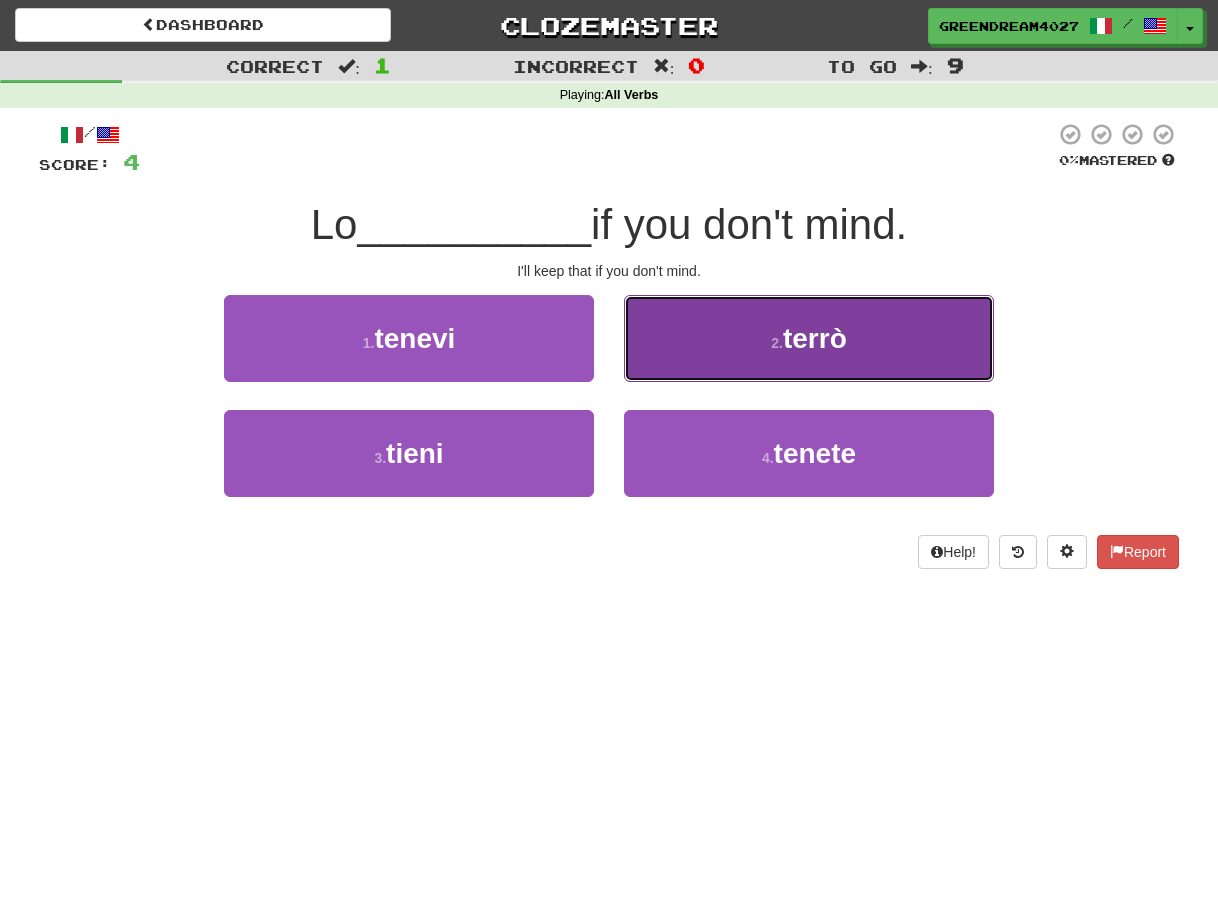 click on "2 . terrò" at bounding box center [809, 338] 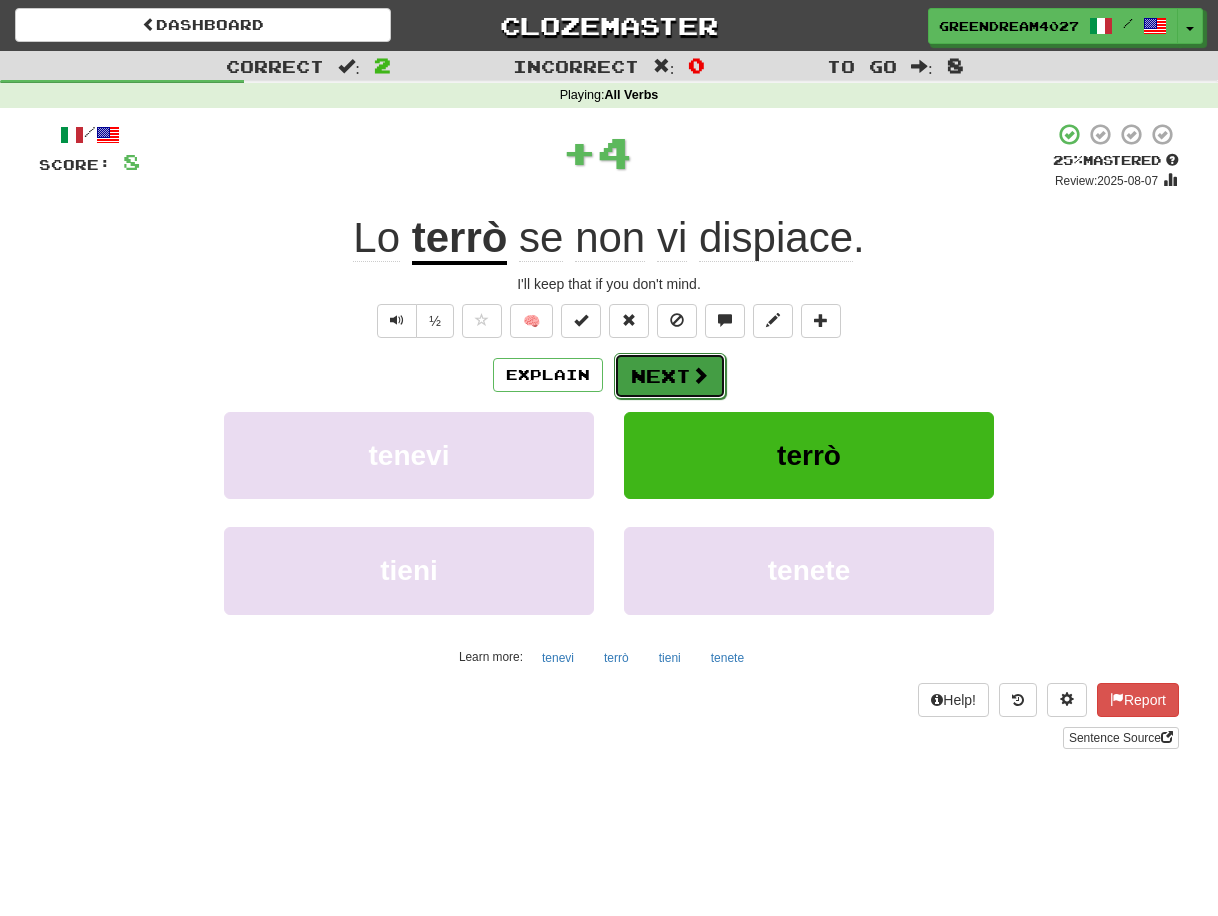 click on "Next" at bounding box center [670, 376] 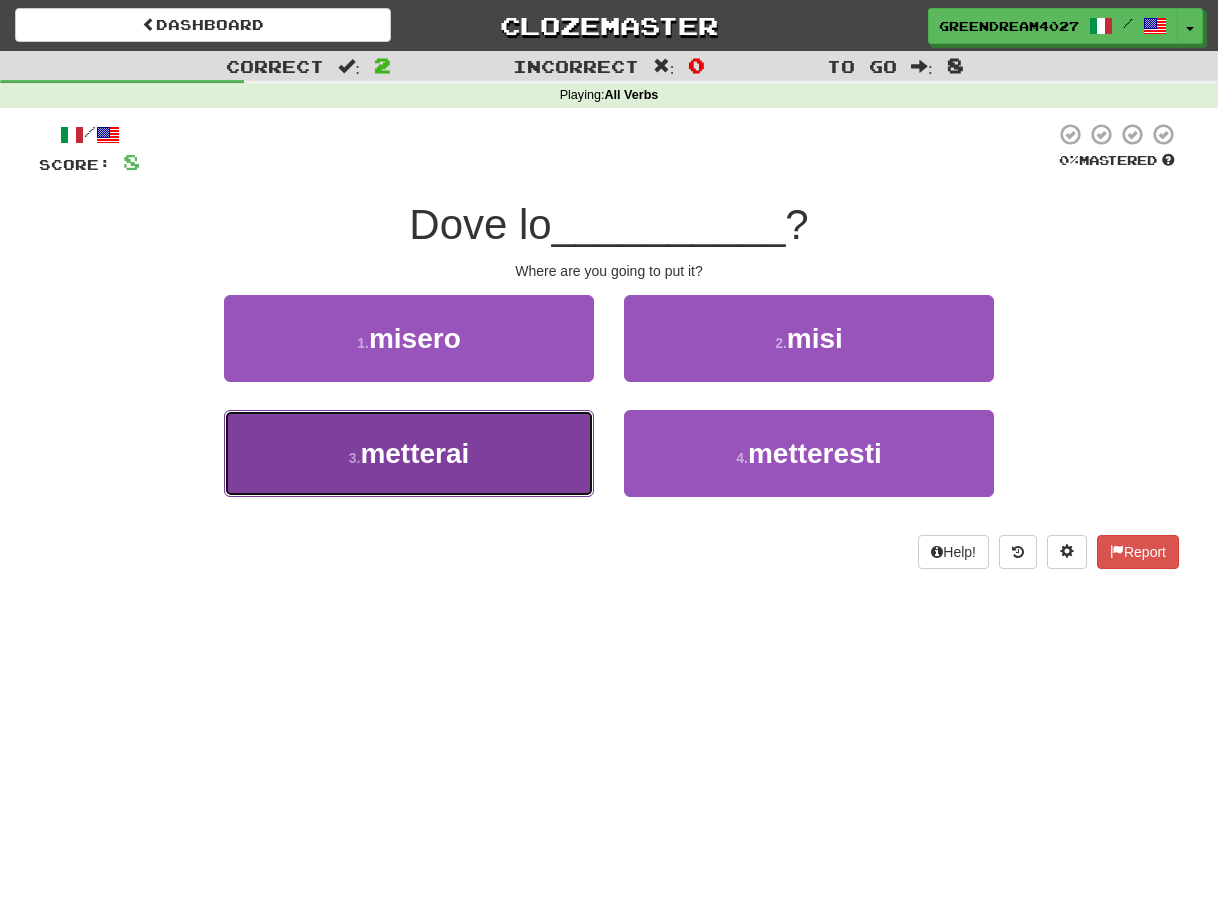 click on "3 .  metterai" at bounding box center (409, 453) 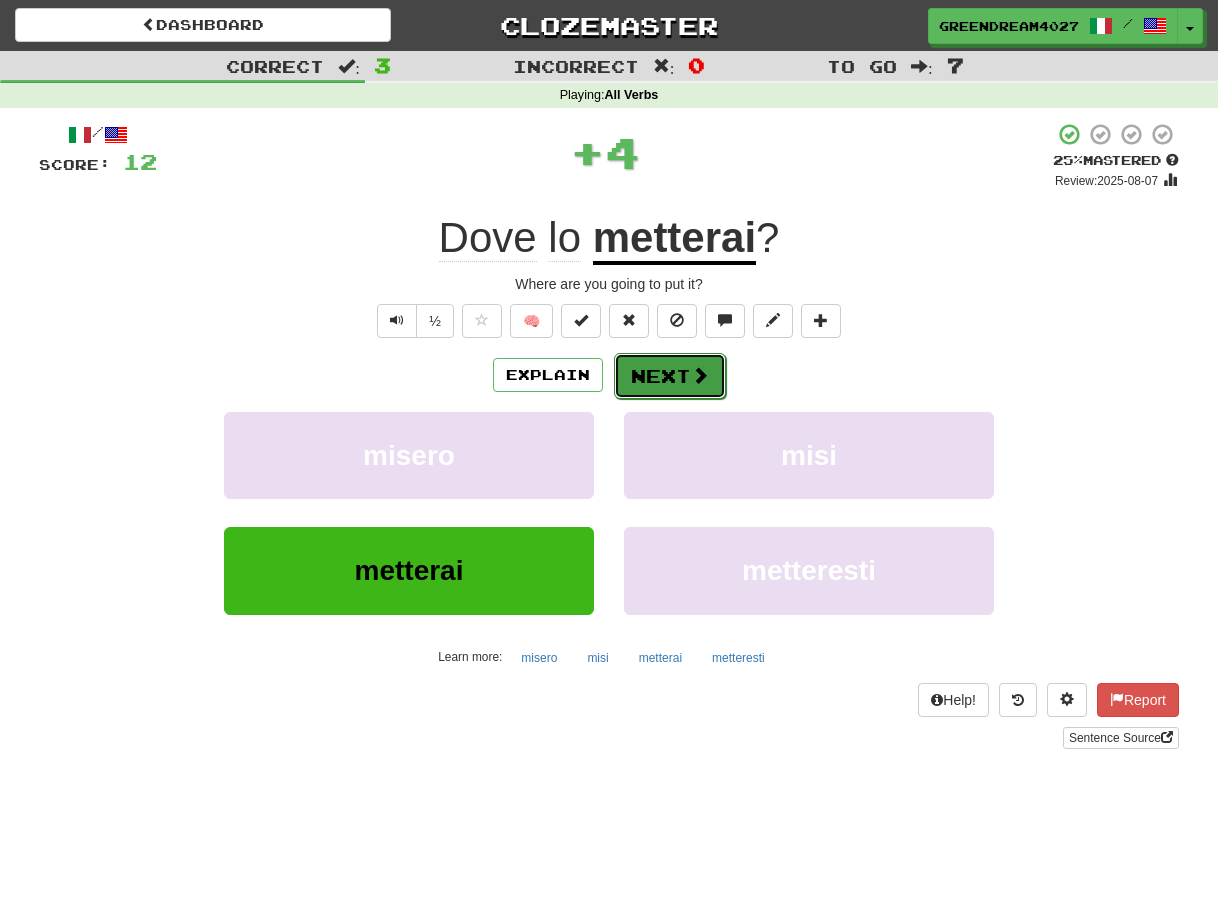 click on "Next" at bounding box center (670, 376) 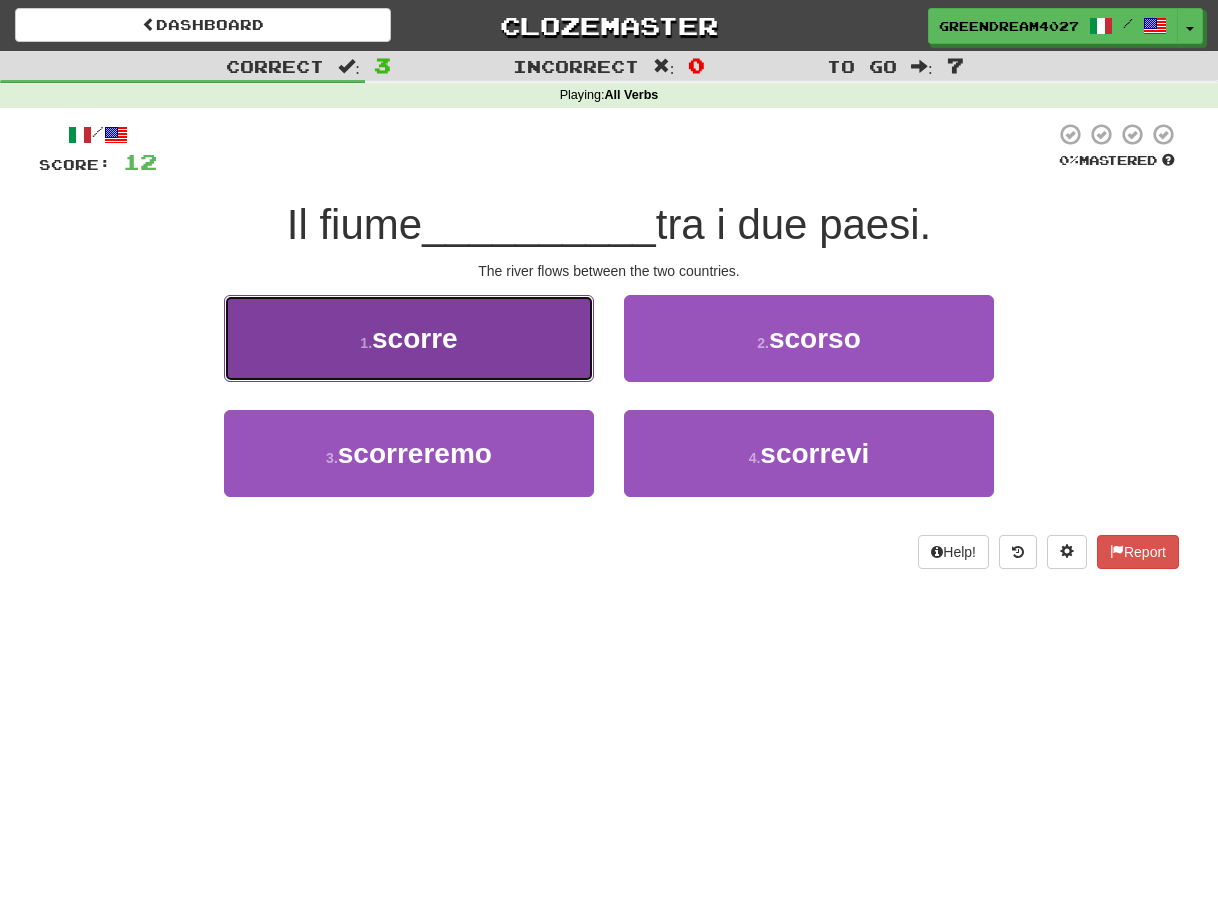click on "scorre" at bounding box center (415, 338) 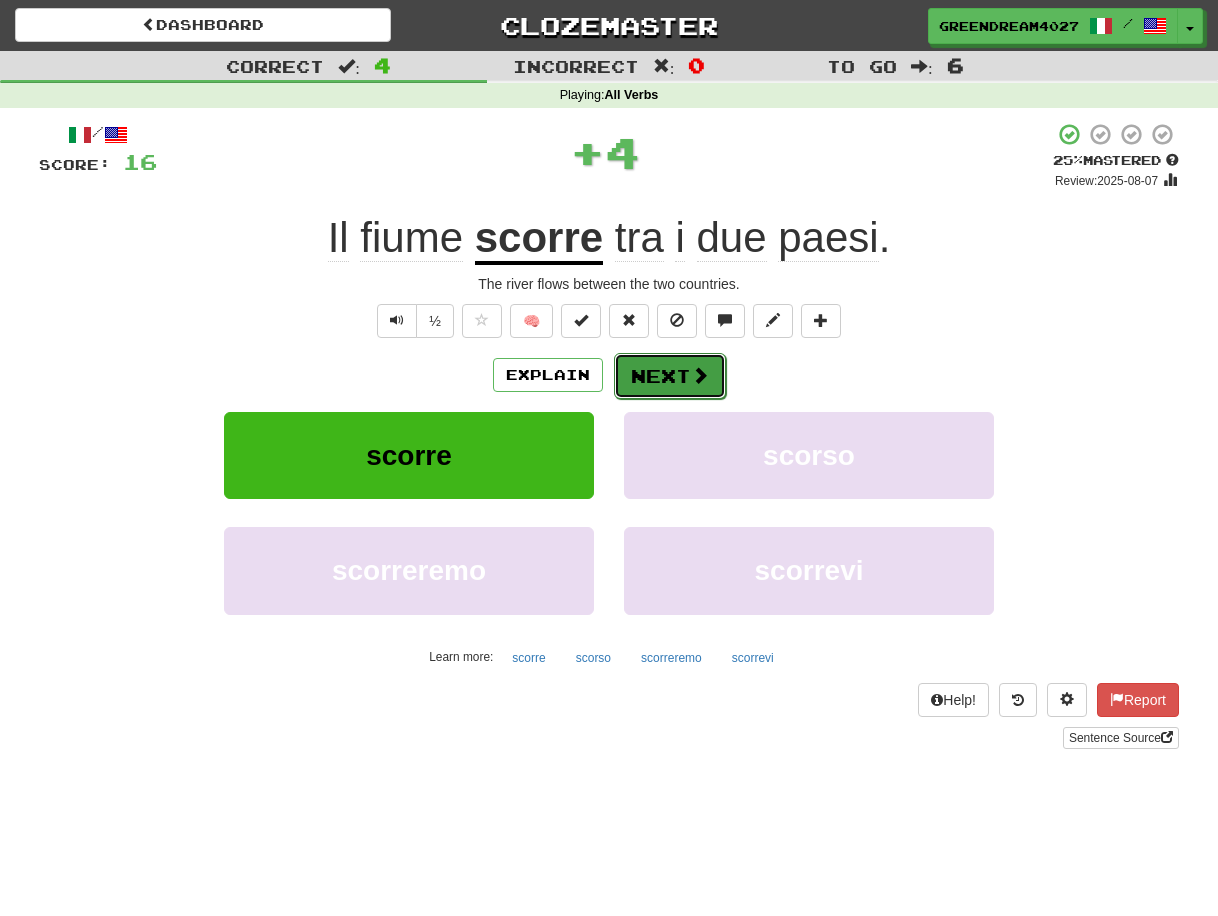 click on "Next" at bounding box center (670, 376) 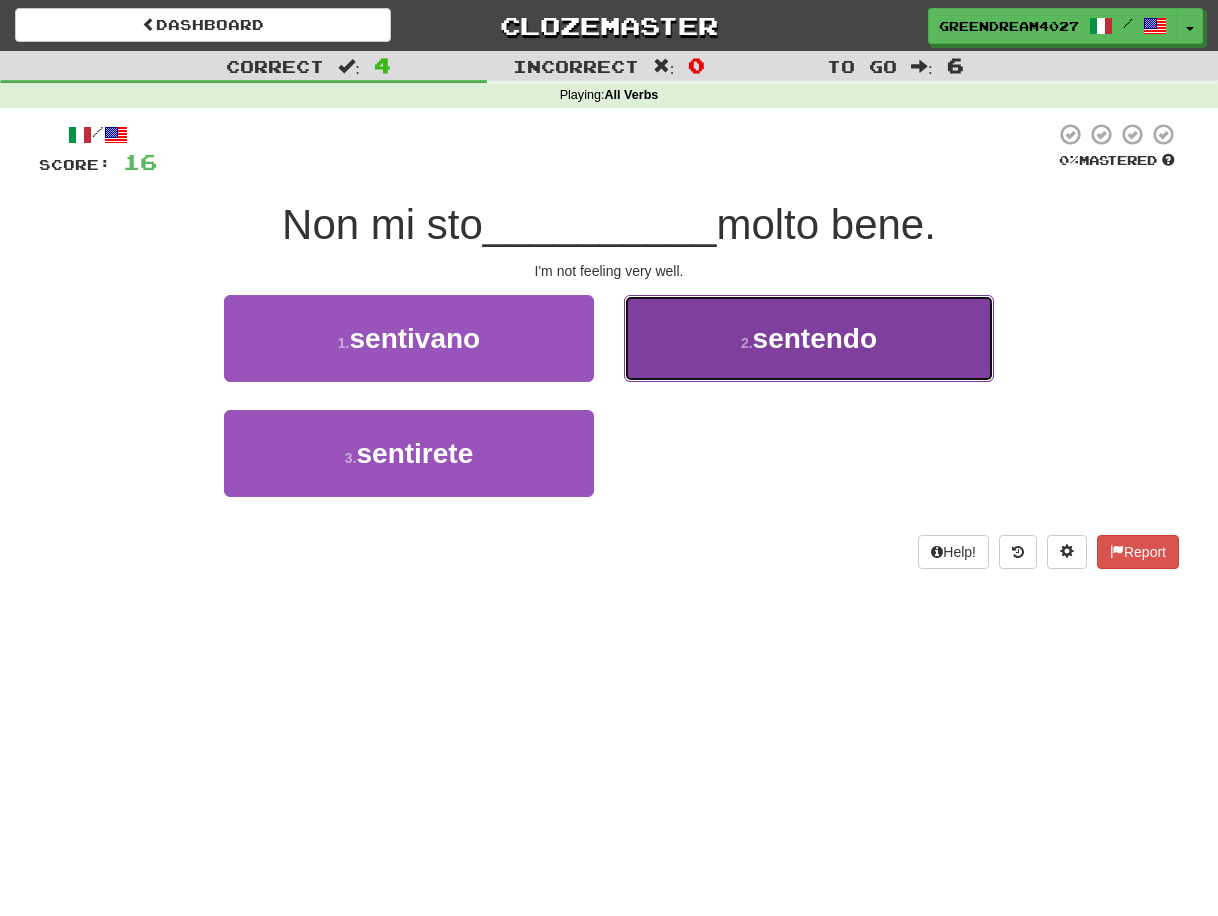 click on "2 .  sentendo" at bounding box center (809, 338) 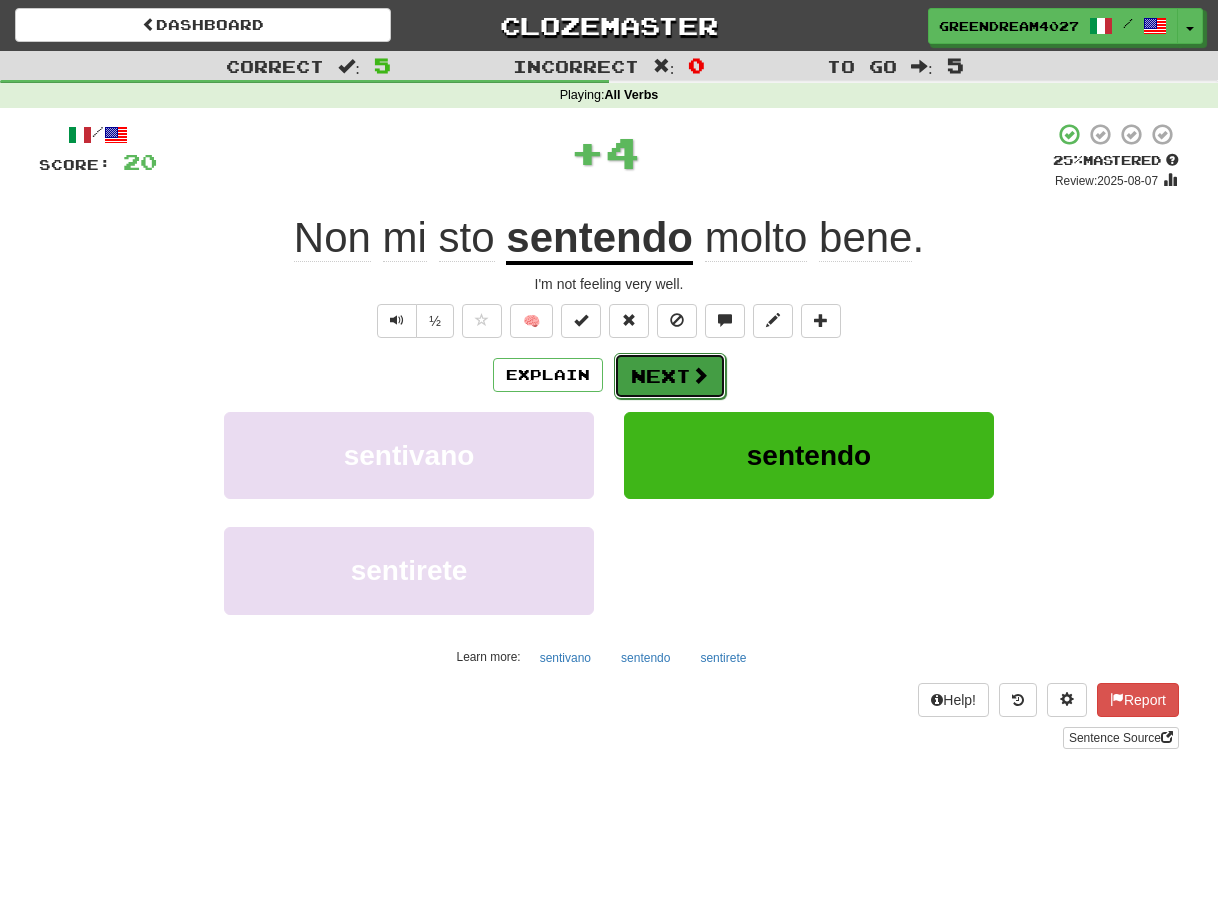 click on "Next" at bounding box center (670, 376) 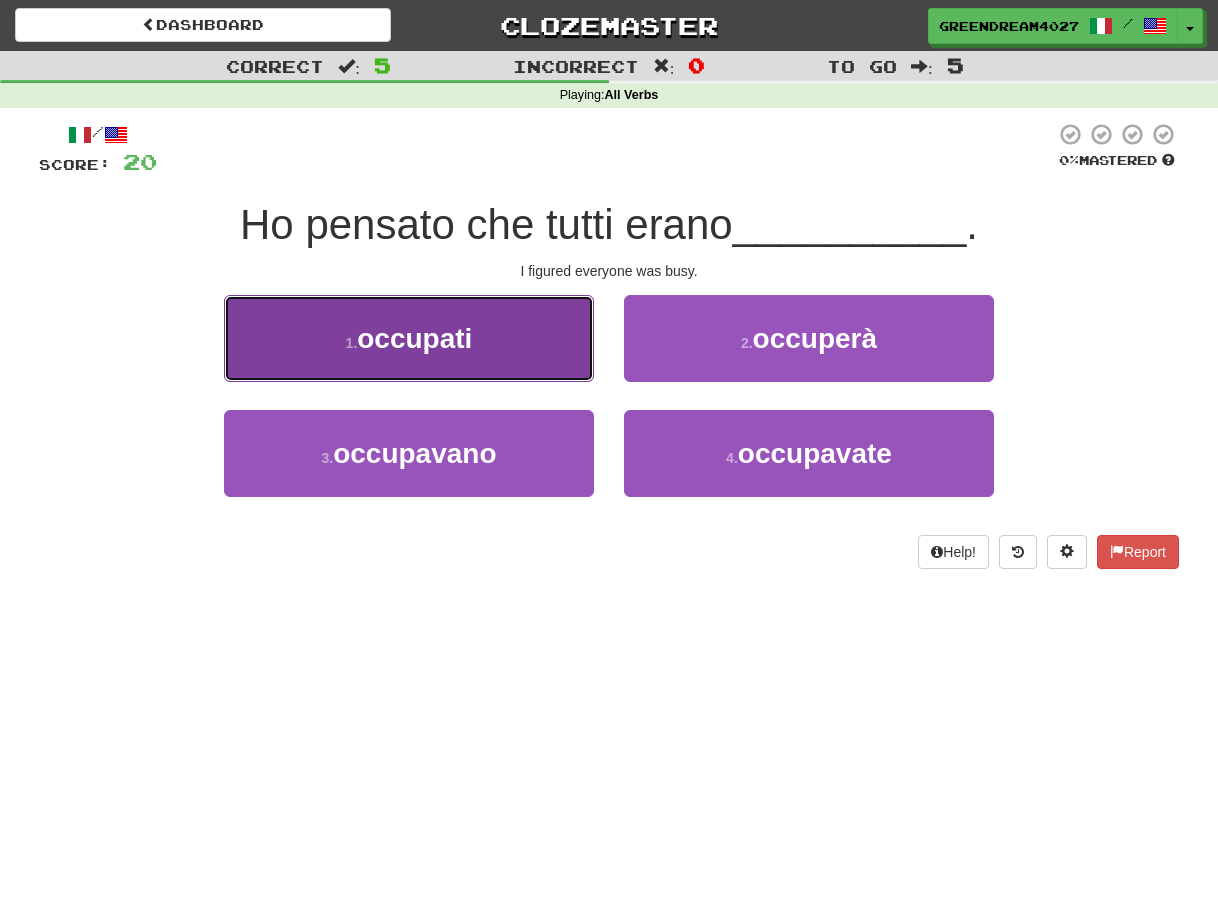 click on "1 .  occupati" at bounding box center (409, 338) 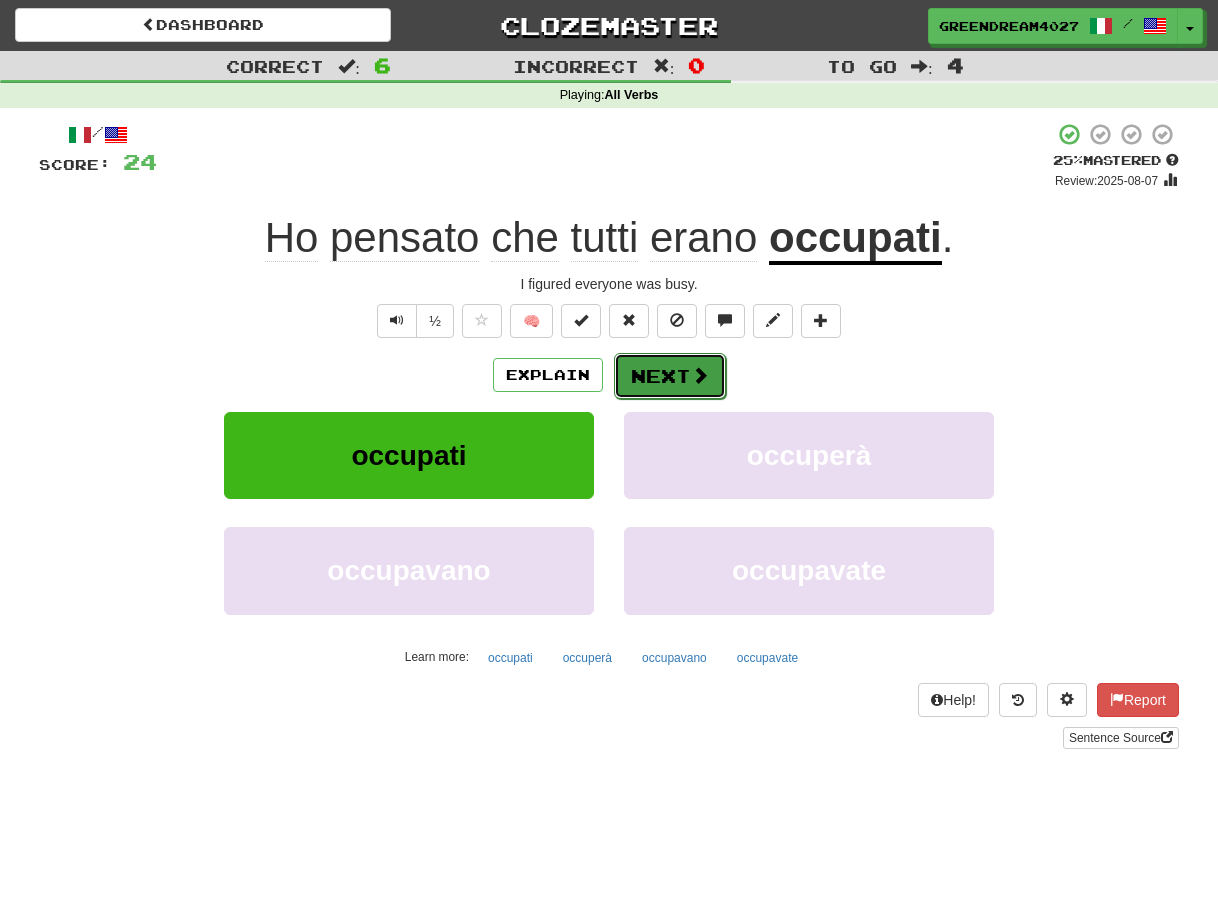 click on "Next" at bounding box center (670, 376) 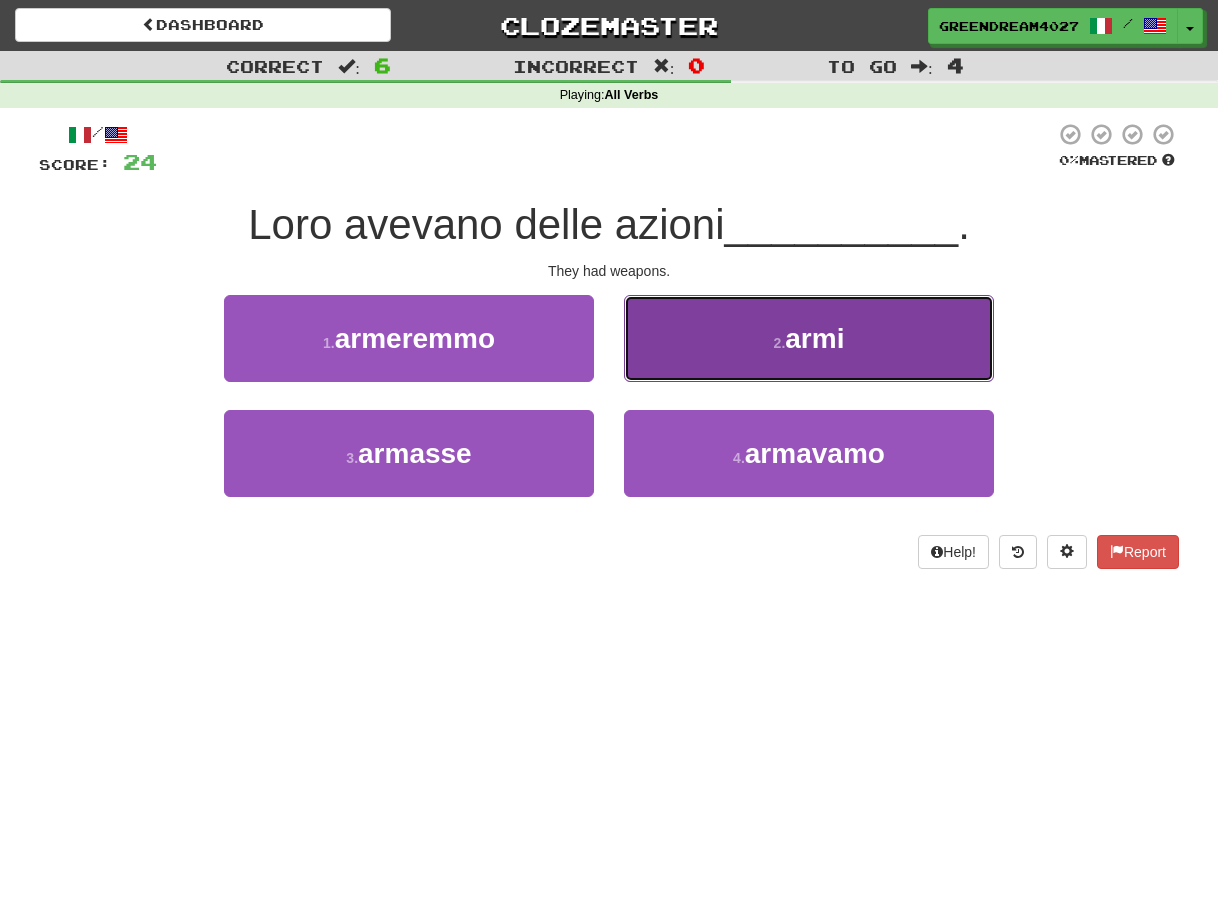 click on "2 .  armi" at bounding box center (809, 338) 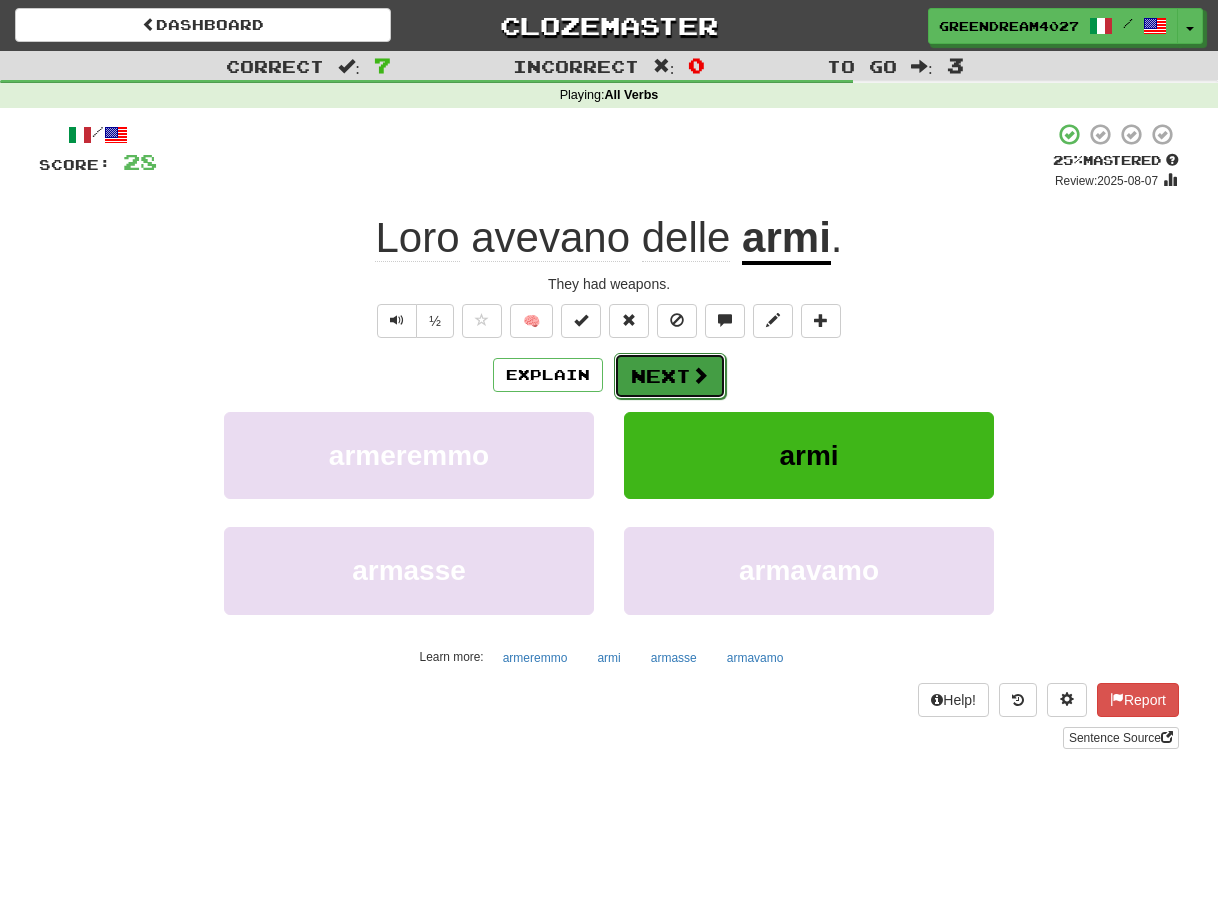 click on "Next" at bounding box center (670, 376) 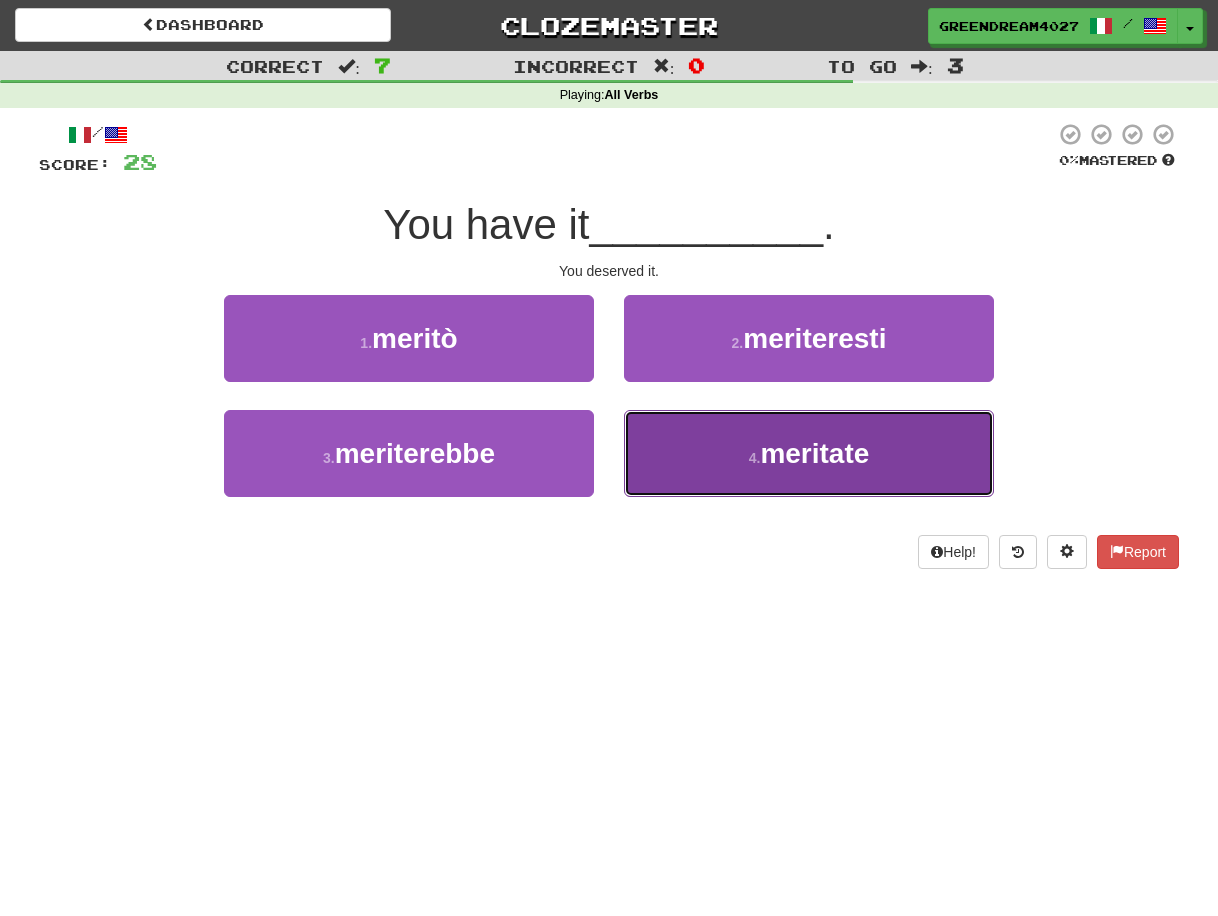 click on "4 .  meritate" at bounding box center [809, 453] 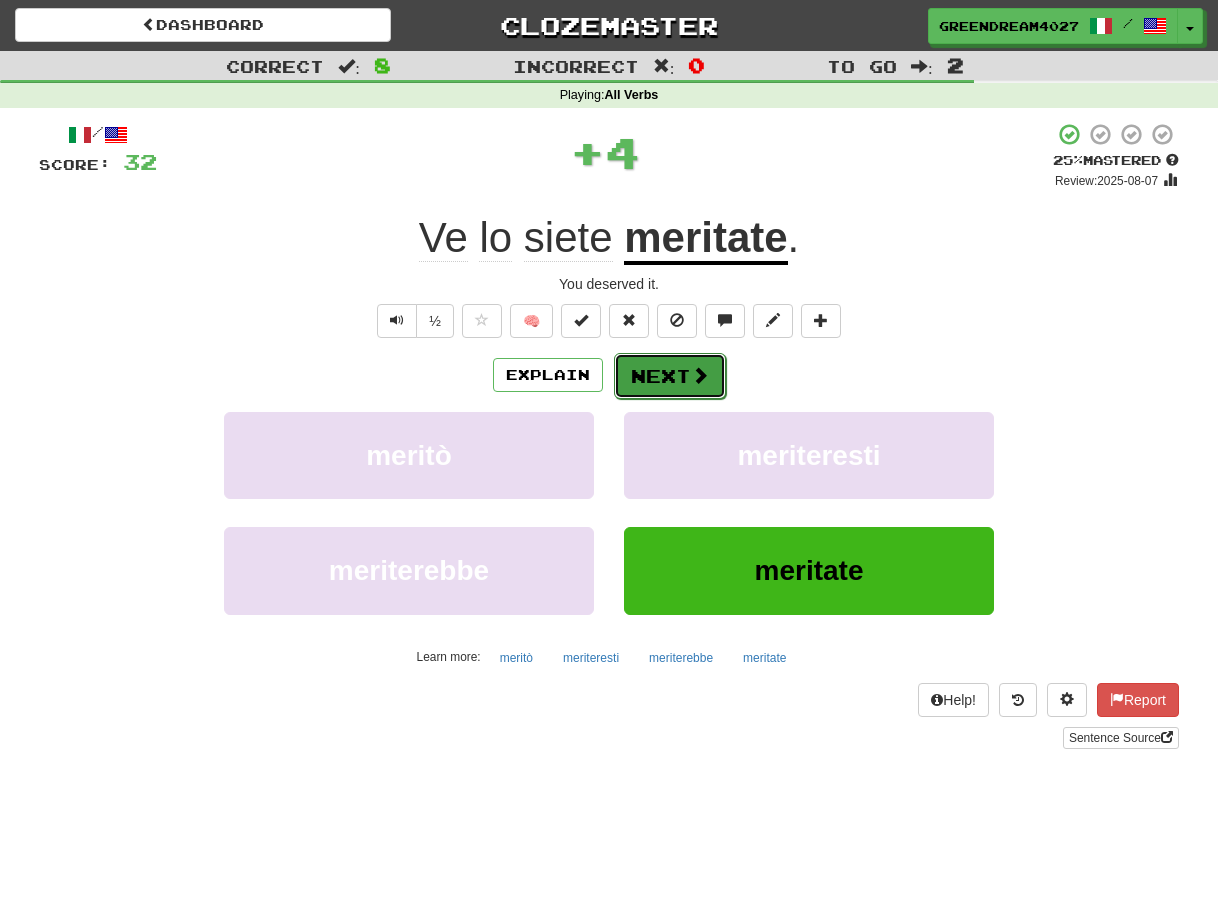 click on "Next" at bounding box center (670, 376) 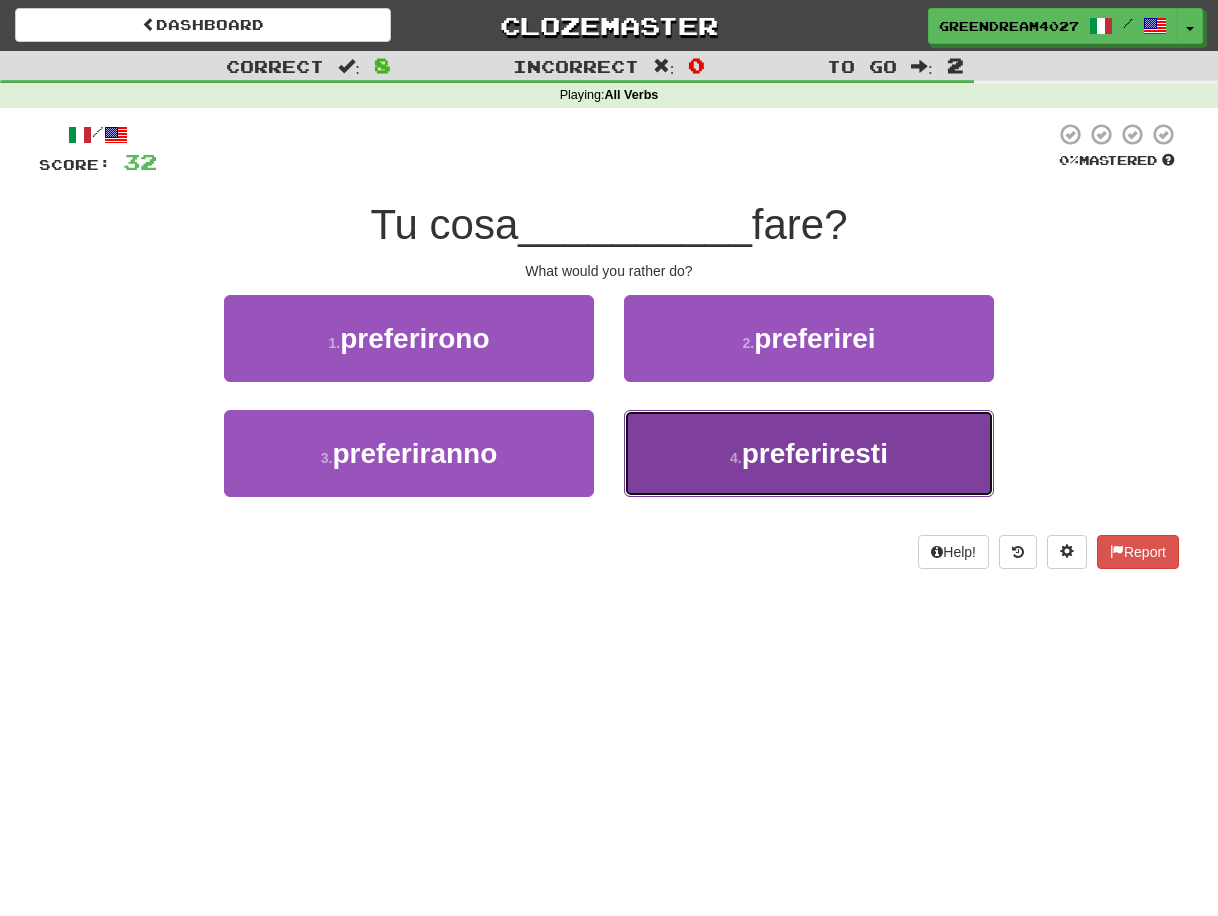 click on "4 .  preferiresti" at bounding box center [809, 453] 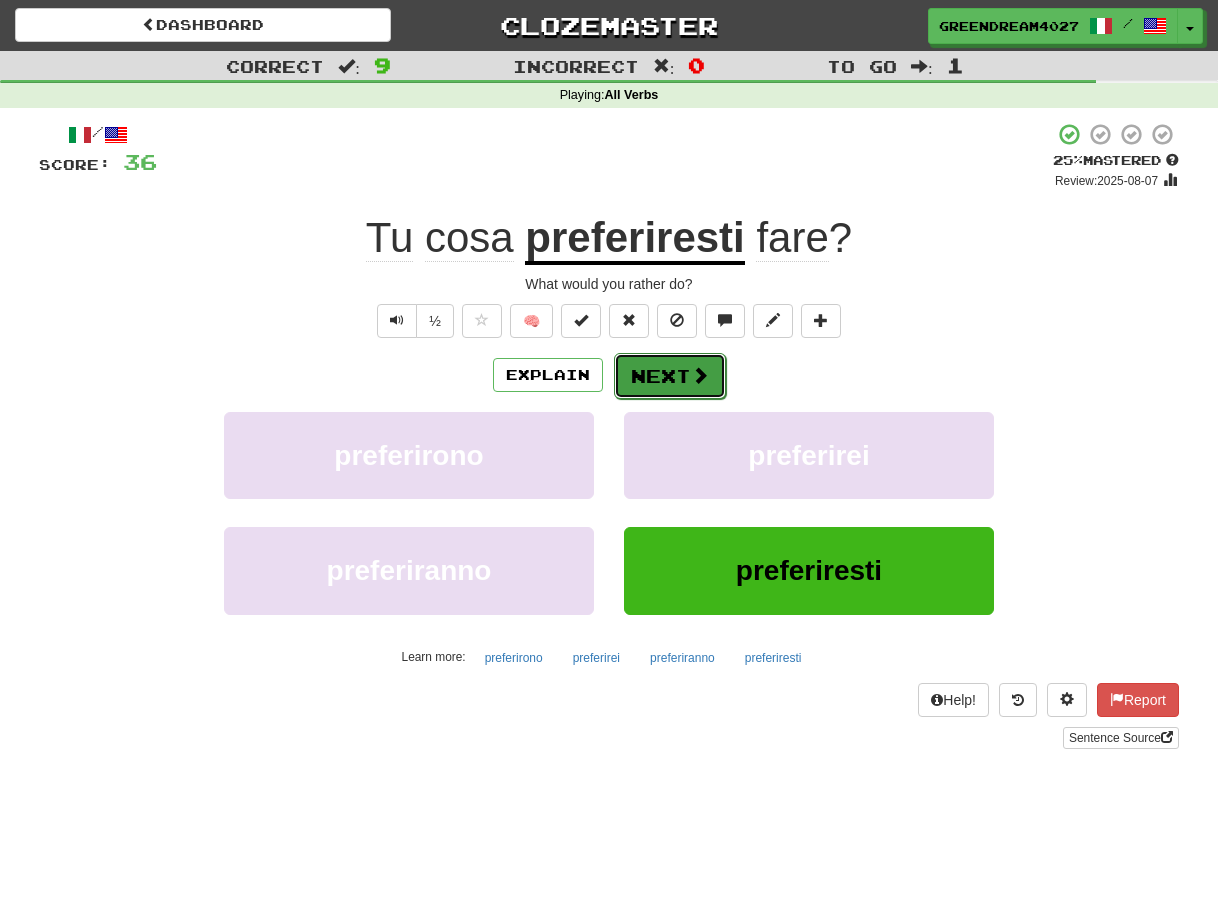 click on "Next" at bounding box center (670, 376) 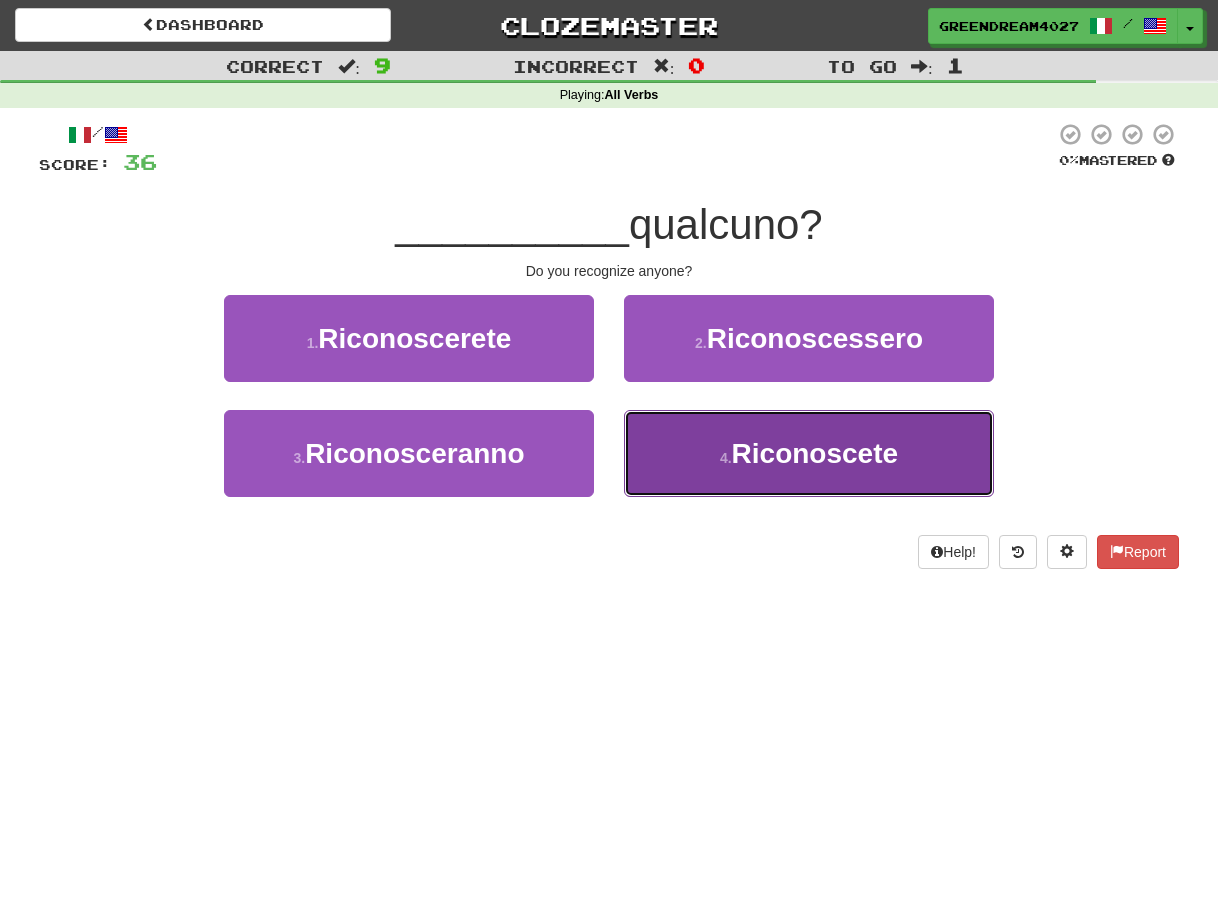 click on "Riconoscete" at bounding box center (815, 453) 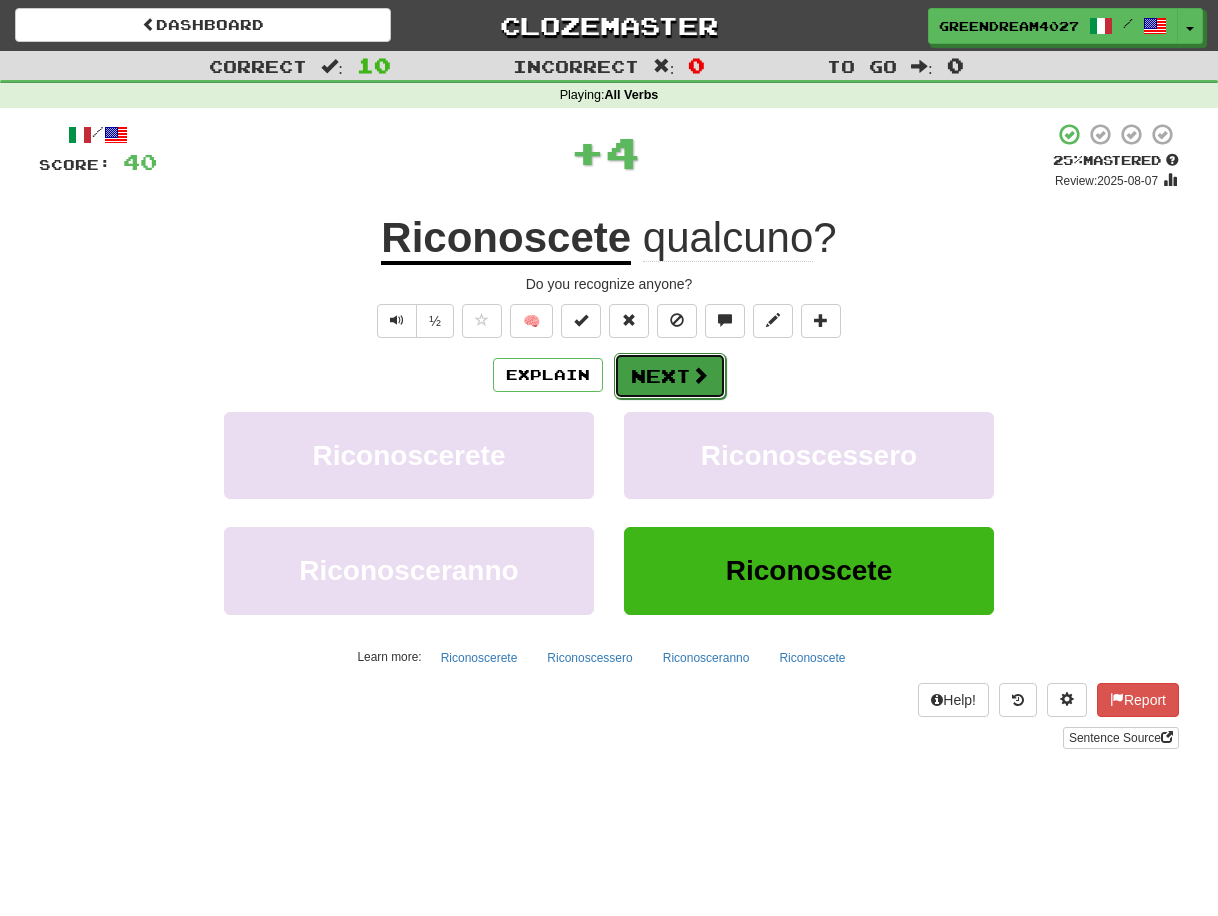 click on "Next" at bounding box center [670, 376] 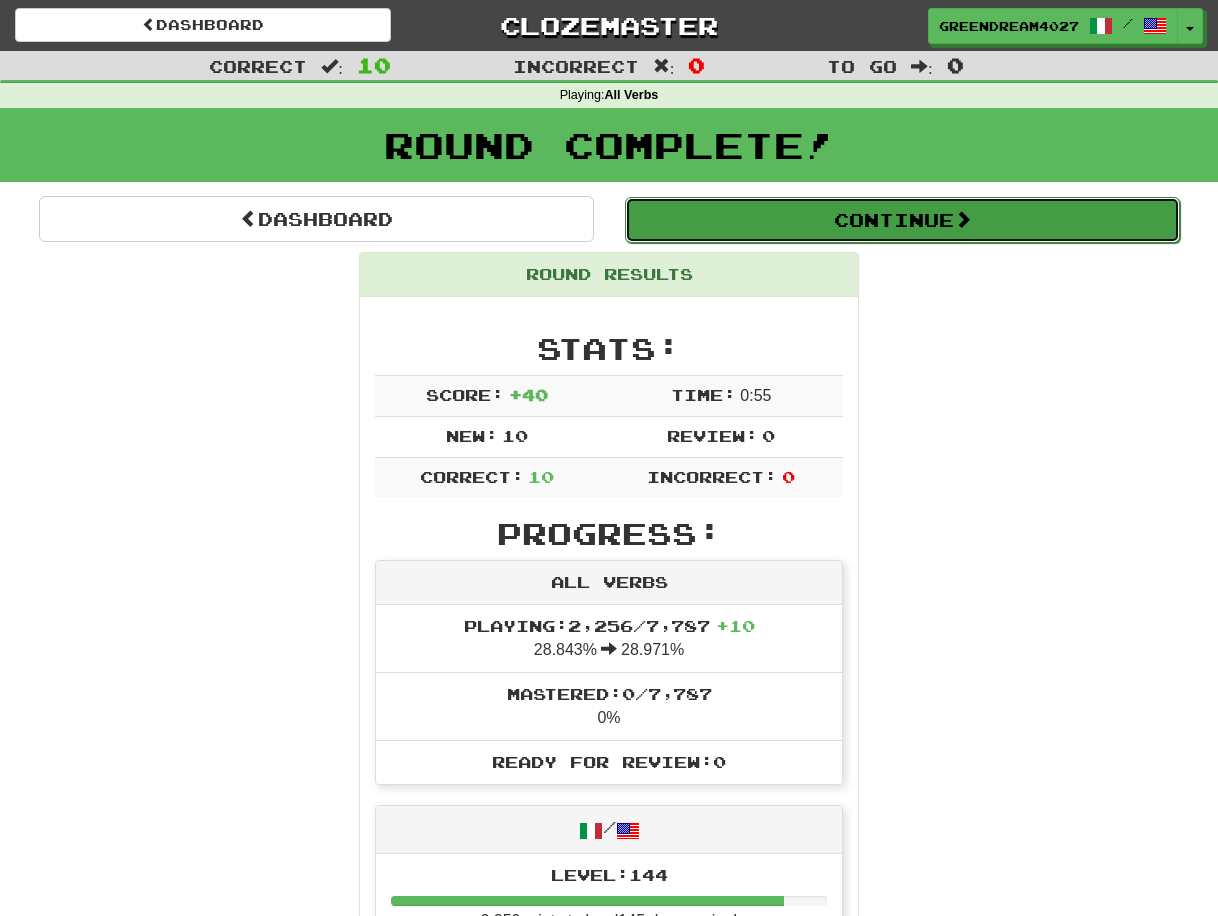 click on "Continue" at bounding box center [902, 220] 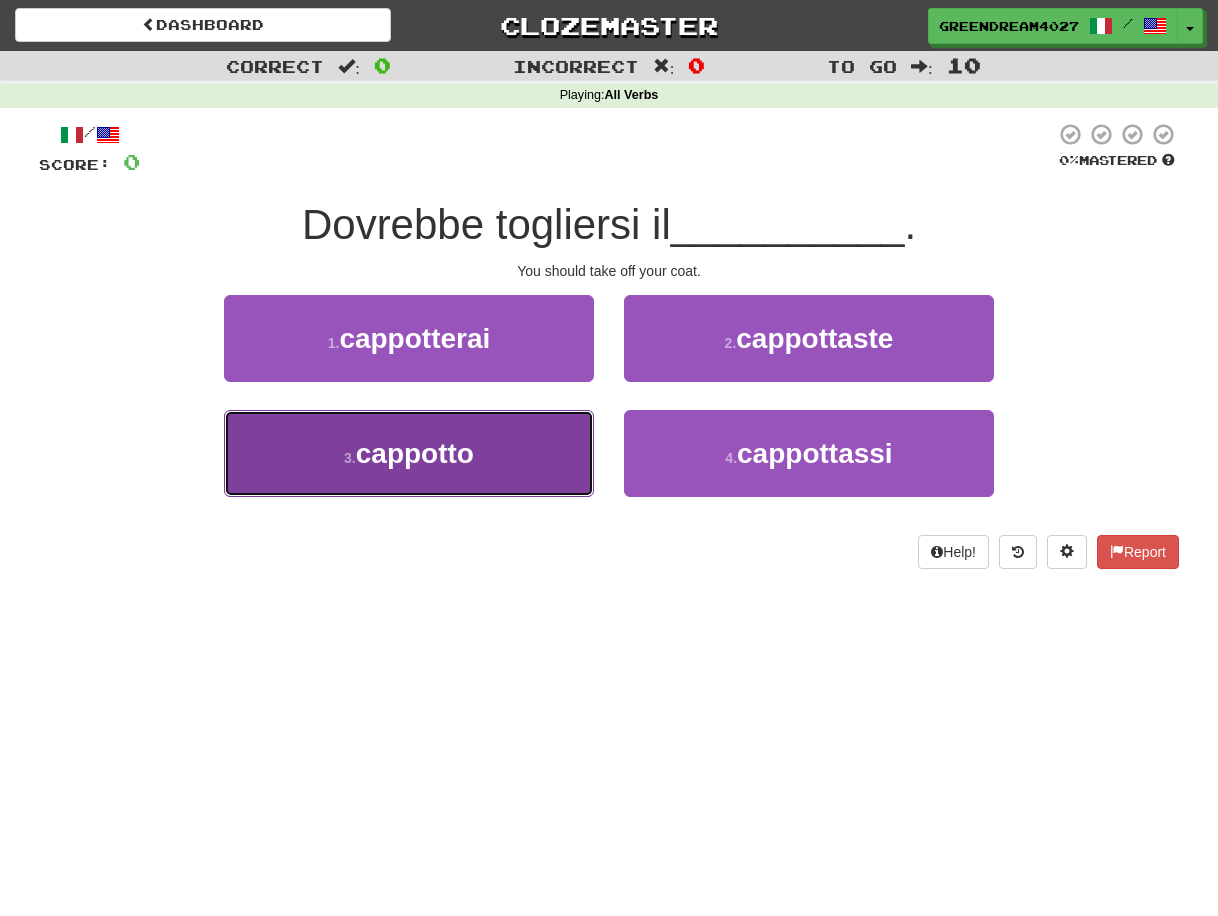 click on "3 .  cappotto" at bounding box center [409, 453] 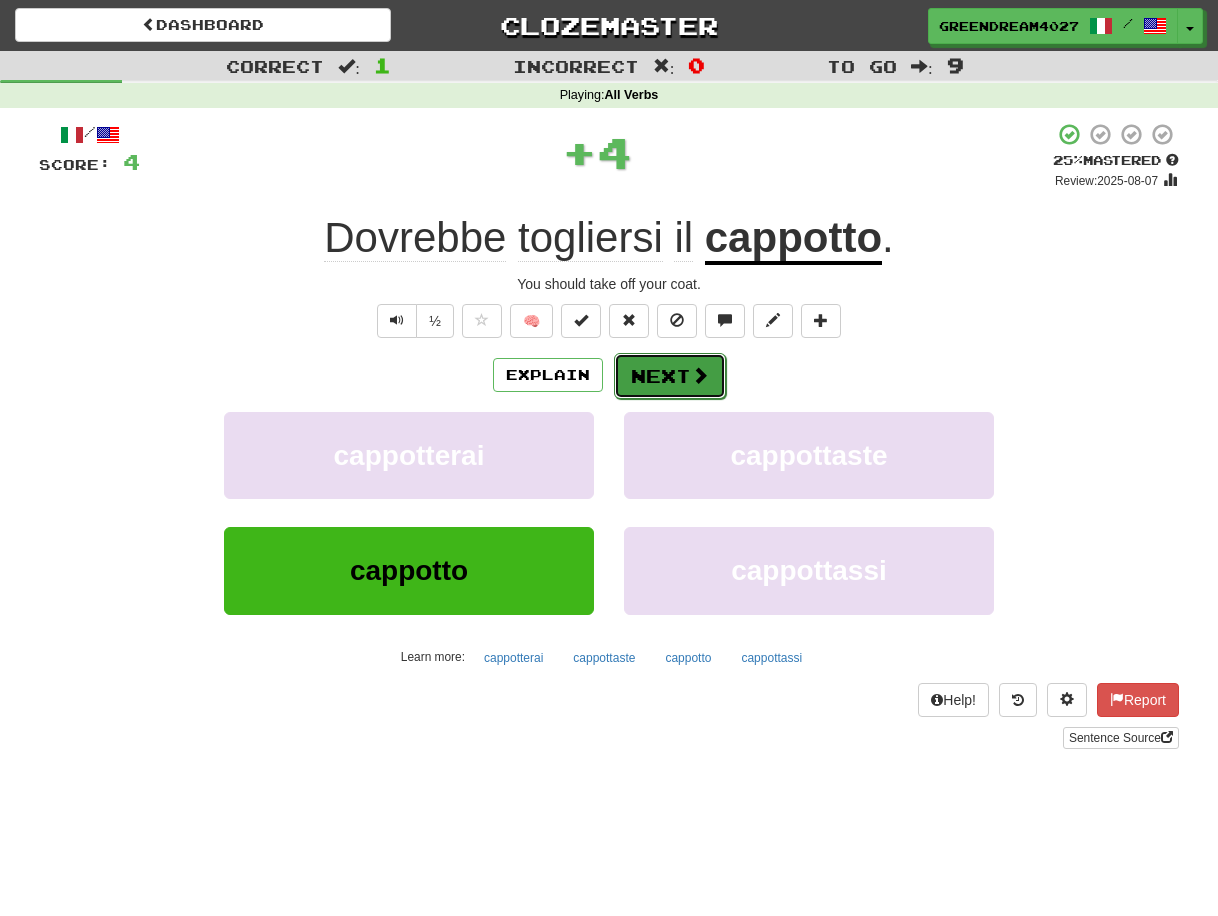 click on "Next" at bounding box center (670, 376) 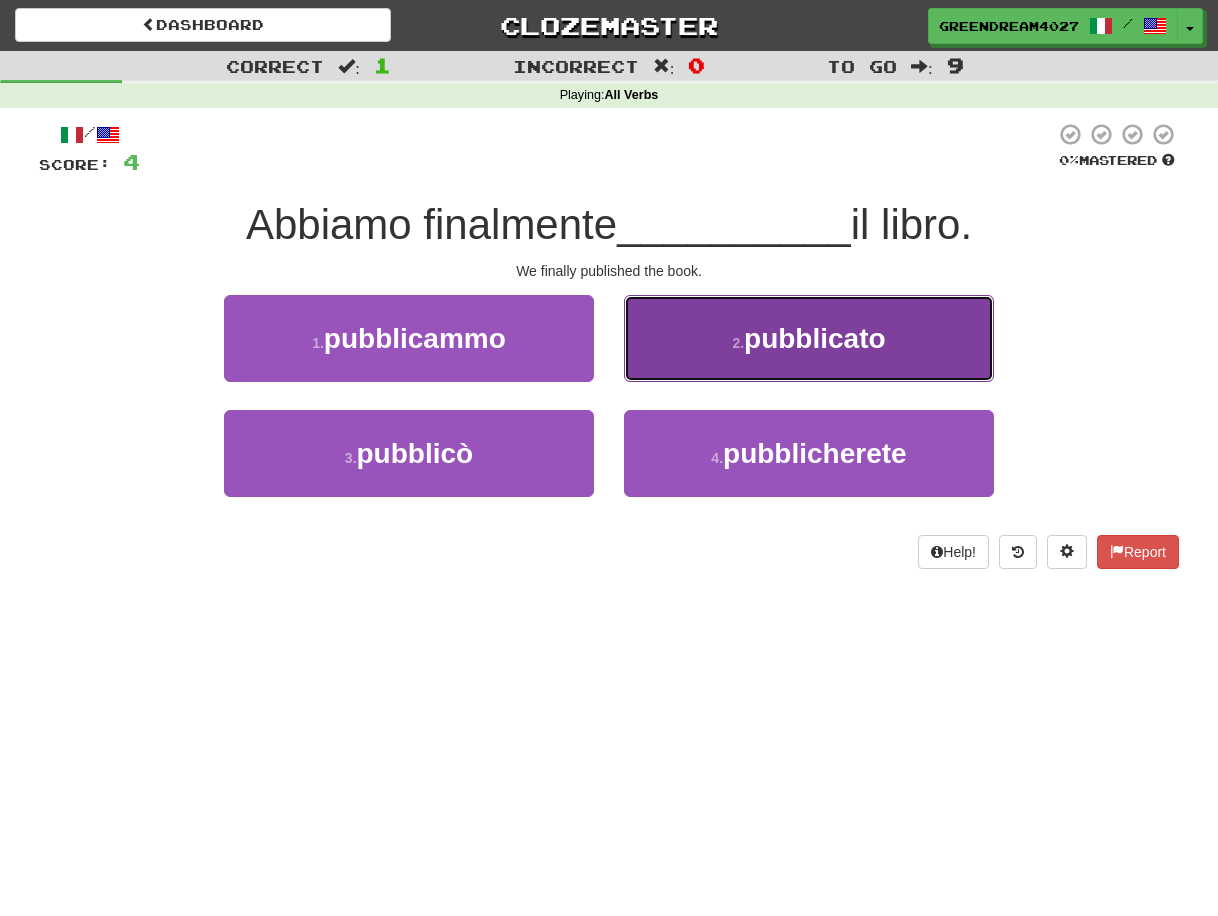 click on "pubblicato" at bounding box center (815, 338) 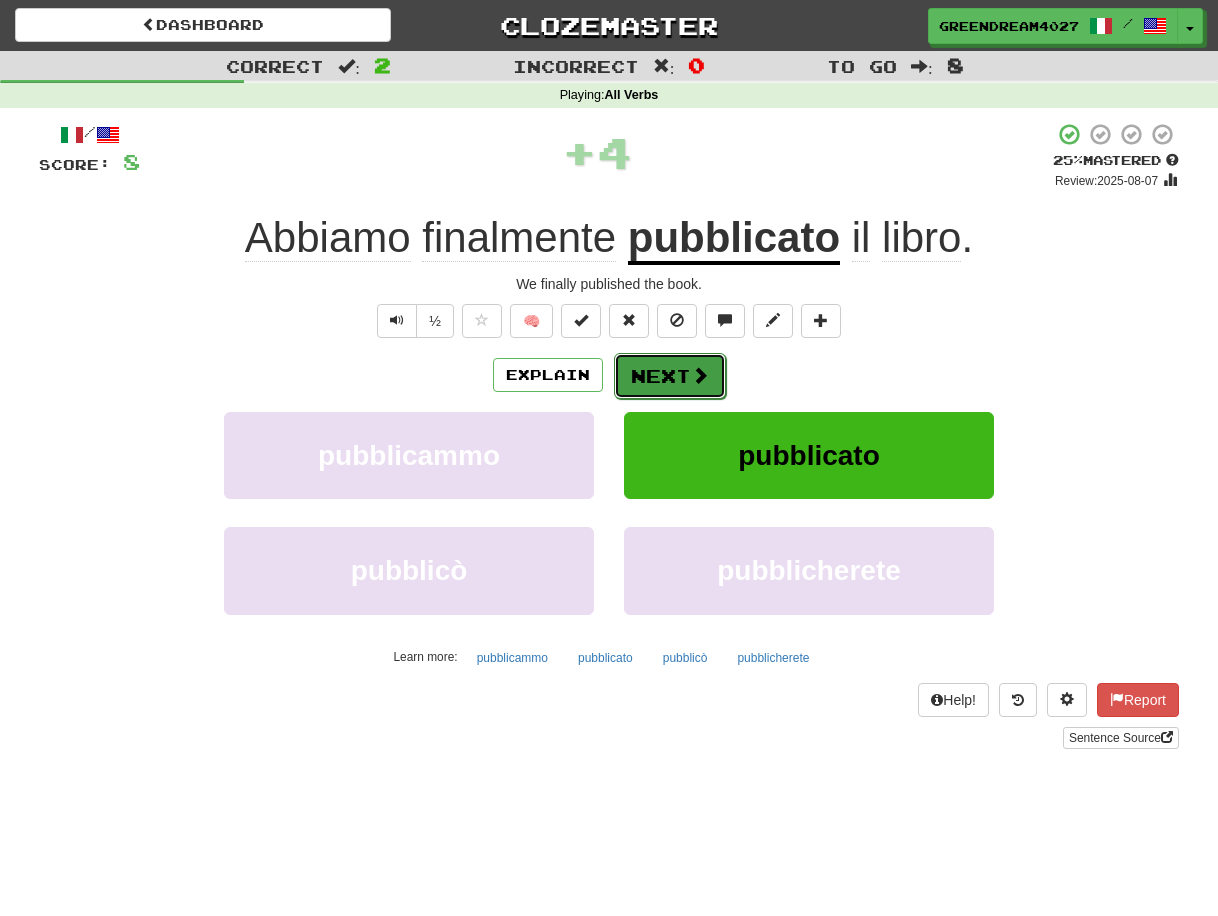 click on "Next" at bounding box center (670, 376) 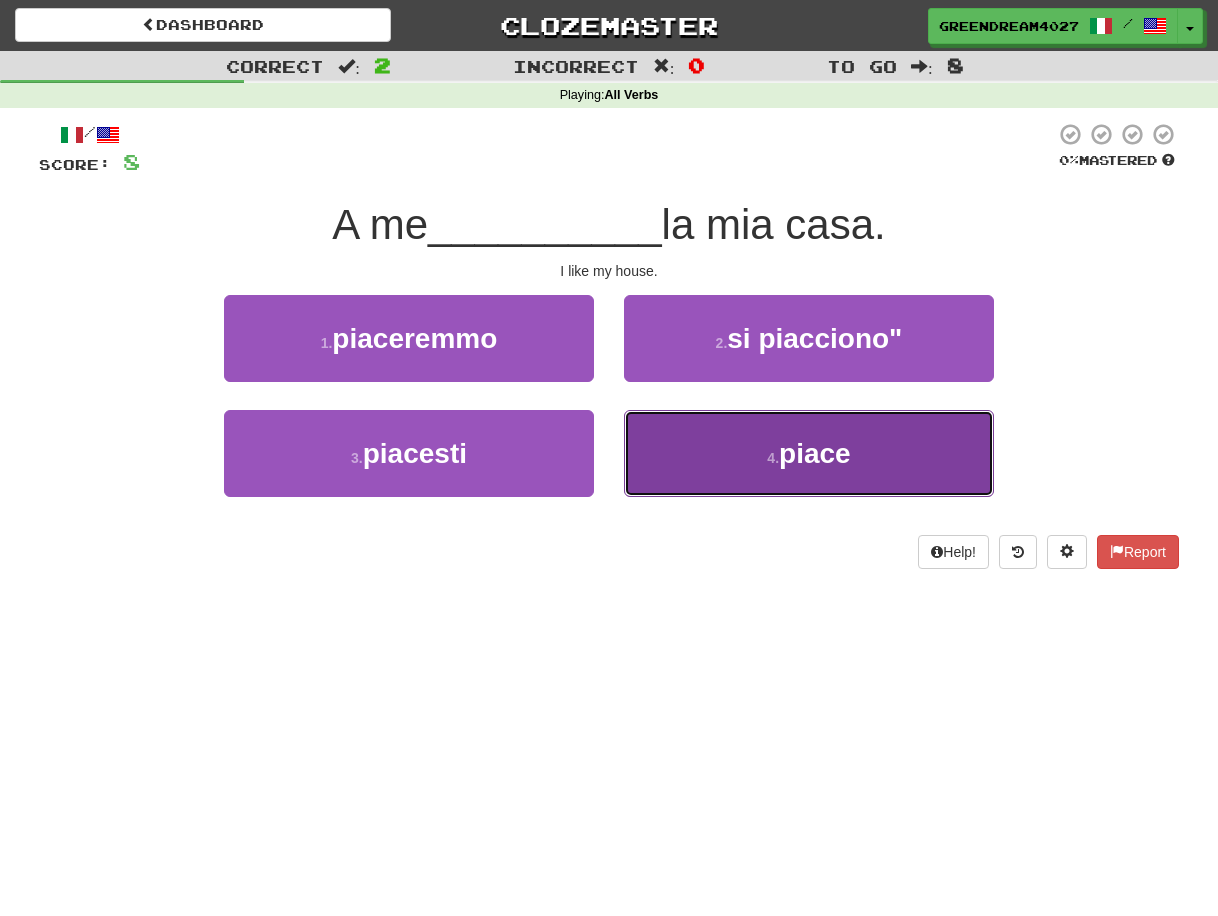 click on "4 .  piace" at bounding box center [809, 453] 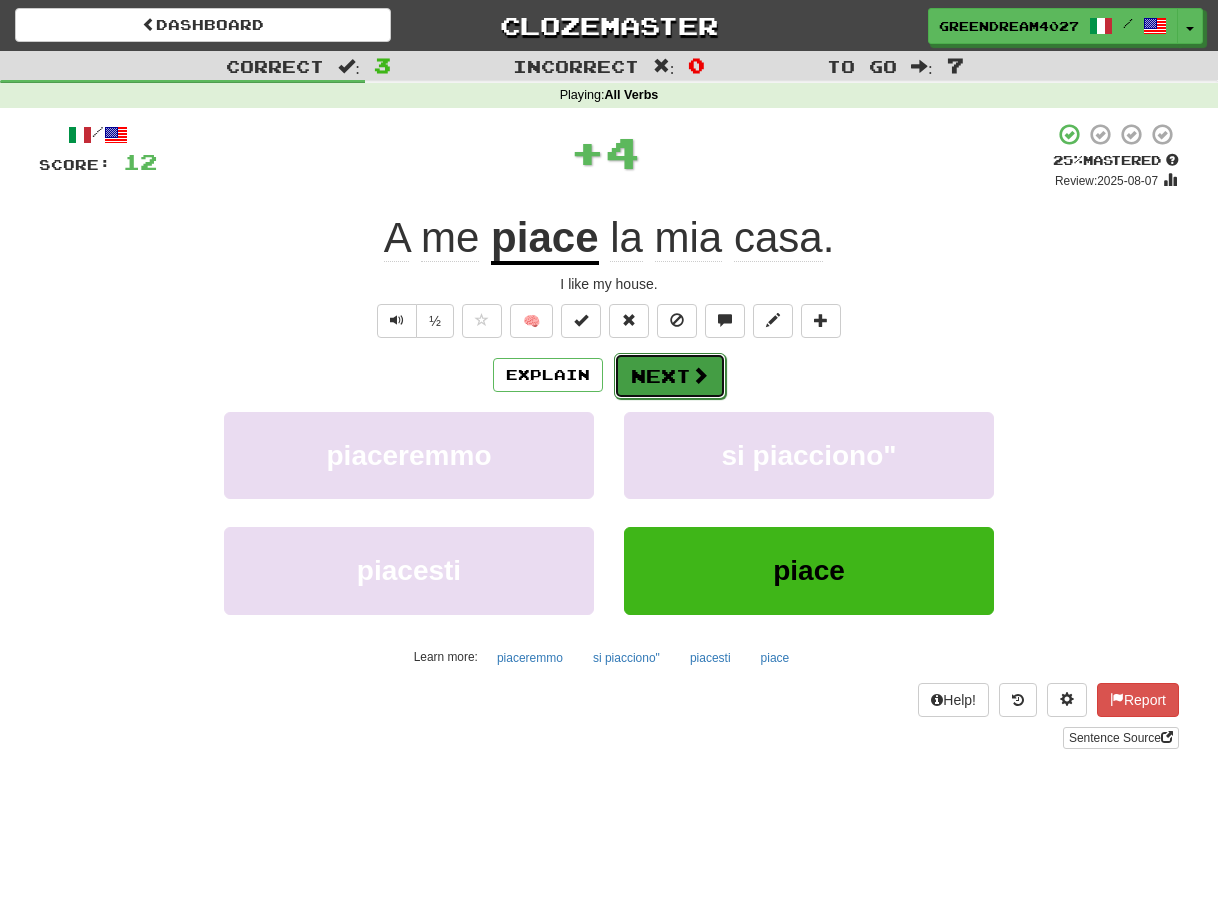 click on "Next" at bounding box center (670, 376) 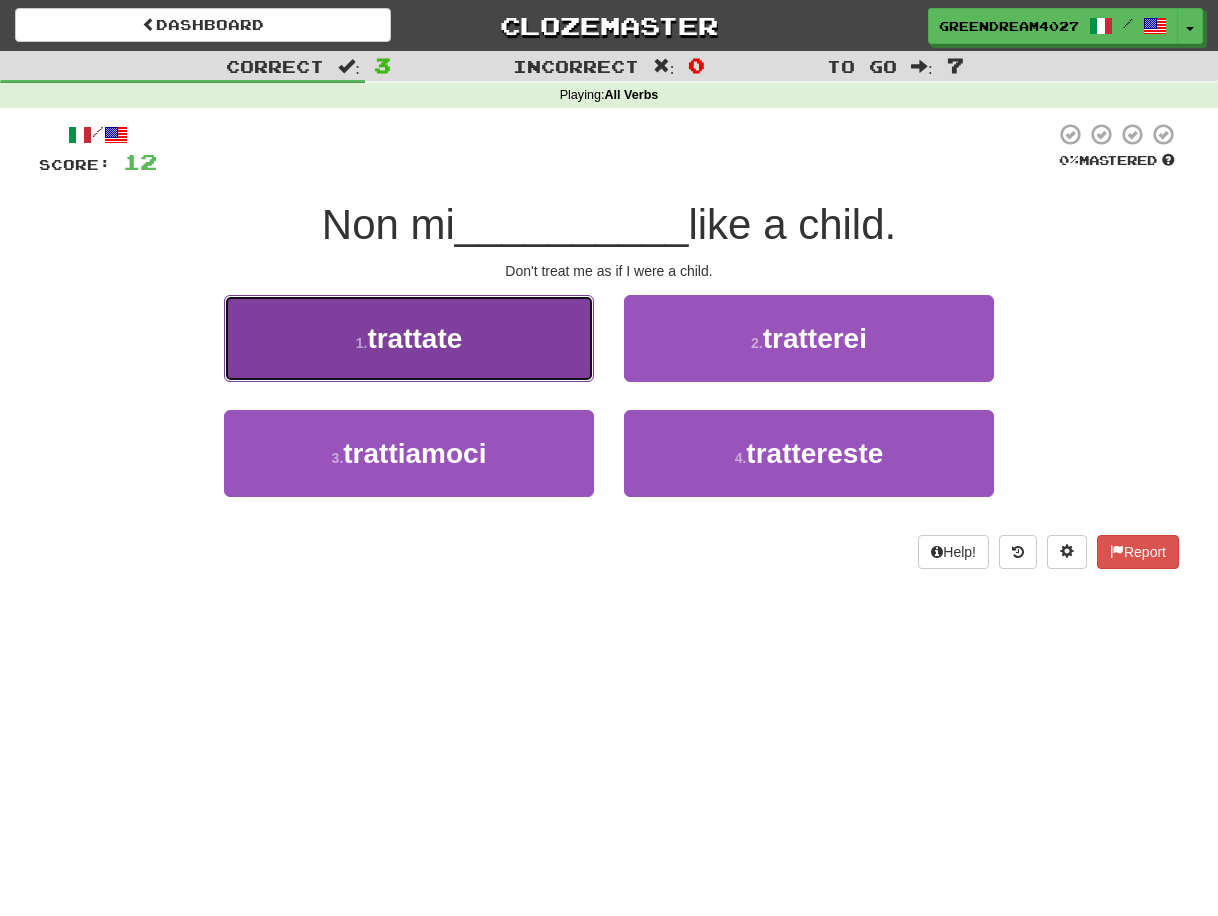 click on "1 .  trattate" at bounding box center [409, 338] 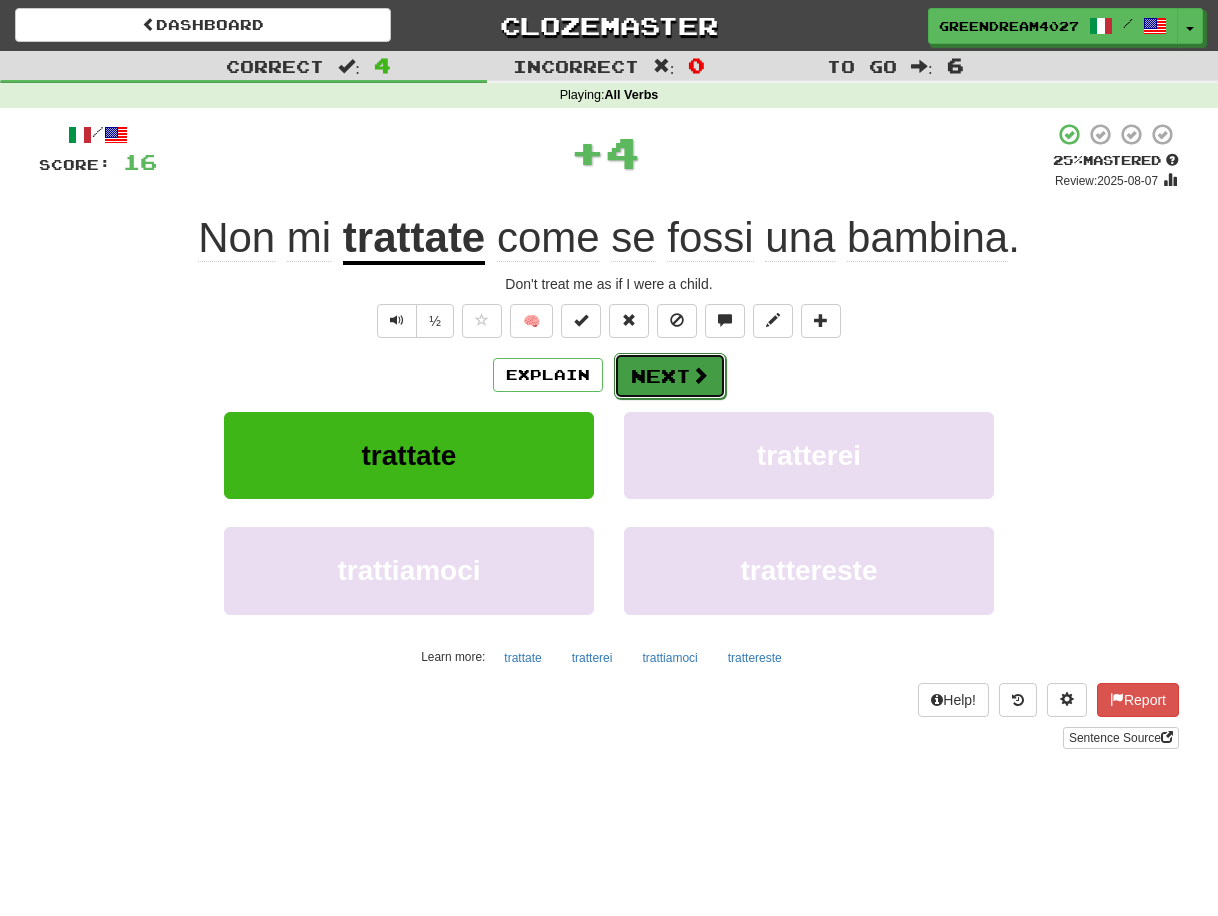 click on "Next" at bounding box center (670, 376) 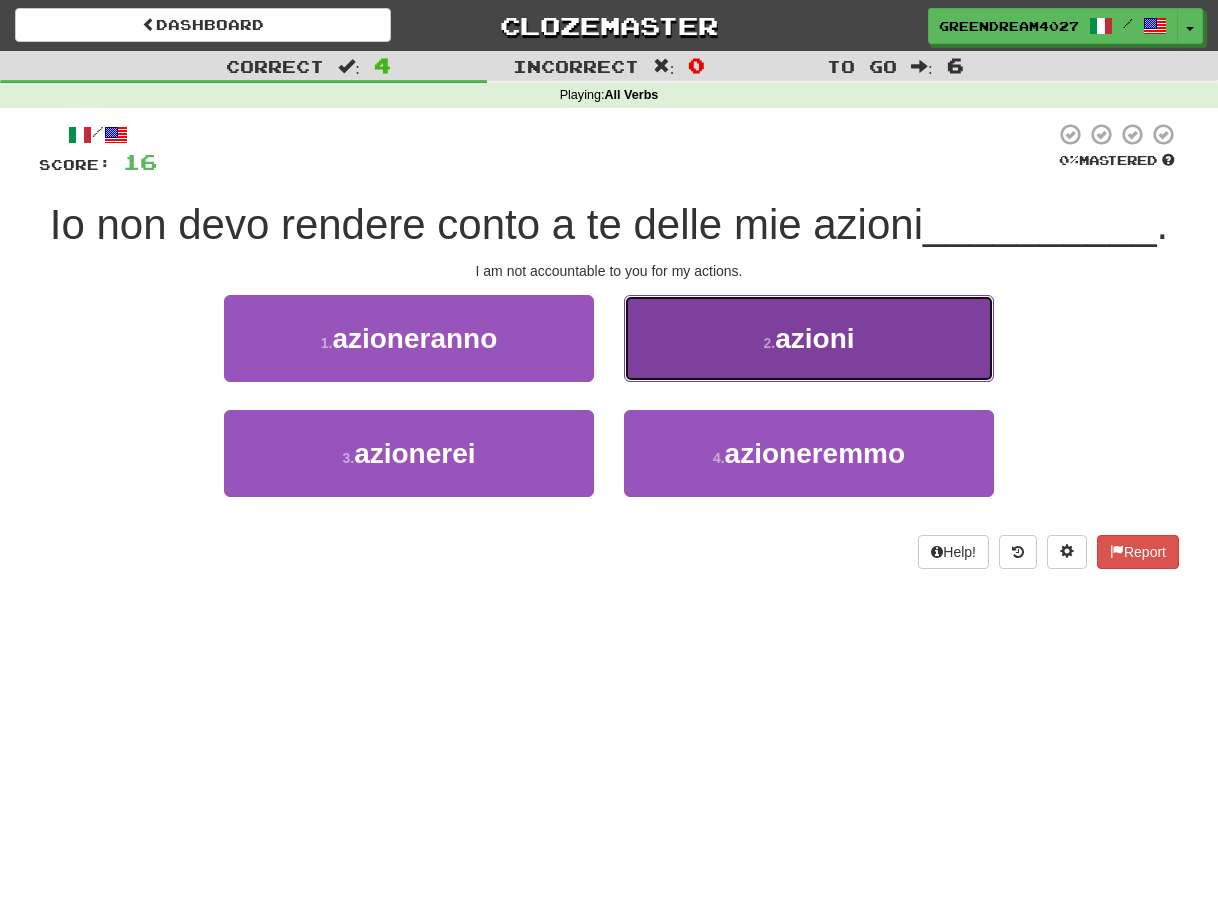 click on "2 .  azioni" at bounding box center (809, 338) 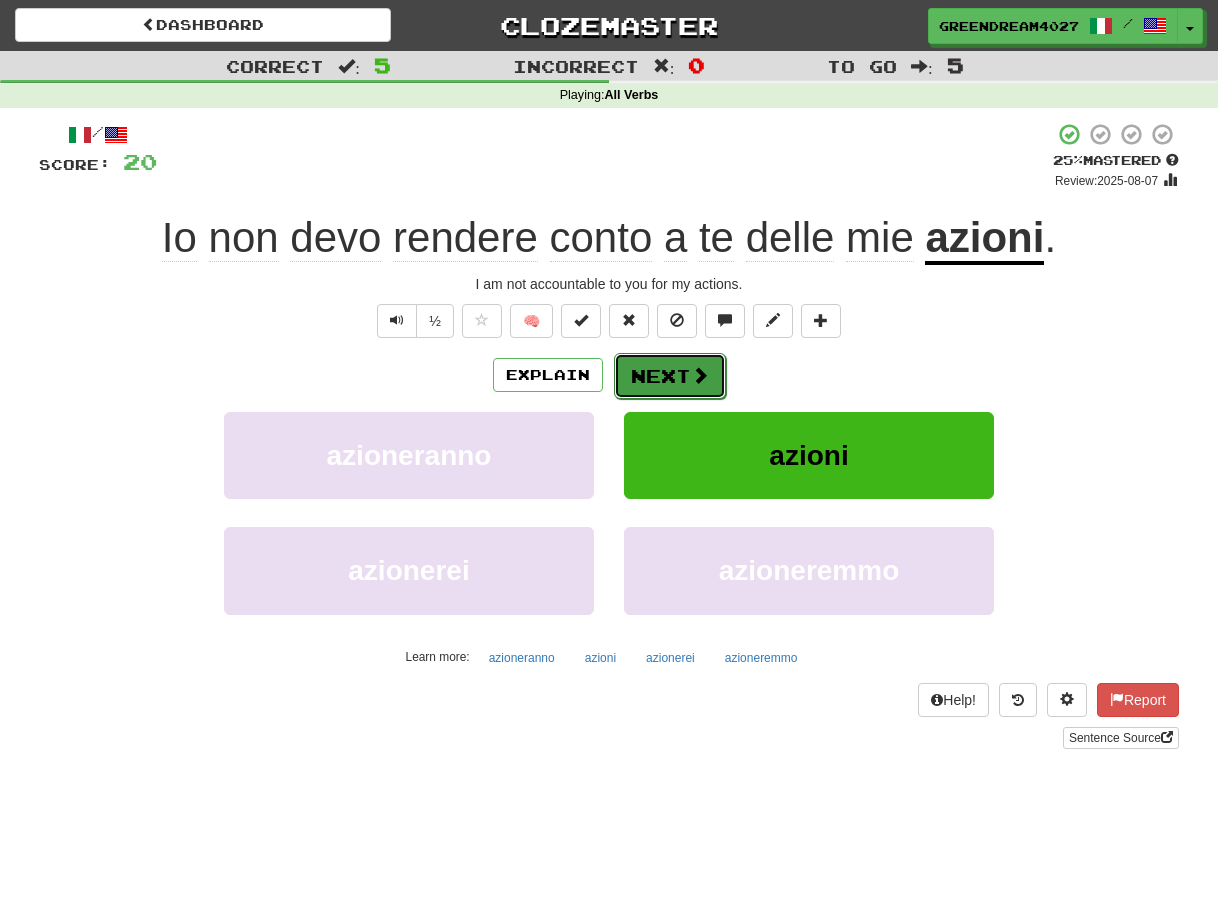 click on "Next" at bounding box center [670, 376] 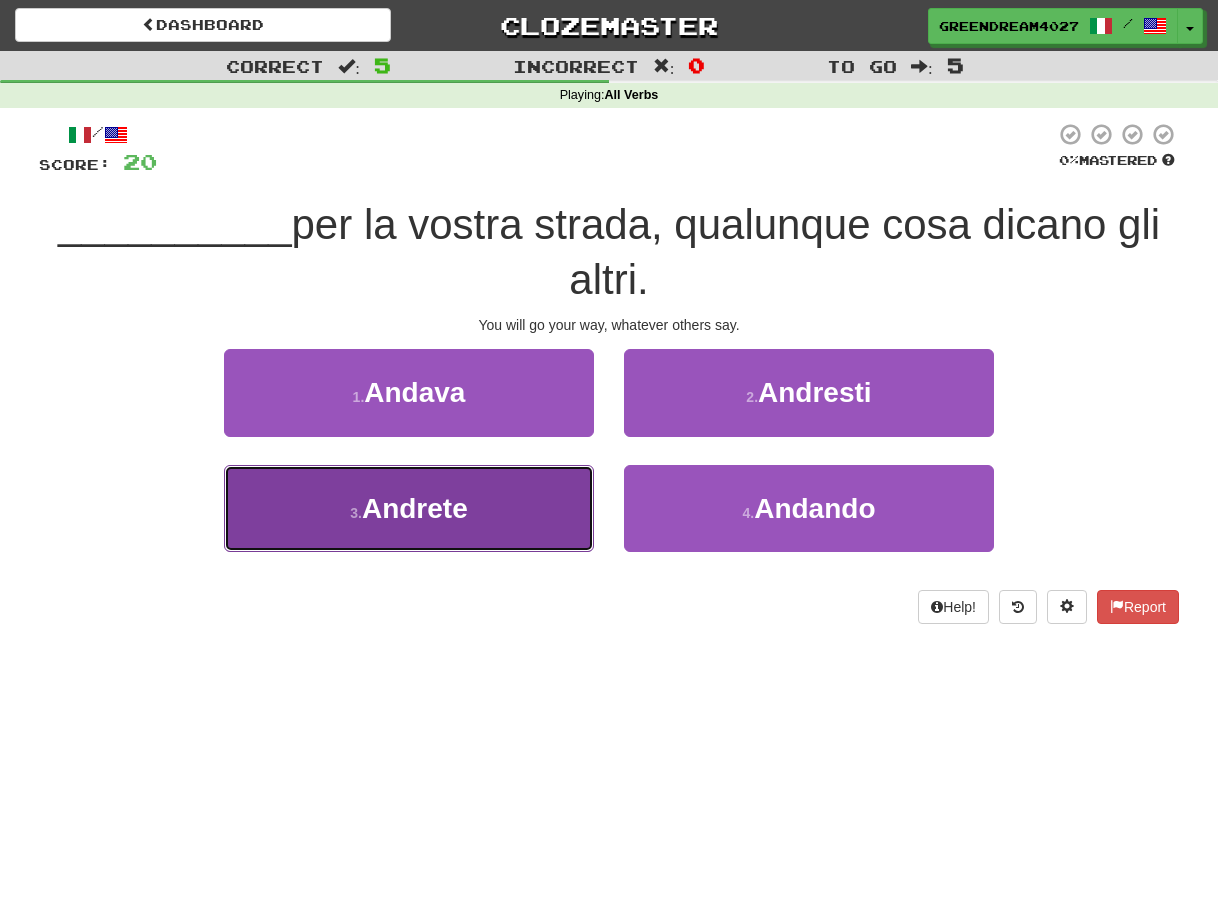 click on "3 .  Andrete" at bounding box center (409, 508) 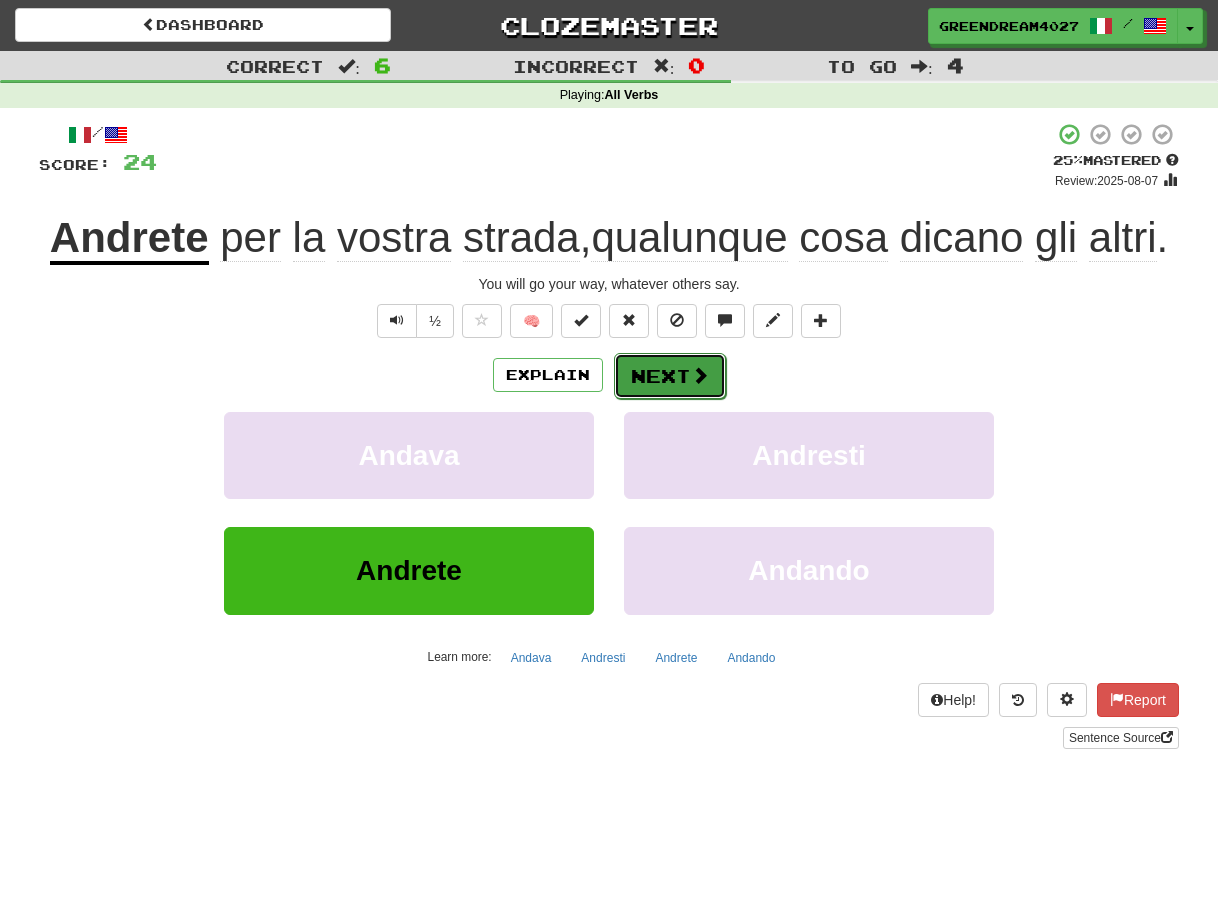 click on "Next" at bounding box center (670, 376) 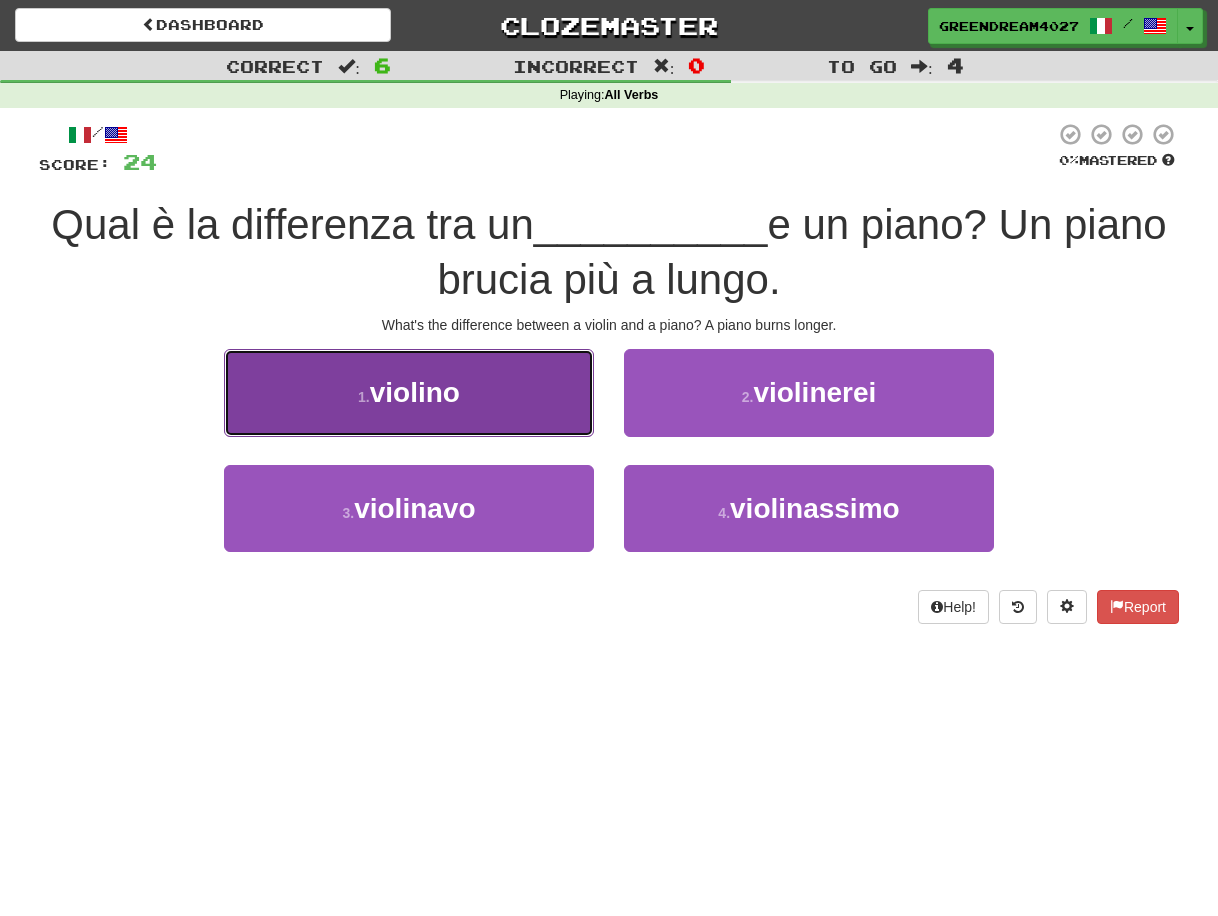 click on "1 .  violino" at bounding box center (409, 392) 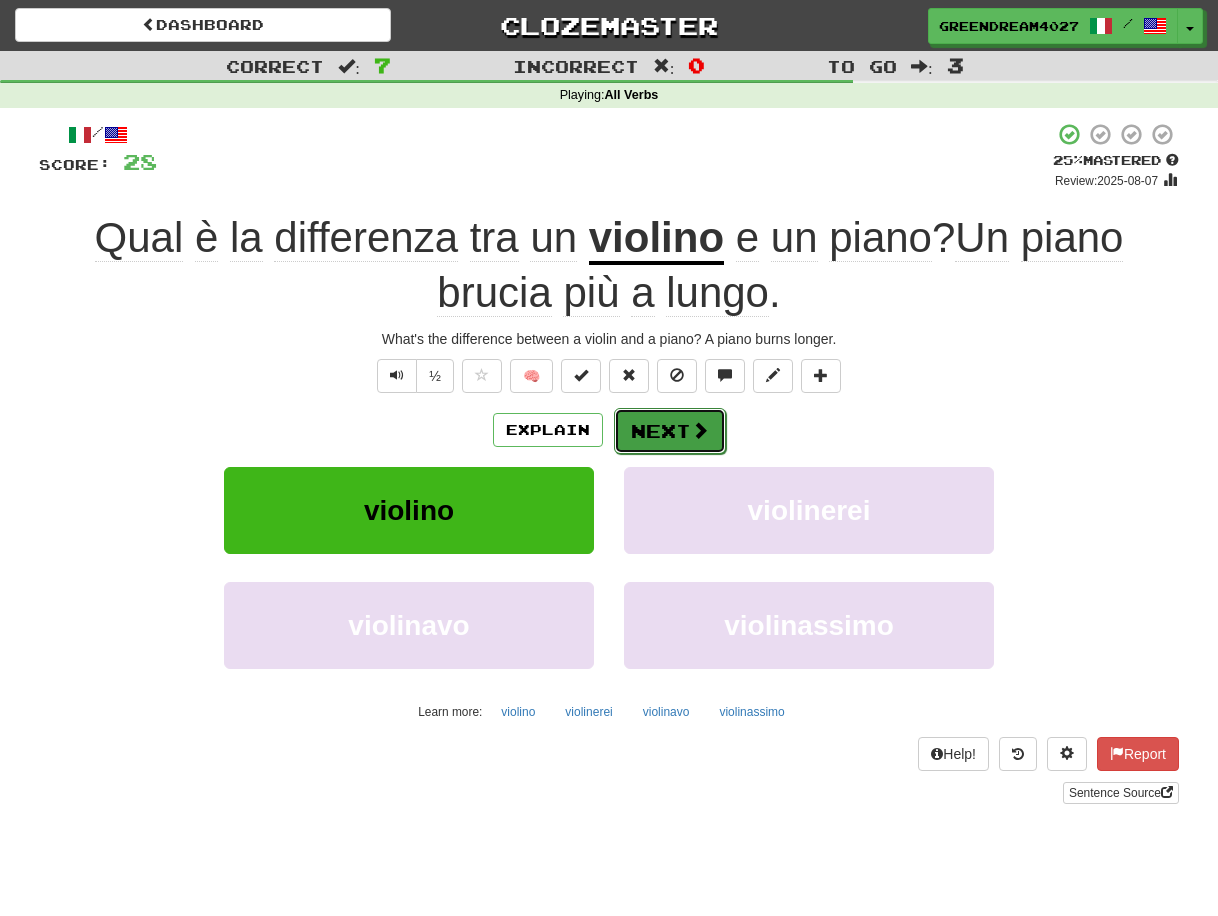 click on "Next" at bounding box center (670, 431) 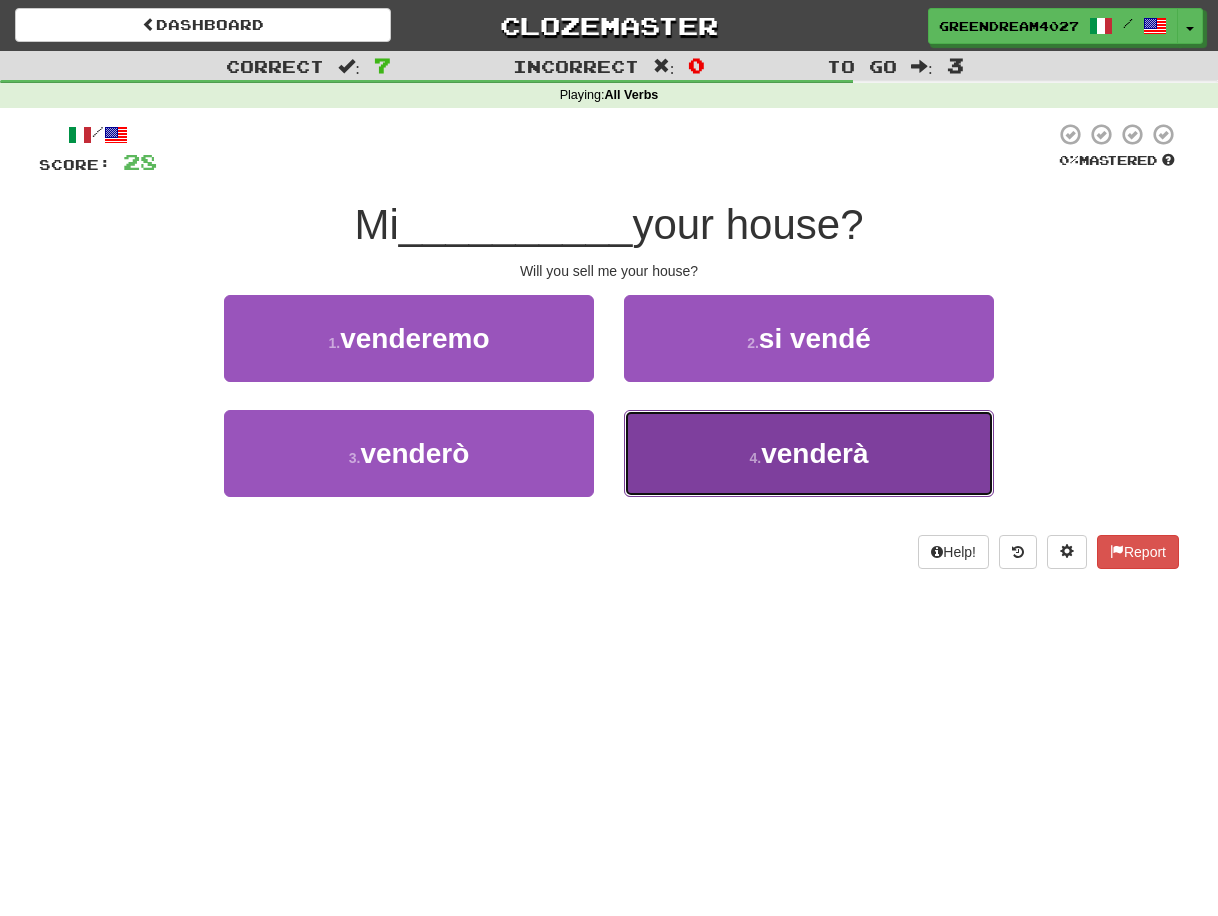 click on "4 .  venderà" at bounding box center [809, 453] 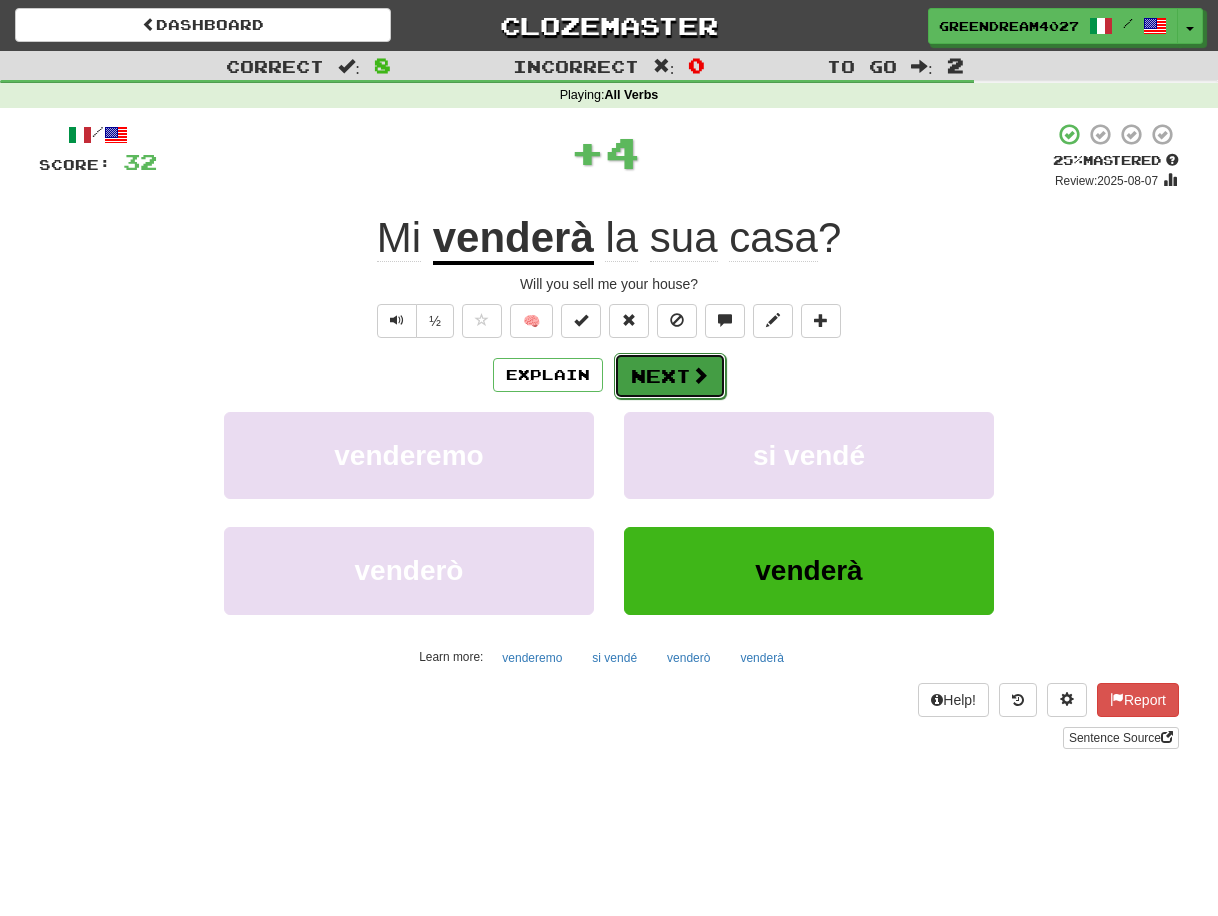 click on "Next" at bounding box center [670, 376] 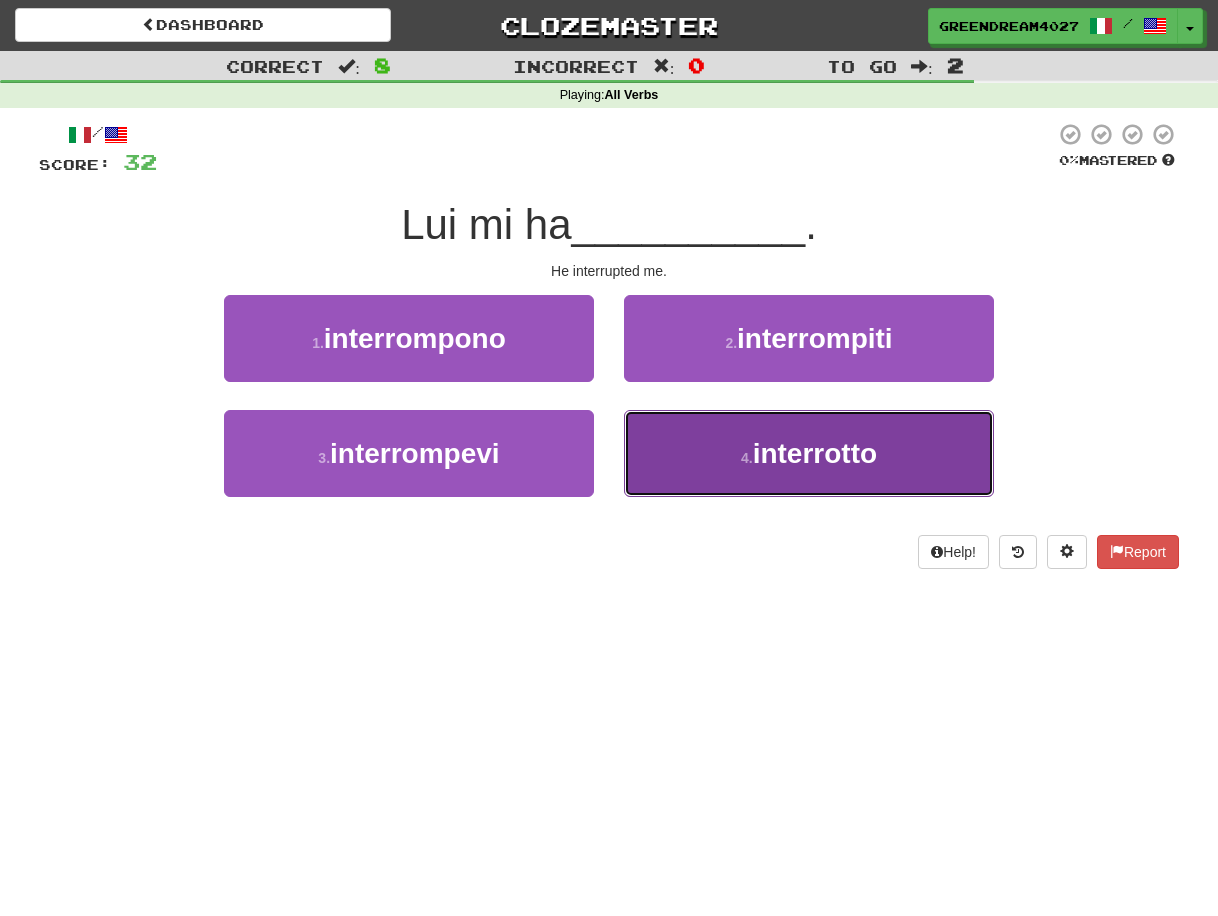 click on "4 .  interrotto" at bounding box center (809, 453) 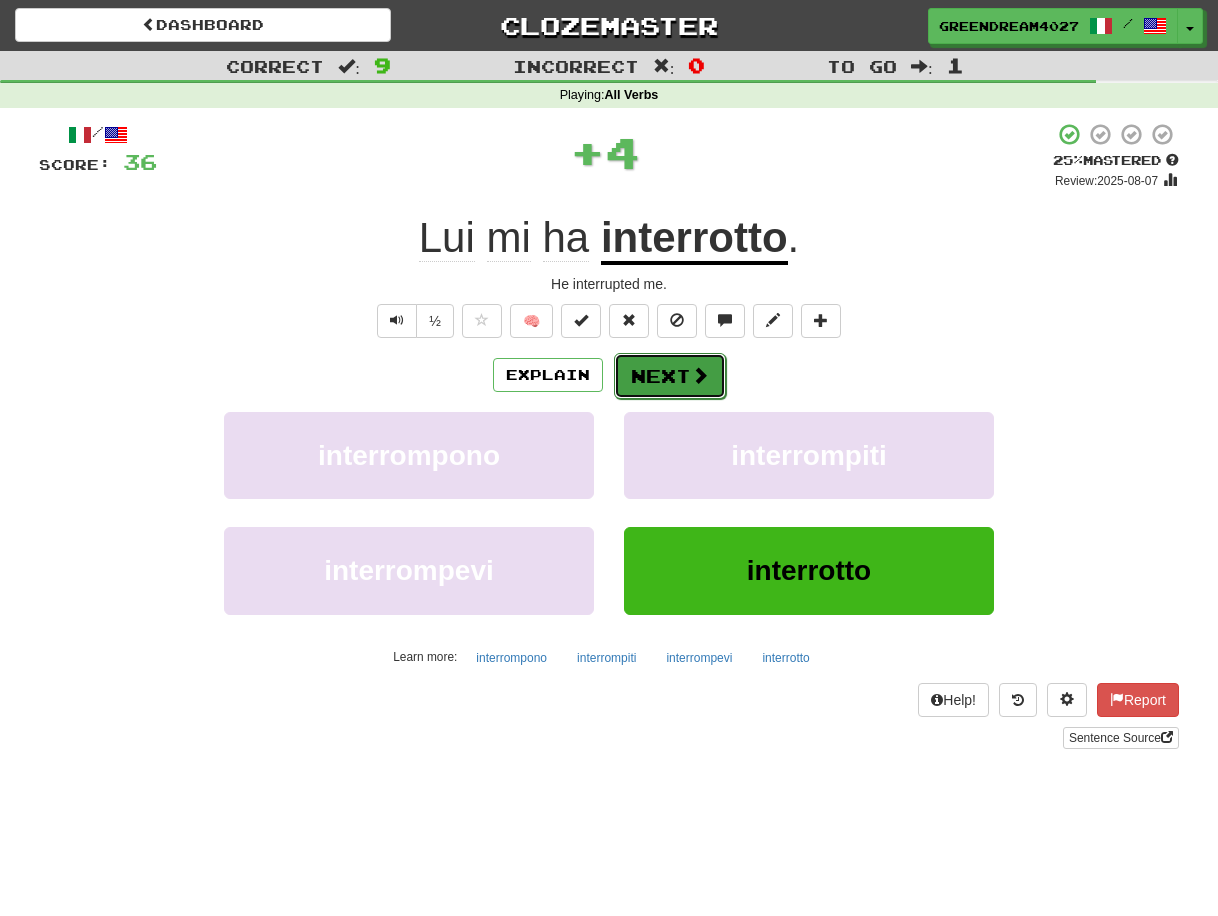 click on "Next" at bounding box center [670, 376] 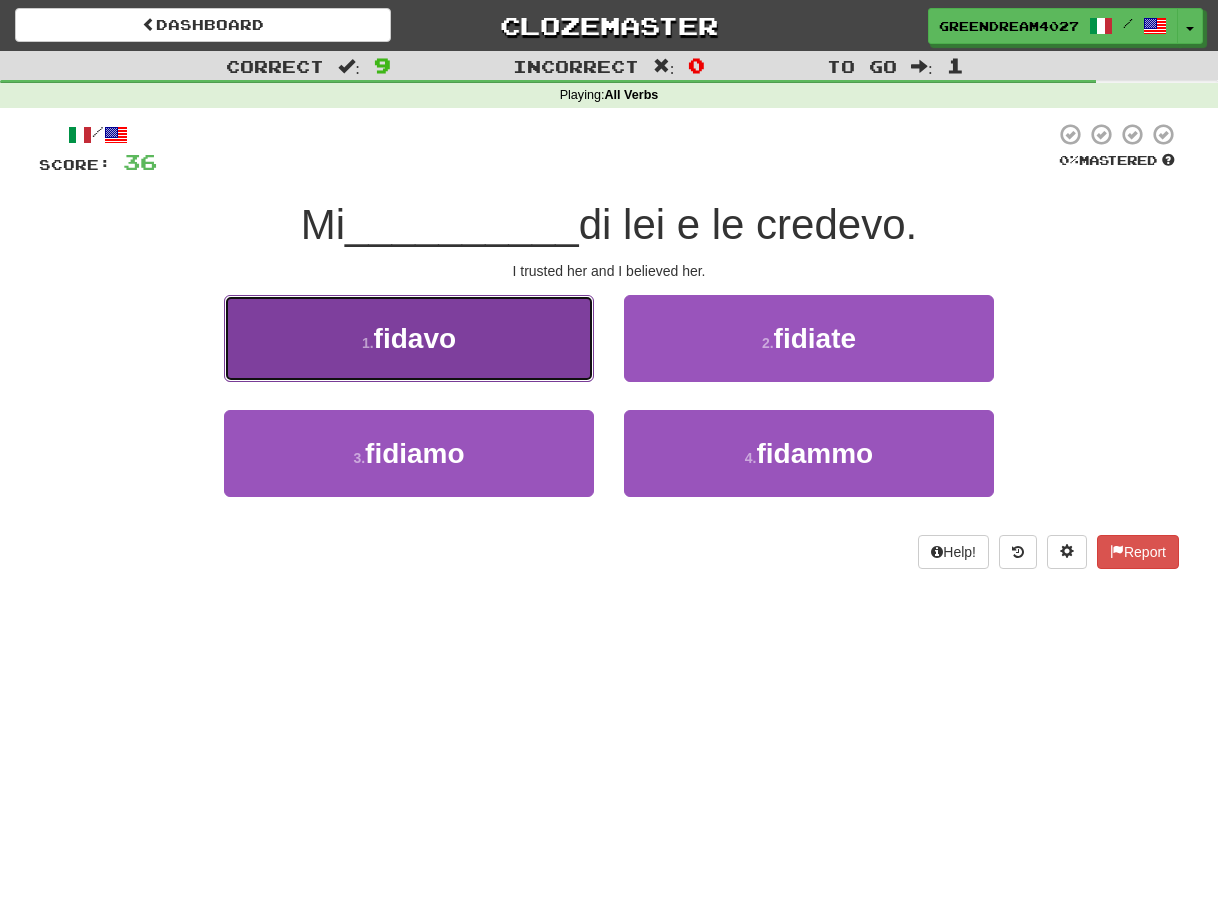 click on "1 .  fidavo" at bounding box center [409, 338] 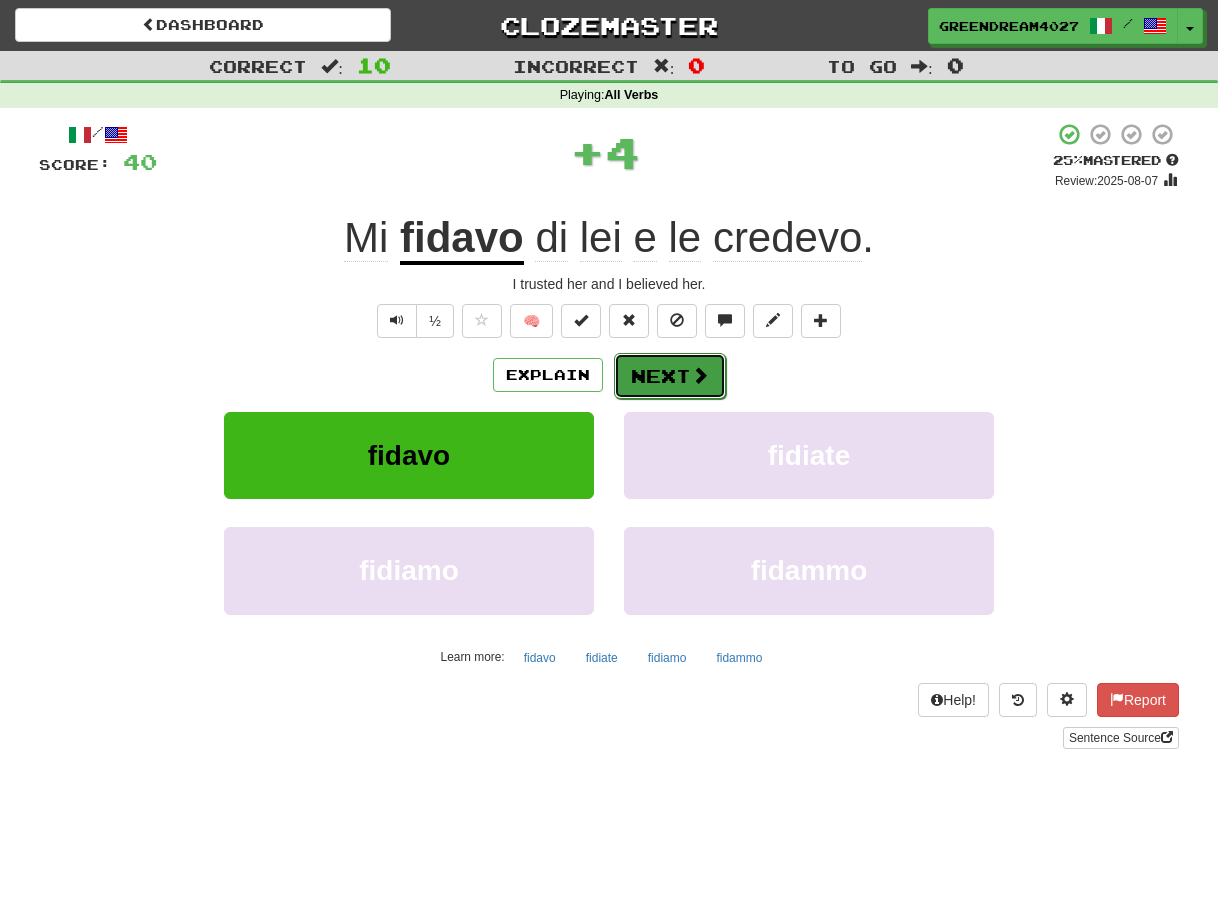 click on "Next" at bounding box center (670, 376) 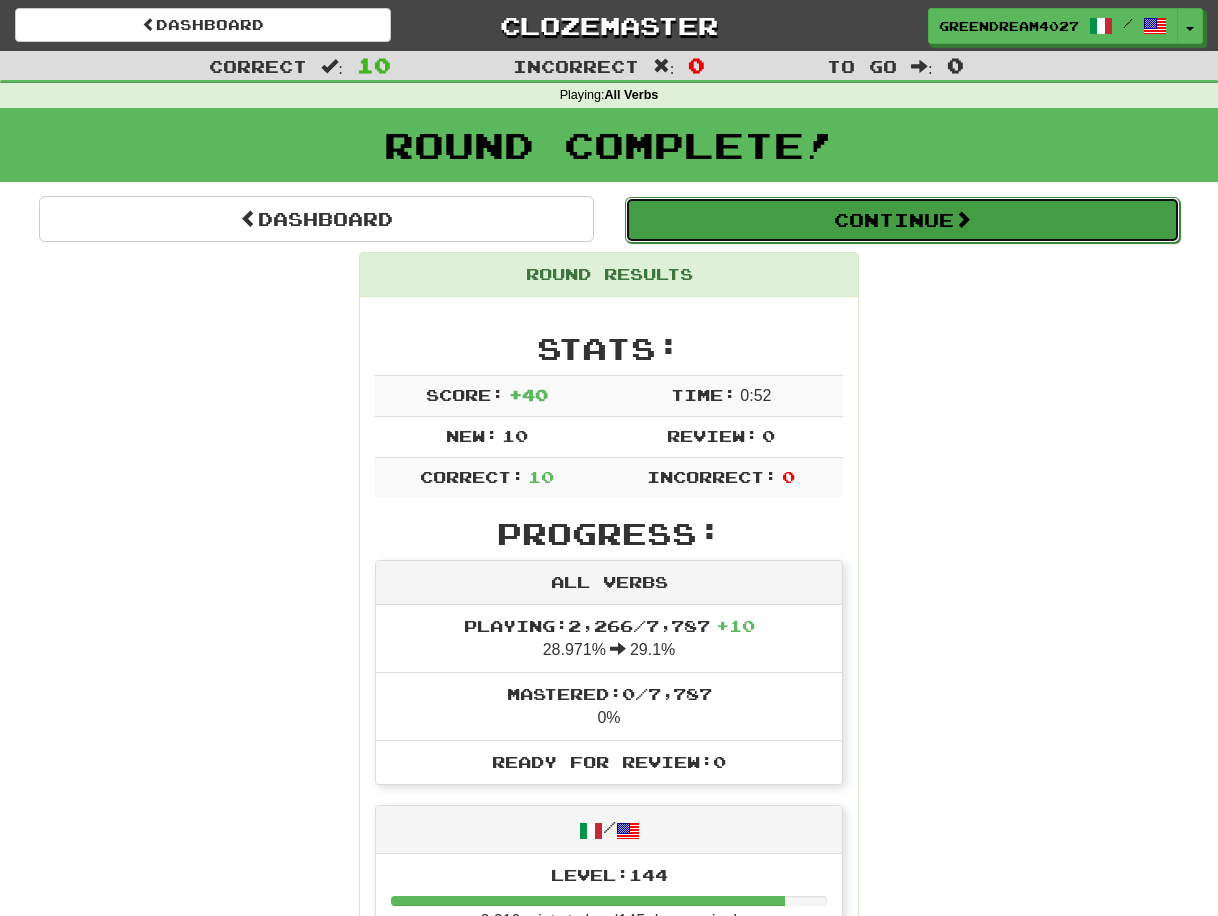 click on "Continue" at bounding box center (902, 220) 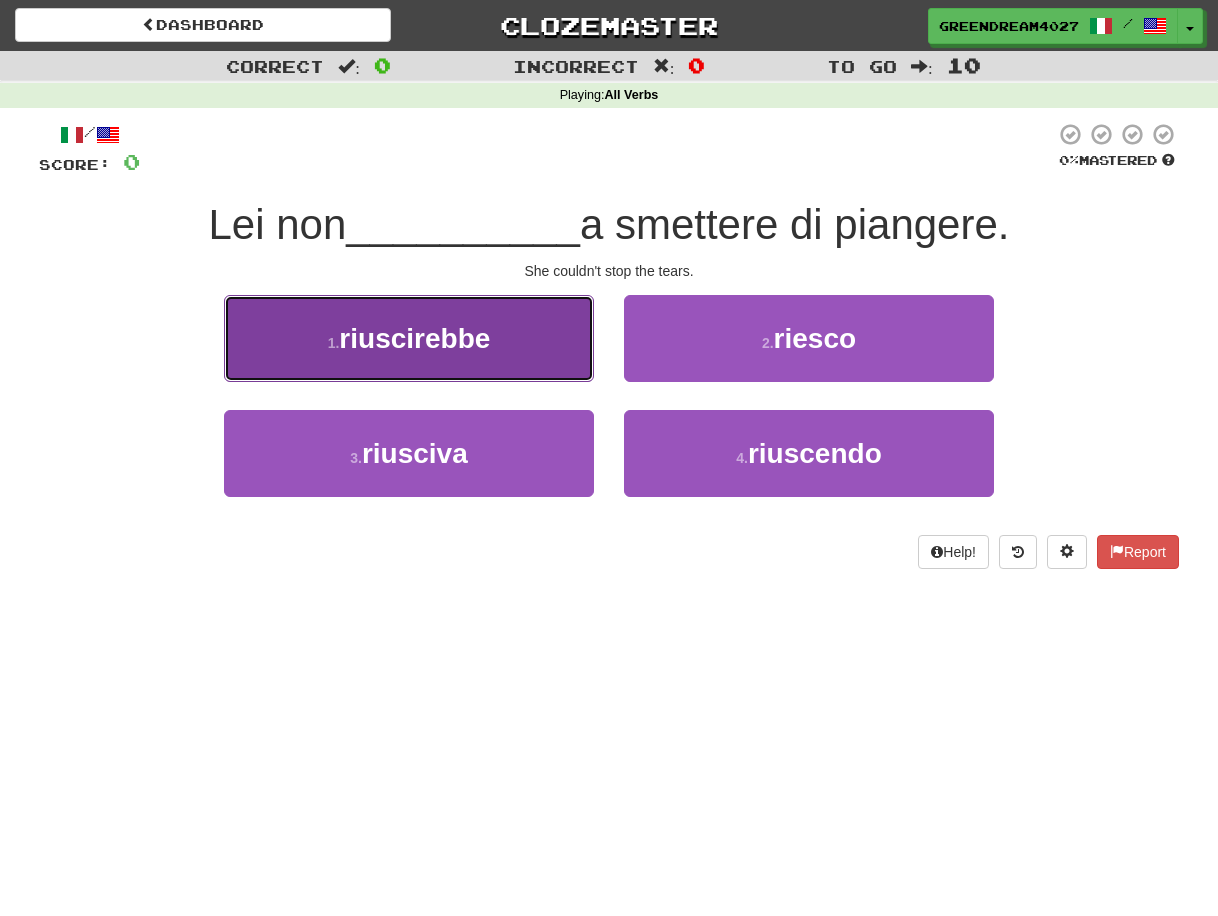 click on "riuscirebbe" at bounding box center (414, 338) 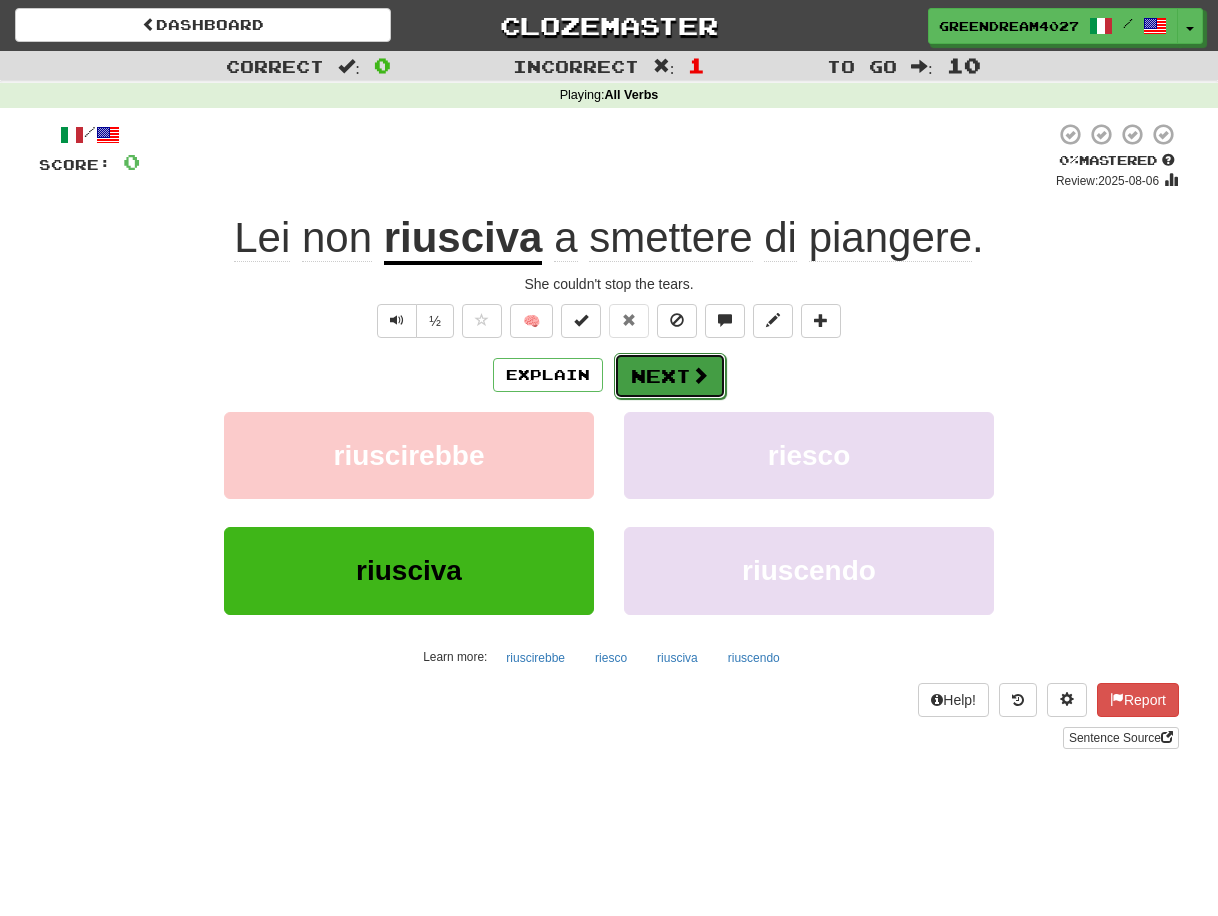 click on "Next" at bounding box center [670, 376] 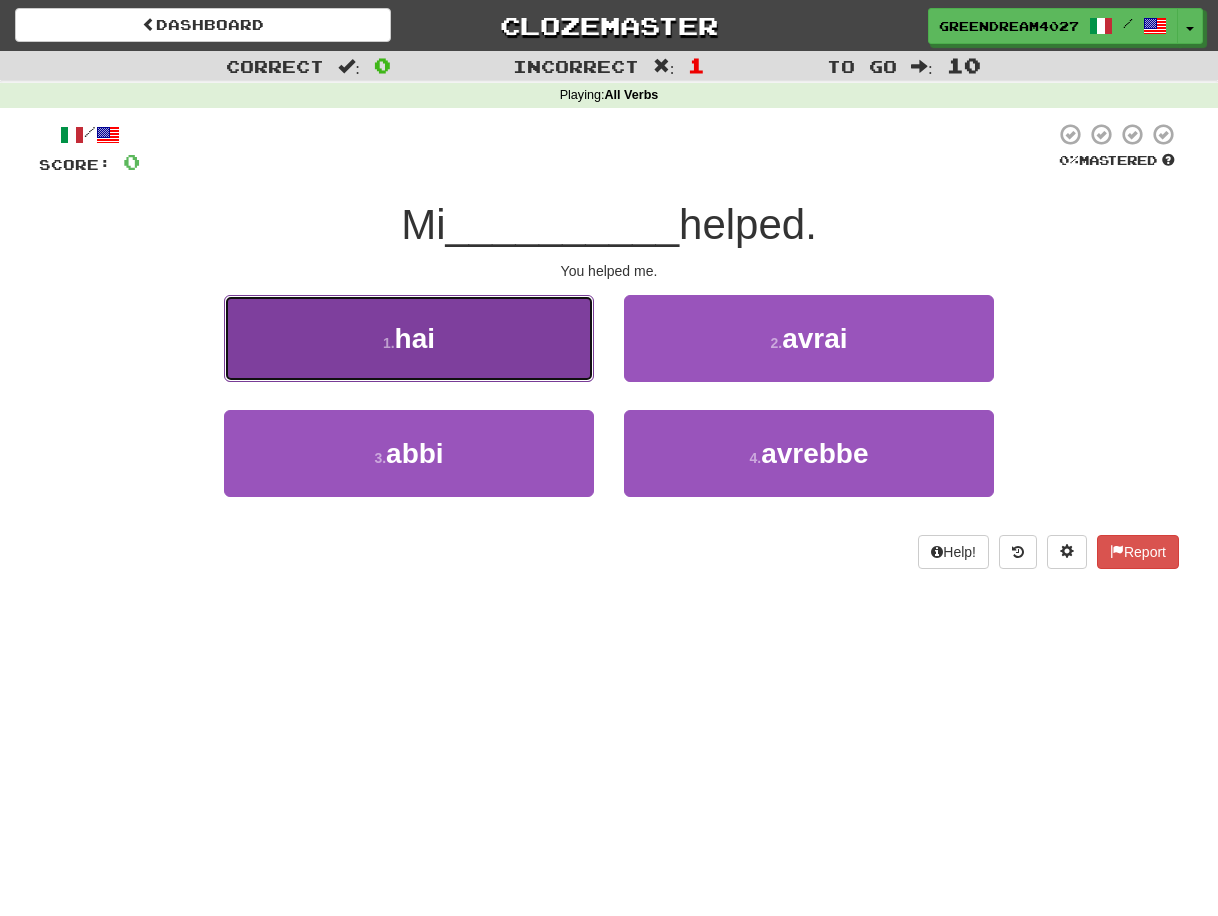 click on "1 .  hai" at bounding box center [409, 338] 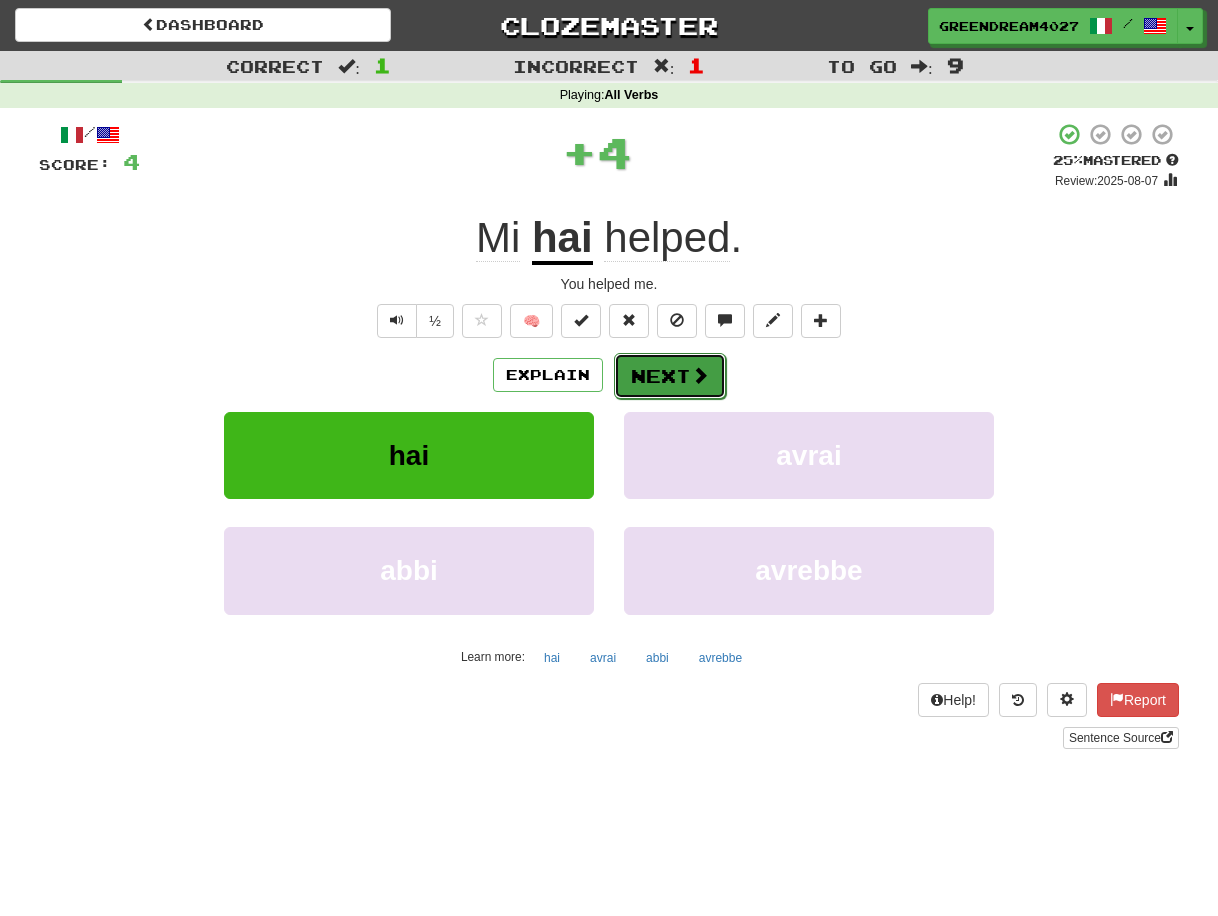 click on "Next" at bounding box center (670, 376) 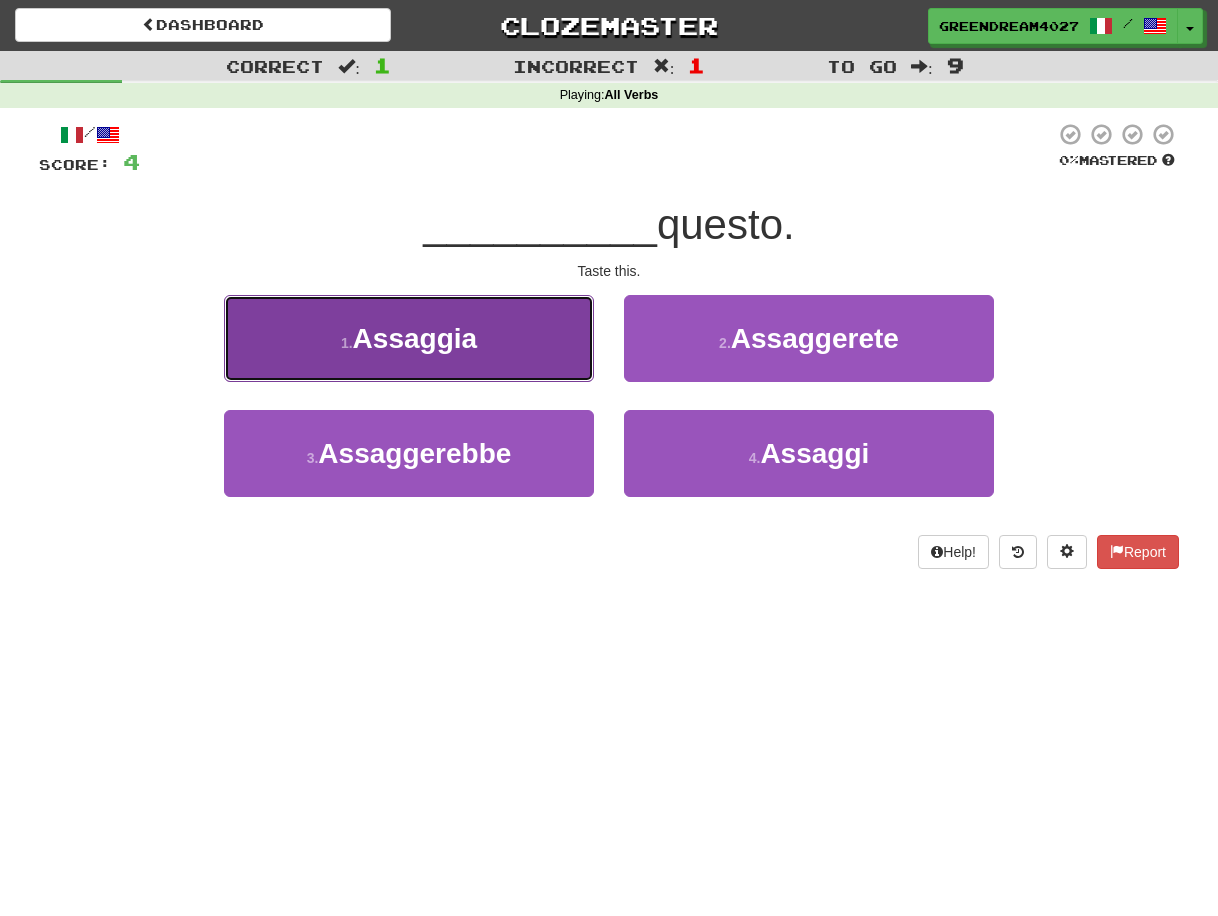 click on "Assaggia" at bounding box center (415, 338) 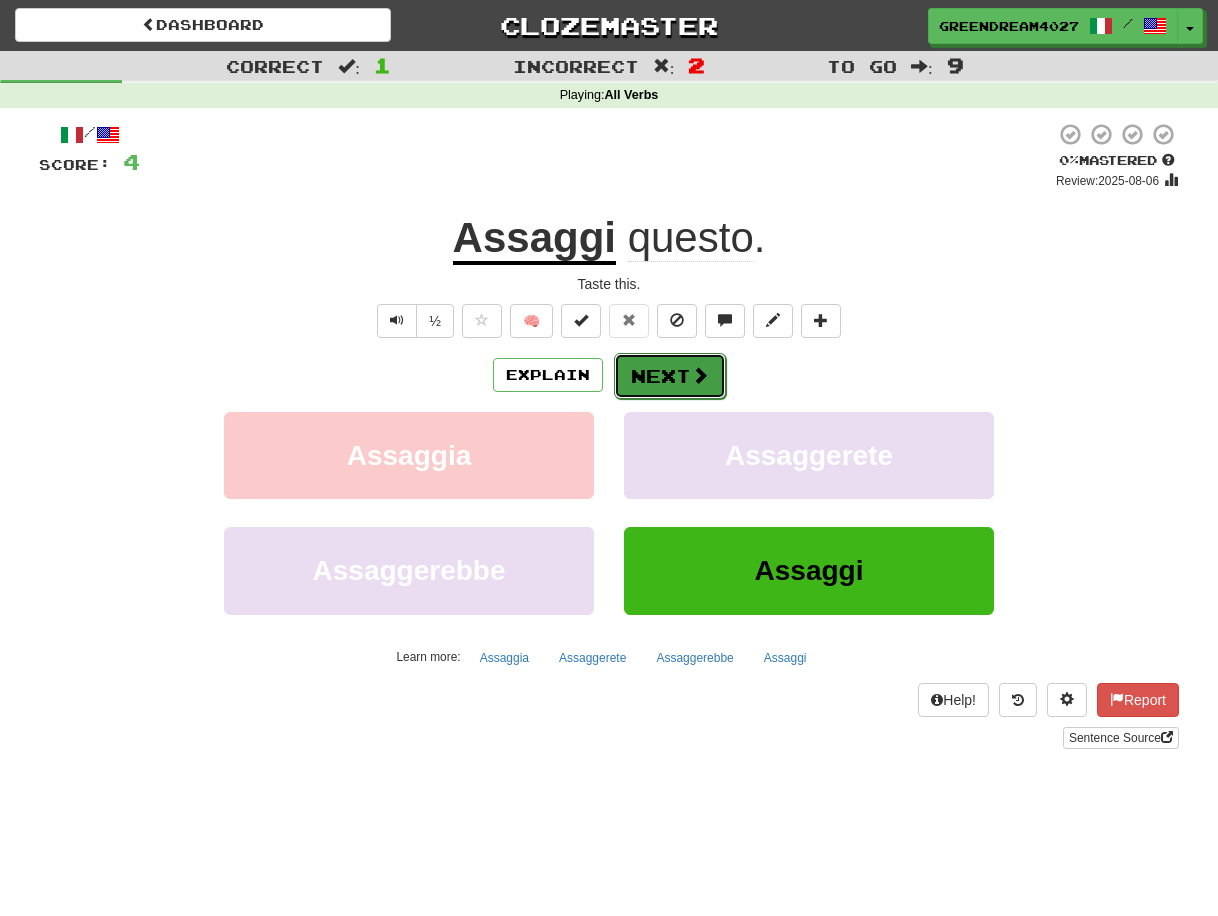 click on "Next" at bounding box center (670, 376) 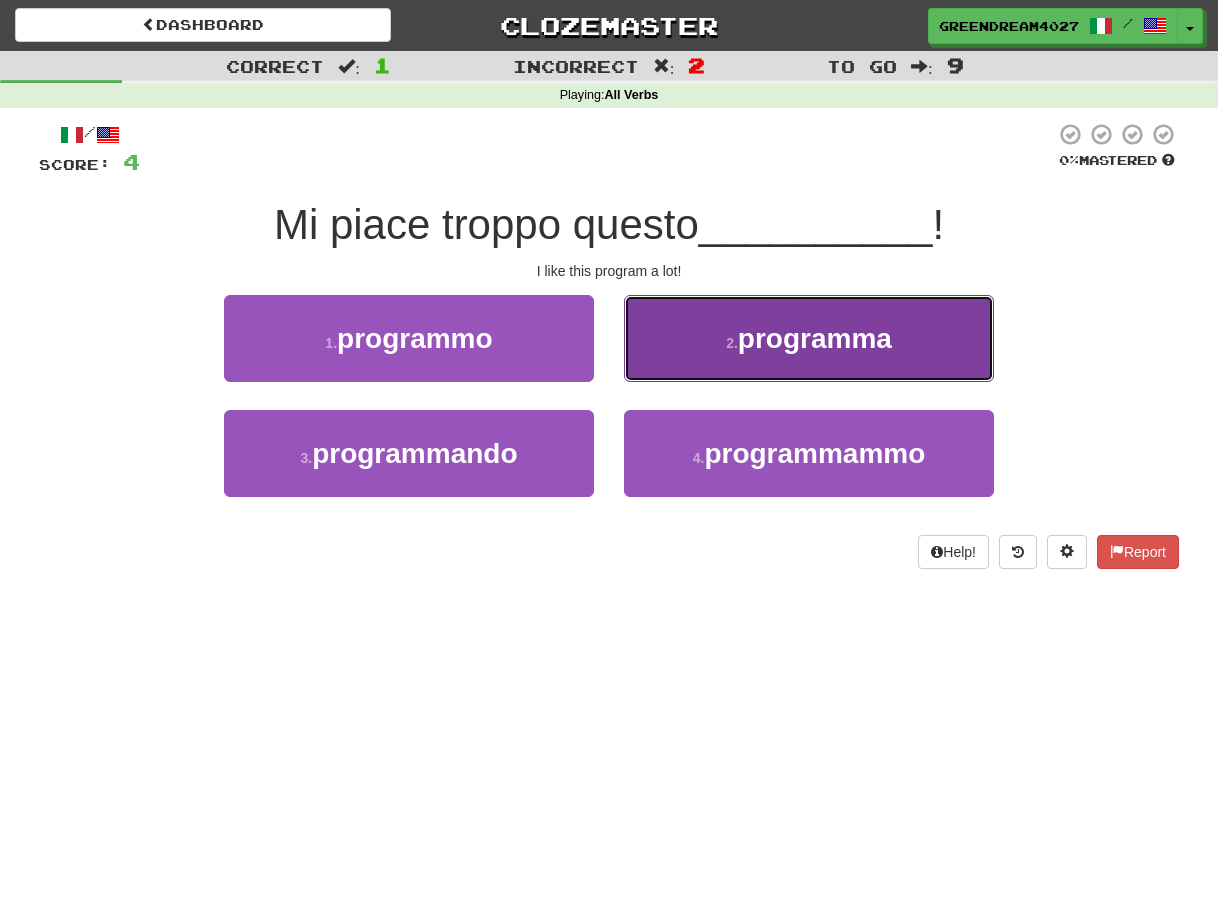 click on "2 .  programma" at bounding box center (809, 338) 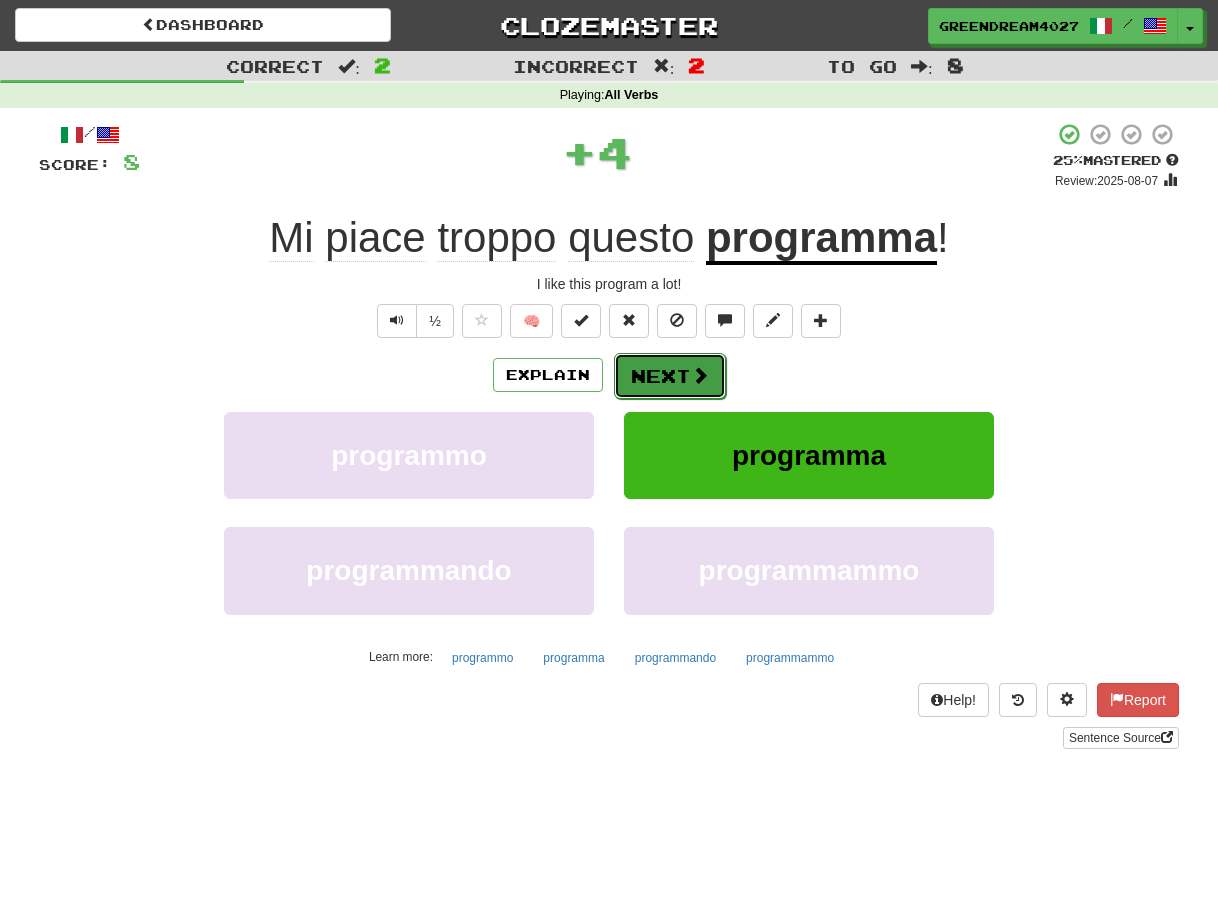click on "Next" at bounding box center (670, 376) 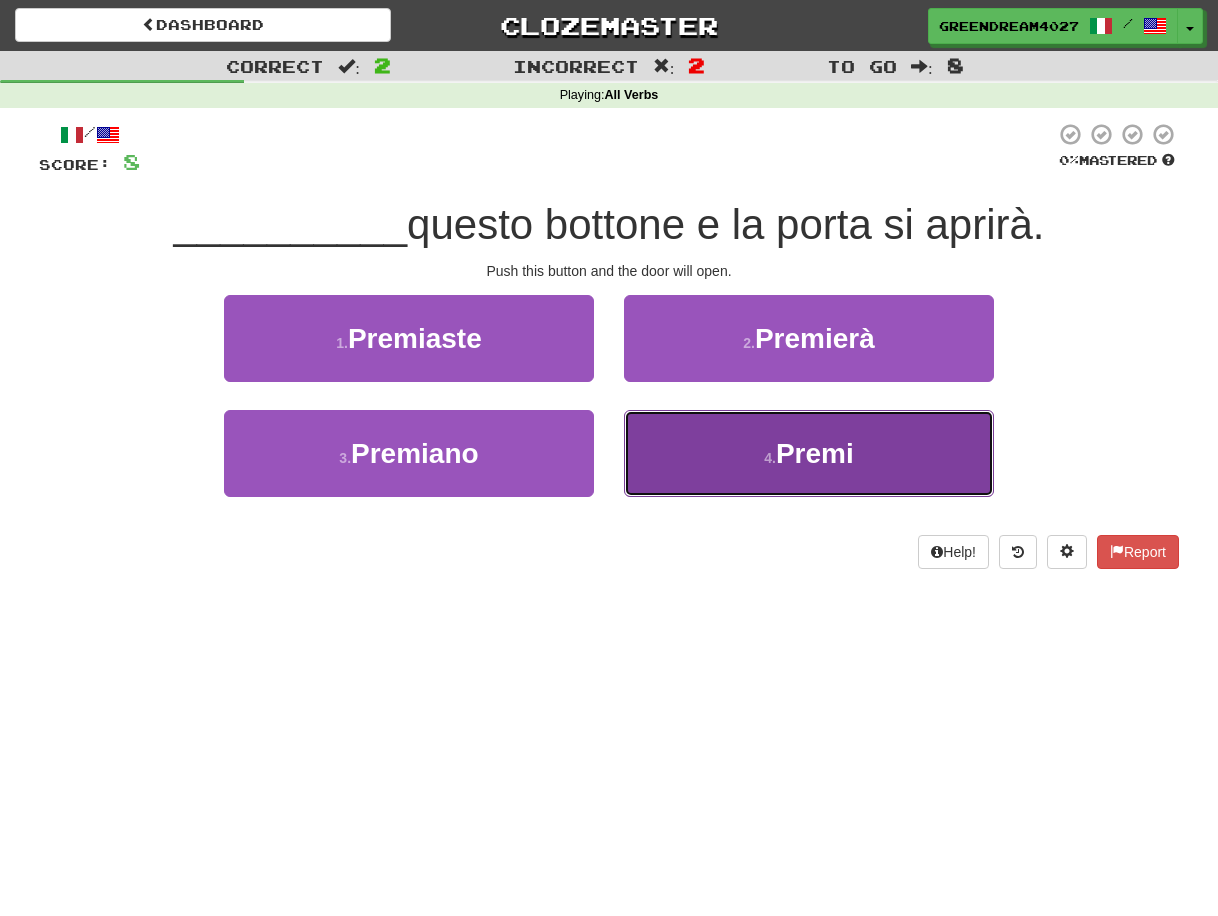click on "4 .  Premi" at bounding box center [809, 453] 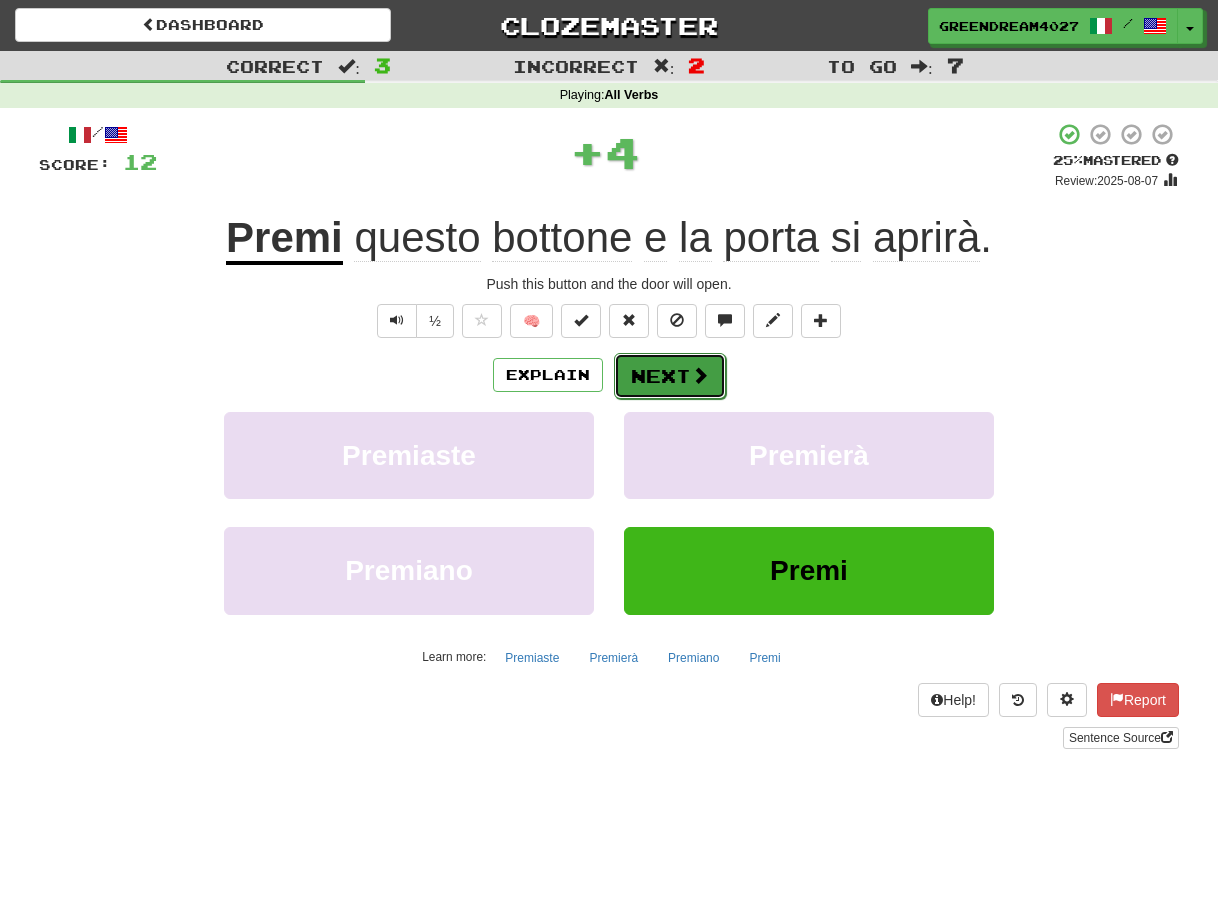 click on "Next" at bounding box center [670, 376] 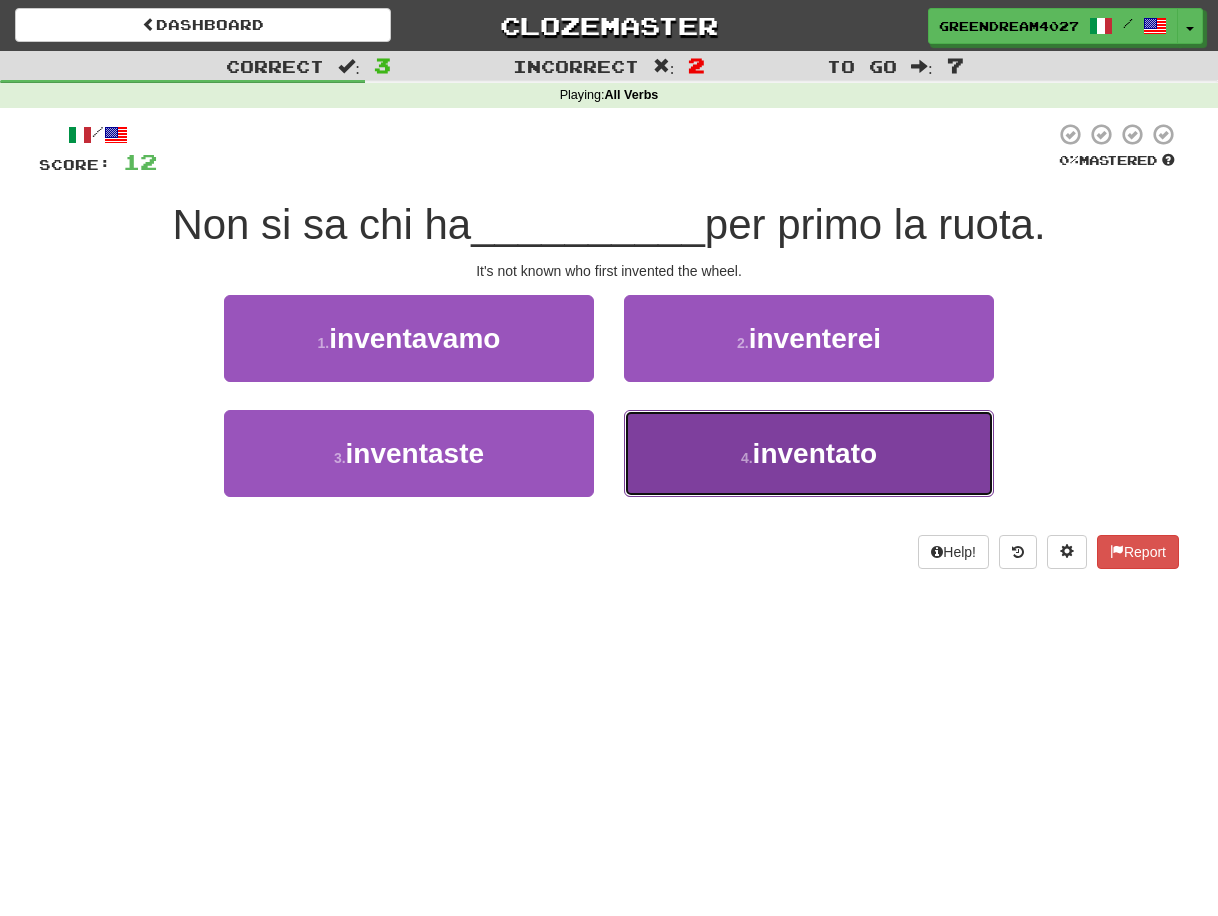 click on "4 .  inventato" at bounding box center (809, 453) 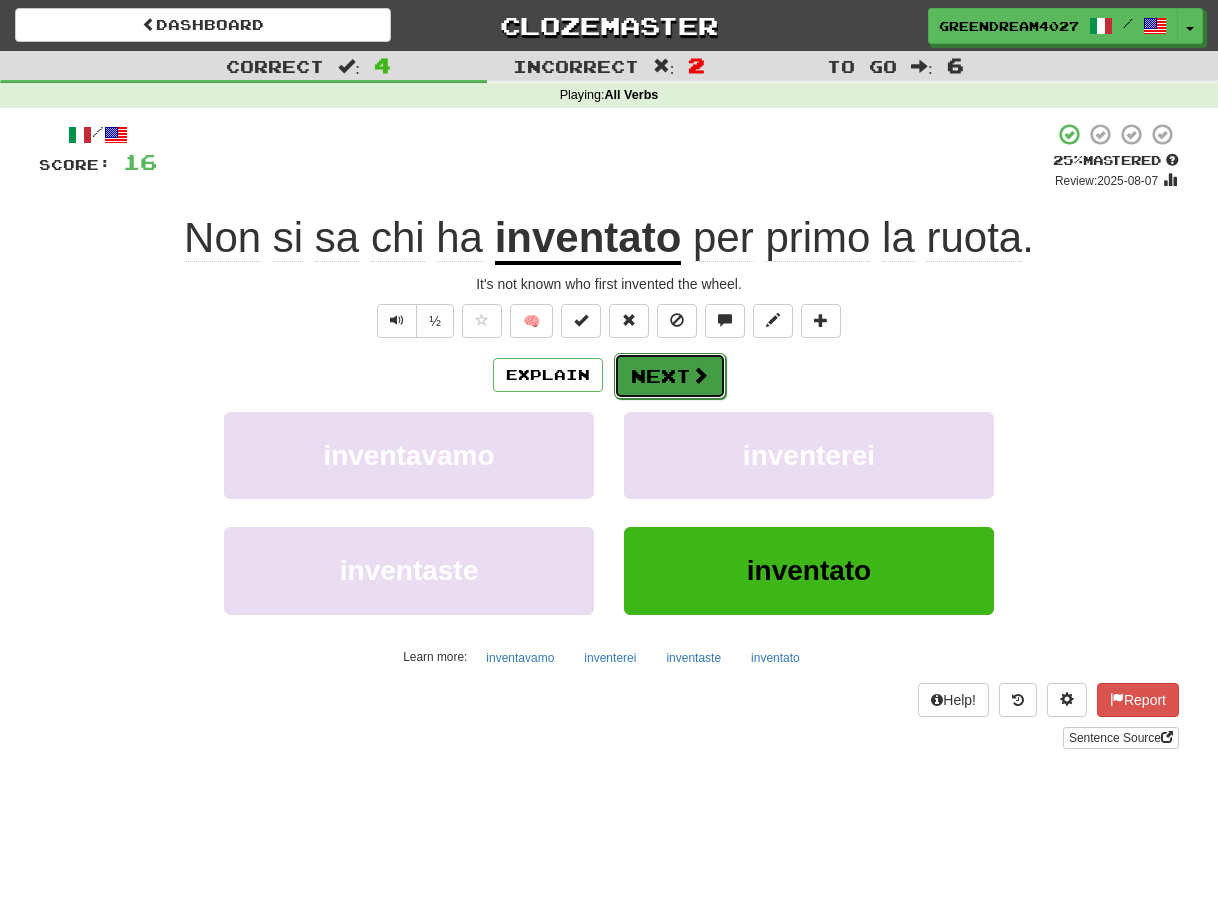 click on "Next" at bounding box center (670, 376) 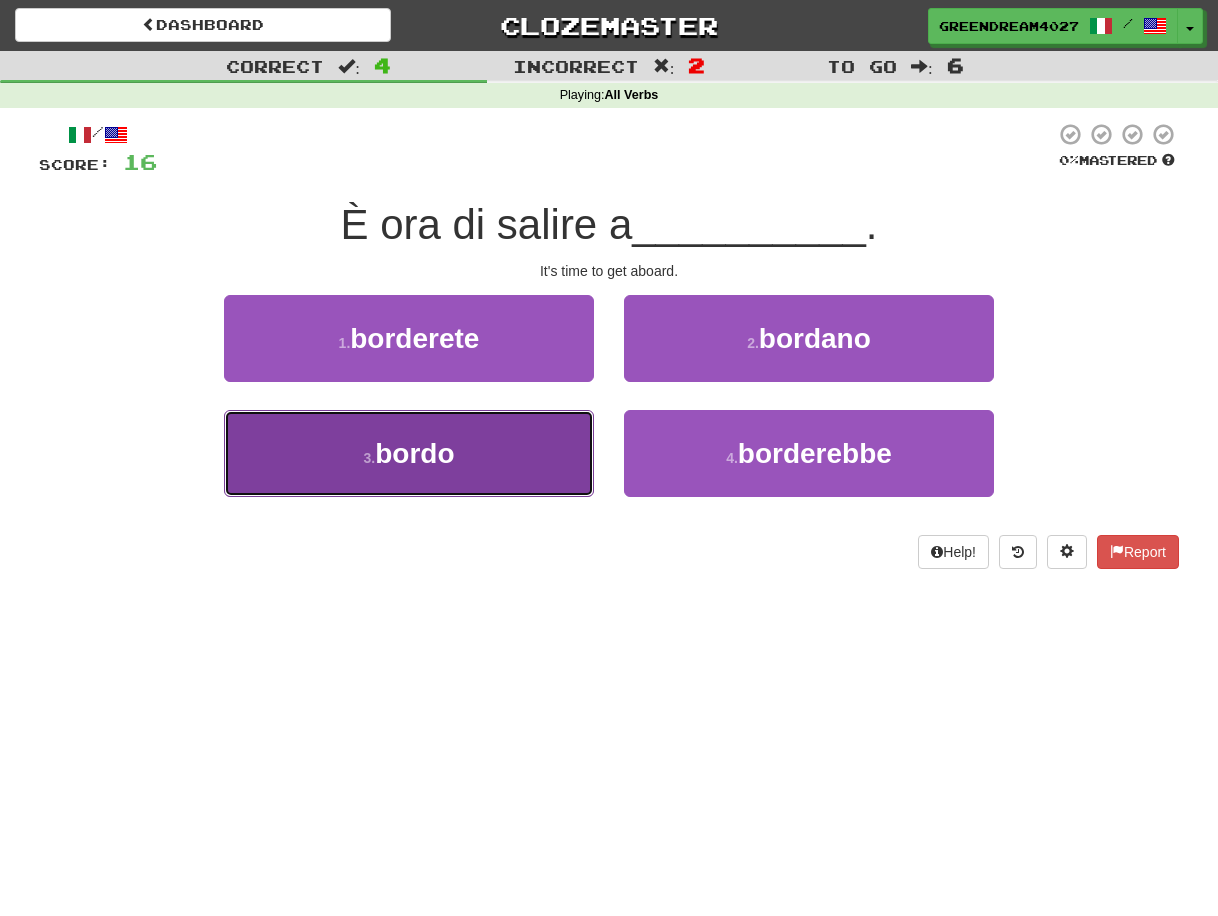 click on "3 .  bordo" at bounding box center [409, 453] 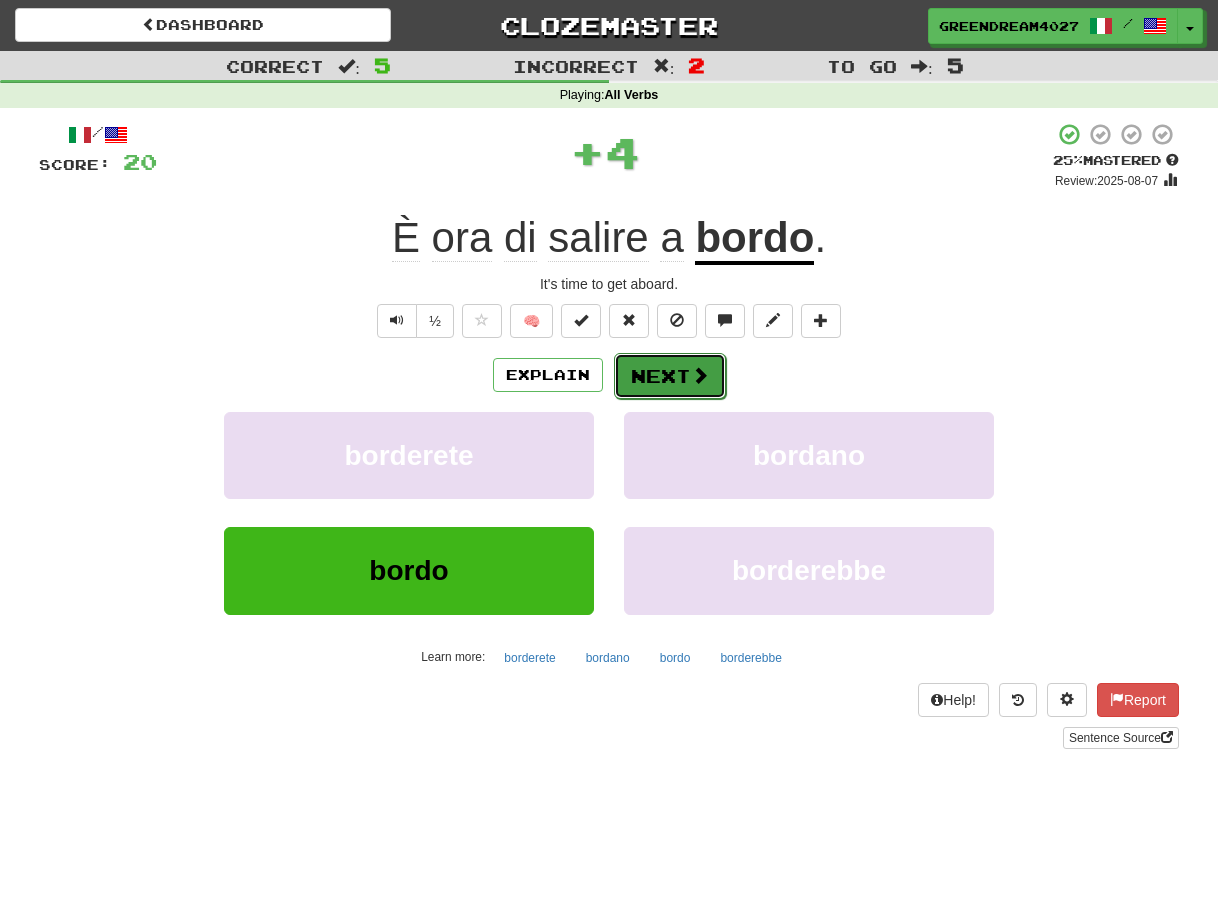 click on "Next" at bounding box center [670, 376] 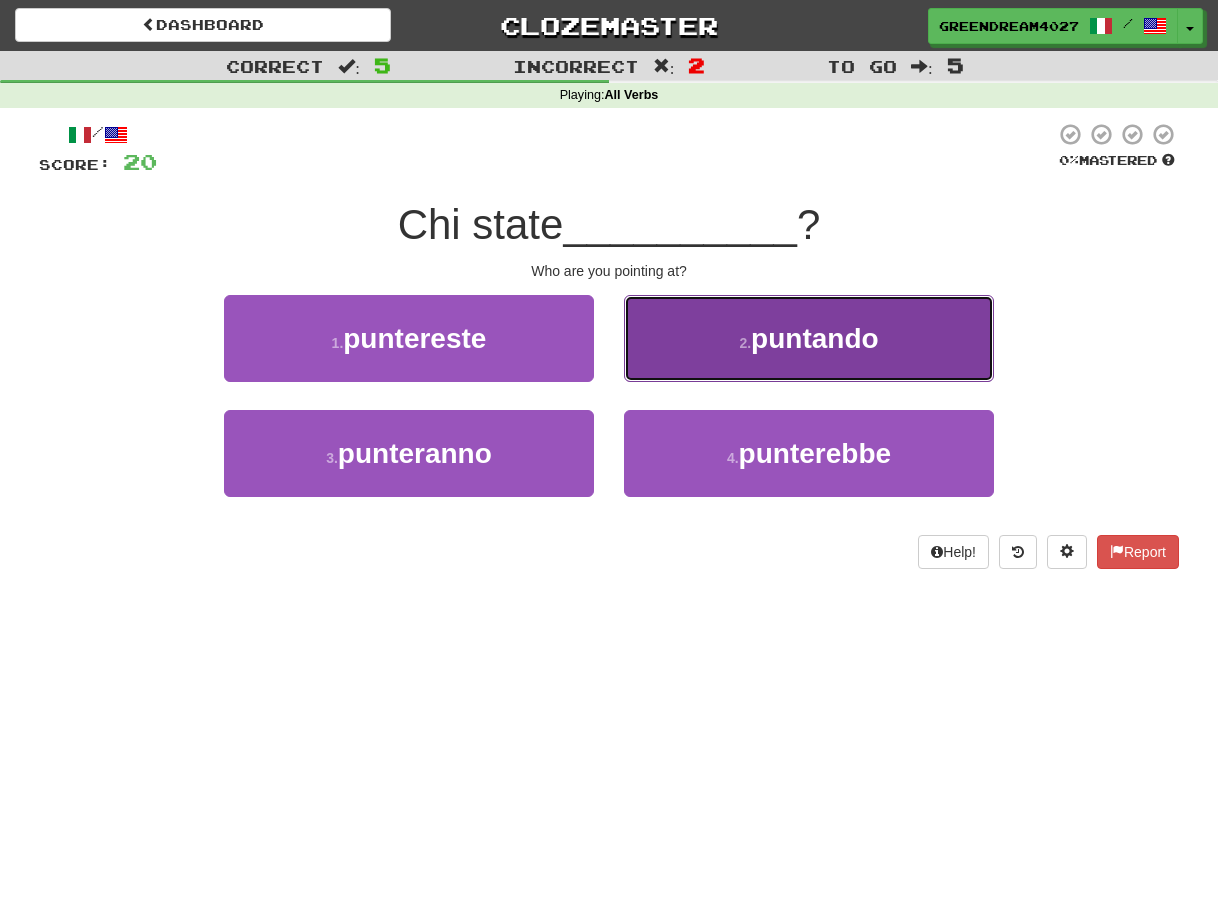 click on "2 .  puntando" at bounding box center (809, 338) 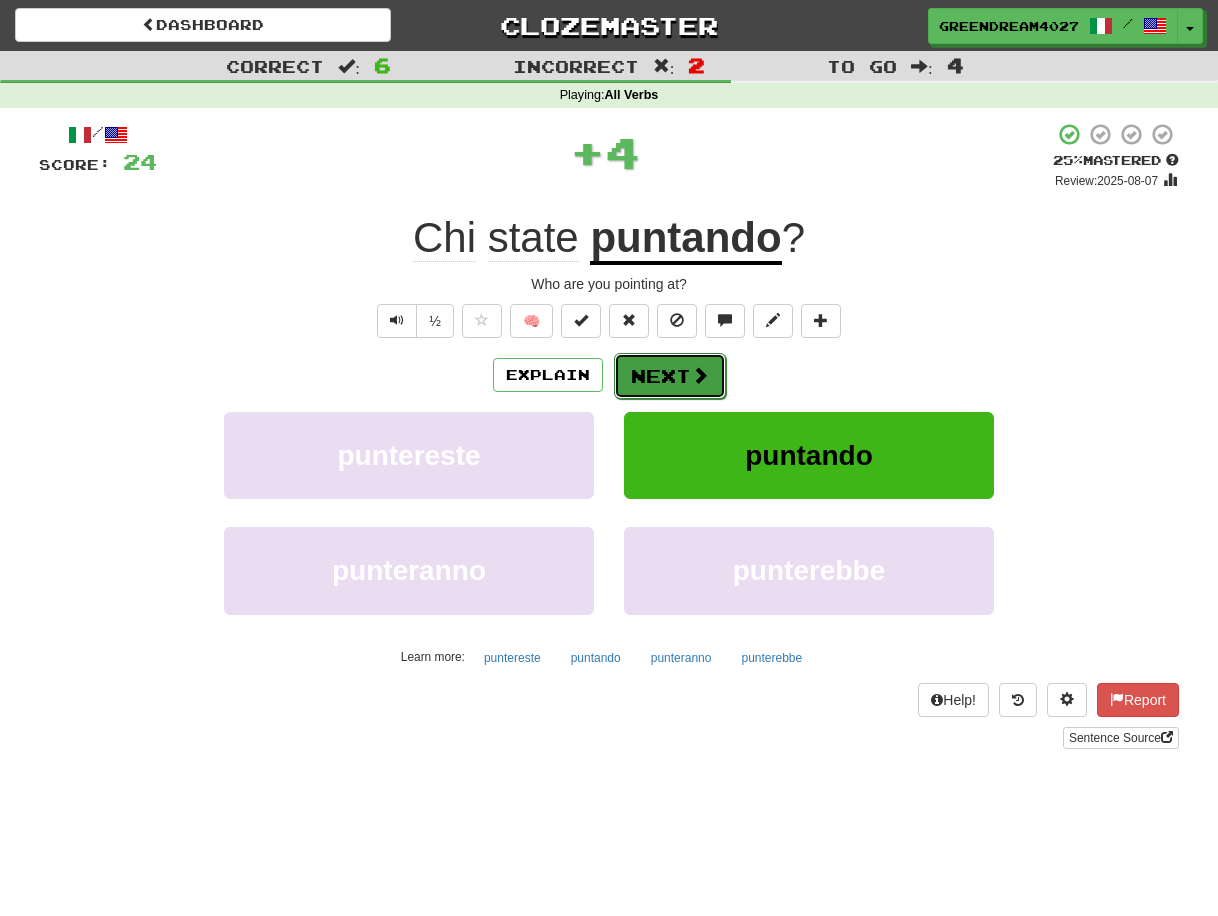 click on "Next" at bounding box center (670, 376) 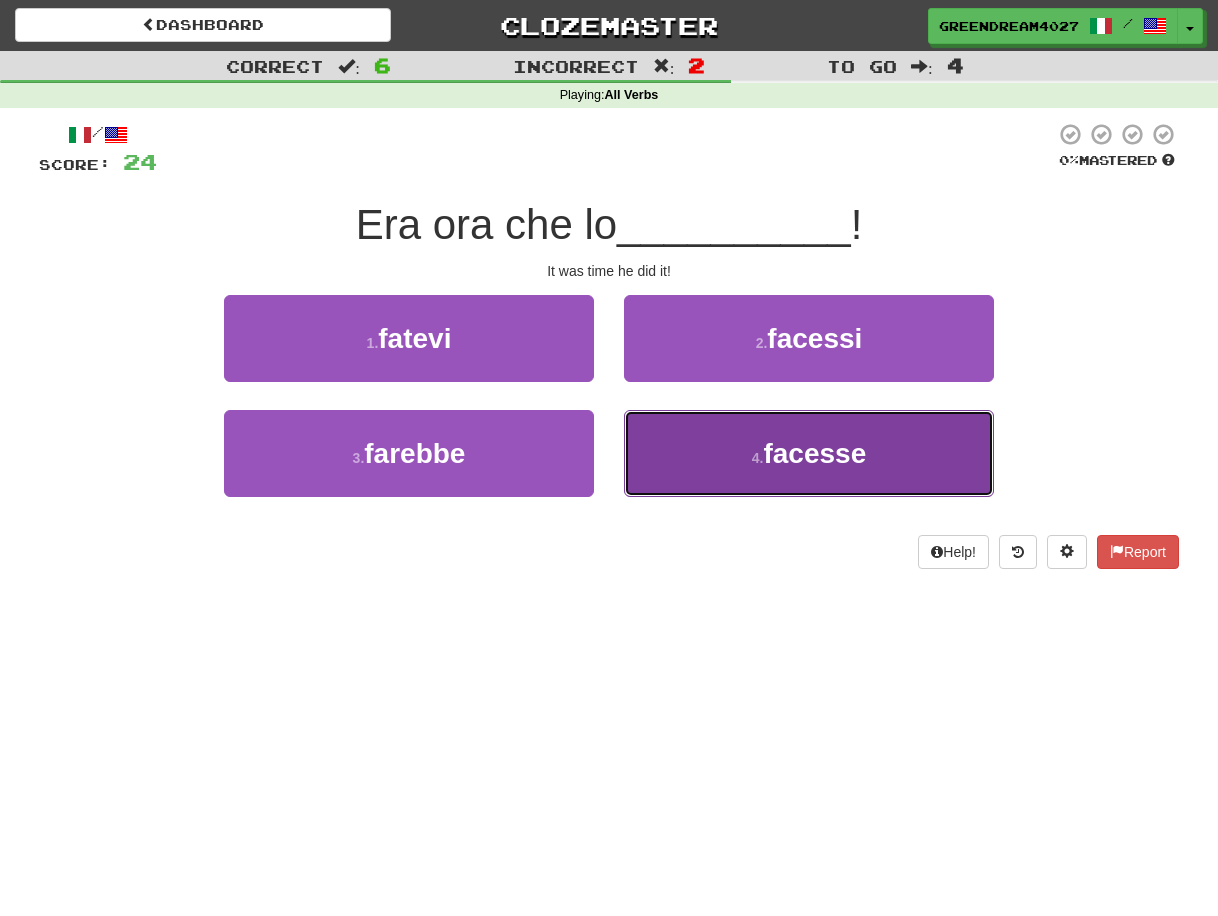 click on "facesse" at bounding box center (814, 453) 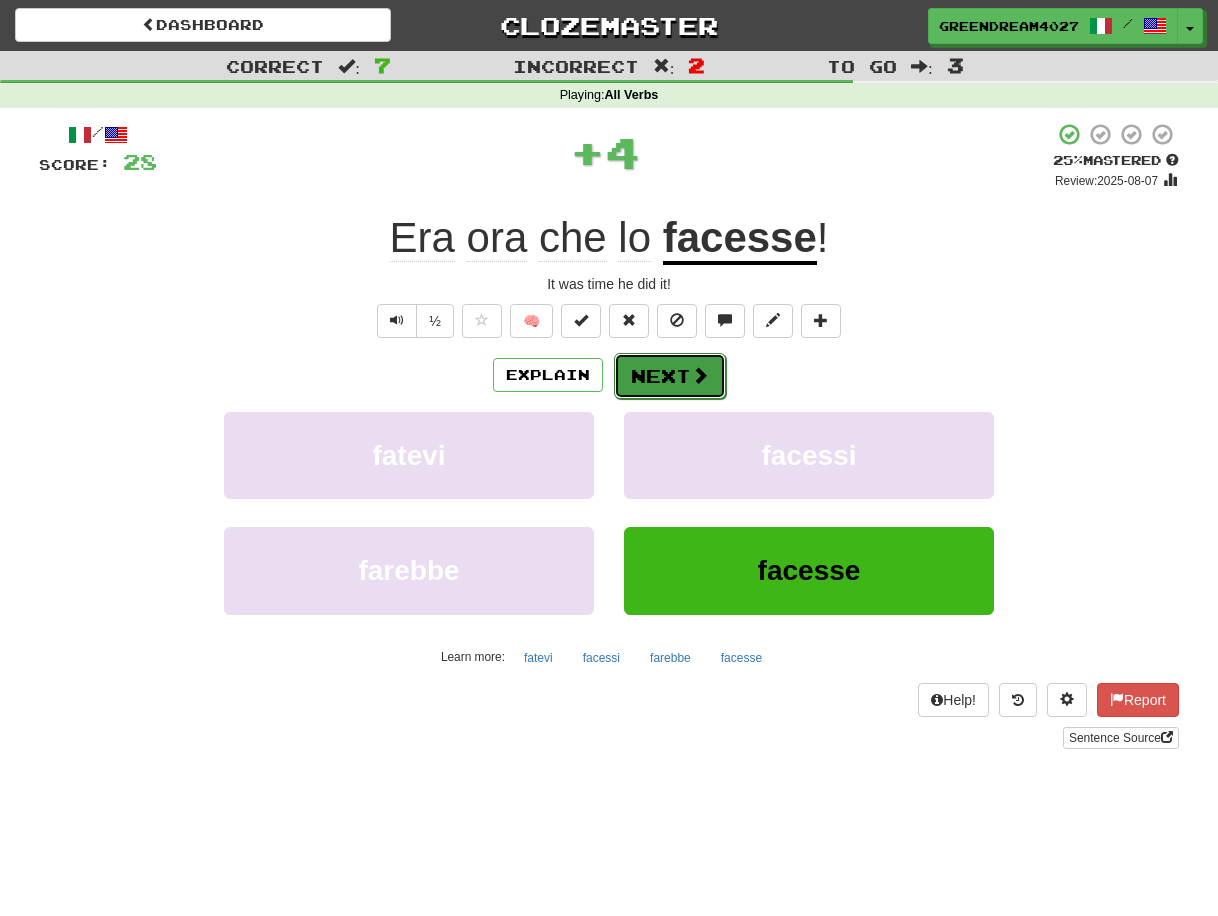 click on "Next" at bounding box center (670, 376) 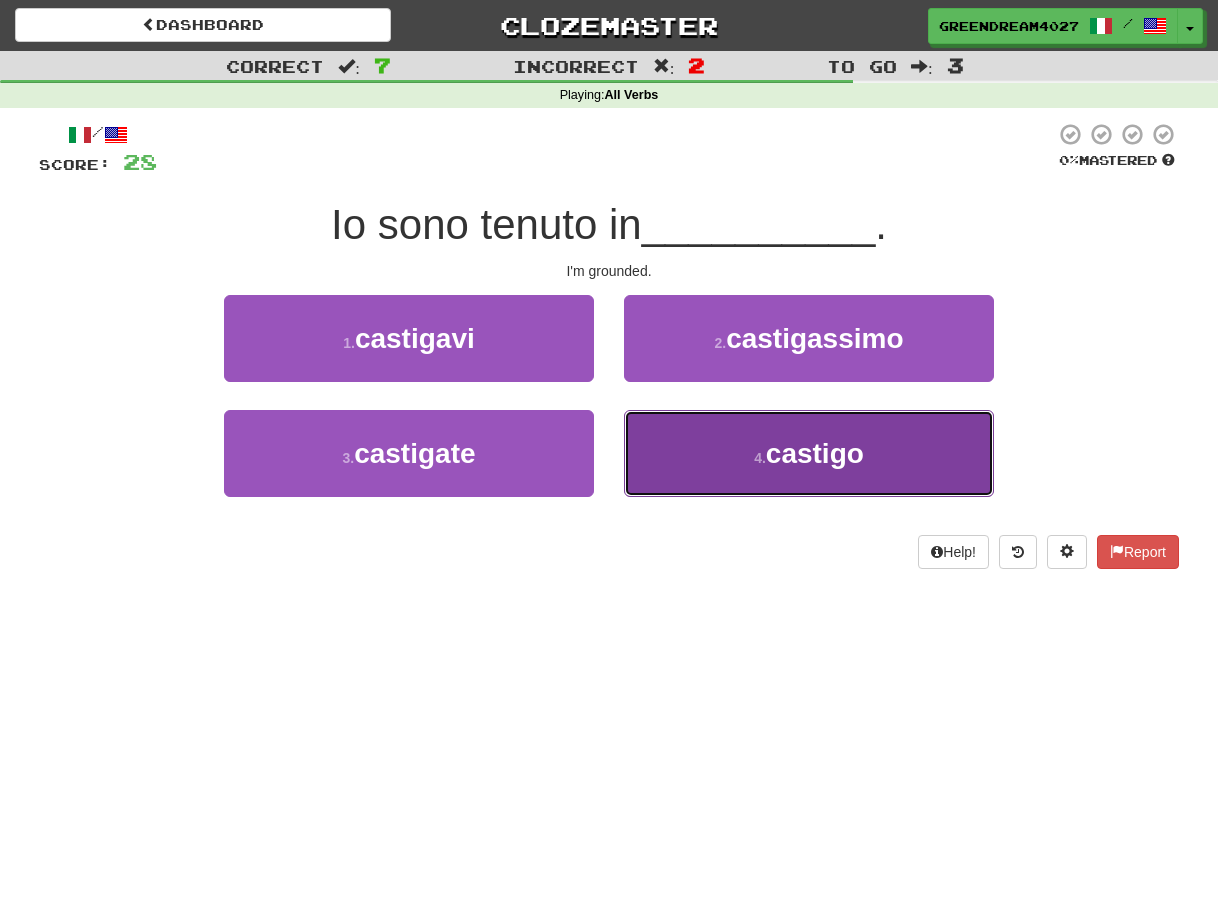 click on "4 .  castigo" at bounding box center [809, 453] 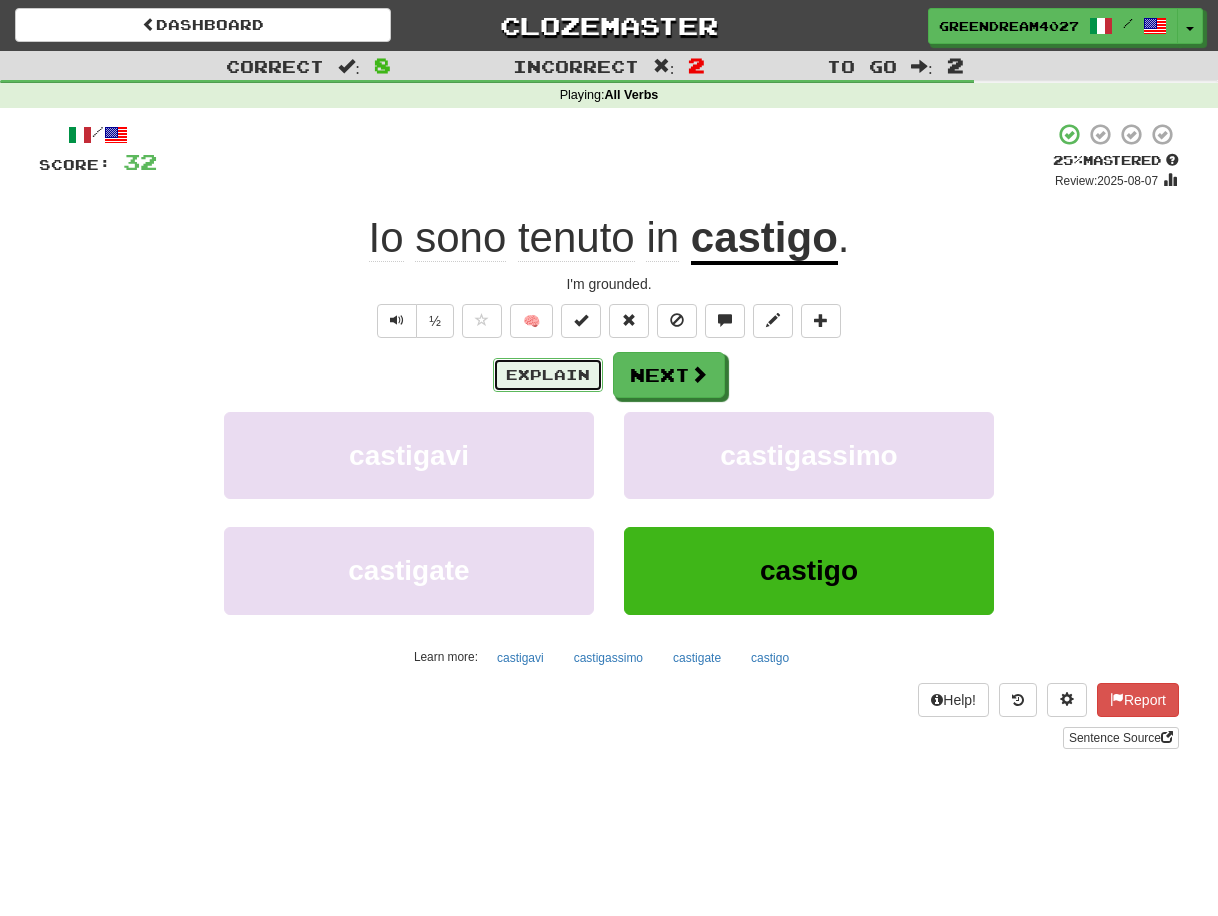 click on "Explain" at bounding box center [548, 375] 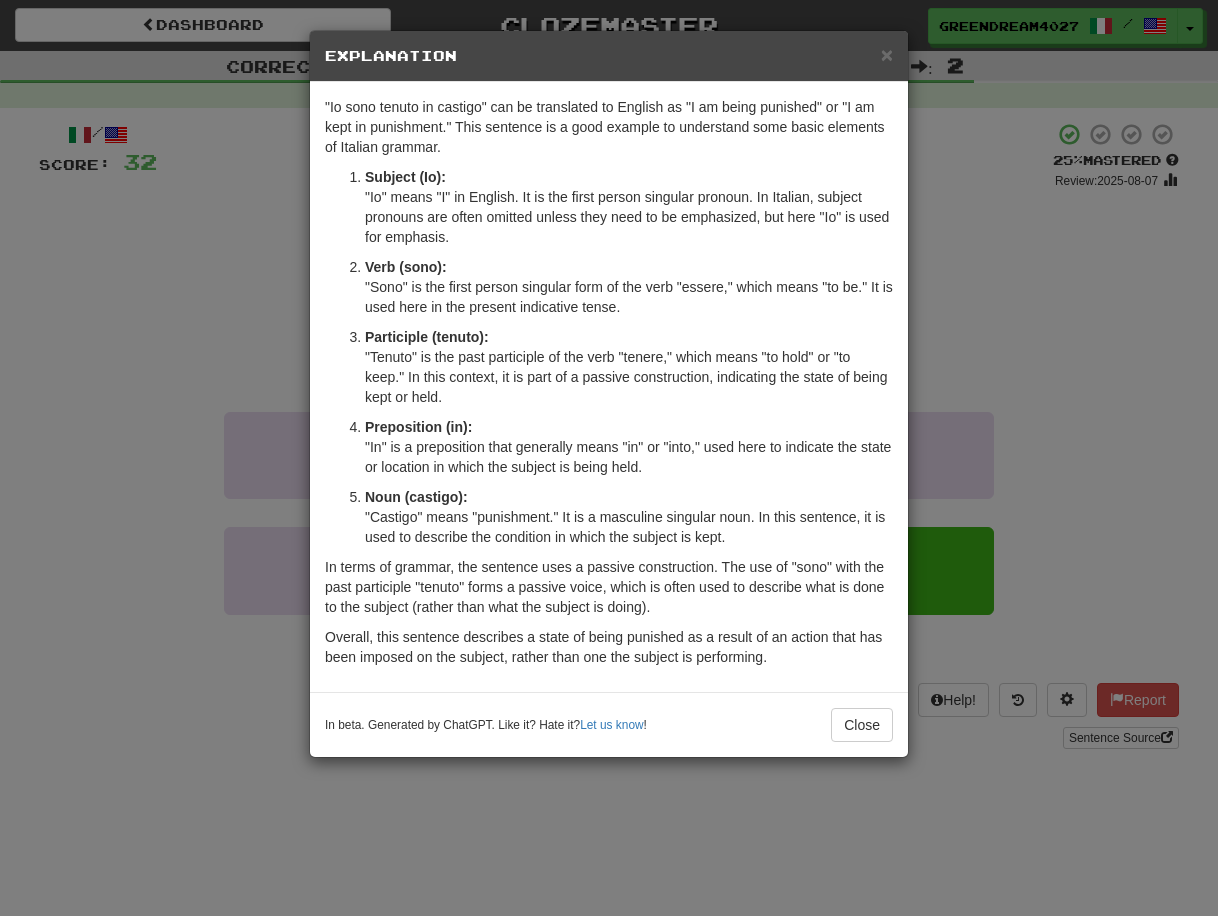 click on "× Explanation "Io sono tenuto in castigo" can be translated to English as "I am being punished" or "I am kept in punishment." This sentence is a good example to understand some basic elements of Italian grammar.
Subject (Io):
"Io" means "I" in English. It is the first person singular pronoun. In Italian, subject pronouns are often omitted unless they need to be emphasized, but here "Io" is used for emphasis.
Verb (sono):
"Sono" is the first person singular form of the verb "essere," which means "to be." It is used here in the present indicative tense.
Participle (tenuto):
"Tenuto" is the past participle of the verb "tenere," which means "to hold" or "to keep." In this context, it is part of a passive construction, indicating the state of being kept or held.
Preposition (in):
"In" is a preposition that generally means "in" or "into," used here to indicate the state or location in which the subject is being held.
Noun (castigo):
Let us know ! Close" at bounding box center [609, 458] 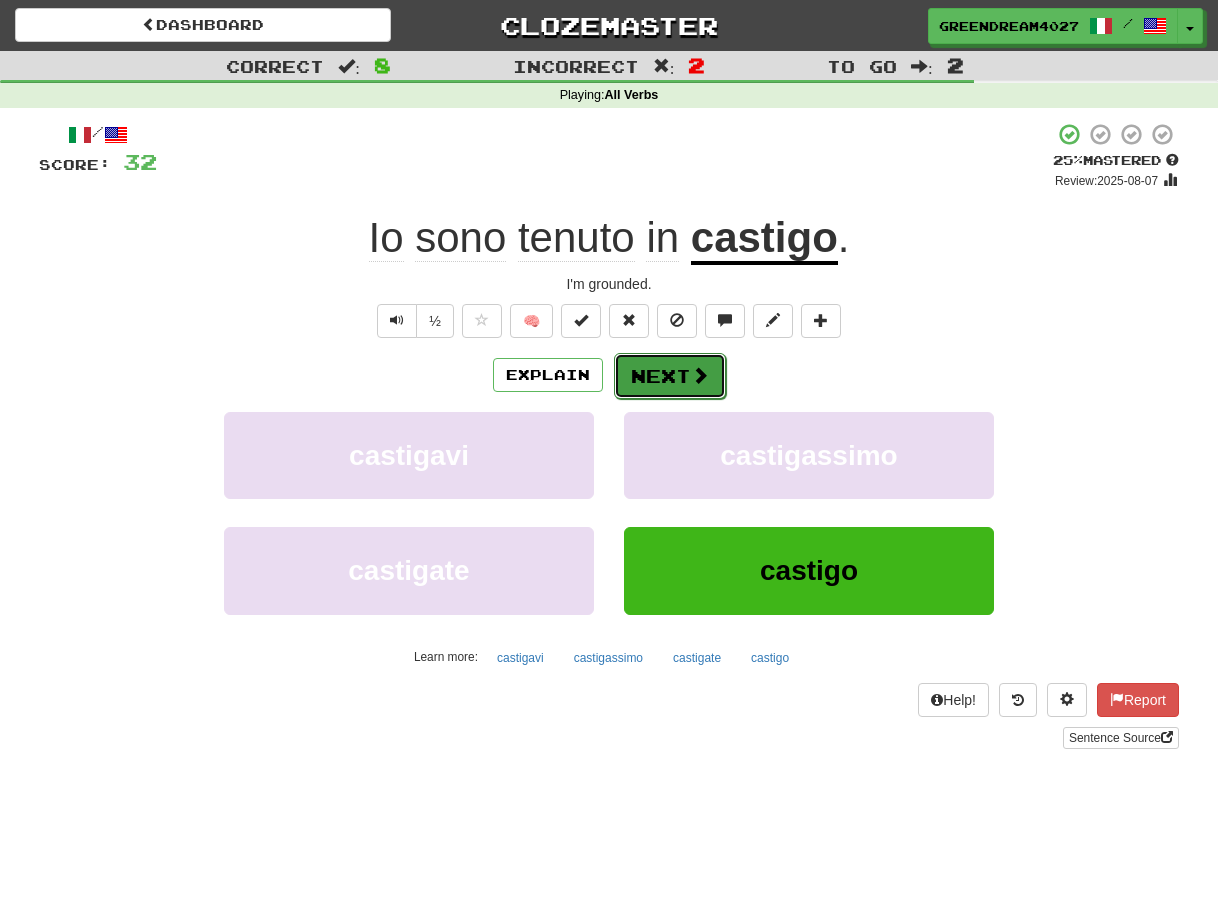 click on "Next" at bounding box center (670, 376) 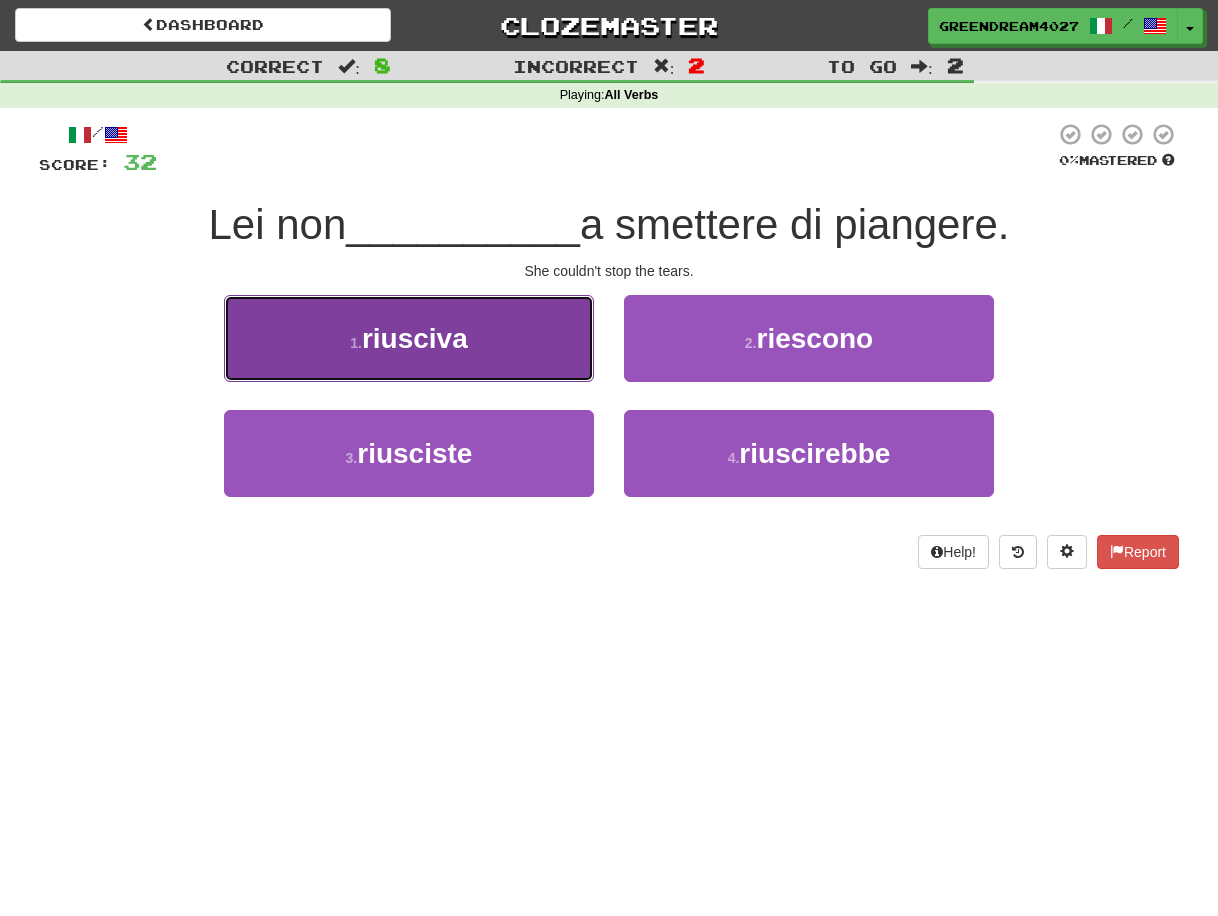 click on "1 .  riusciva" at bounding box center [409, 338] 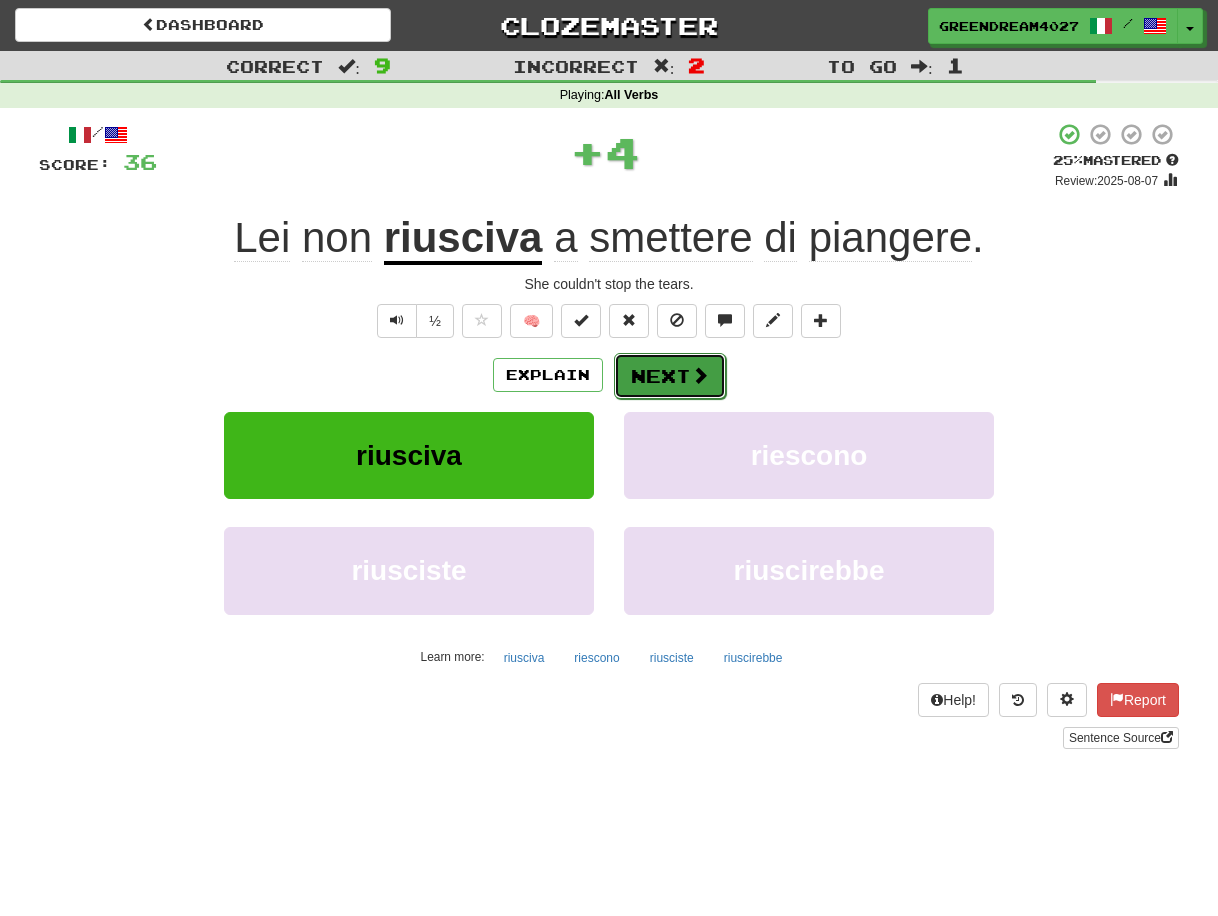 click on "Next" at bounding box center (670, 376) 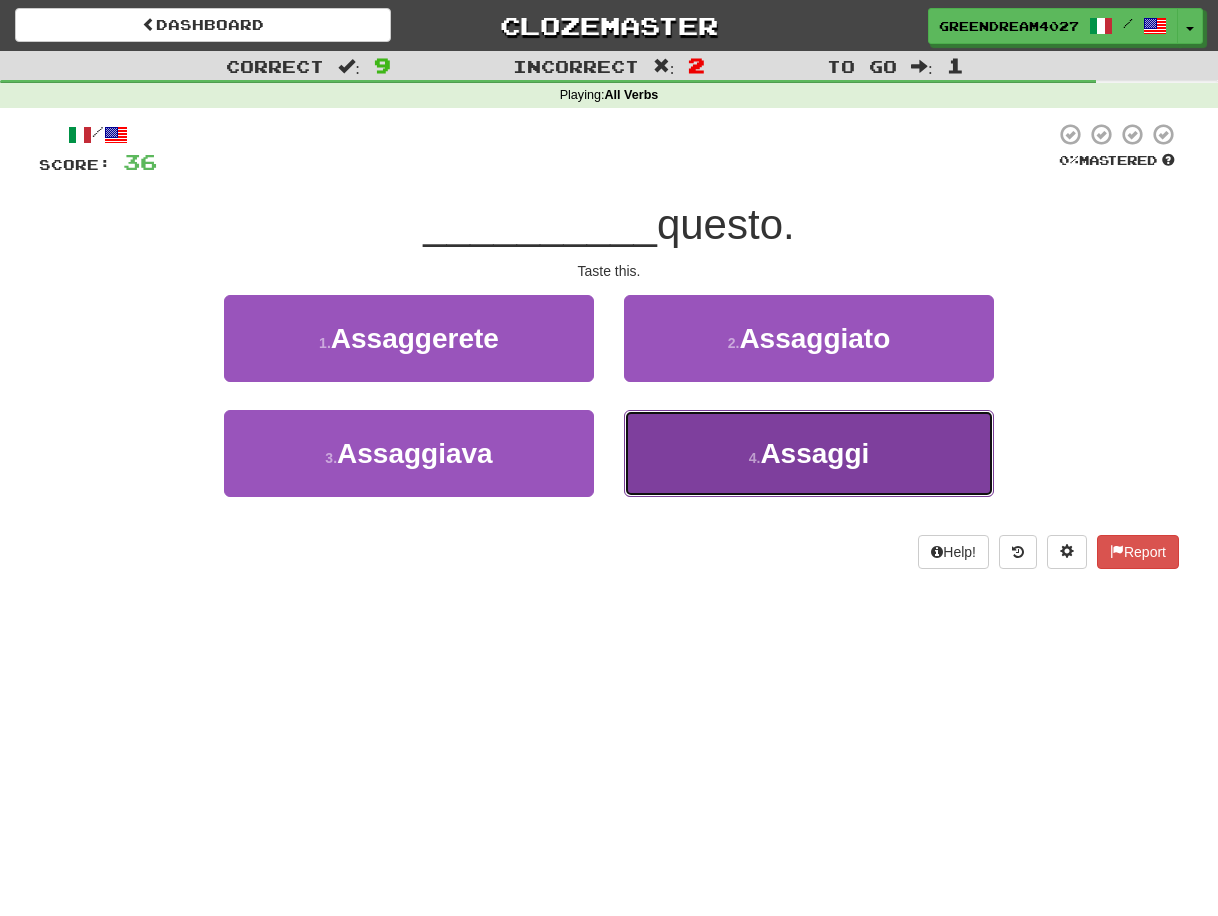 click on "4 .  Assaggi" at bounding box center [809, 453] 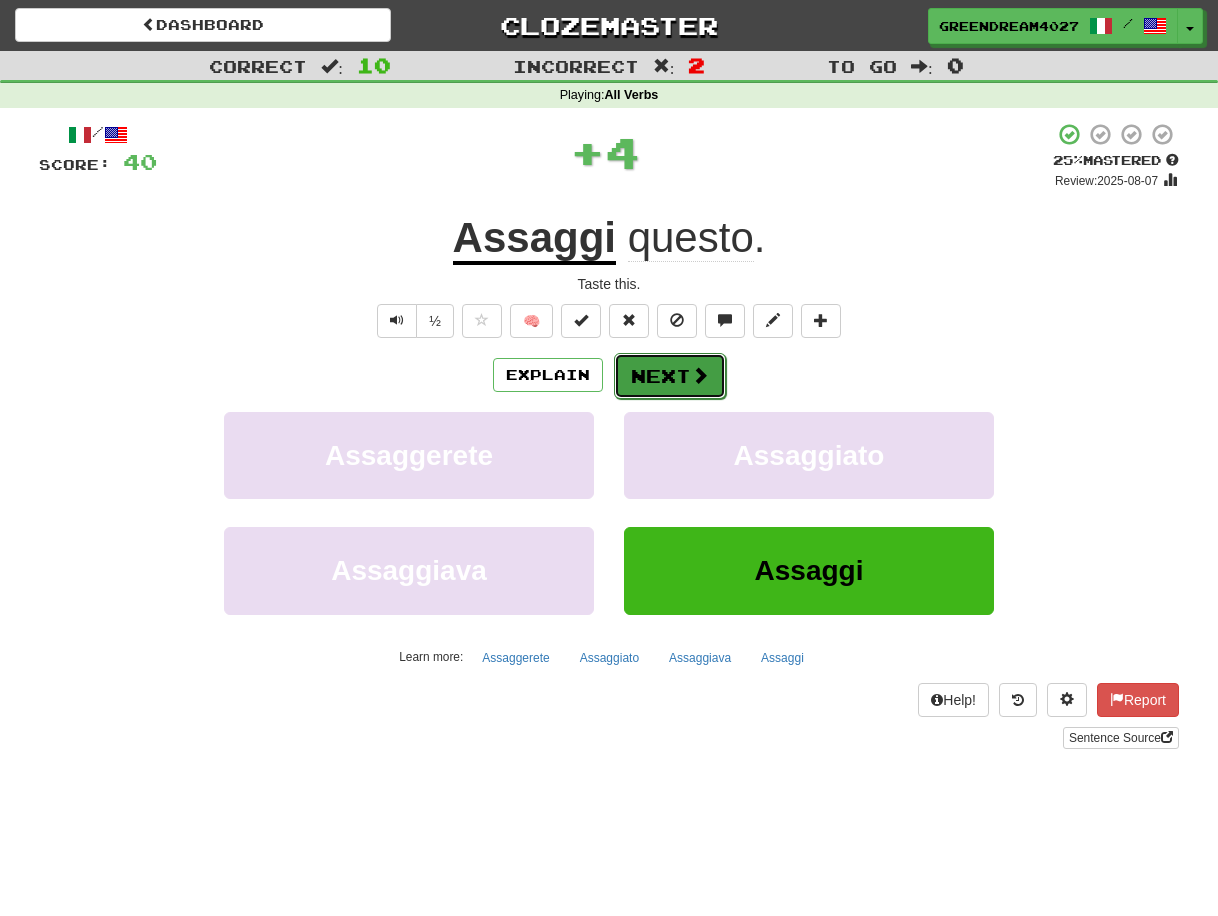 click on "Next" at bounding box center (670, 376) 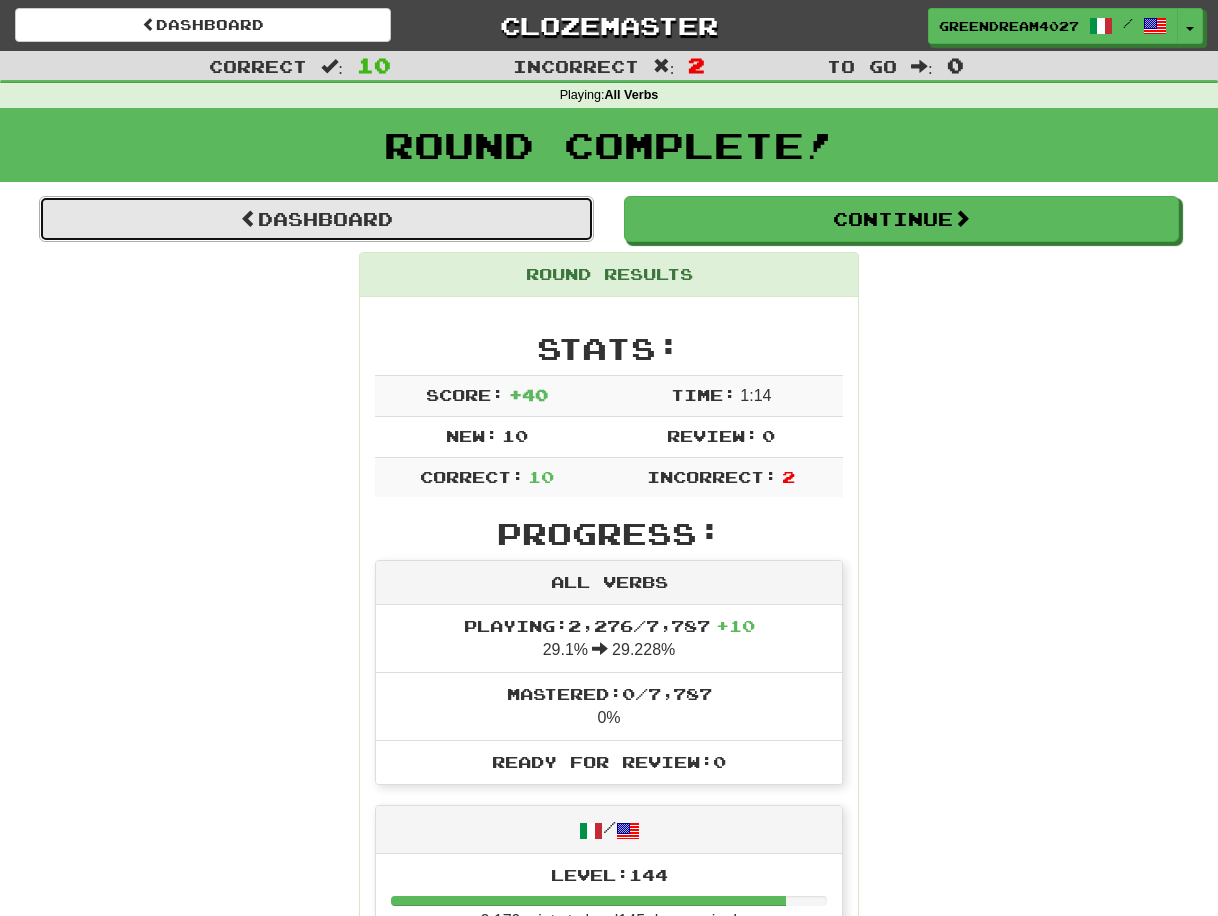 click on "Dashboard" at bounding box center [316, 219] 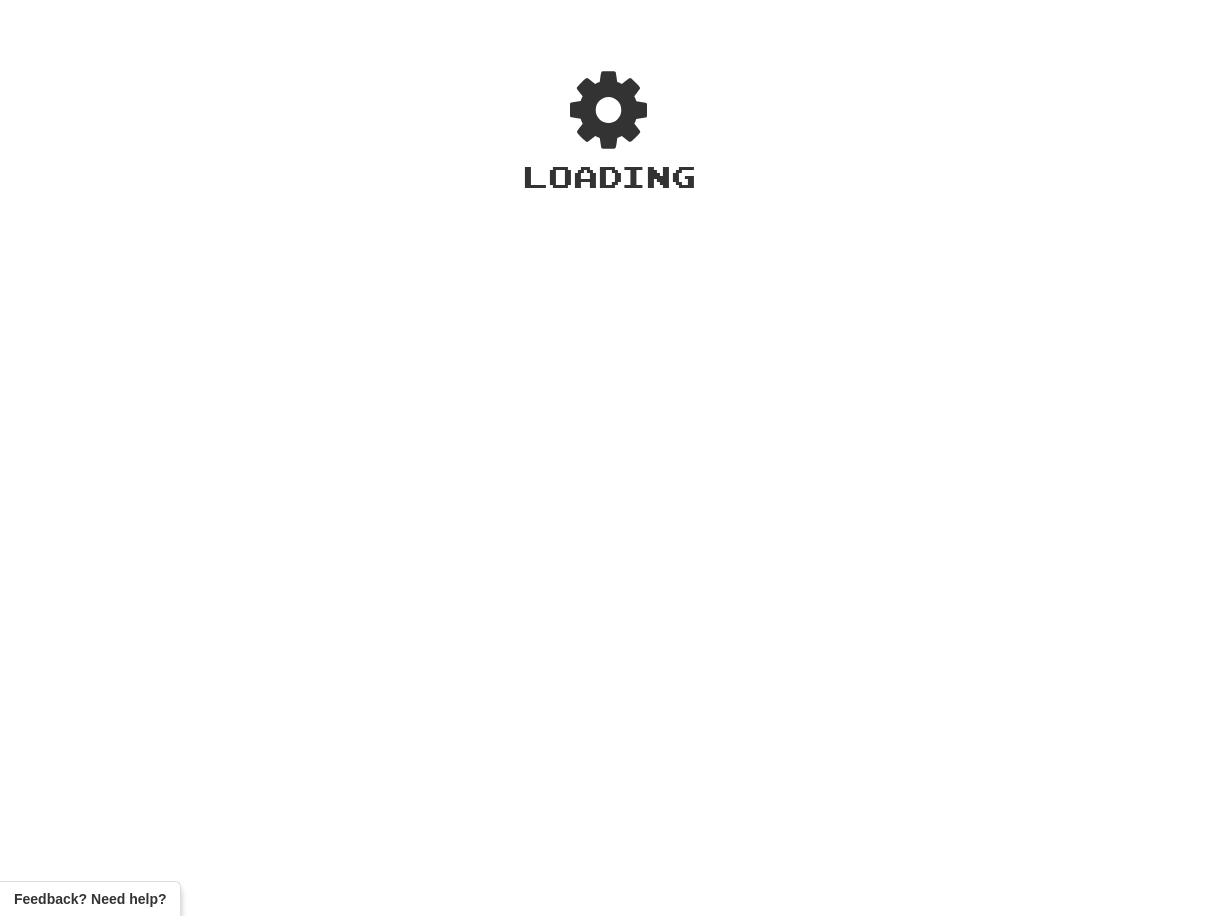 scroll, scrollTop: 0, scrollLeft: 0, axis: both 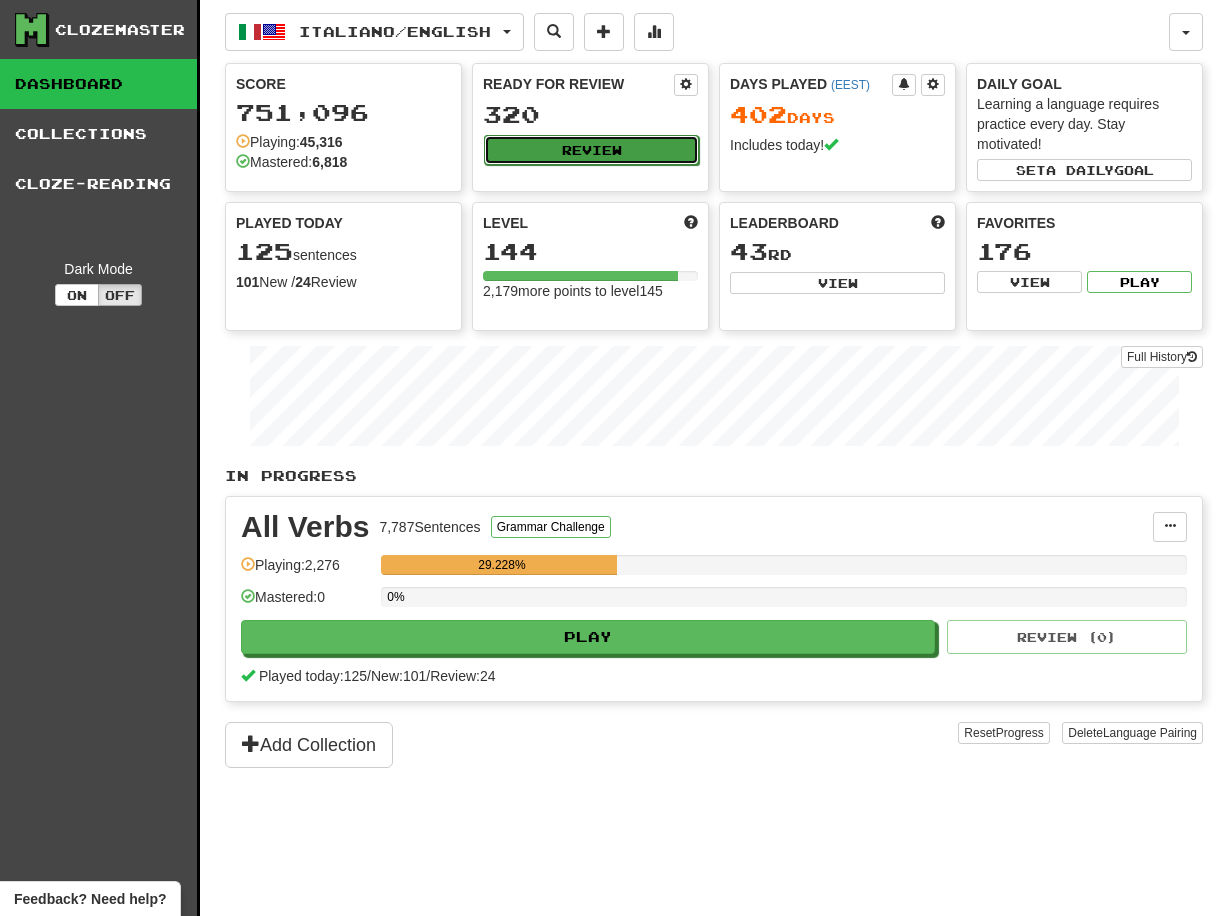 click on "Review" at bounding box center (591, 150) 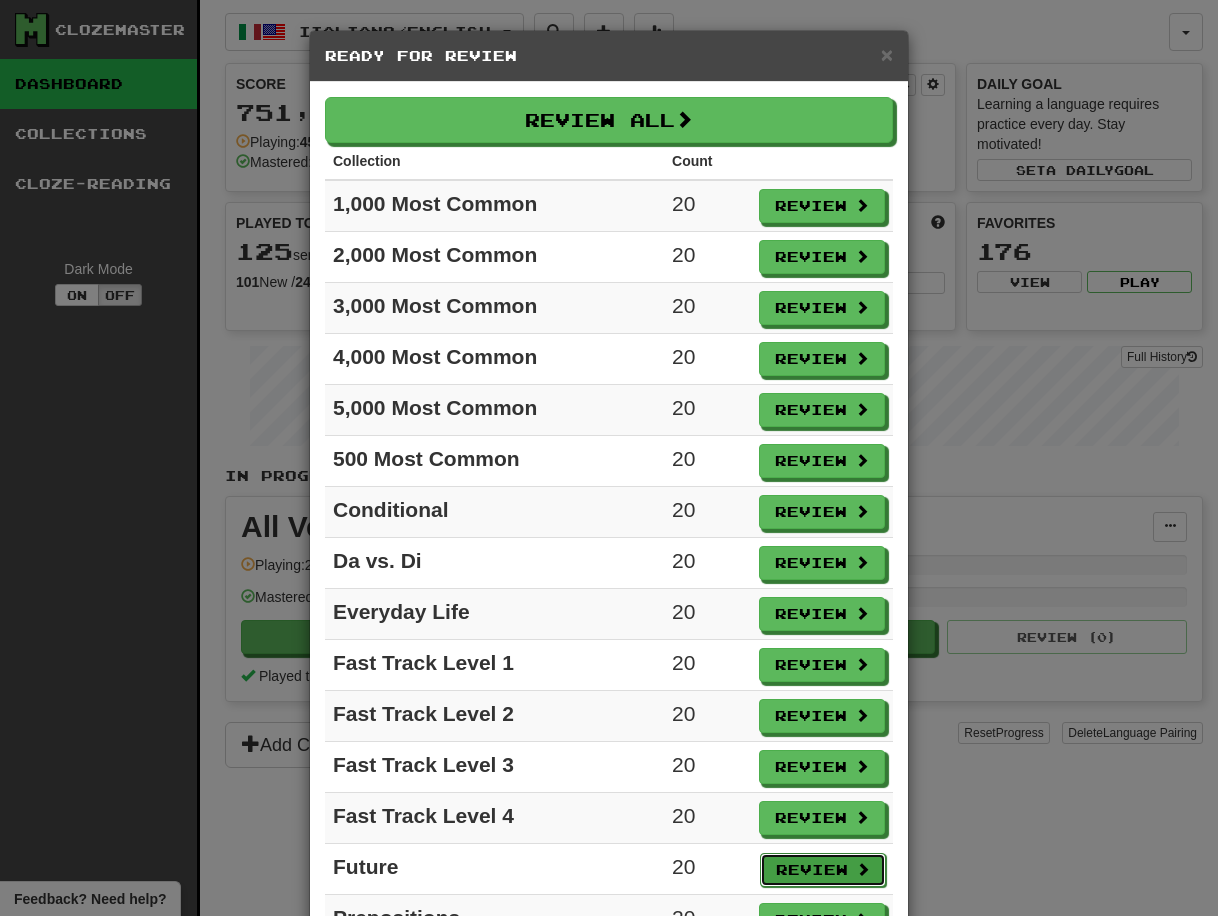 click on "Review" at bounding box center (823, 870) 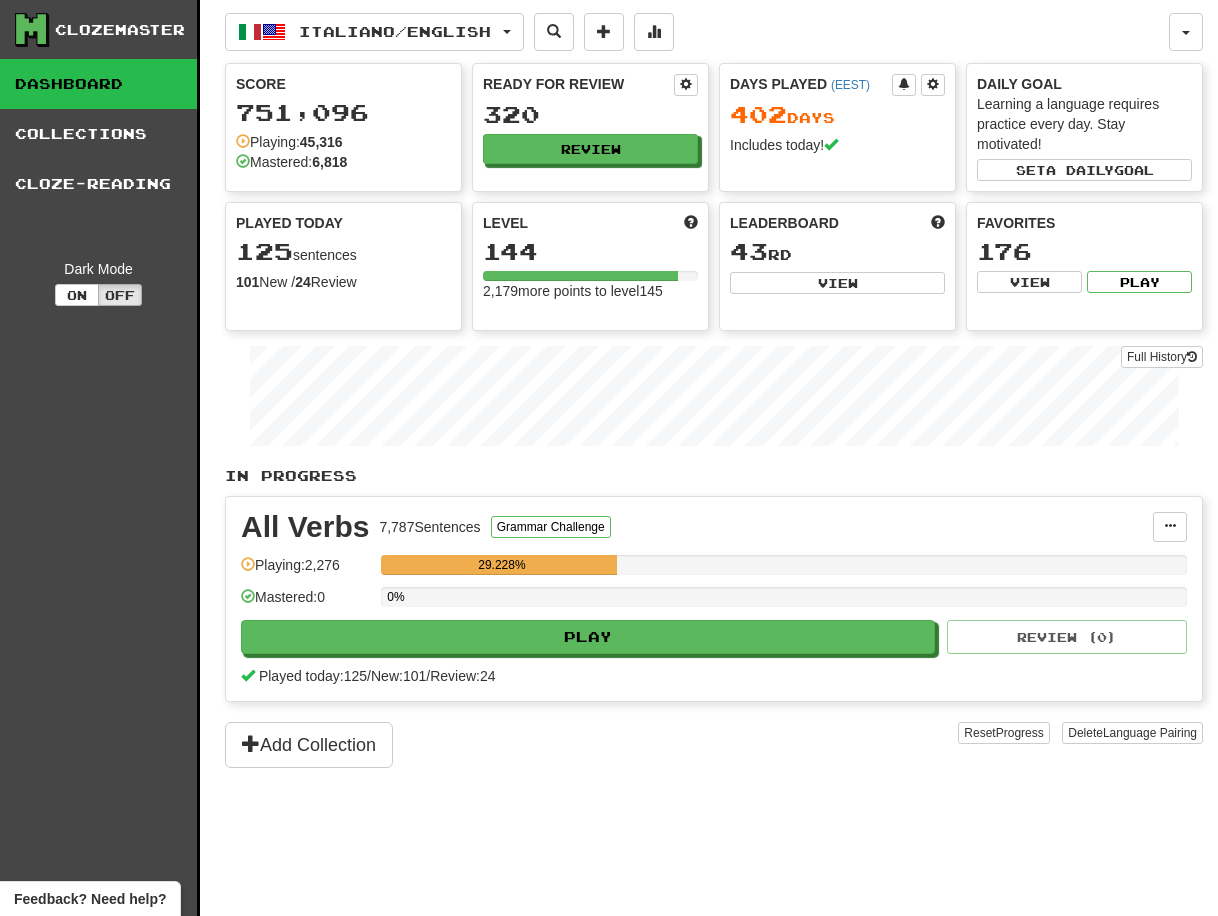 select on "**" 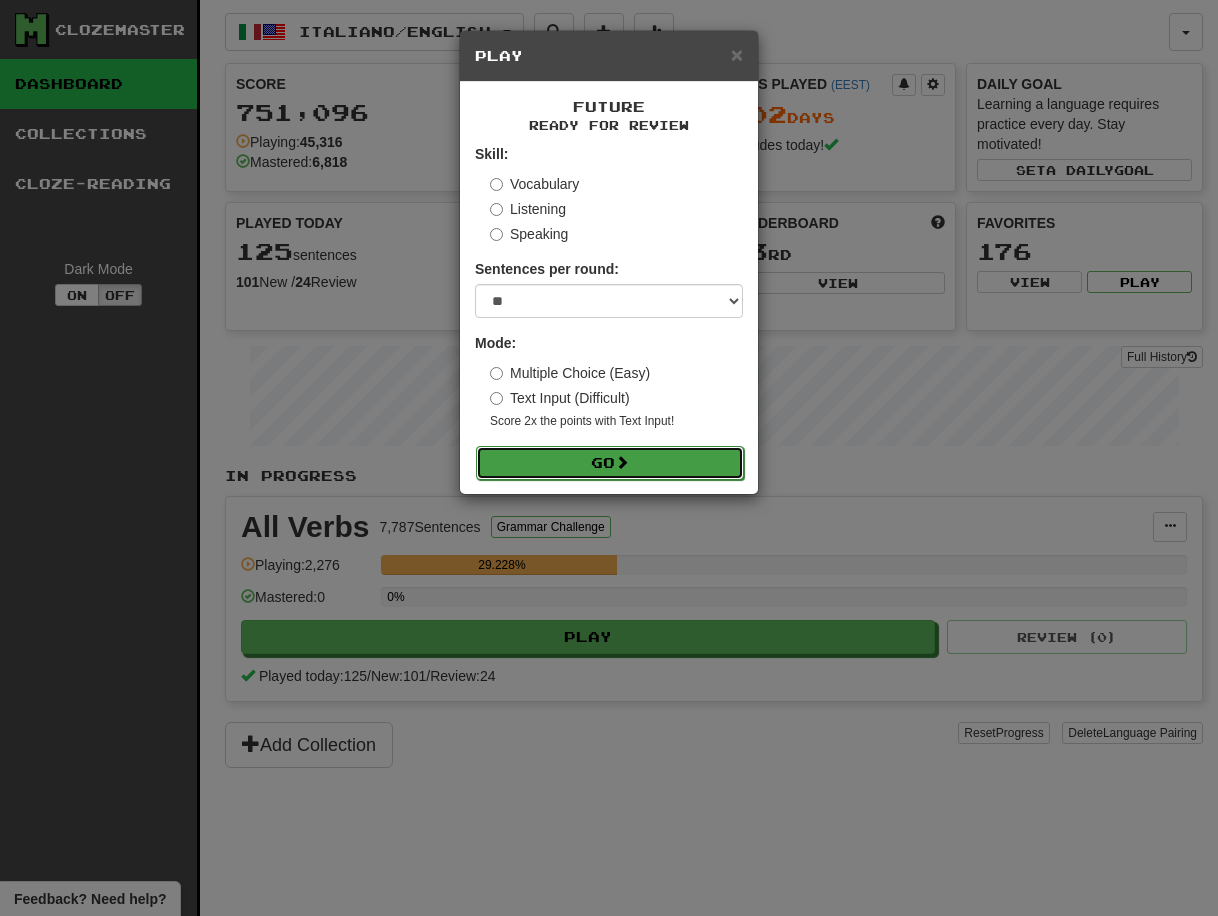 click on "Go" at bounding box center [610, 463] 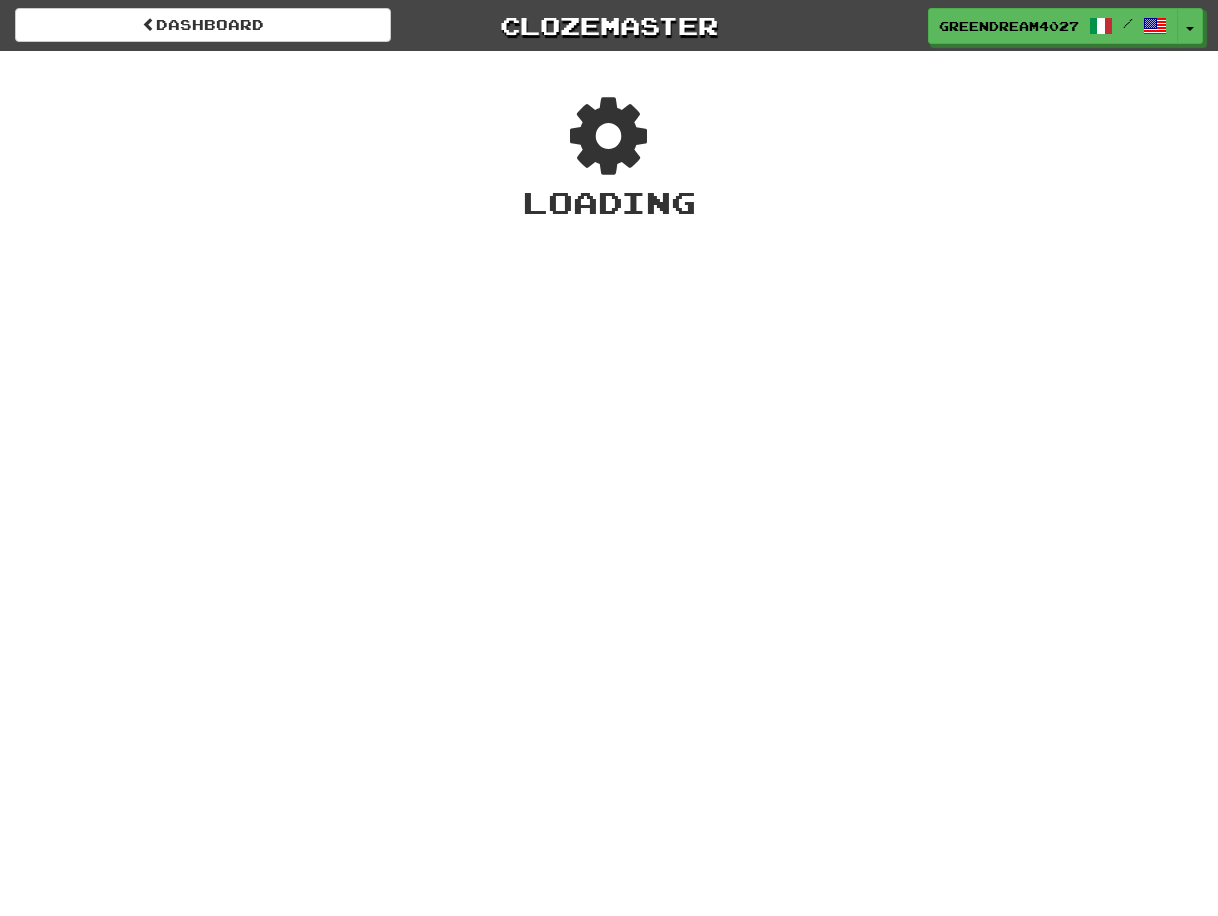 scroll, scrollTop: 0, scrollLeft: 0, axis: both 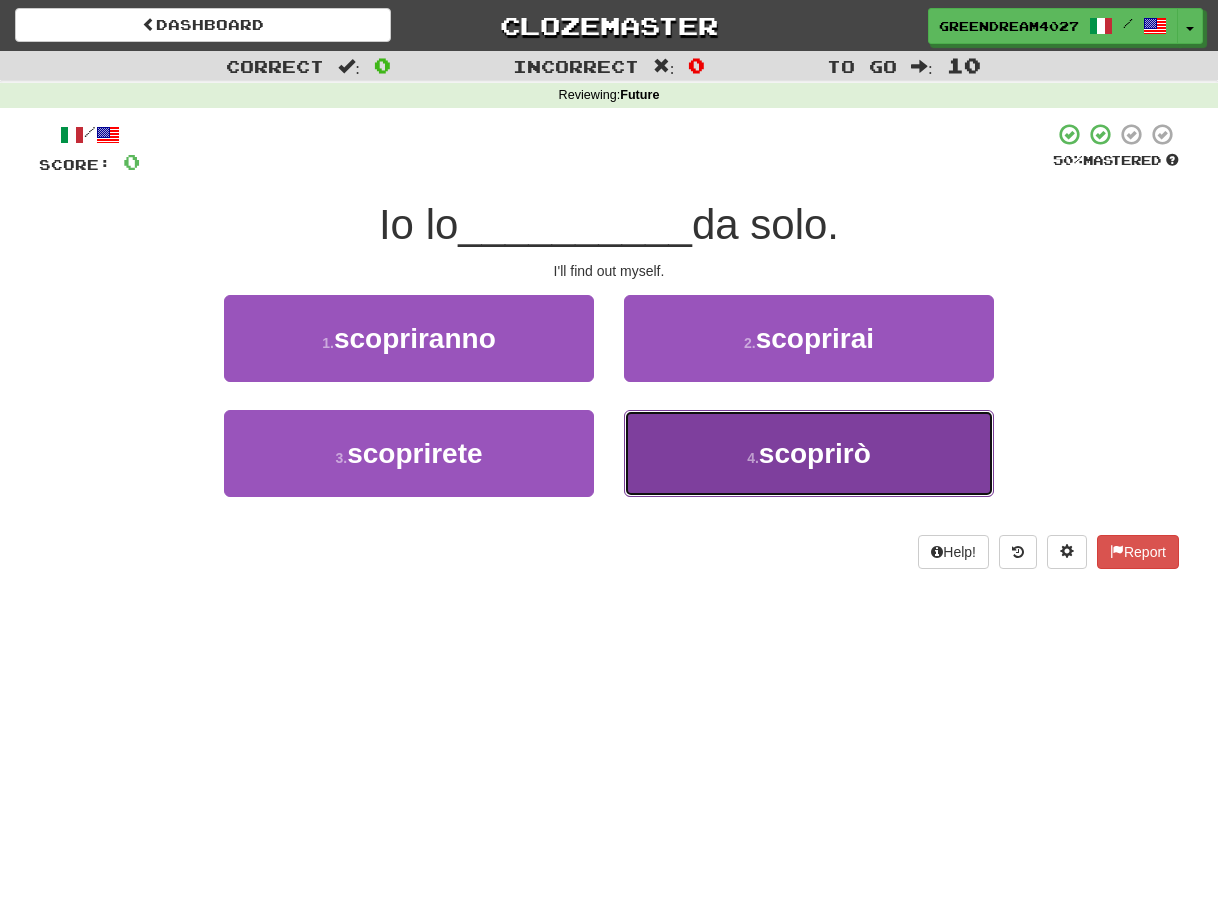 click on "scoprirò" at bounding box center (815, 453) 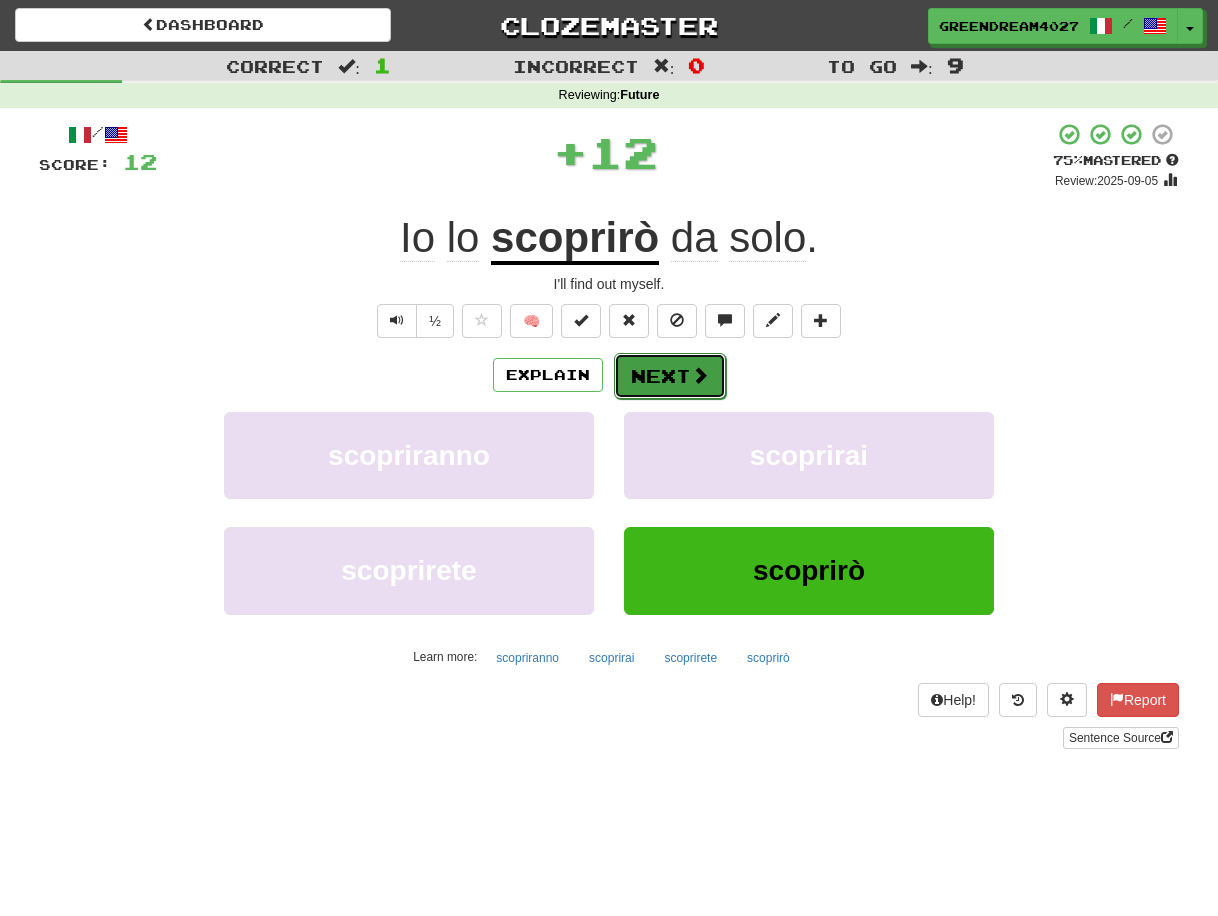 click on "Next" at bounding box center (670, 376) 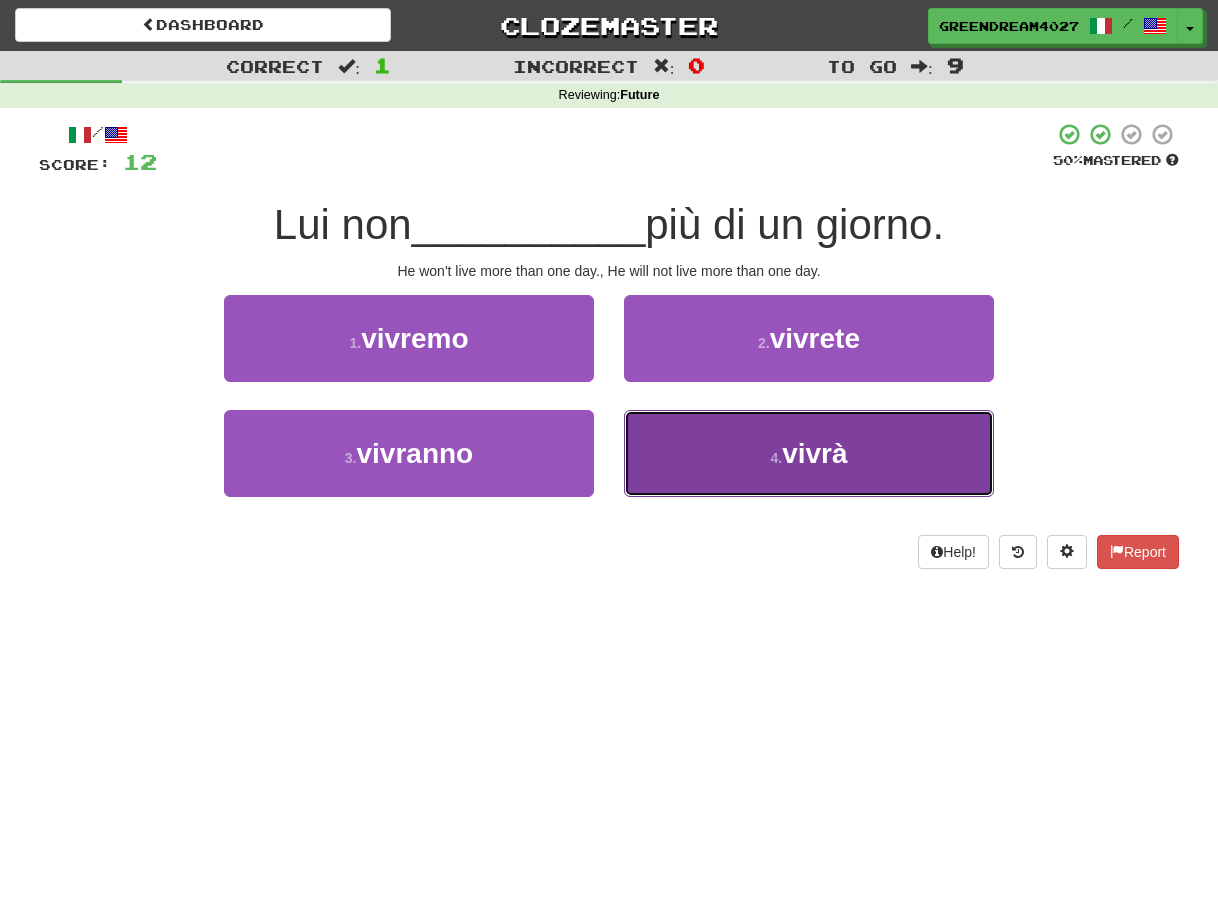 click on "[NUMBER] .  vivrà" at bounding box center [809, 453] 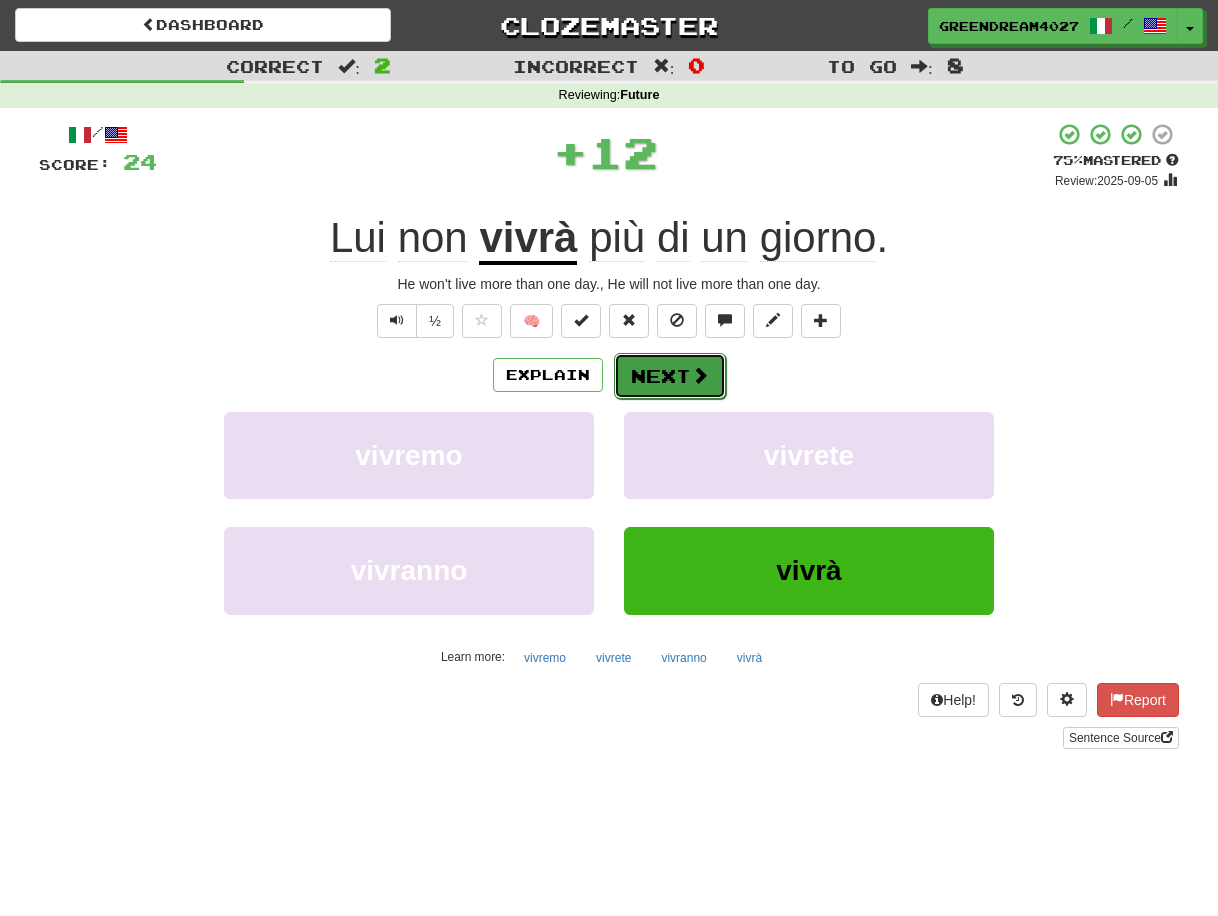 click on "Next" at bounding box center (670, 376) 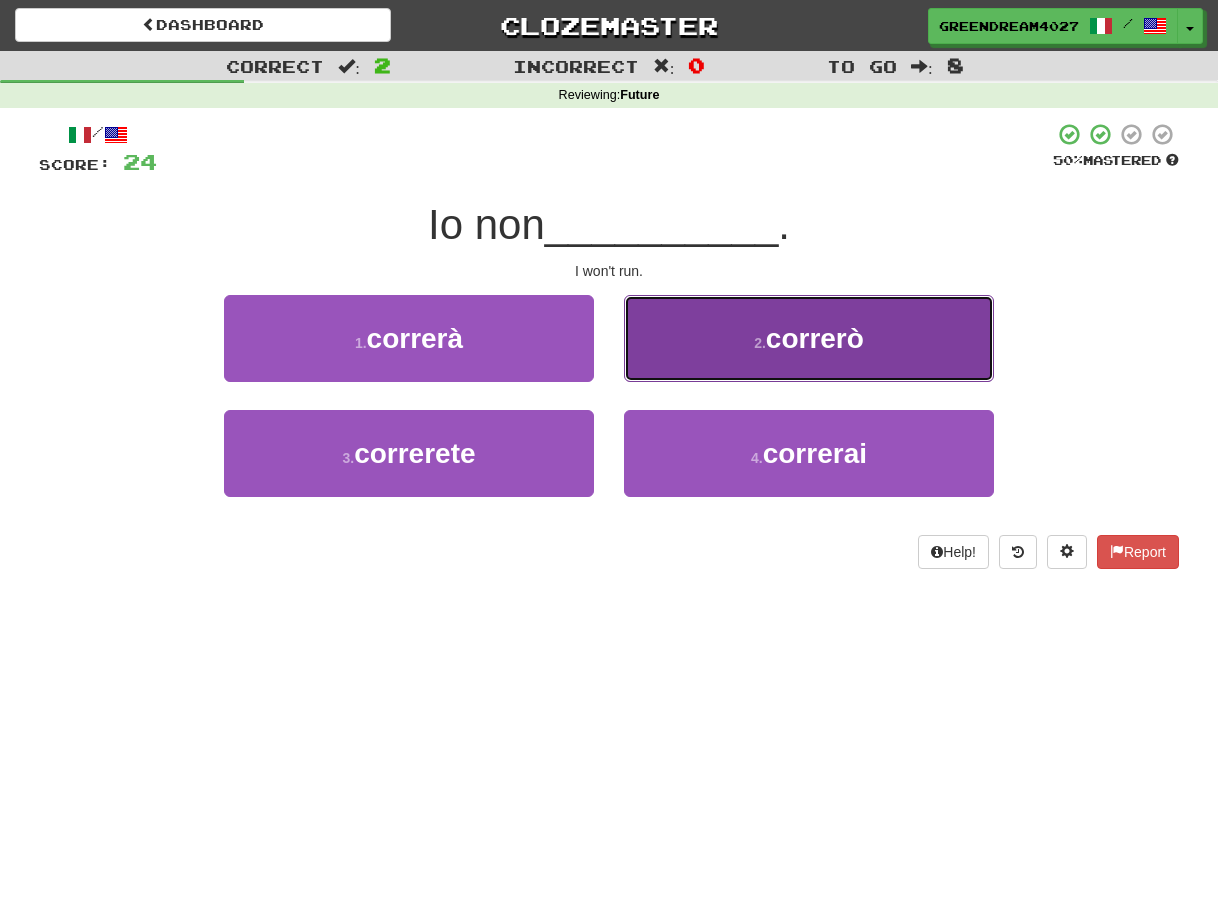 click on "[NUMBER] .  correrò" at bounding box center [809, 338] 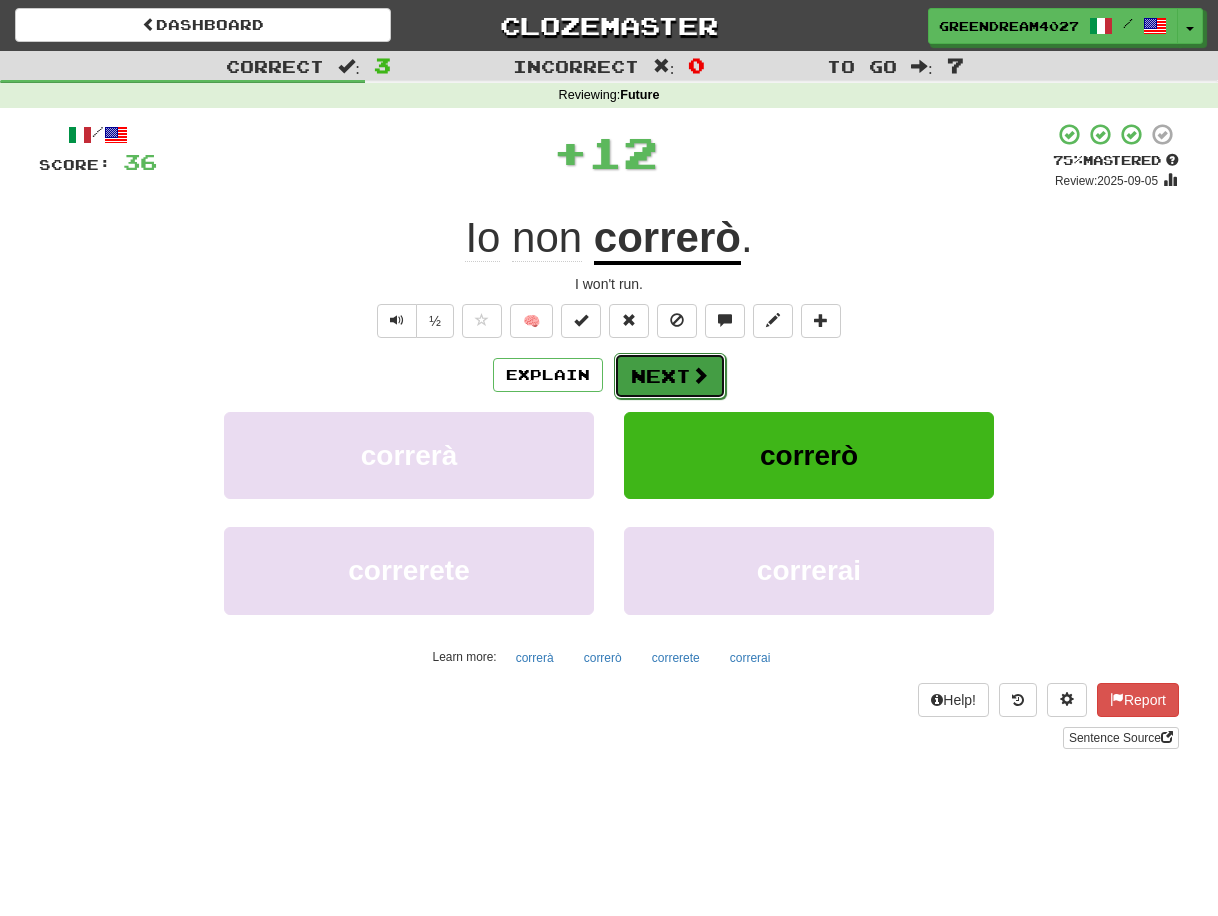 click on "Next" at bounding box center [670, 376] 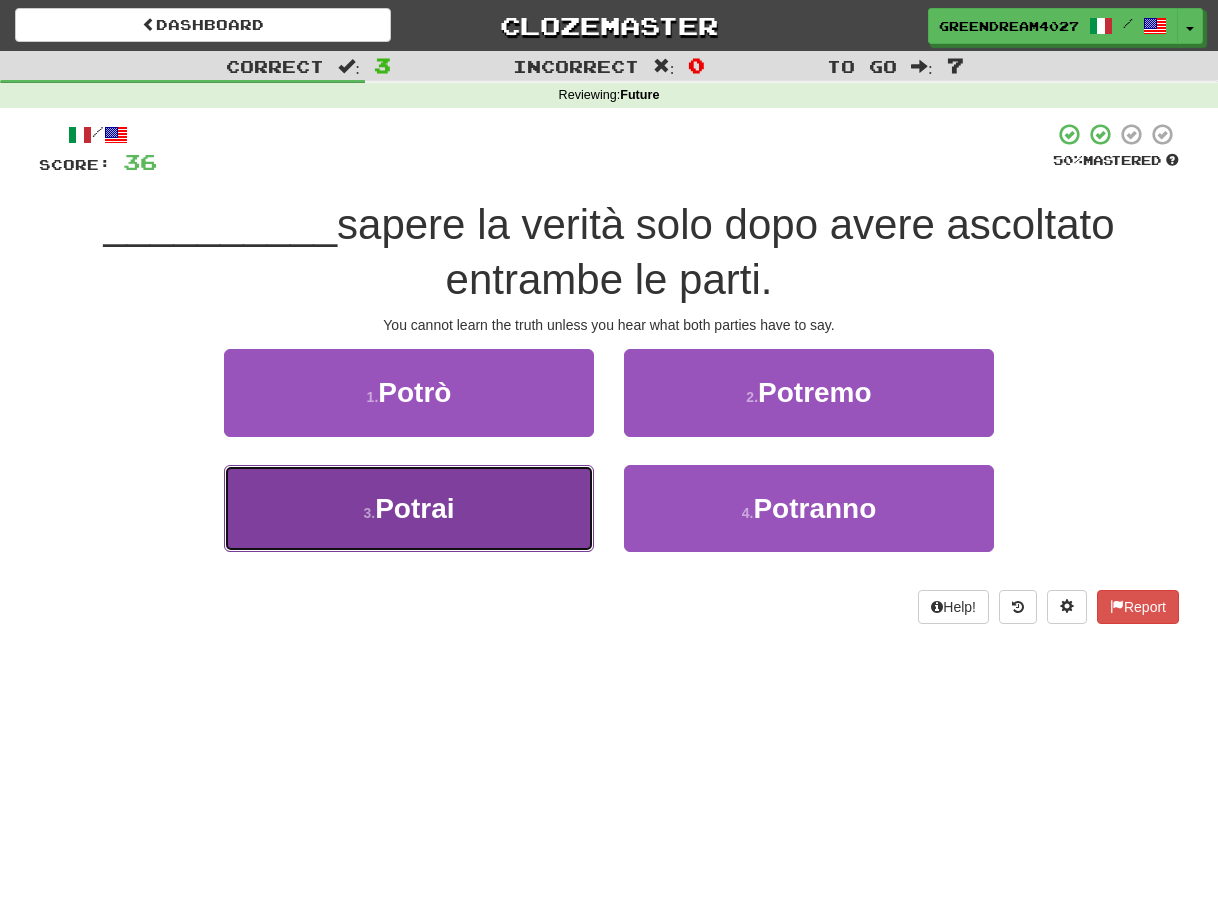 click on "[NUMBER] .  Potrai" at bounding box center [409, 508] 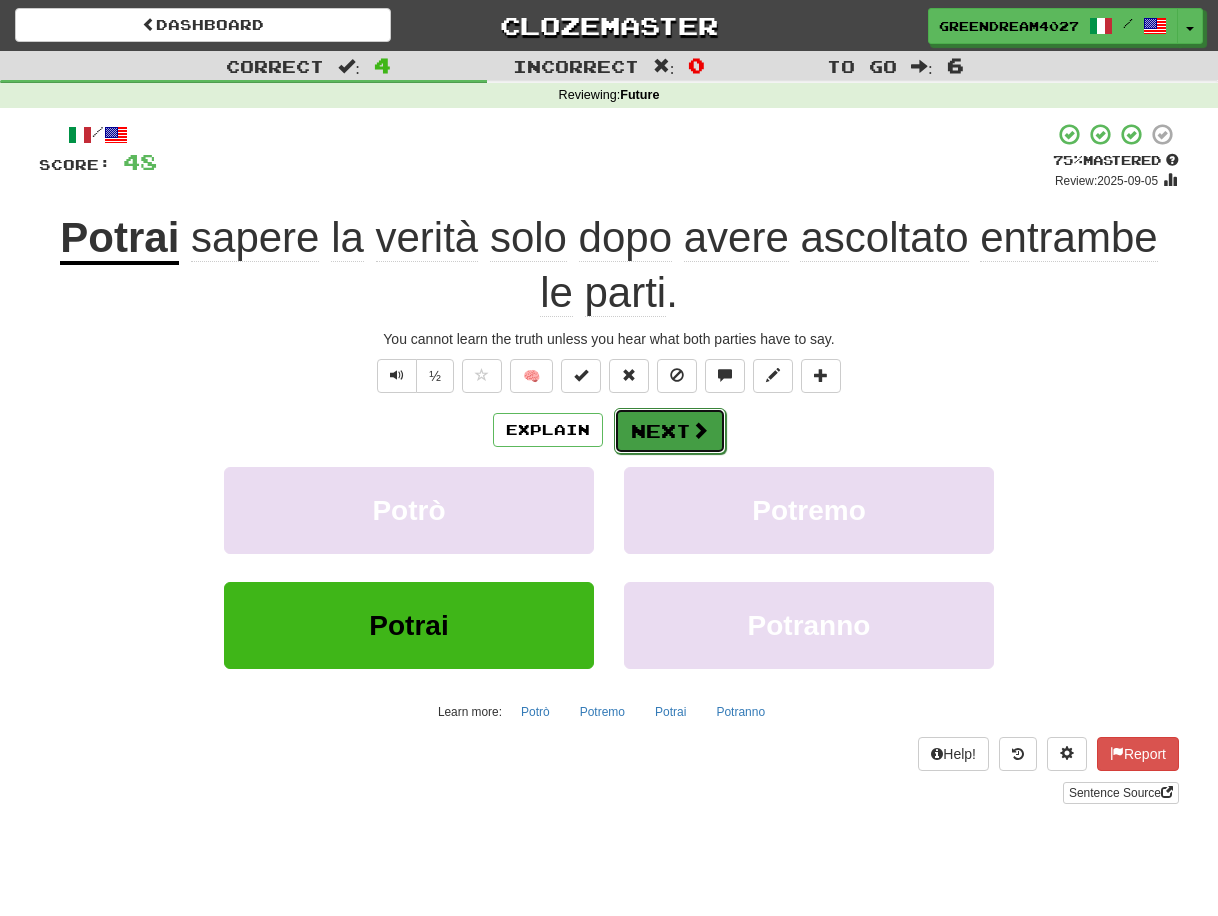 click on "Next" at bounding box center [670, 431] 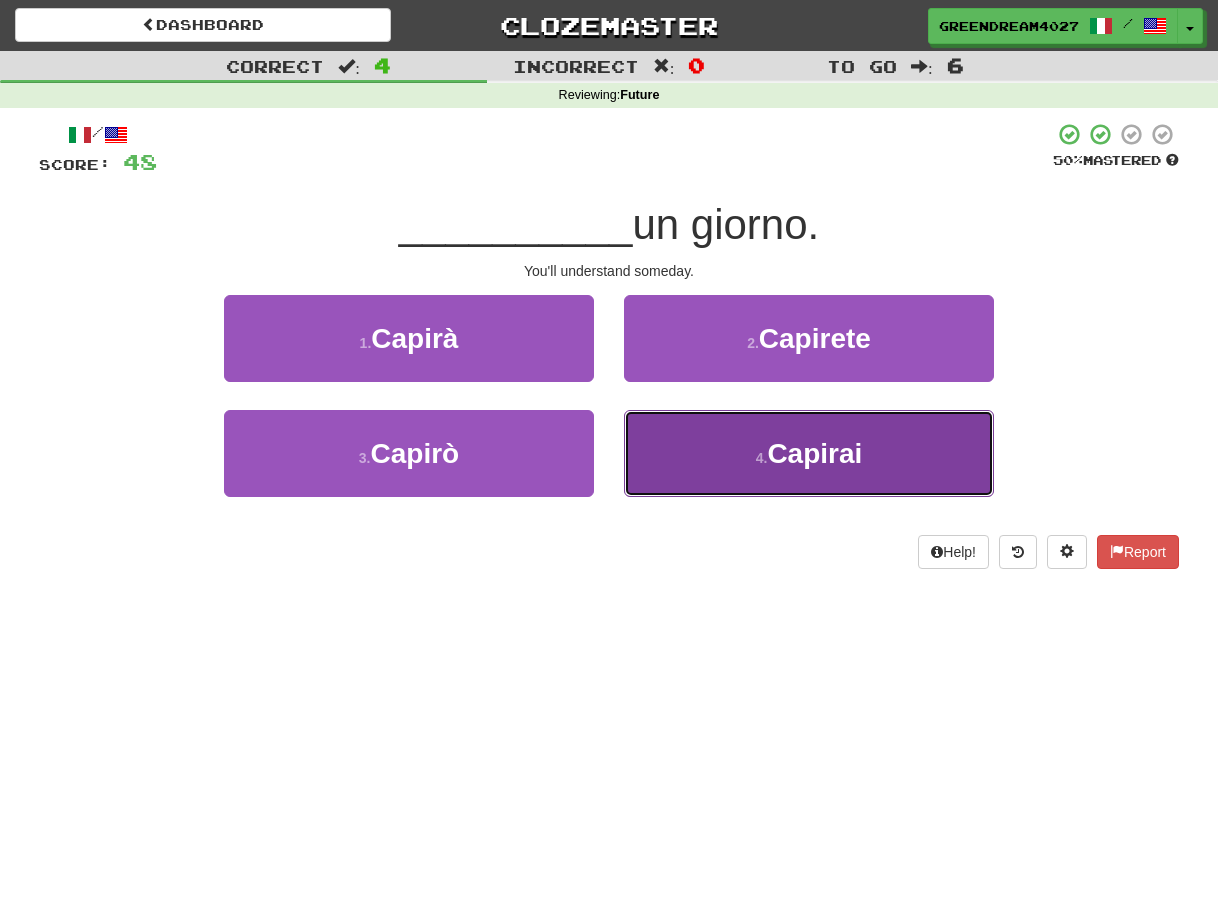 click on "[NUMBER] .  Capirai" at bounding box center (809, 453) 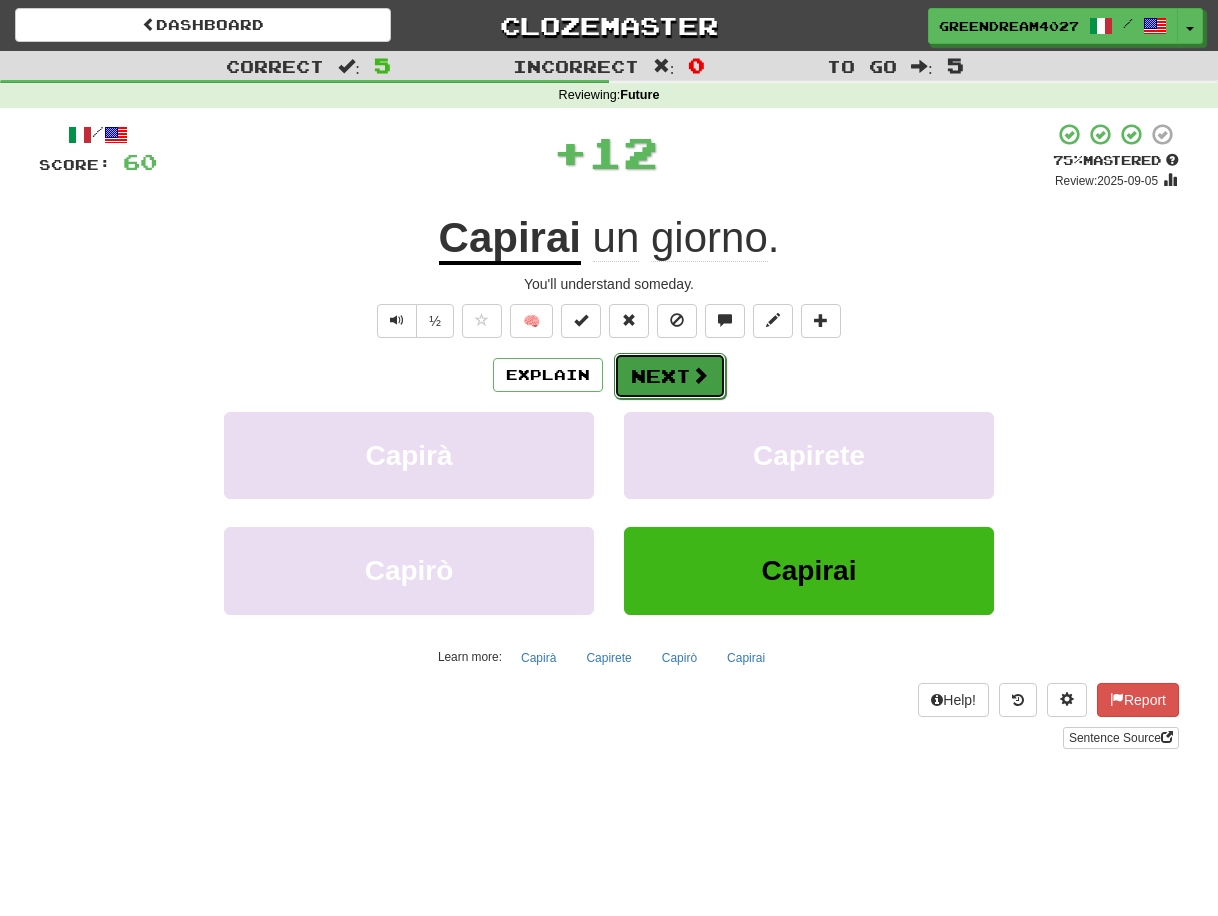 click on "Next" at bounding box center [670, 376] 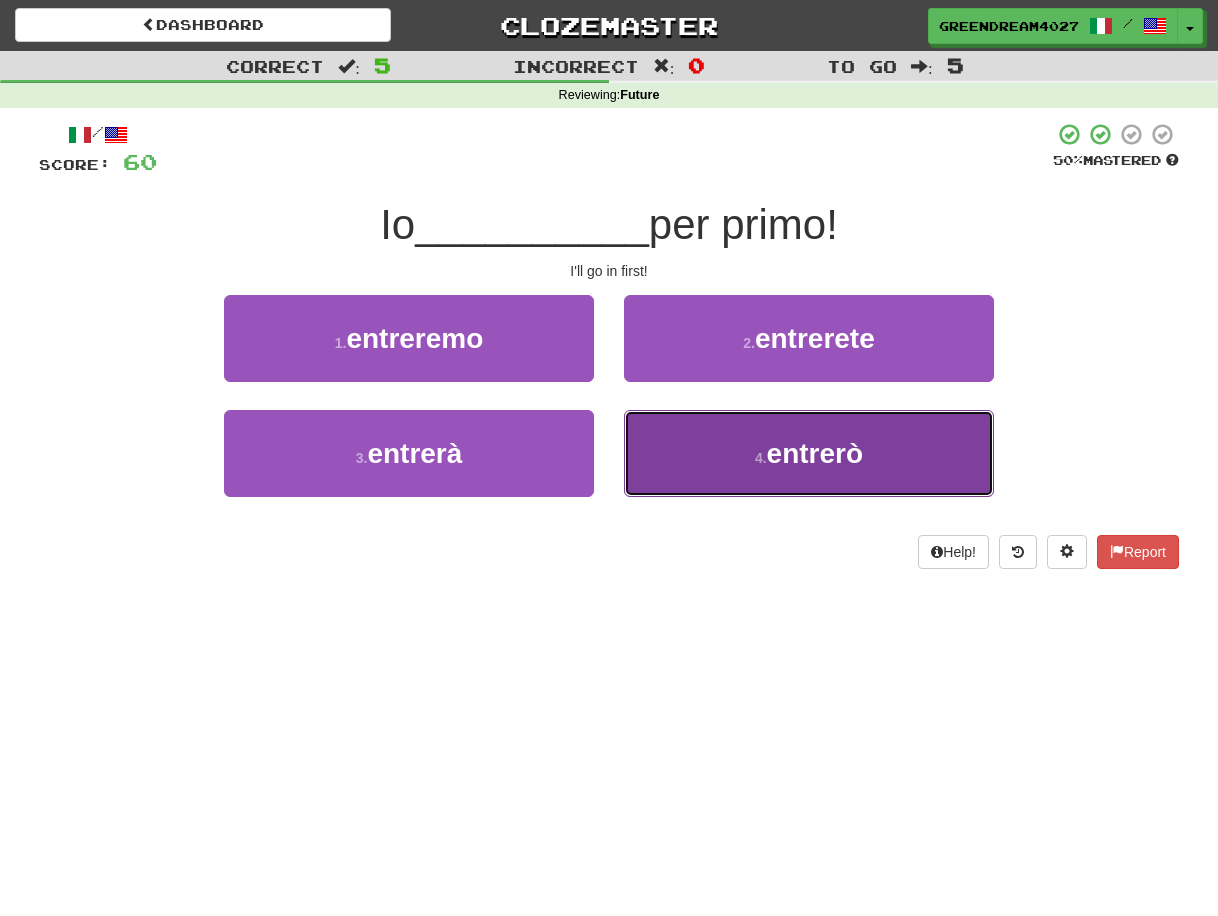 click on "[NUMBER] .  entrerò" at bounding box center [809, 453] 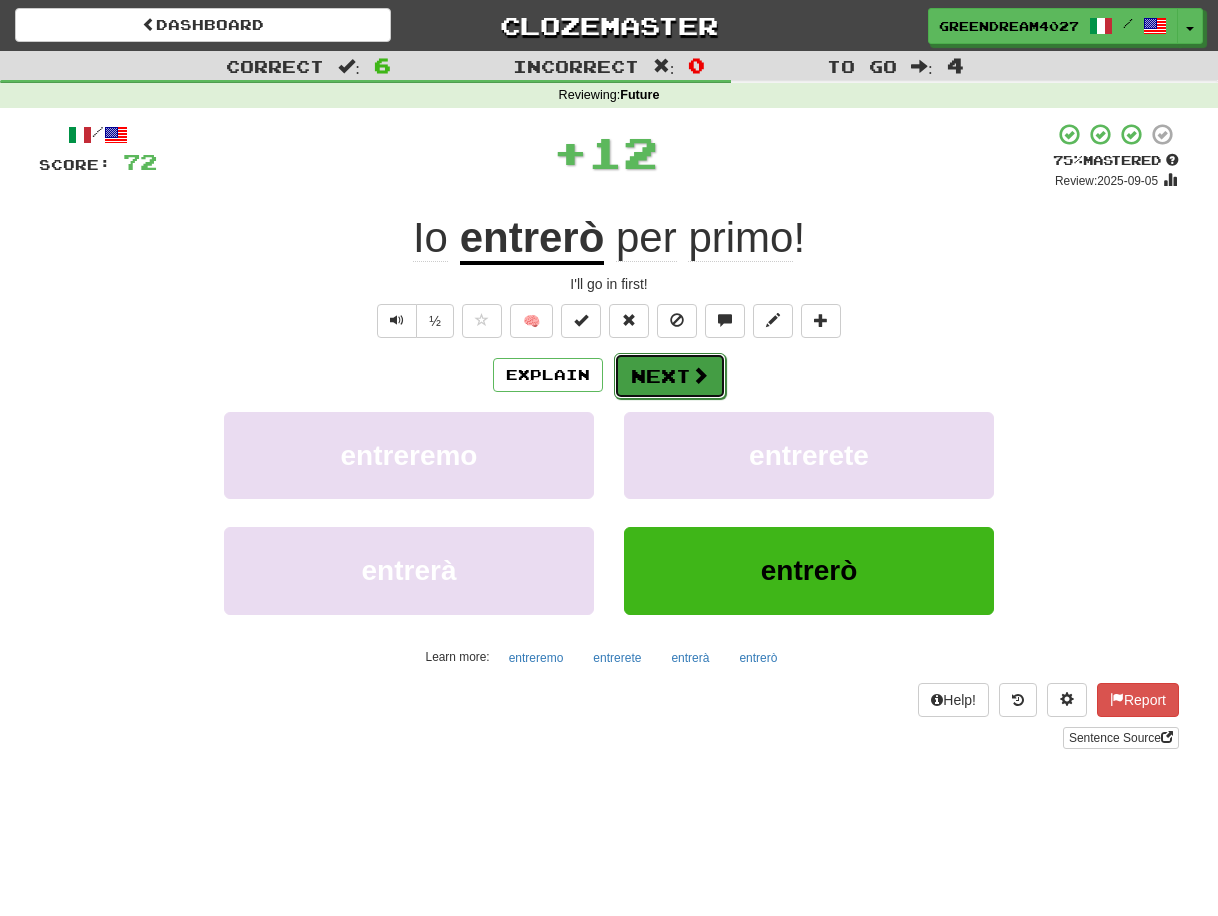 click on "Next" at bounding box center (670, 376) 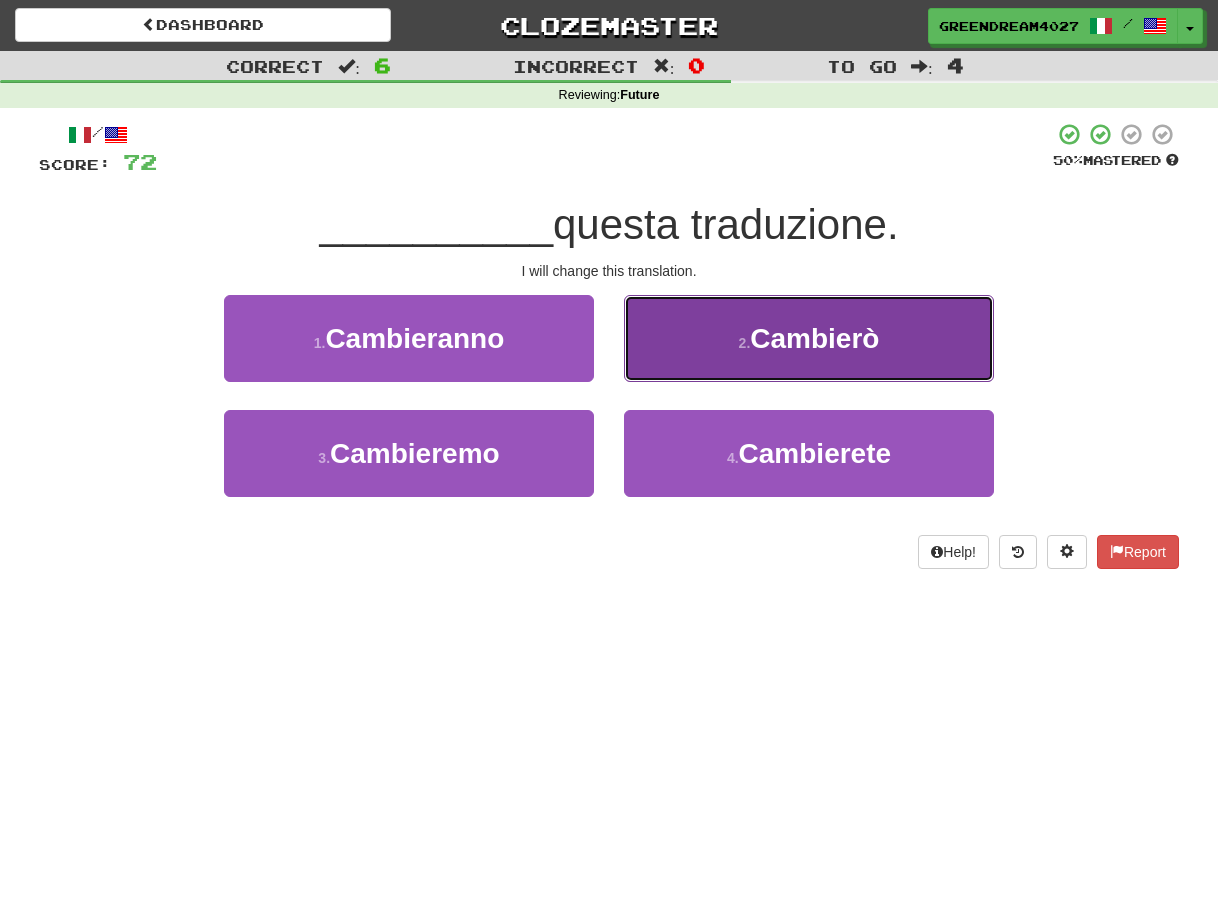 click on "[NUMBER] .  Cambierò" at bounding box center [809, 338] 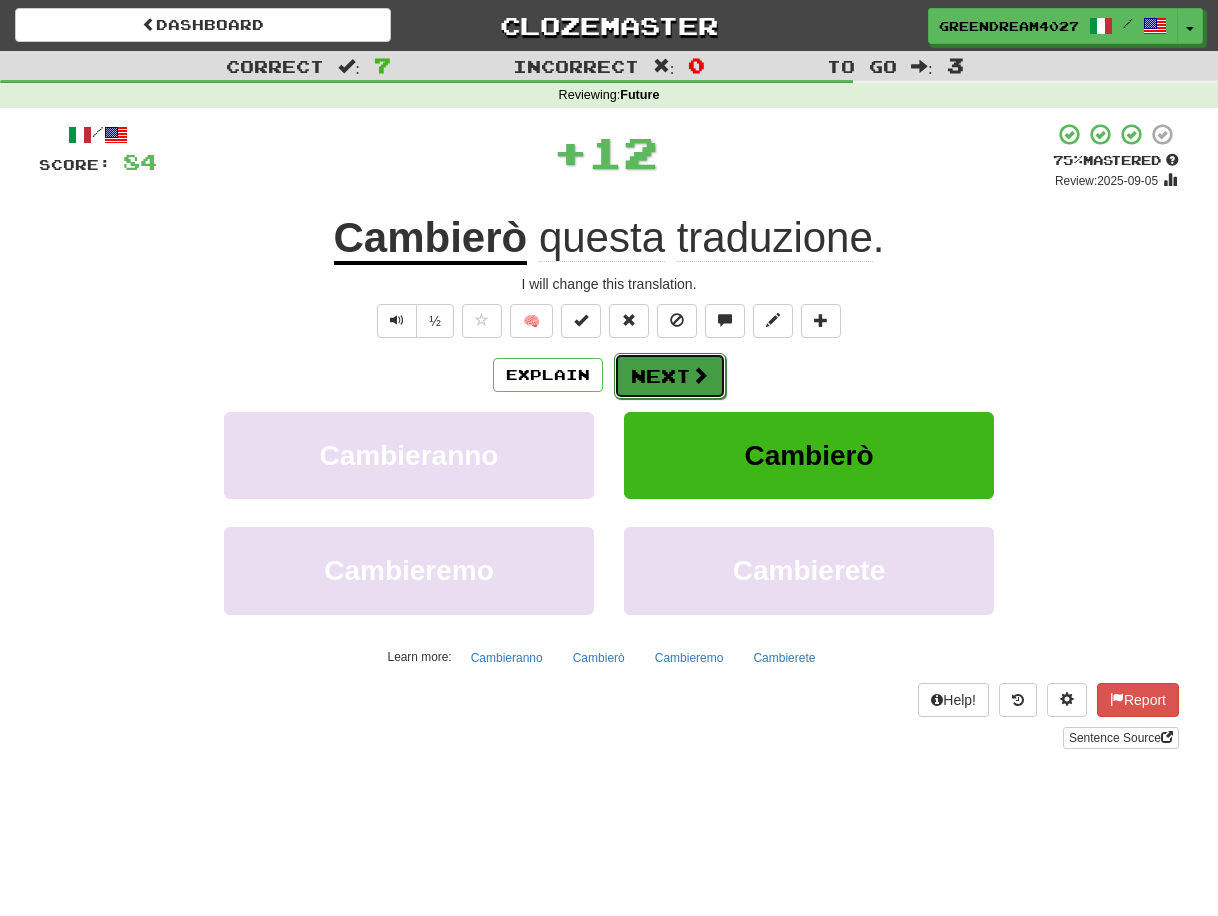 click on "Next" at bounding box center [670, 376] 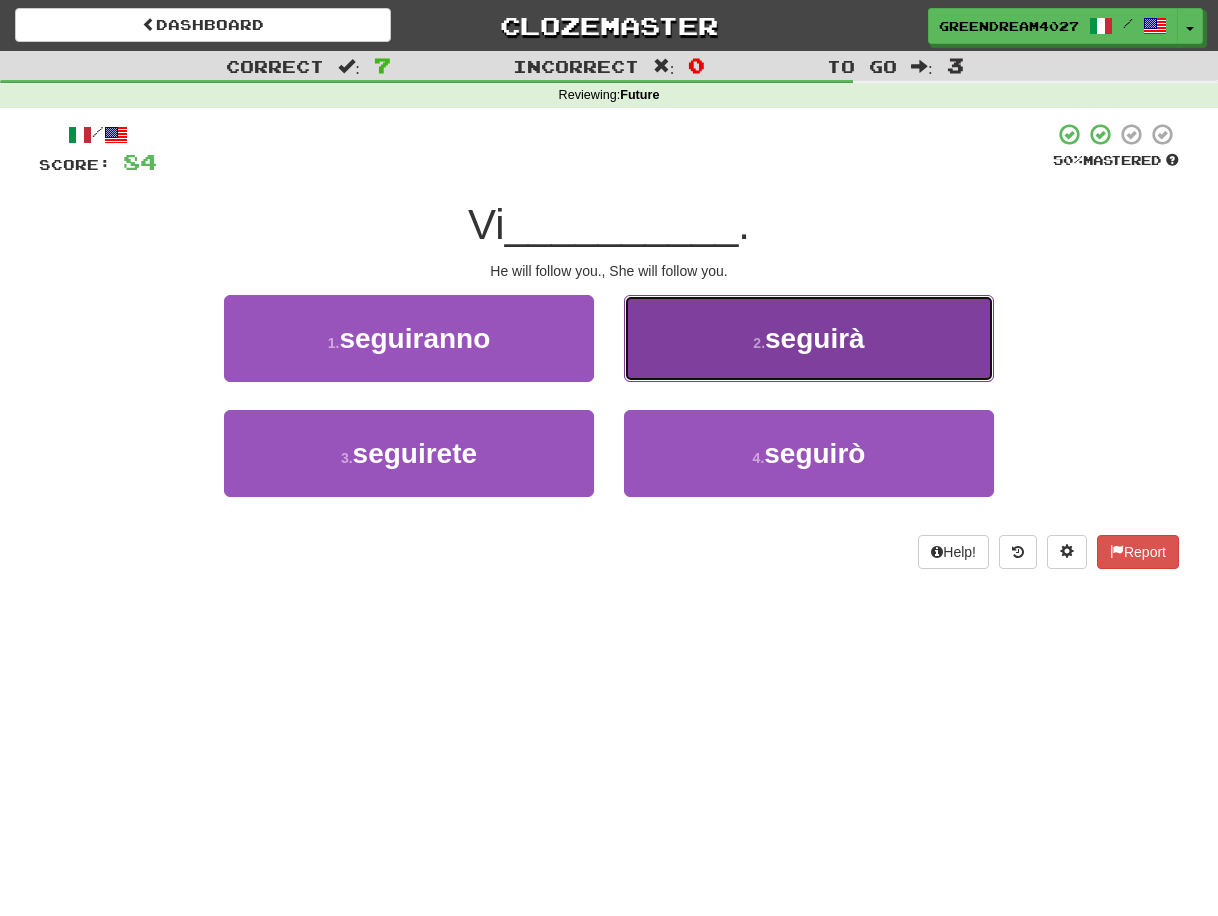 click on "[NUMBER] .  seguirà" at bounding box center (809, 338) 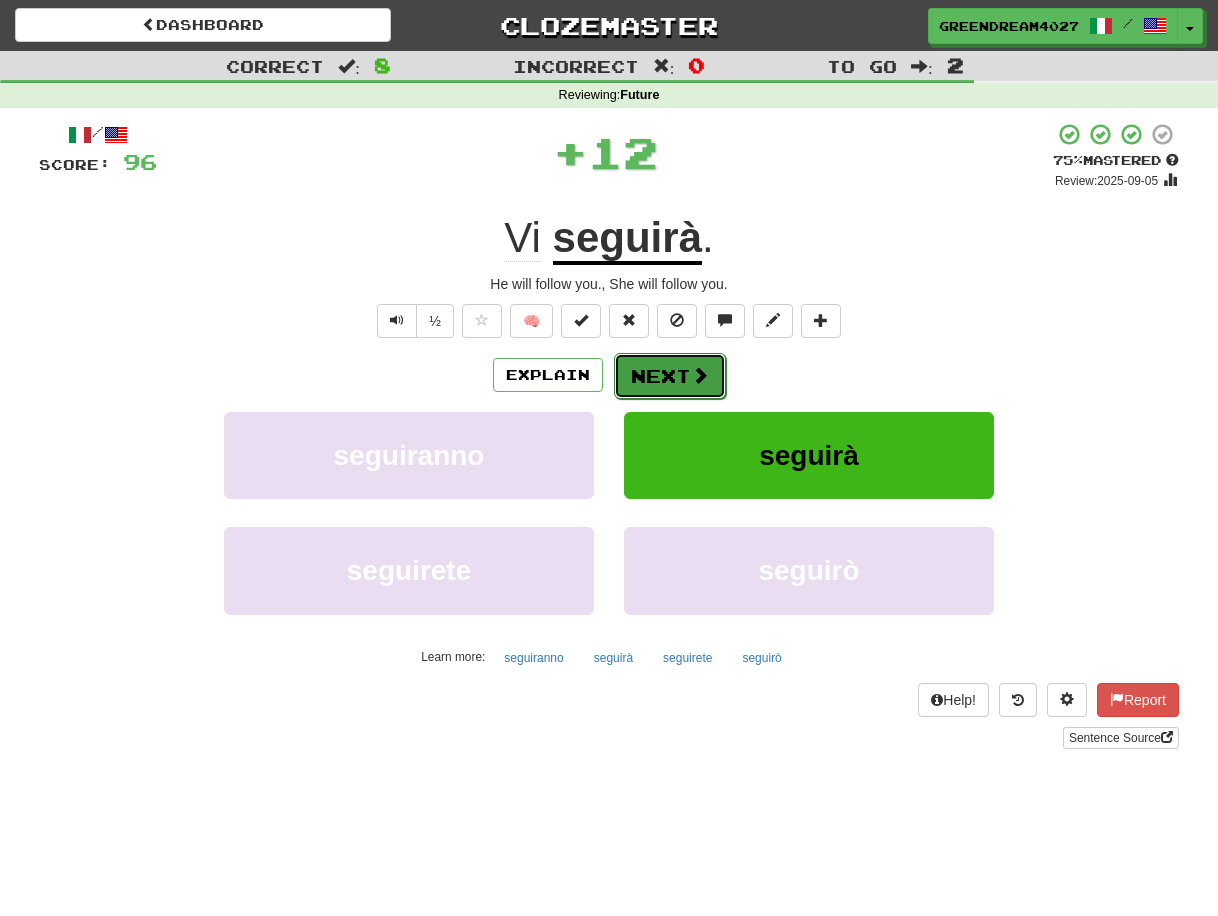 click on "Next" at bounding box center (670, 376) 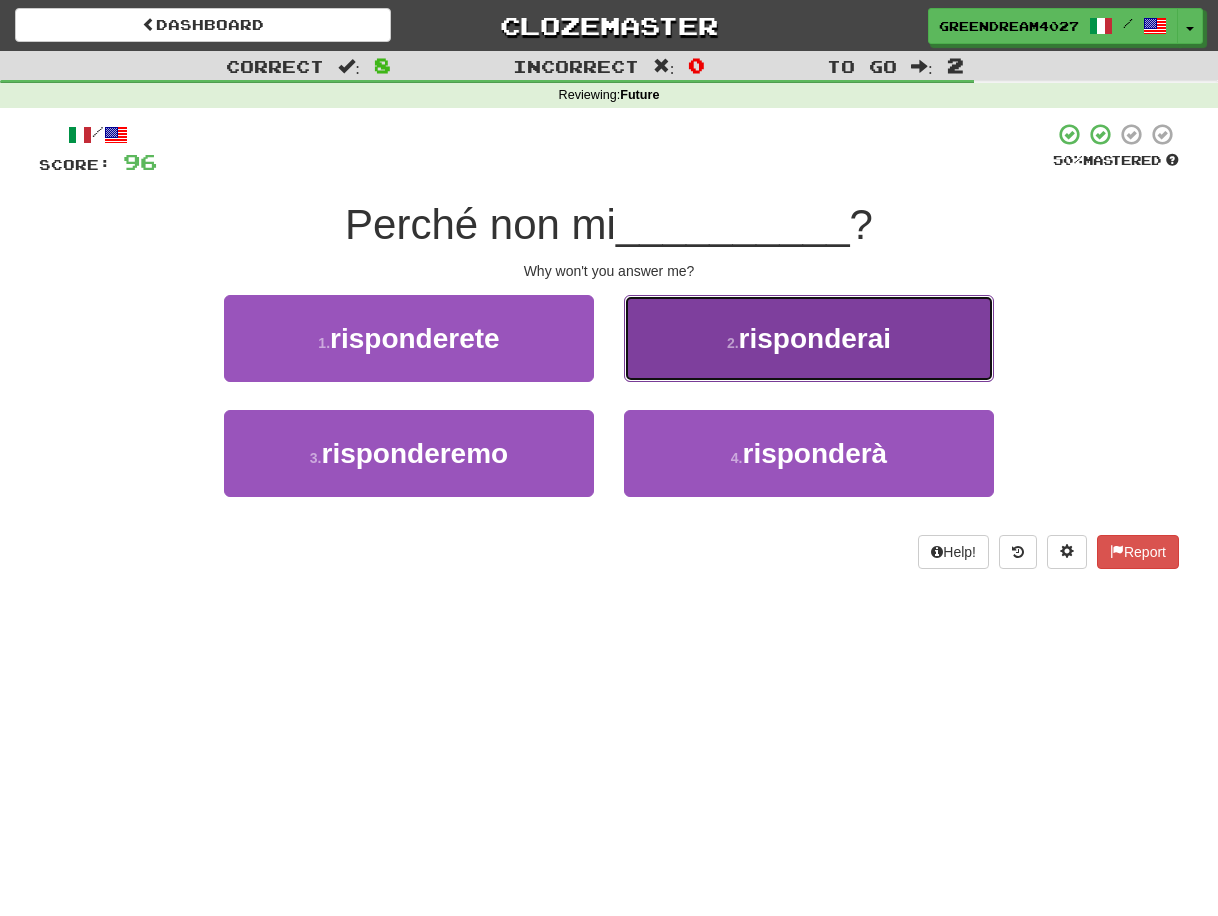 click on "risponderai" at bounding box center (815, 338) 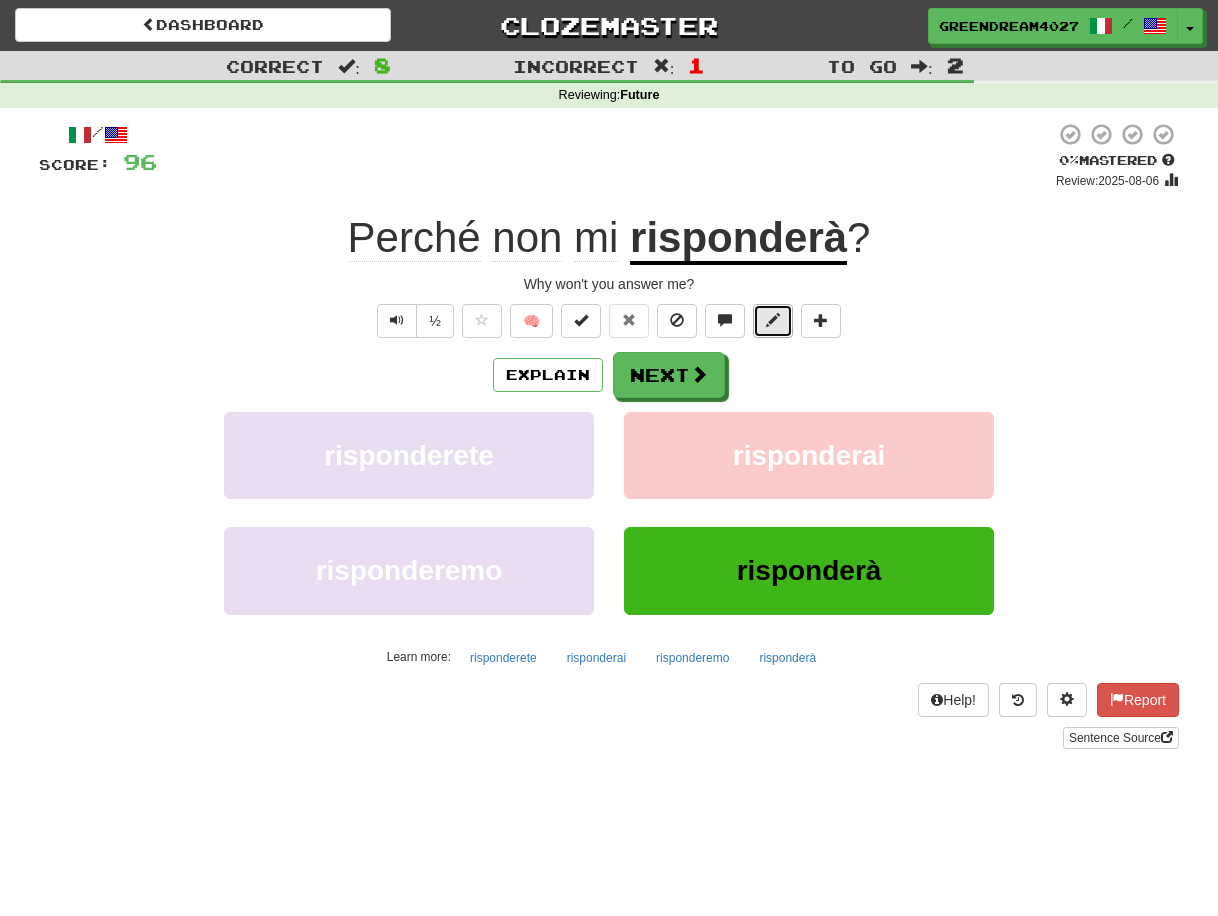 click at bounding box center [773, 320] 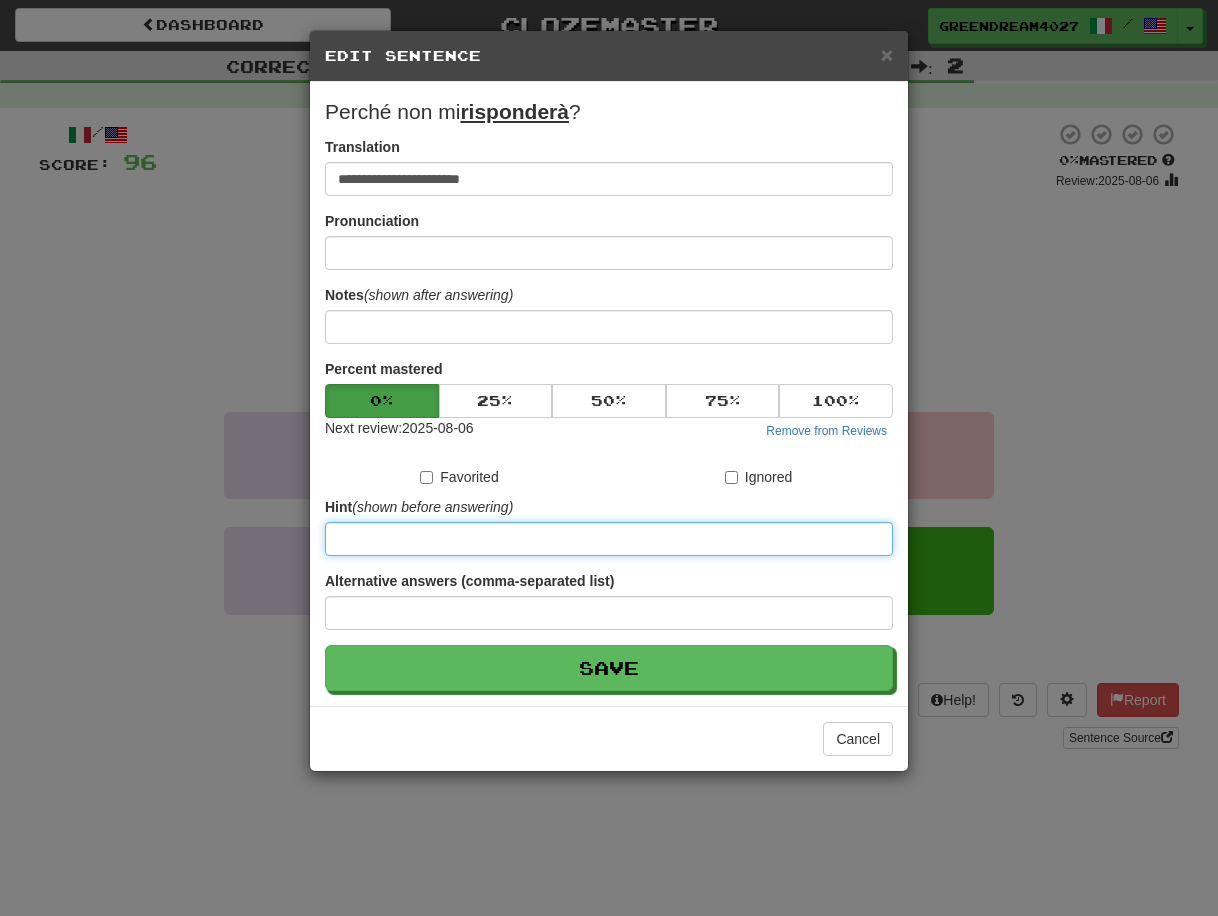 click at bounding box center [609, 539] 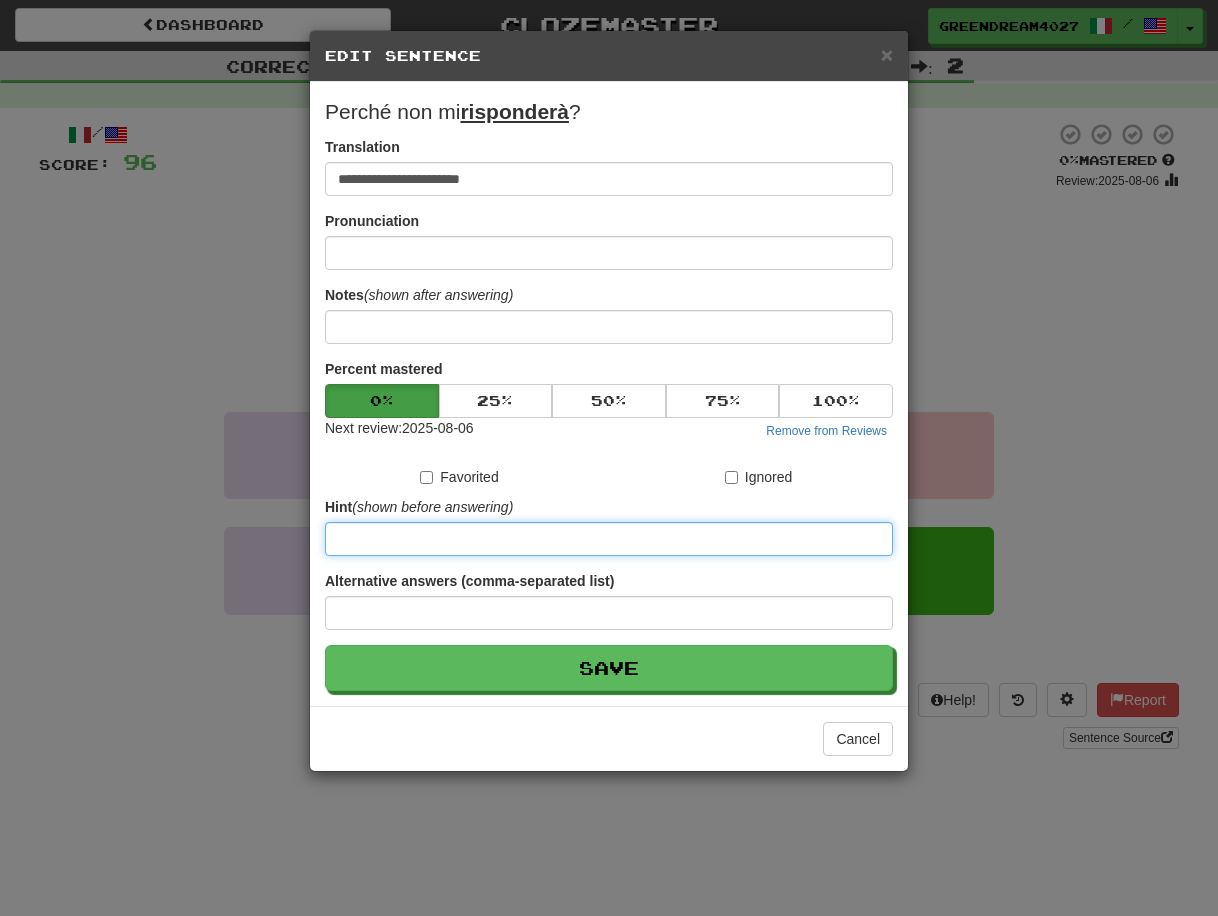 type on "***" 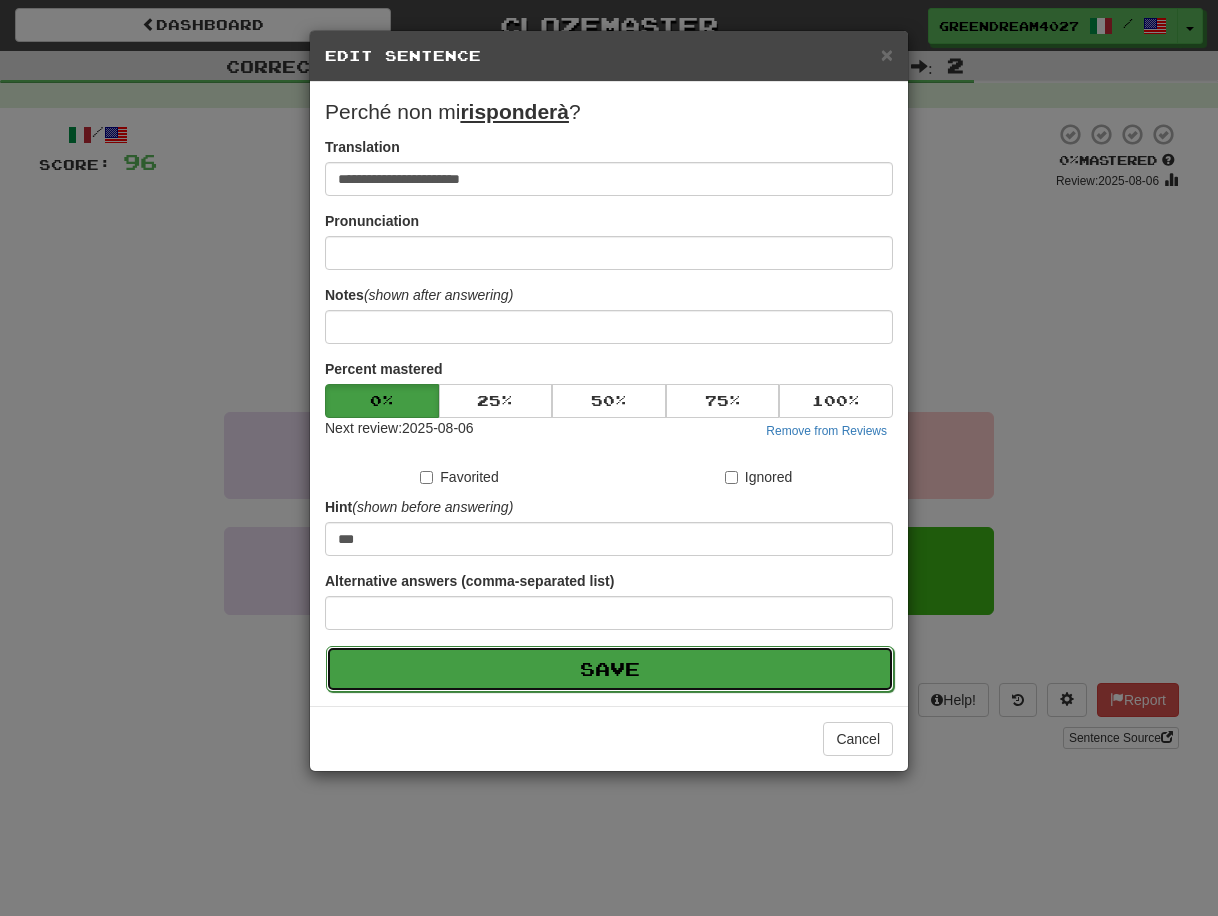 click on "Save" at bounding box center [610, 669] 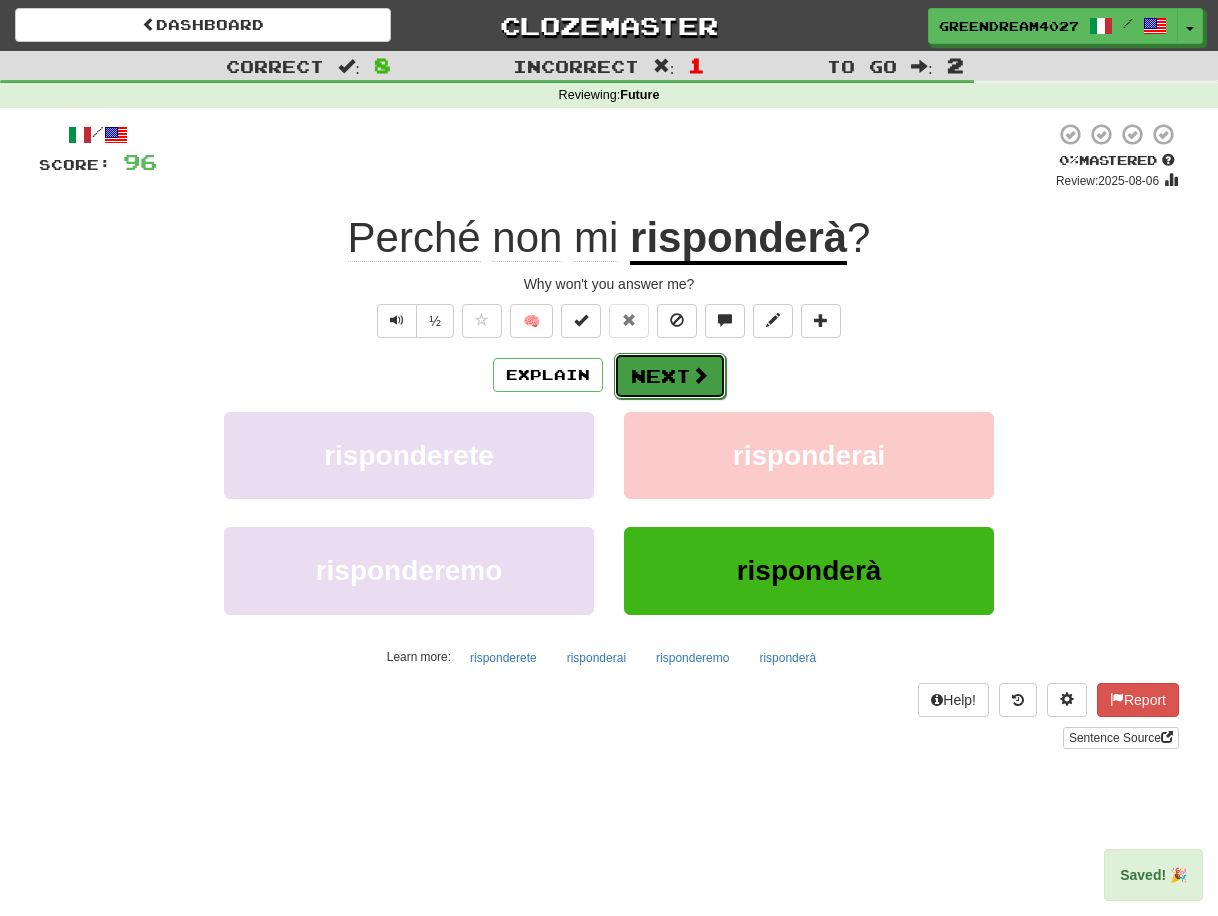 click on "Next" at bounding box center [670, 376] 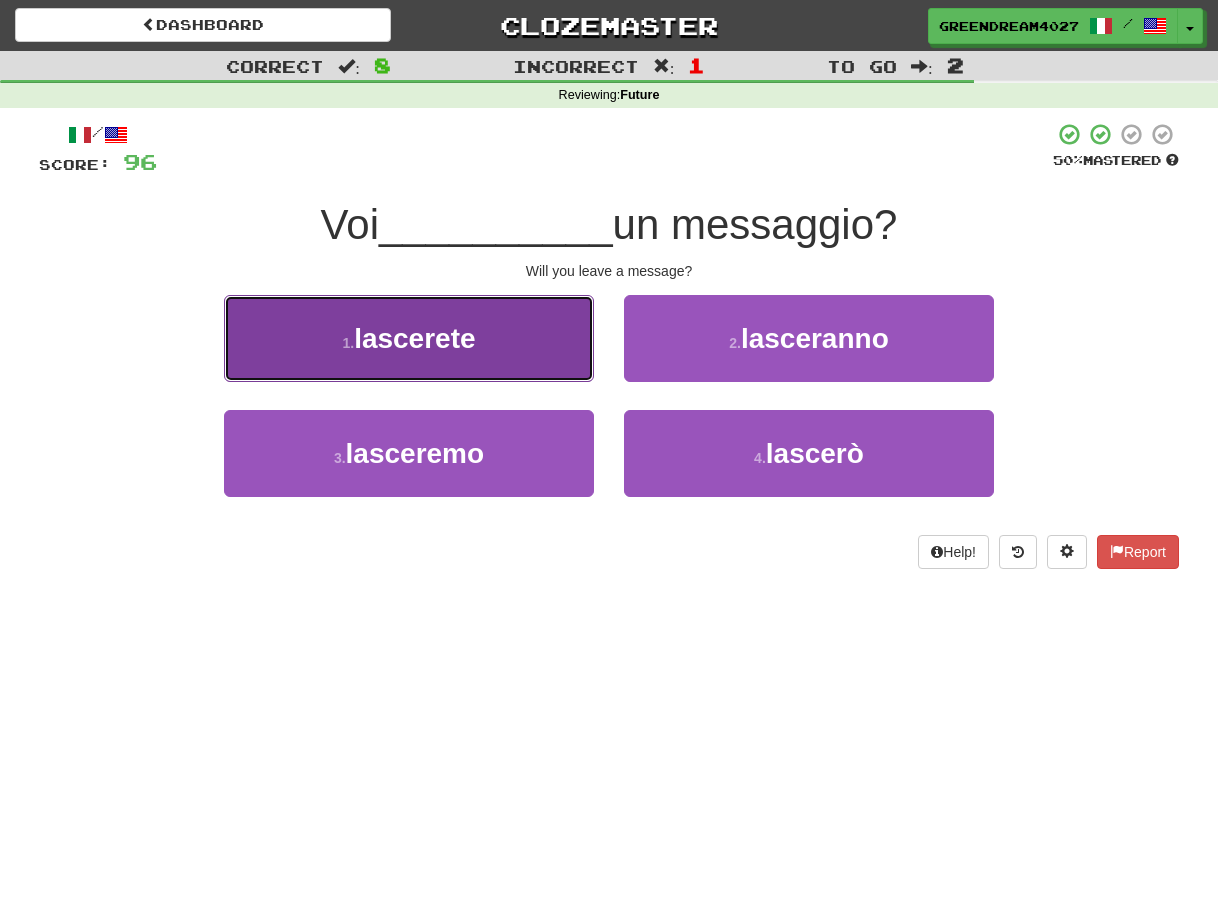 click on "lascerete" at bounding box center [414, 338] 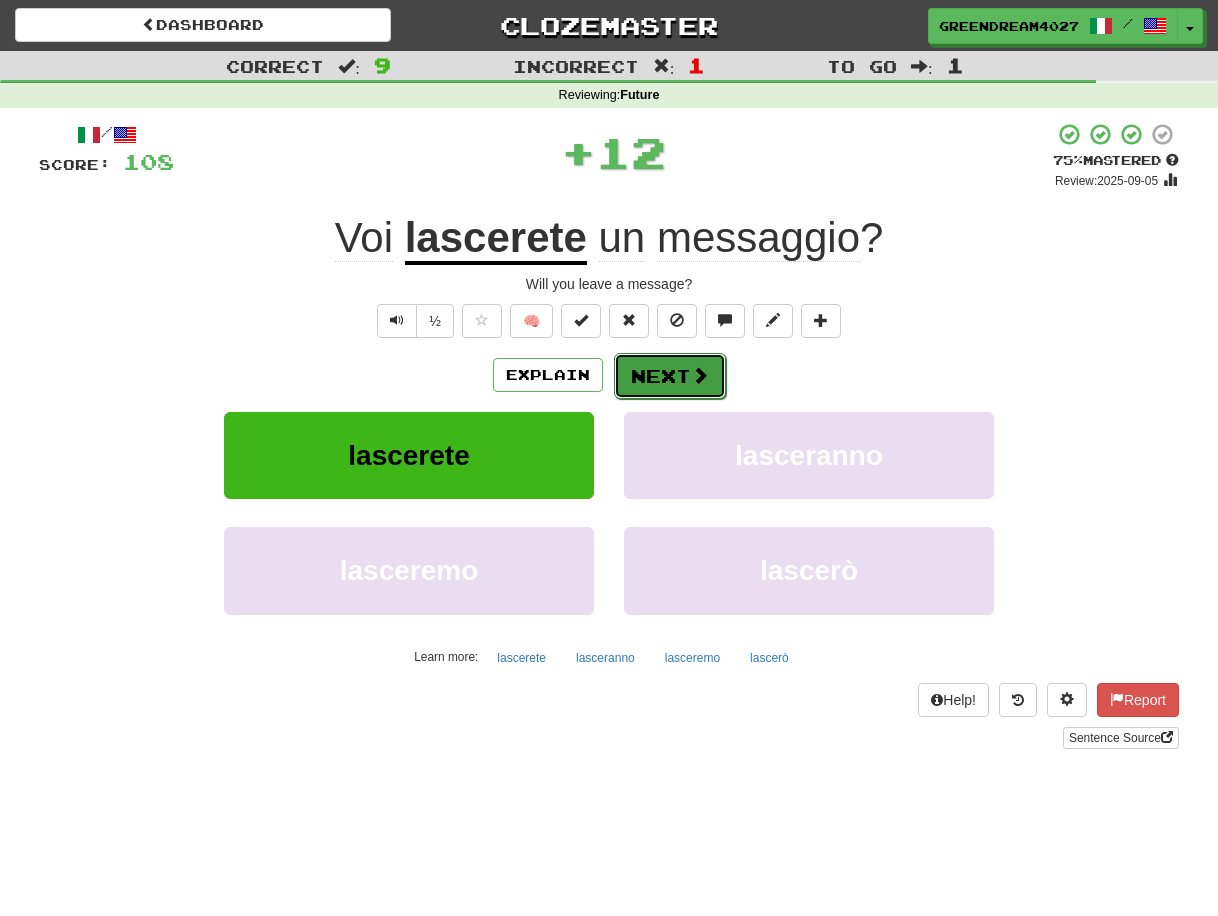 click on "Next" at bounding box center [670, 376] 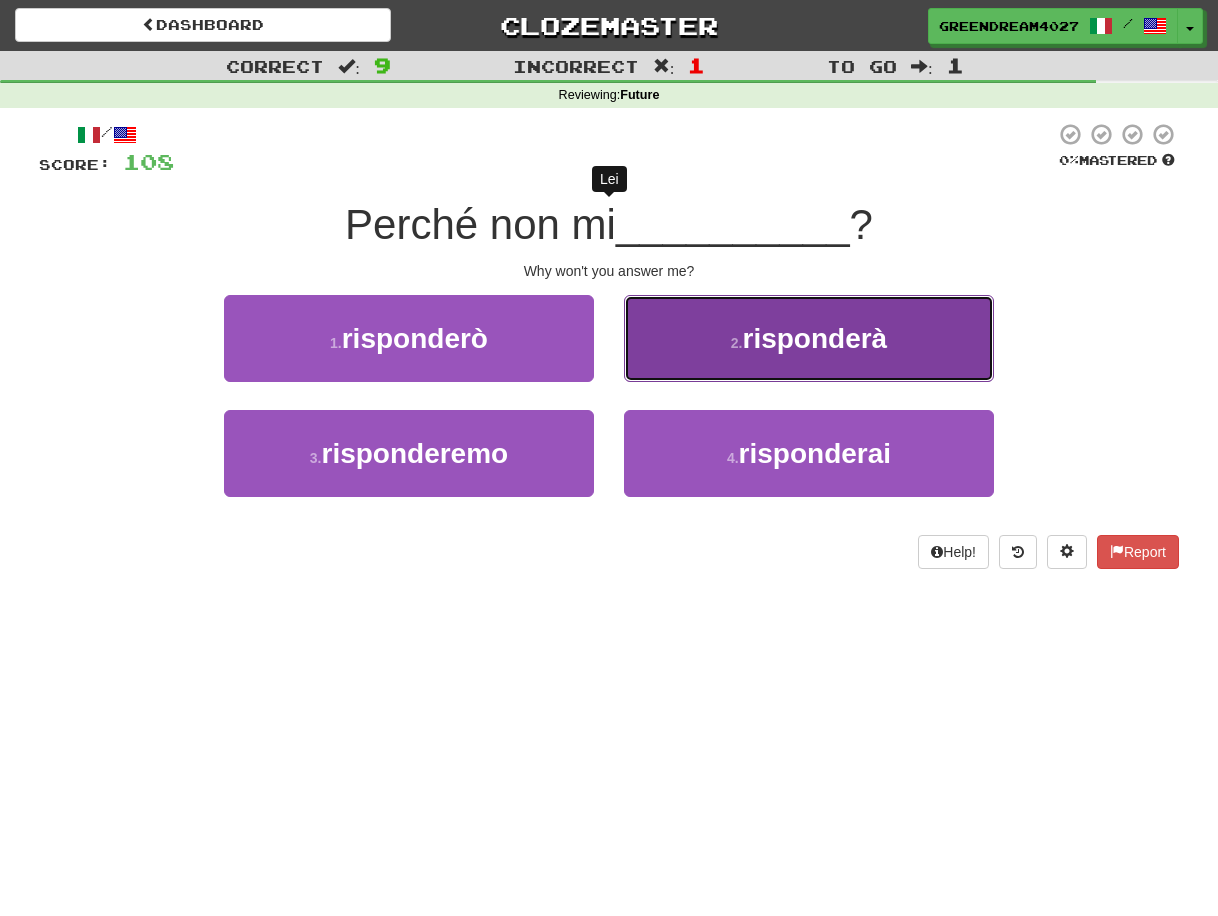 click on "risponderà" at bounding box center (814, 338) 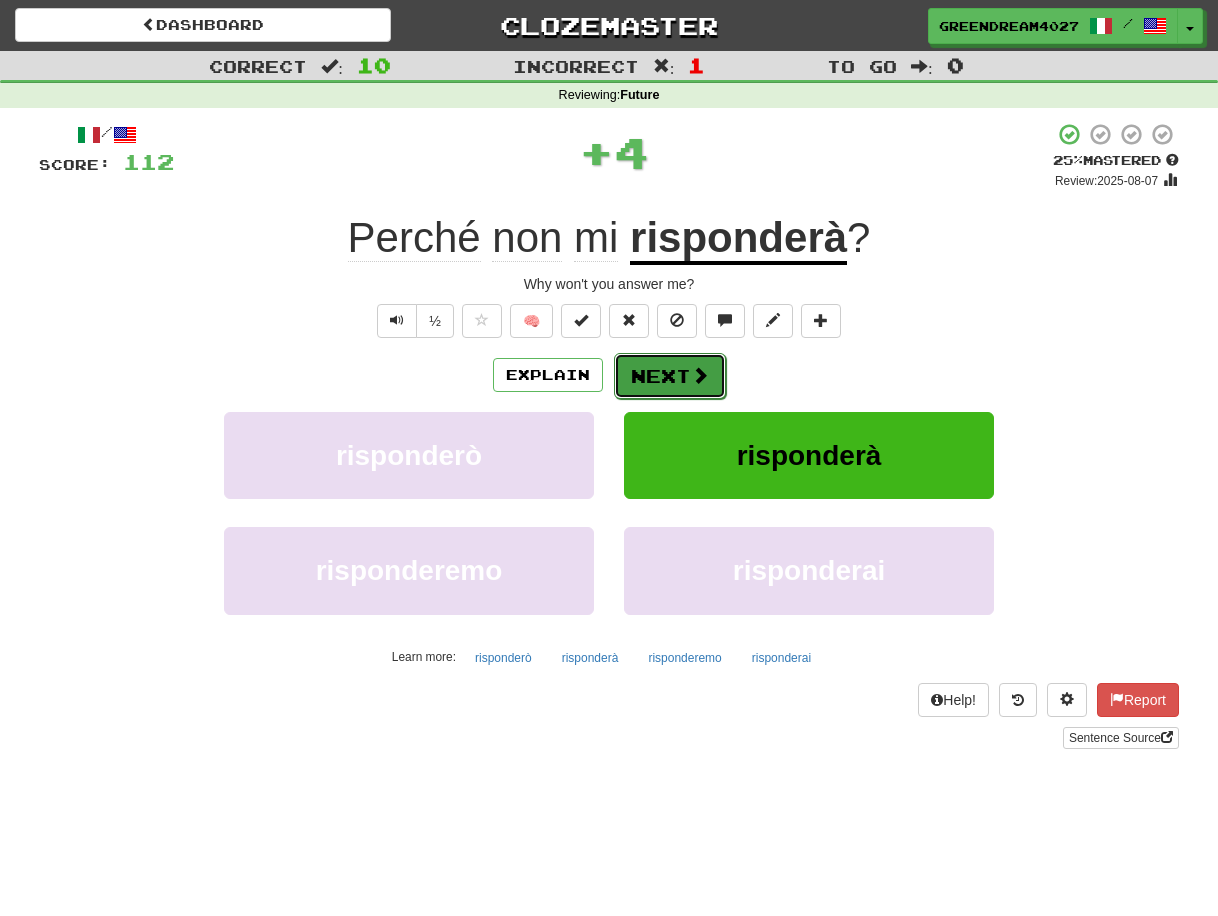 click on "Next" at bounding box center (670, 376) 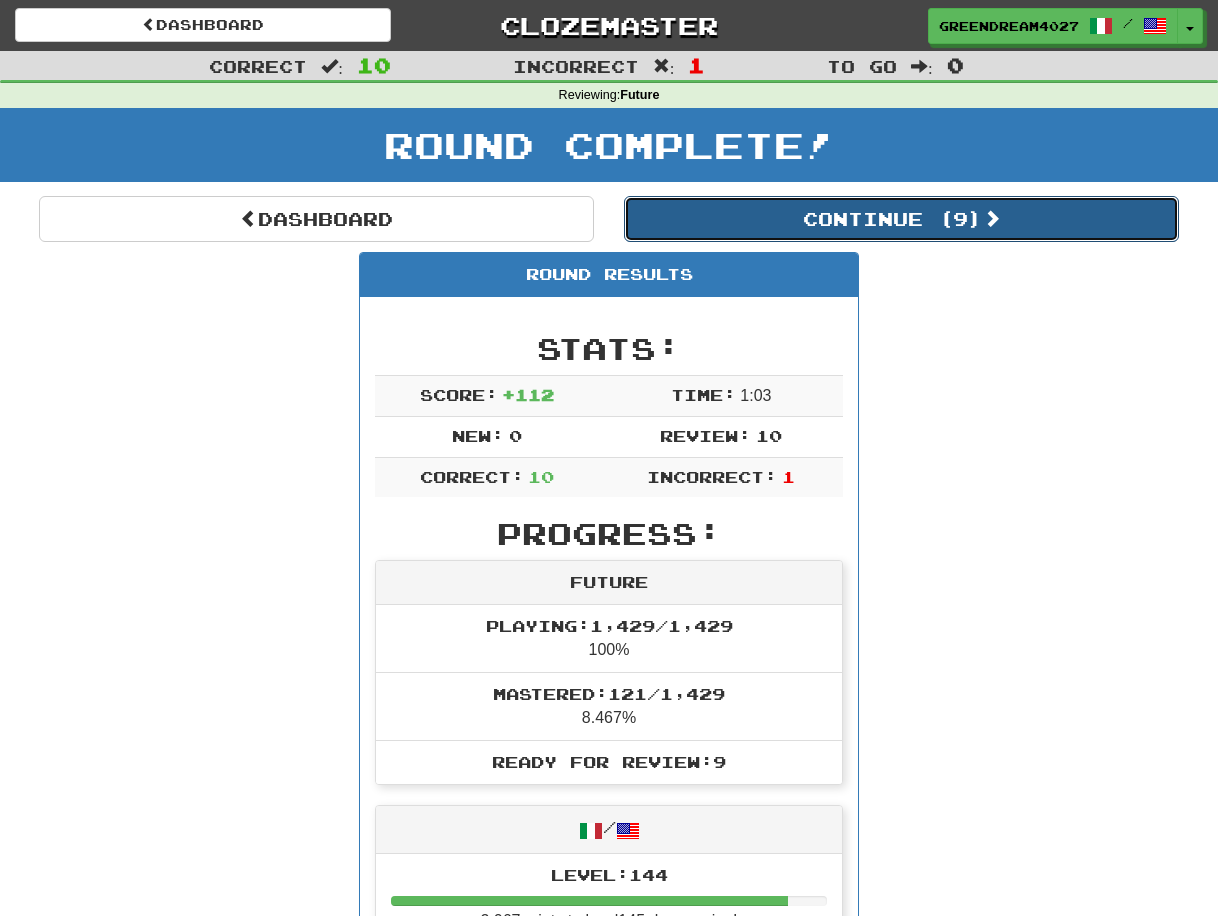 click on "Continue ( 9 )" at bounding box center [901, 219] 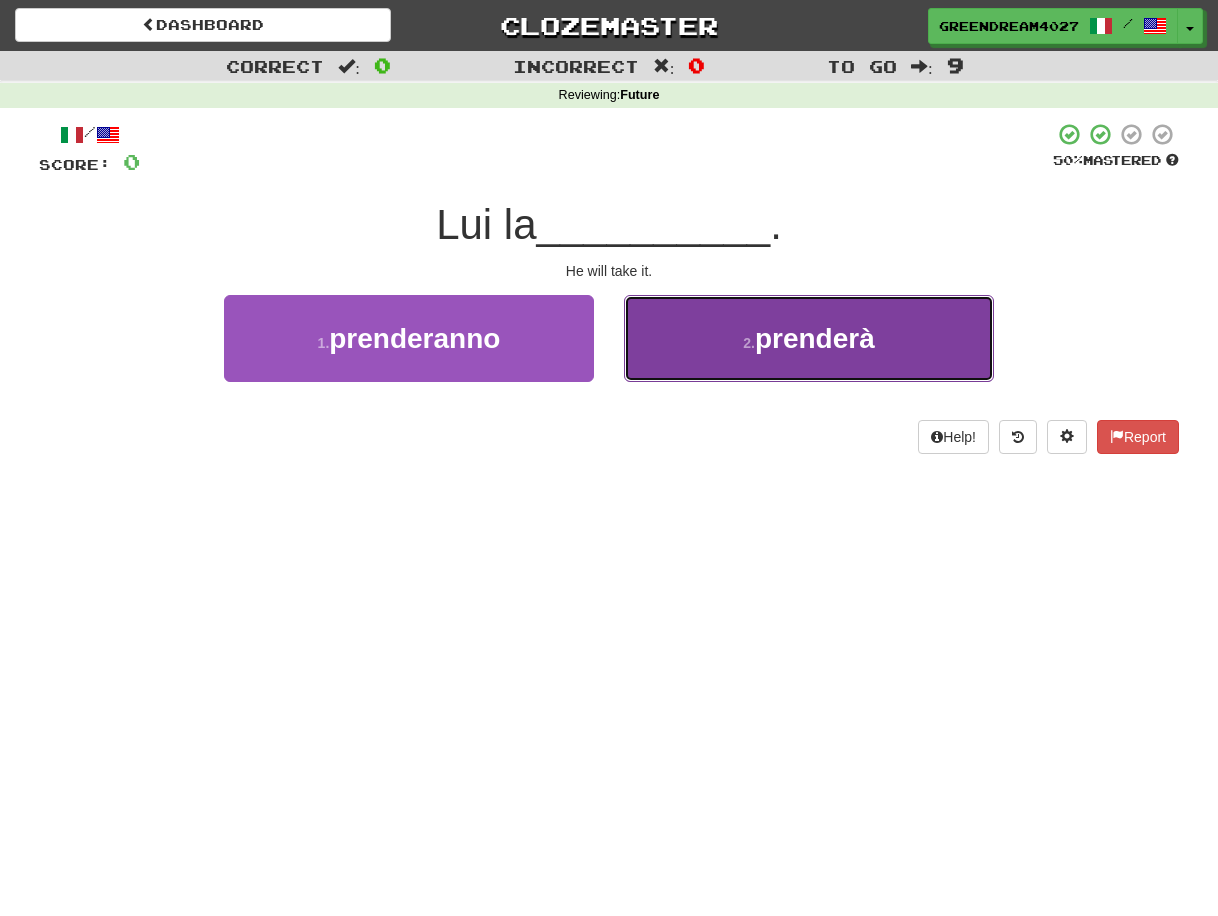 click on "prenderà" at bounding box center (815, 338) 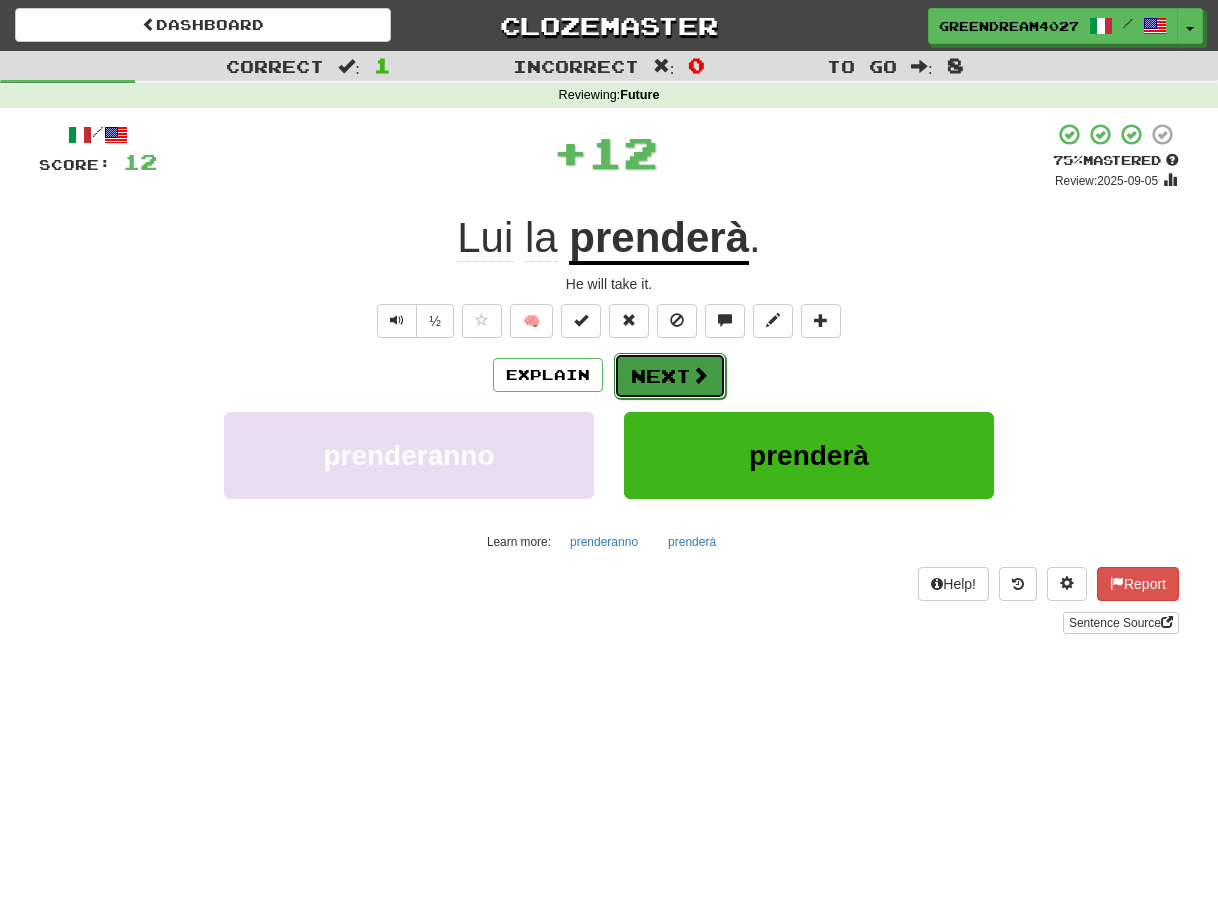 click on "Next" at bounding box center (670, 376) 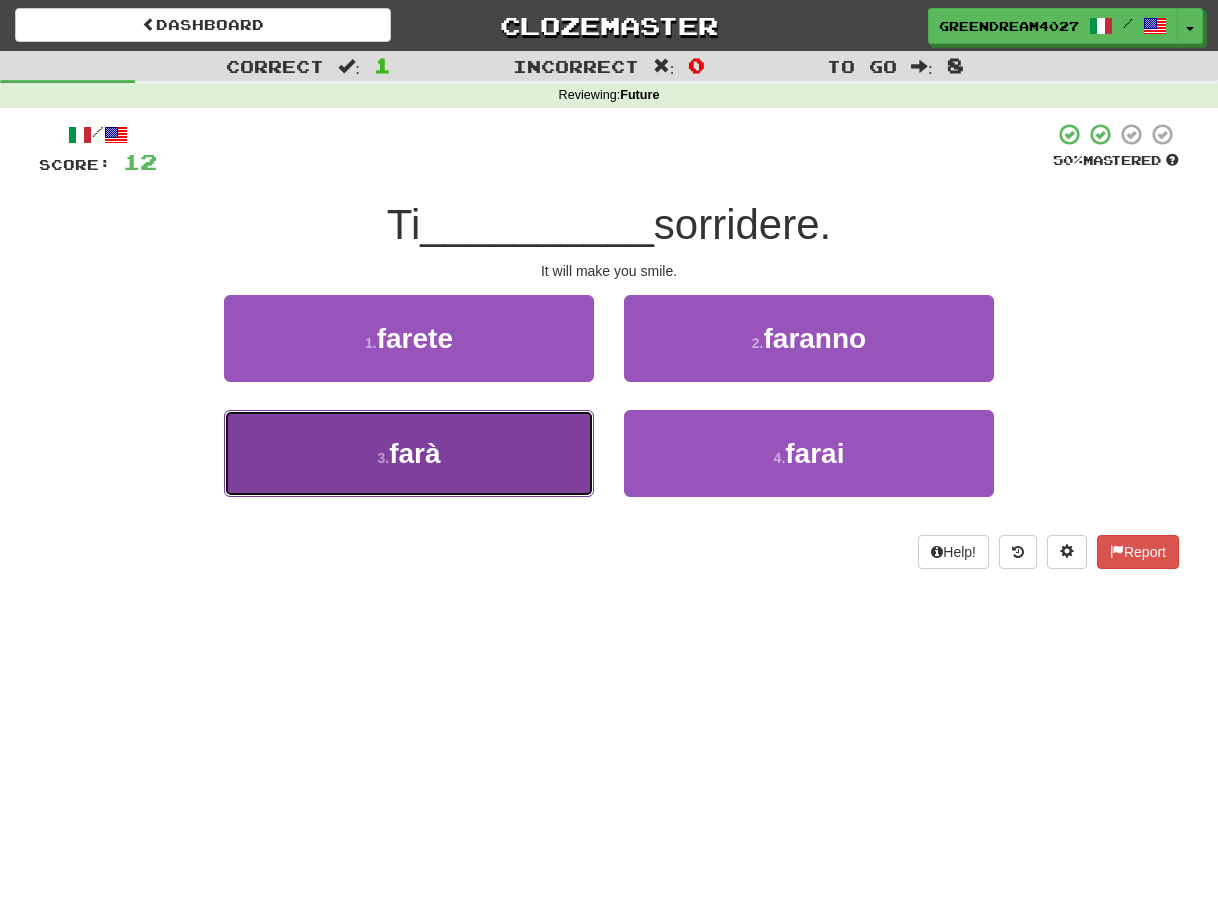 click on "[NUMBER] .  farà" at bounding box center (409, 453) 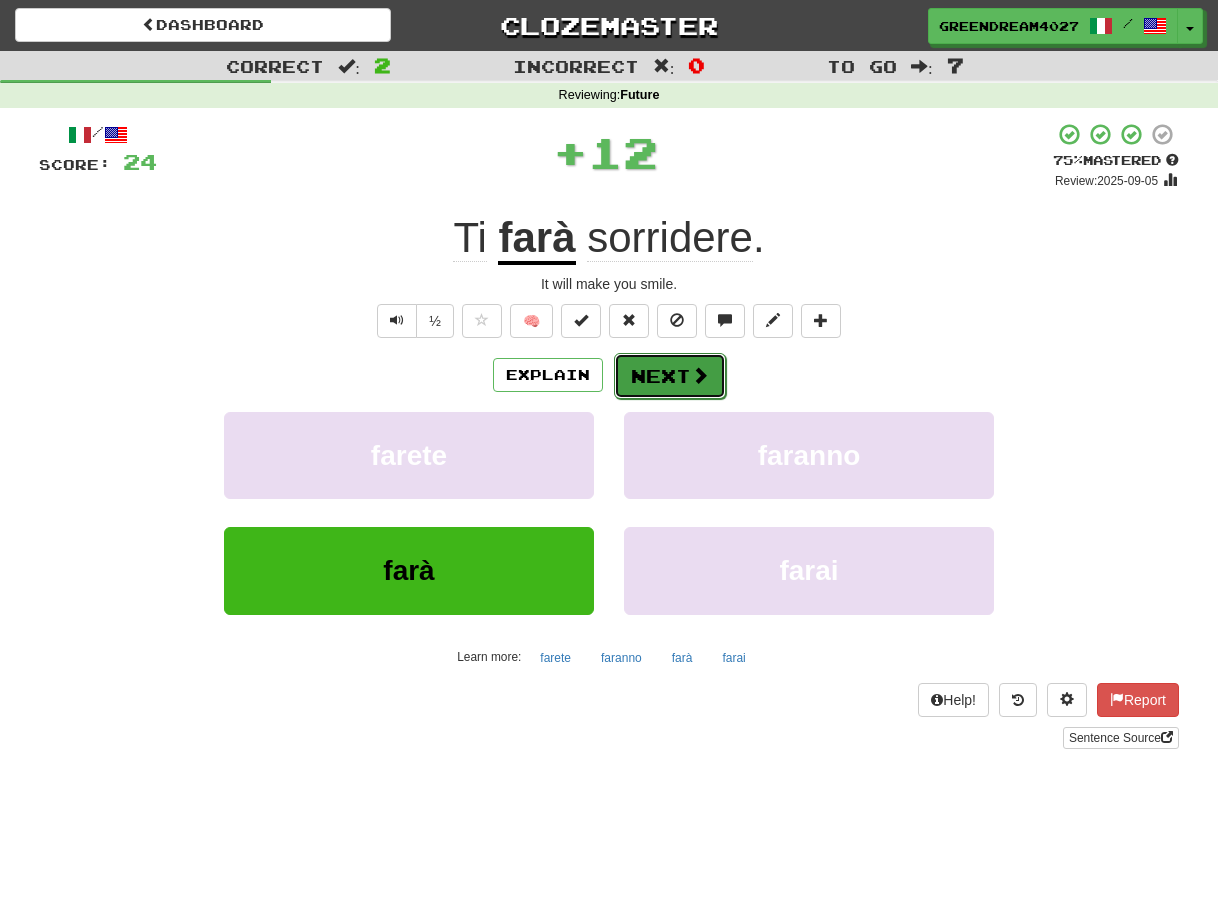click on "Next" at bounding box center (670, 376) 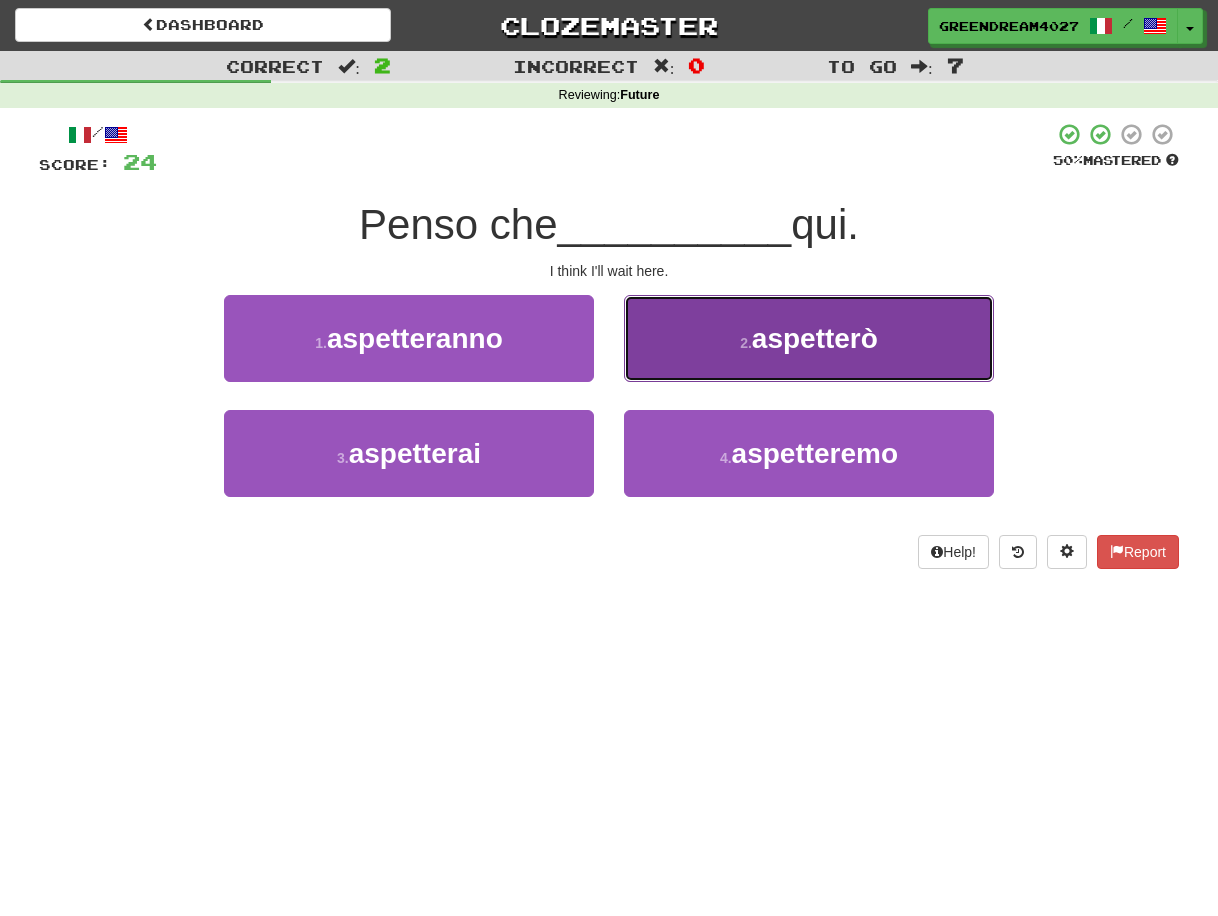 click on "[NUMBER] .  aspetterò" at bounding box center (809, 338) 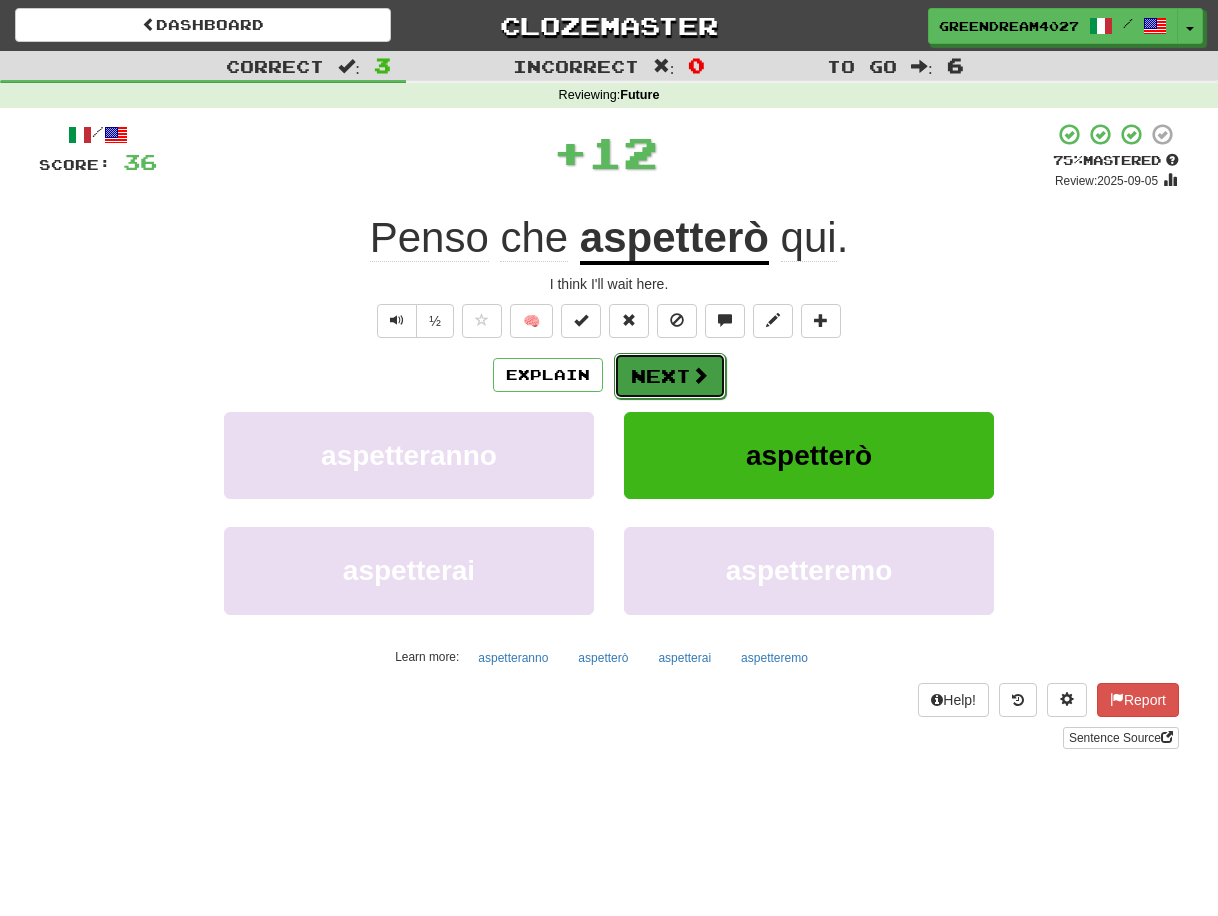 click on "Next" at bounding box center [670, 376] 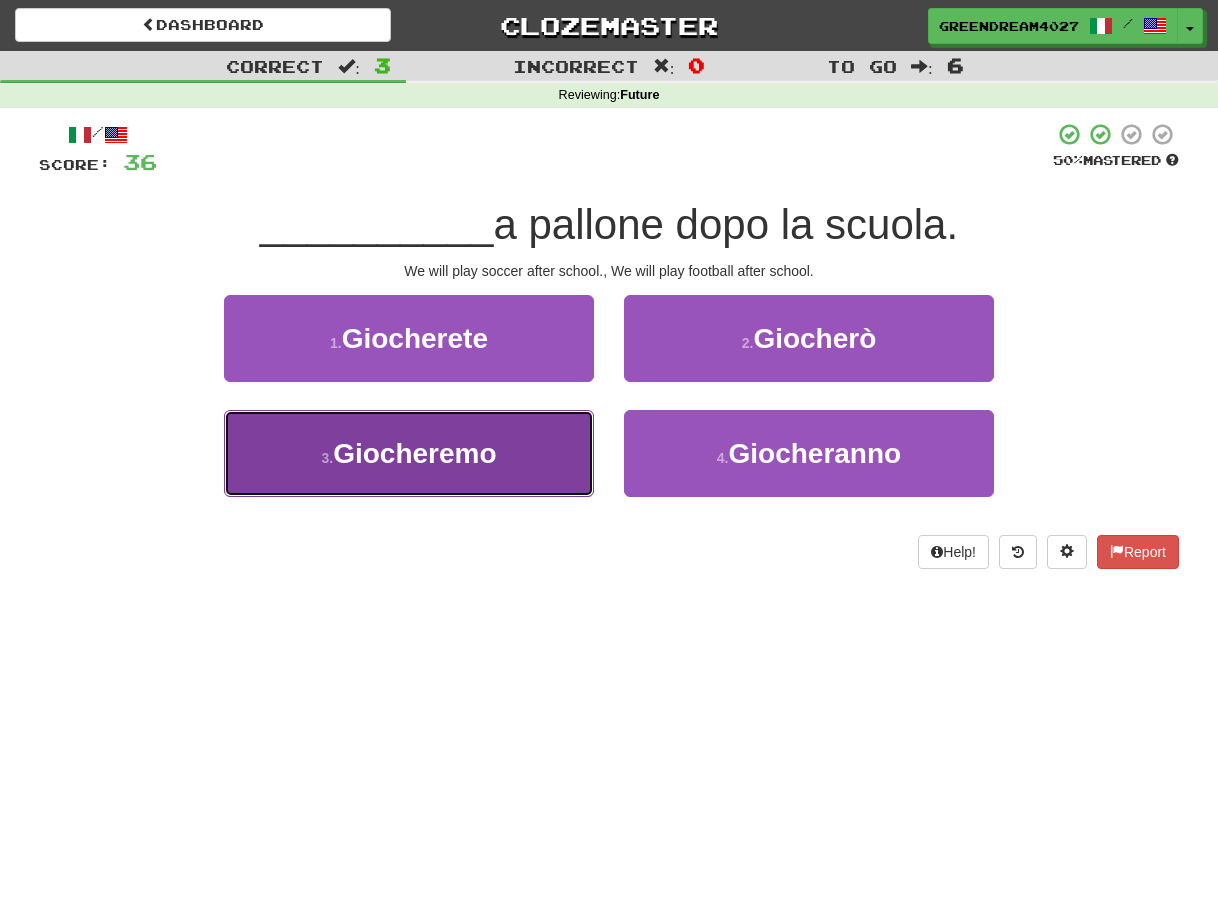 click on "[NUMBER] .  Giocheremo" at bounding box center [409, 453] 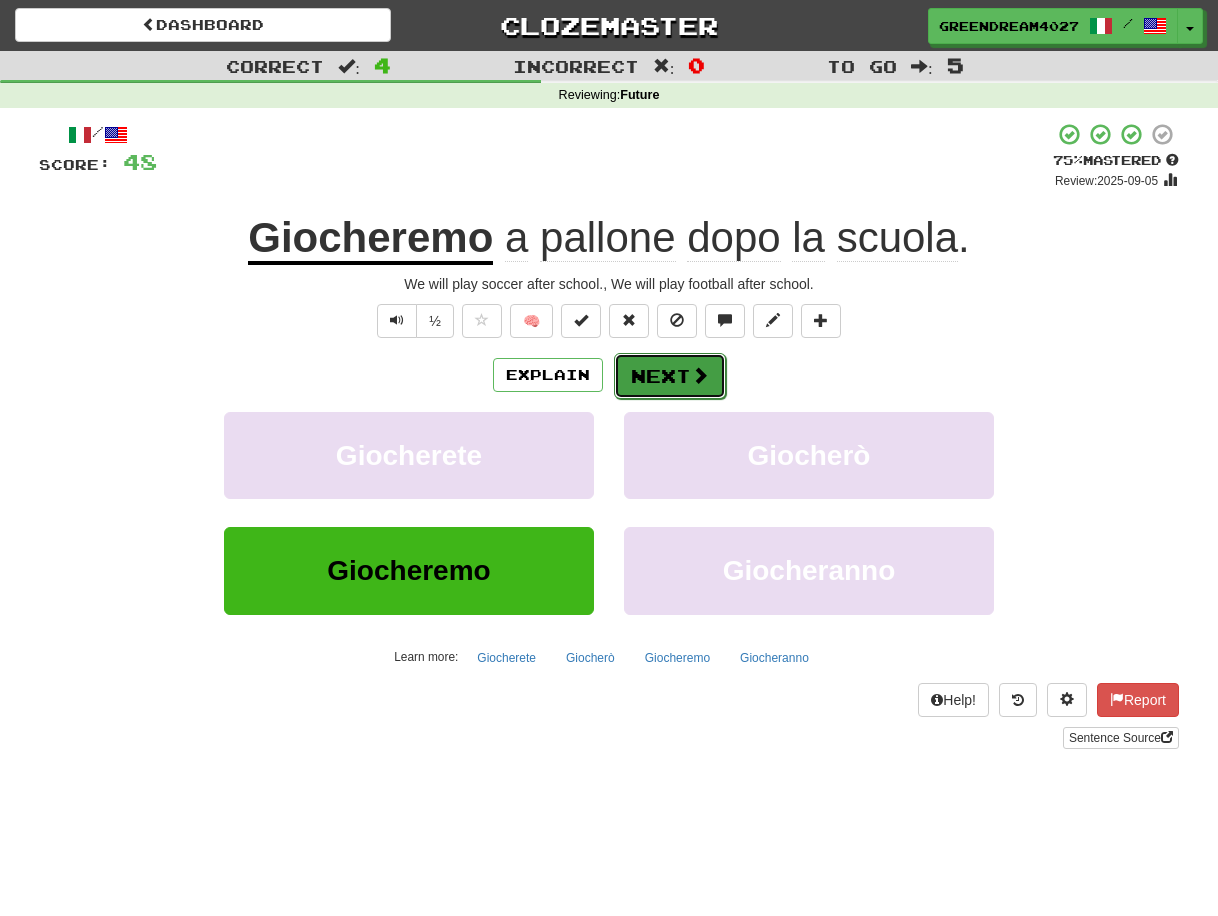 click on "Next" at bounding box center (670, 376) 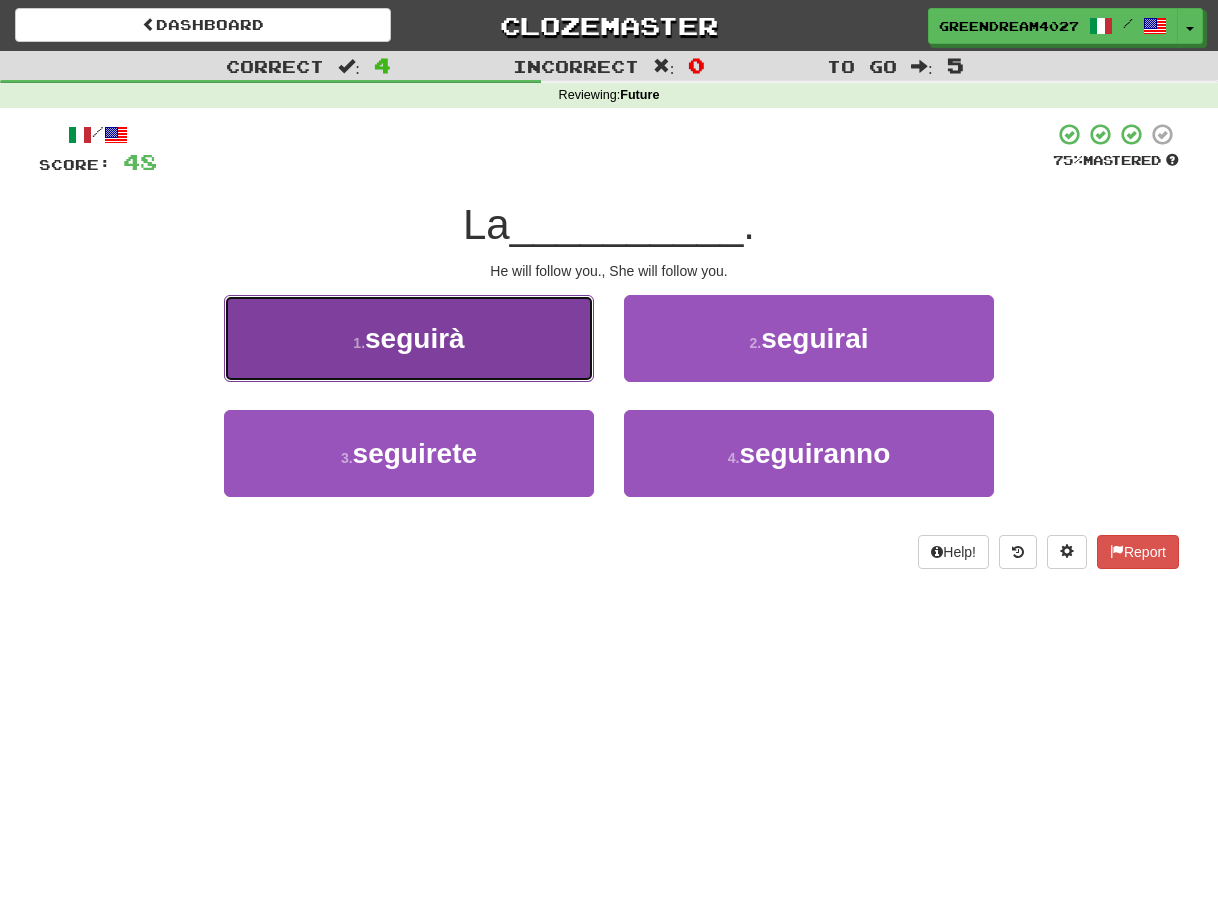 click on "1 .  seguirà" at bounding box center [409, 338] 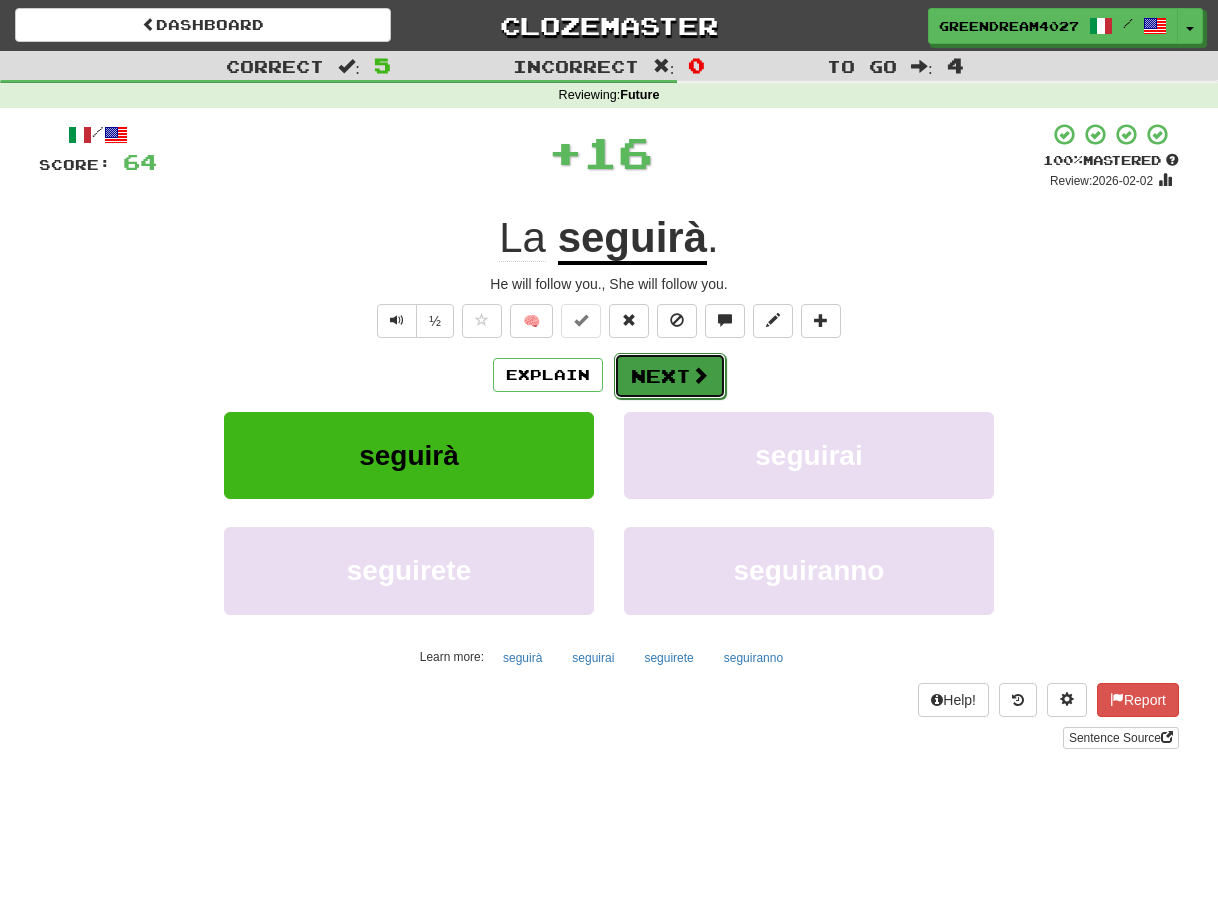 click on "Next" at bounding box center [670, 376] 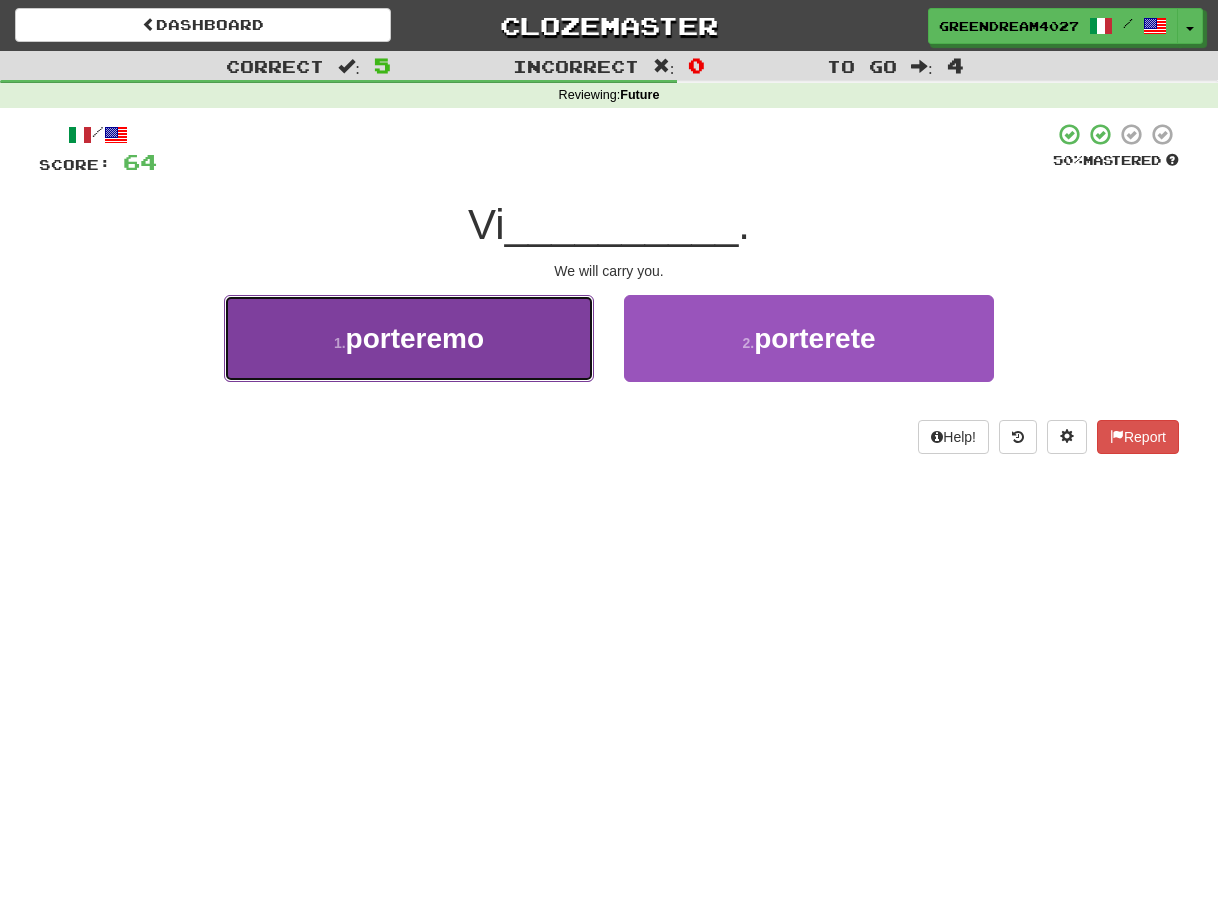 click on "[NUMBER] .  porteremo" at bounding box center [409, 338] 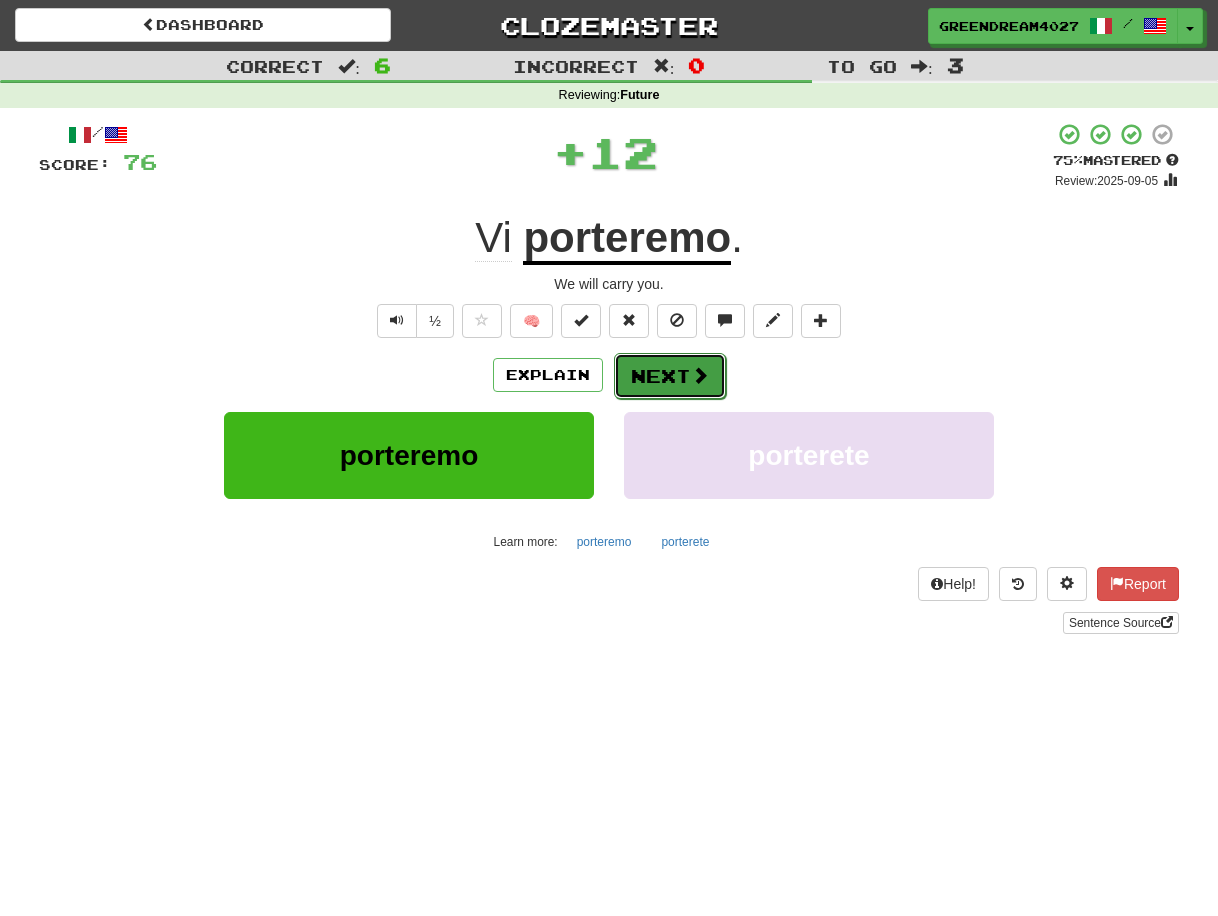 click on "Next" at bounding box center (670, 376) 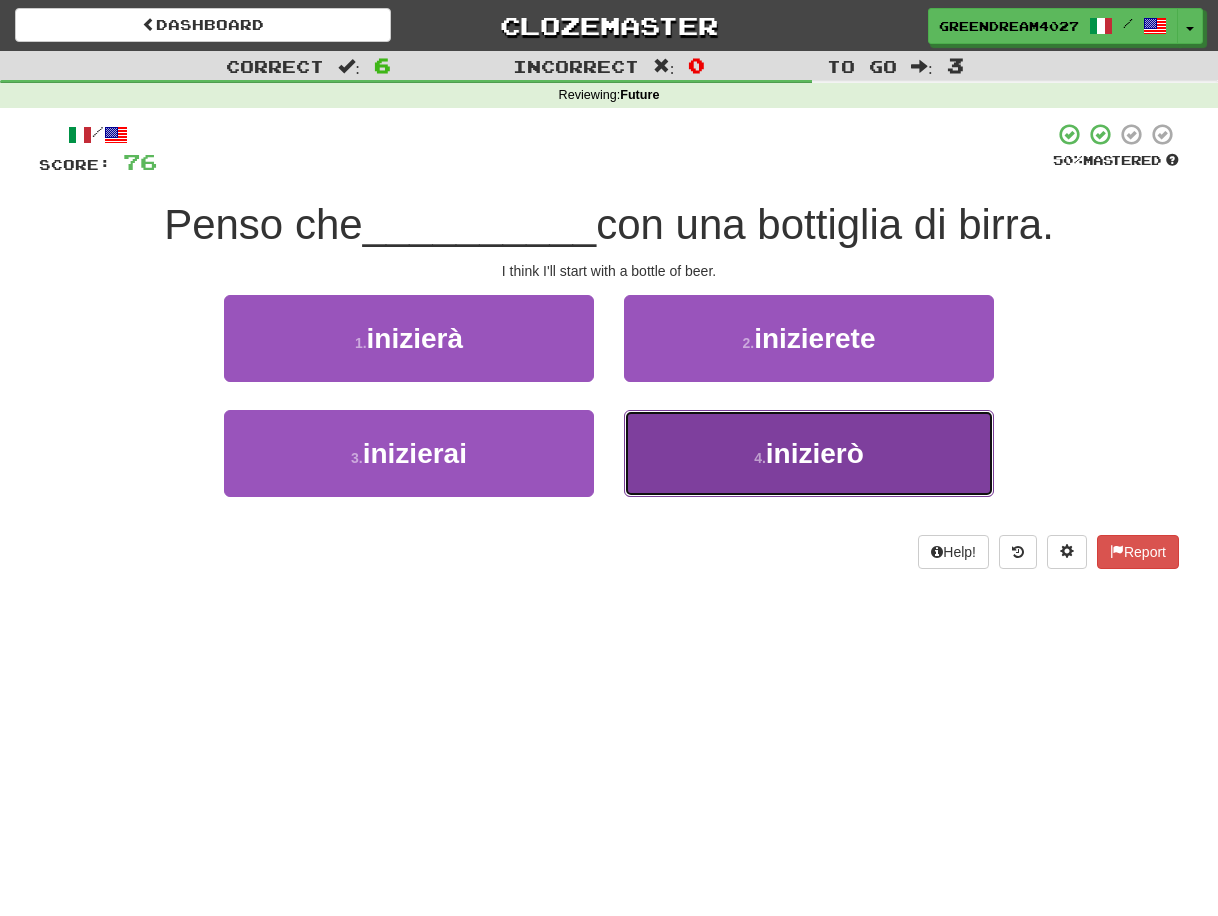 click on "[NUMBER] .  inizierò" at bounding box center (809, 453) 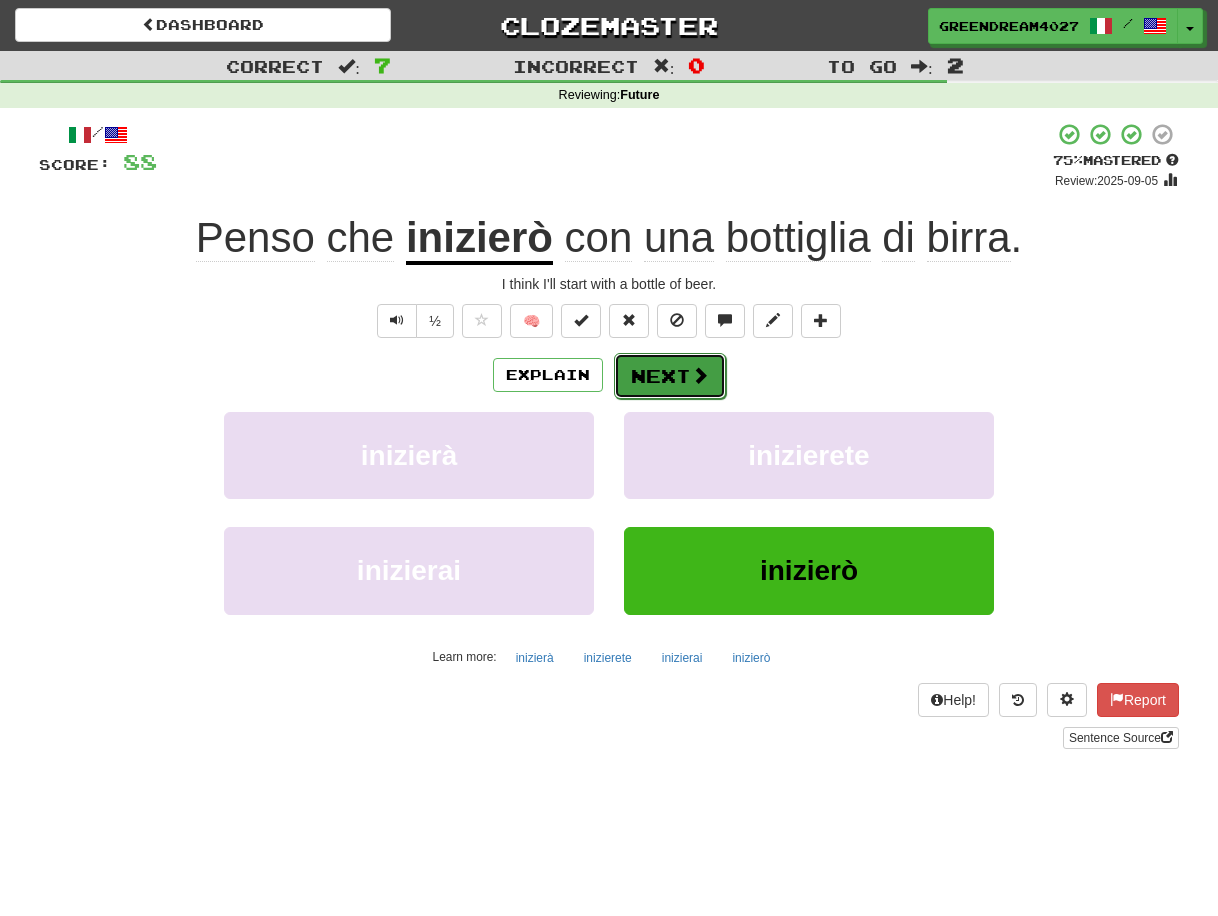 click on "Next" at bounding box center [670, 376] 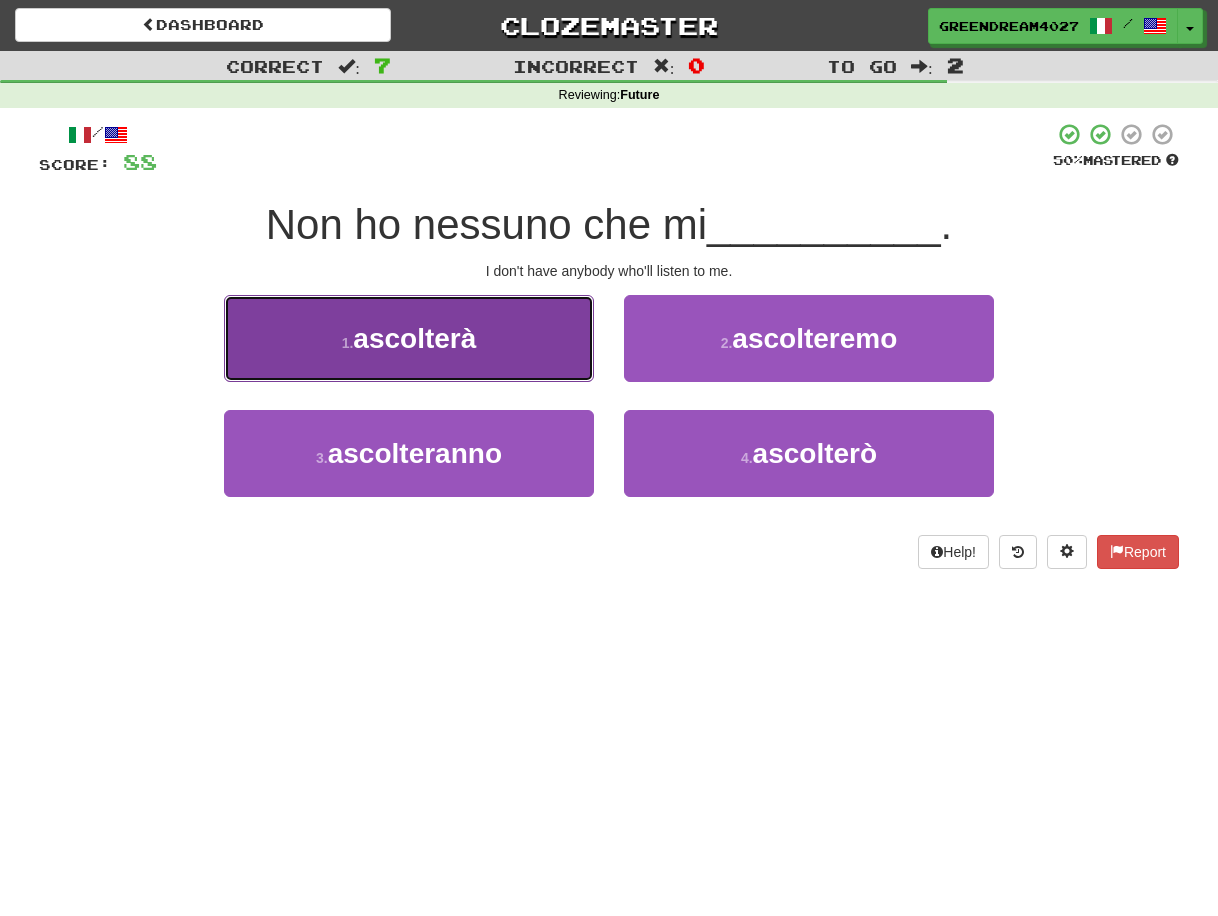 click on "[NUMBER] .  ascolterà" at bounding box center (409, 338) 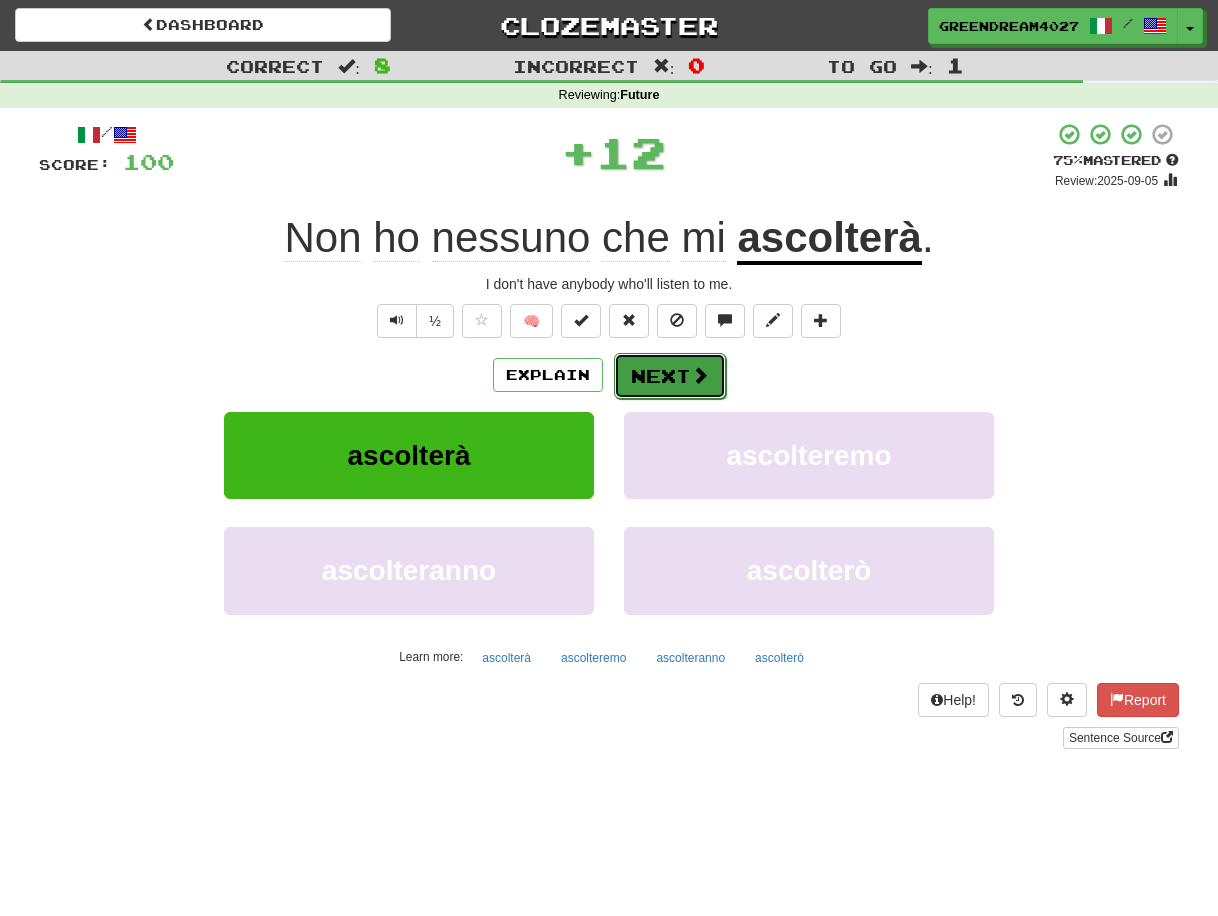 click on "Next" at bounding box center (670, 376) 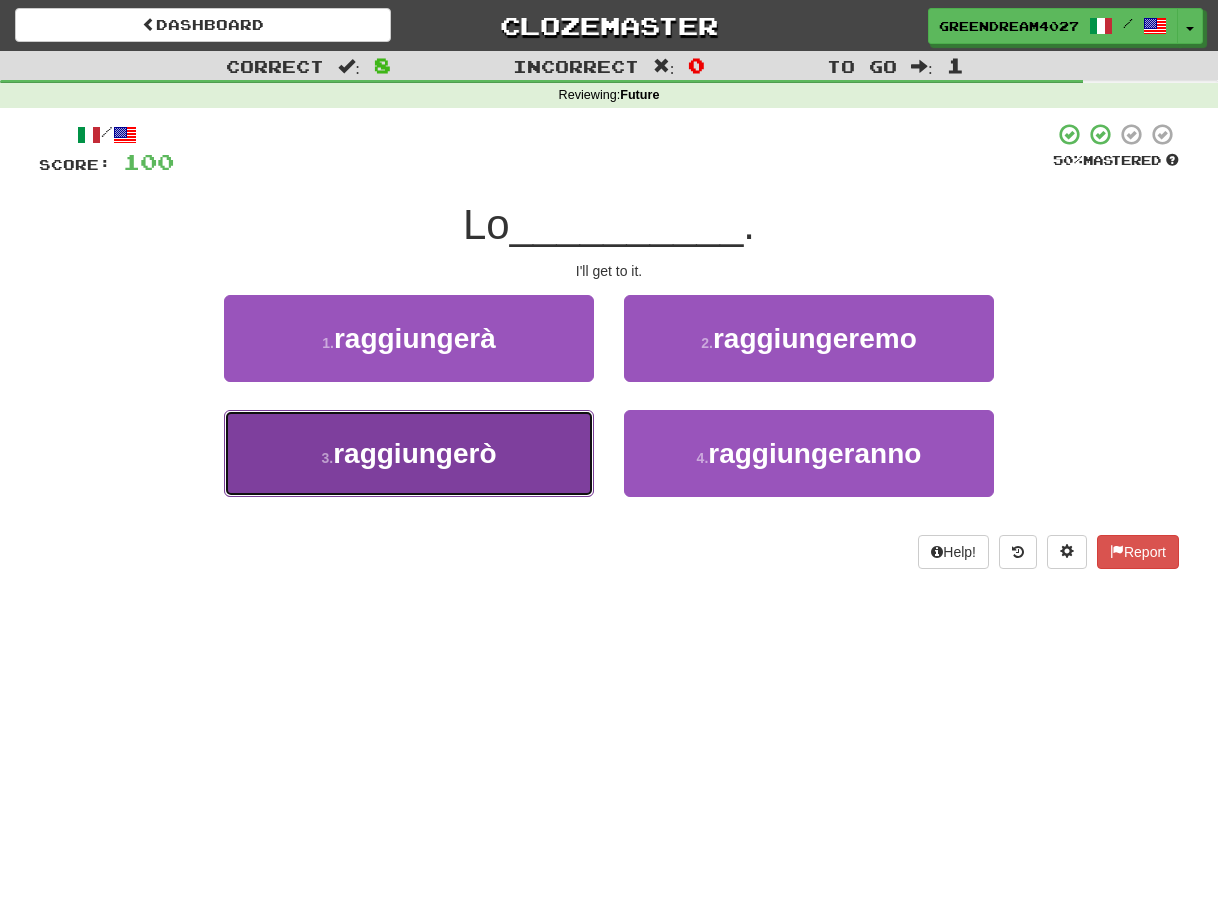 click on "[NUMBER] .  raggiungerò" at bounding box center [409, 453] 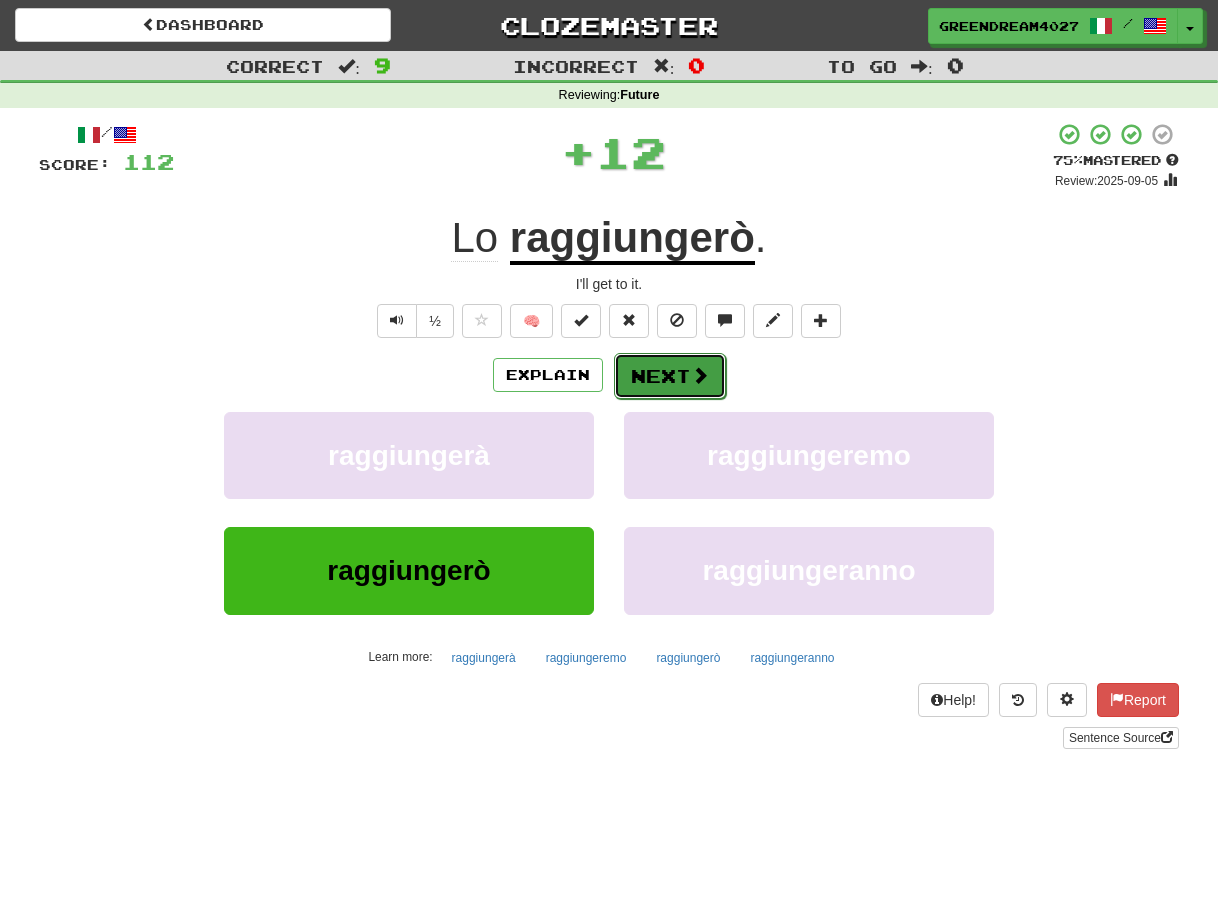 click on "Next" at bounding box center (670, 376) 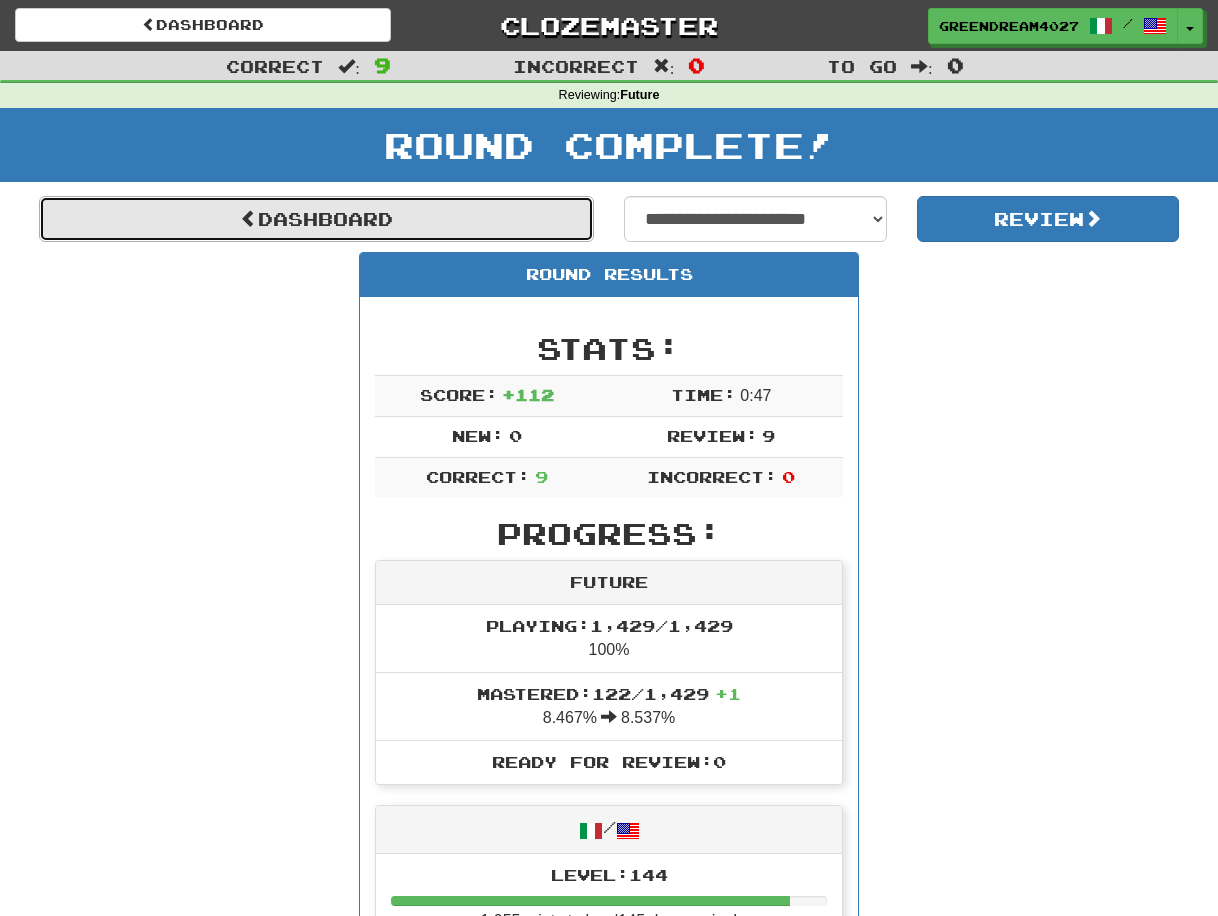 click on "Dashboard" at bounding box center (316, 219) 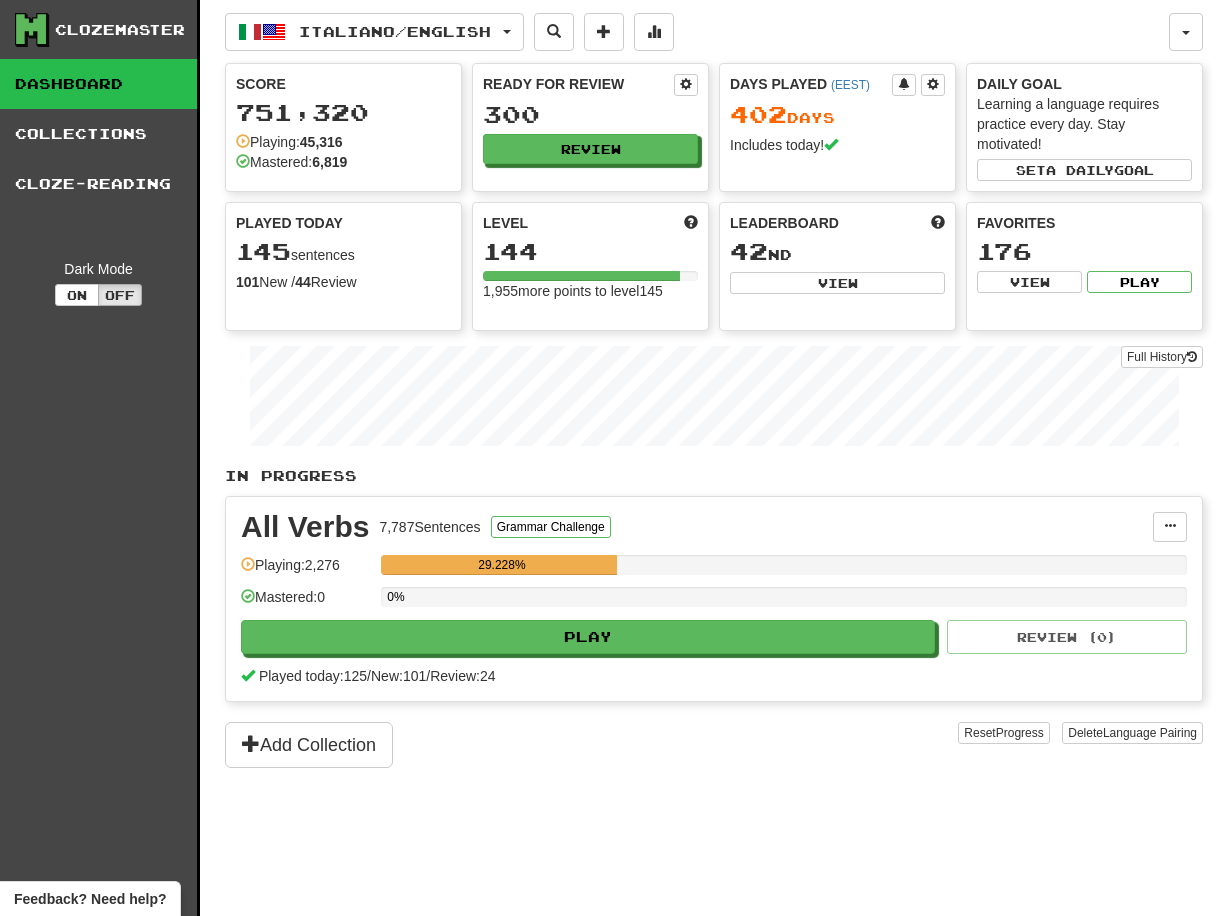 scroll, scrollTop: 0, scrollLeft: 0, axis: both 